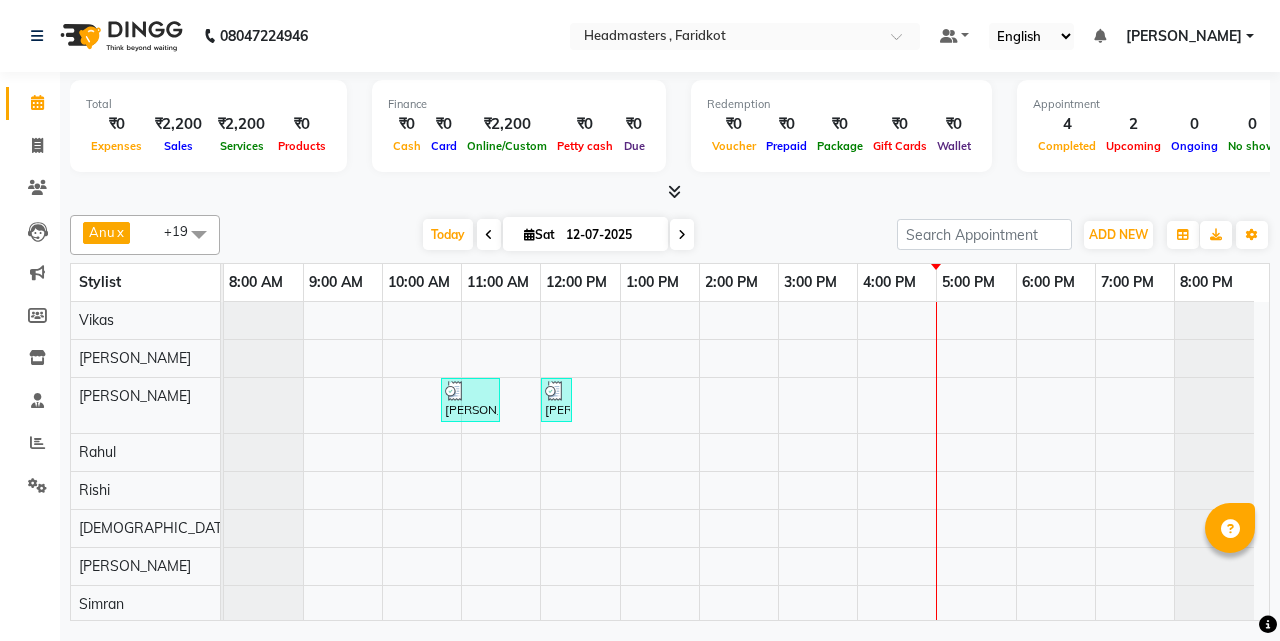 scroll, scrollTop: 0, scrollLeft: 0, axis: both 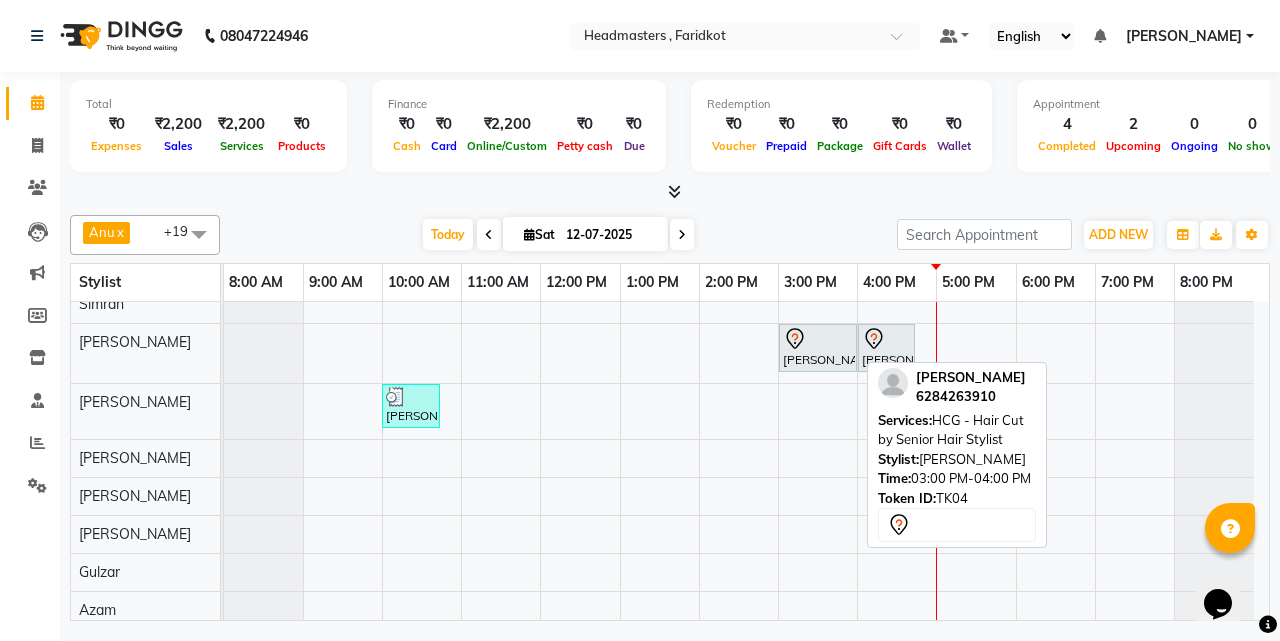 click on "[PERSON_NAME], TK04, 03:00 PM-04:00 PM, HCG - Hair Cut by Senior Hair Stylist" at bounding box center [818, 348] 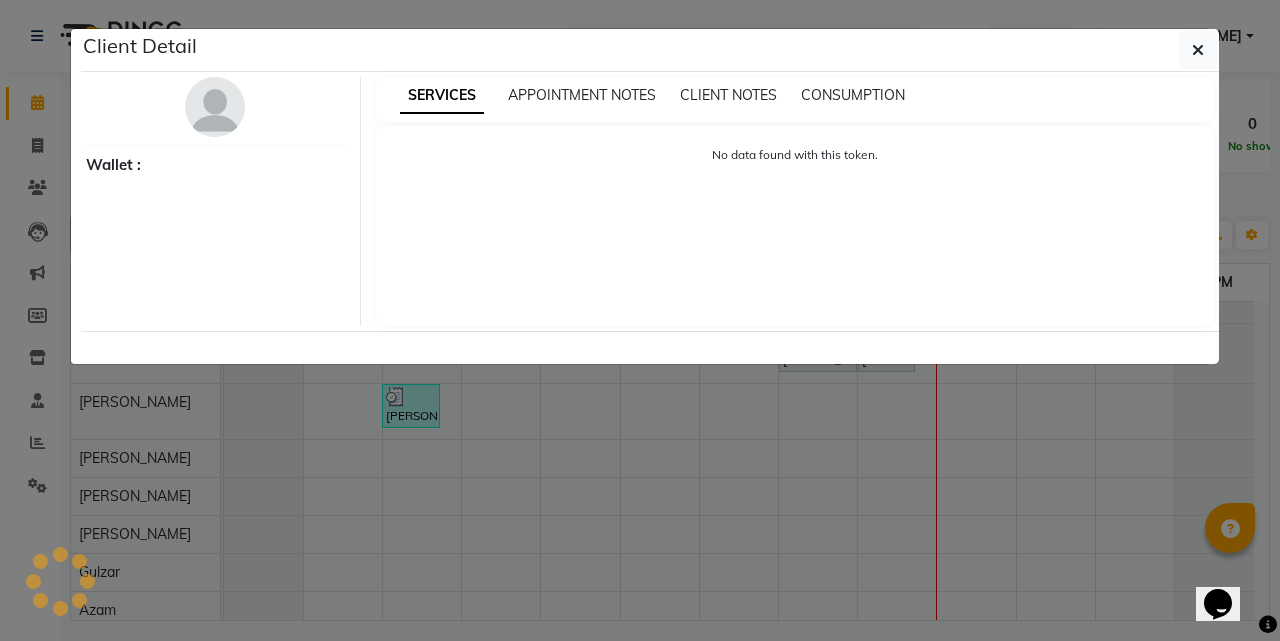 select on "7" 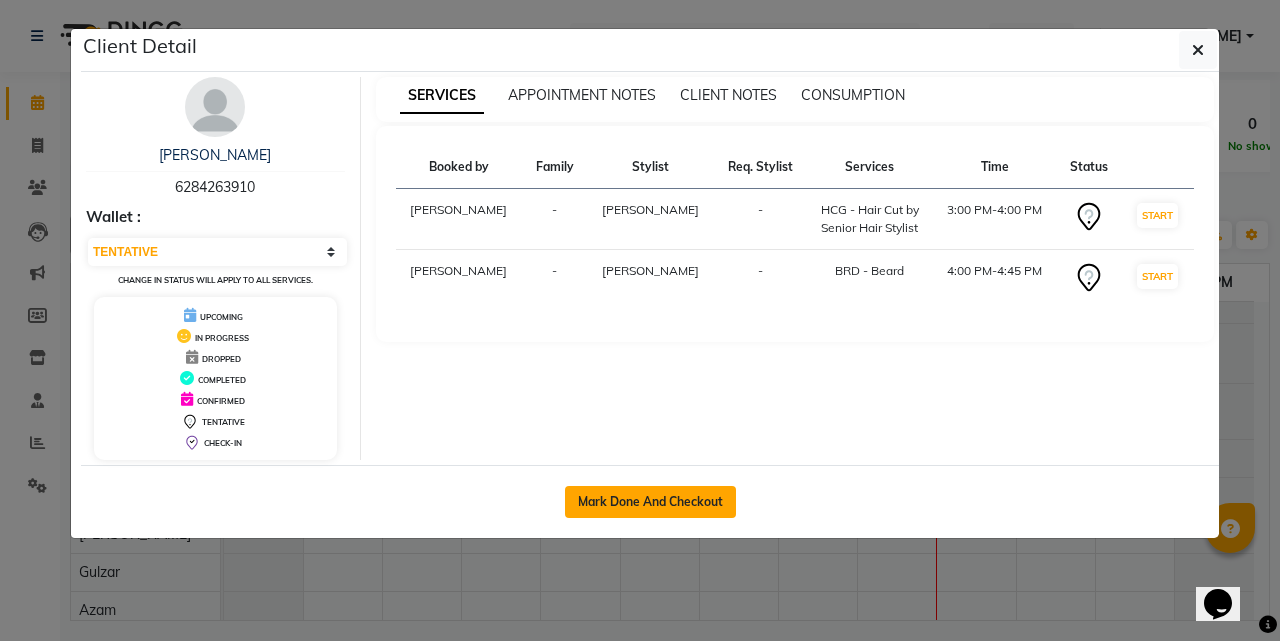 click on "Mark Done And Checkout" 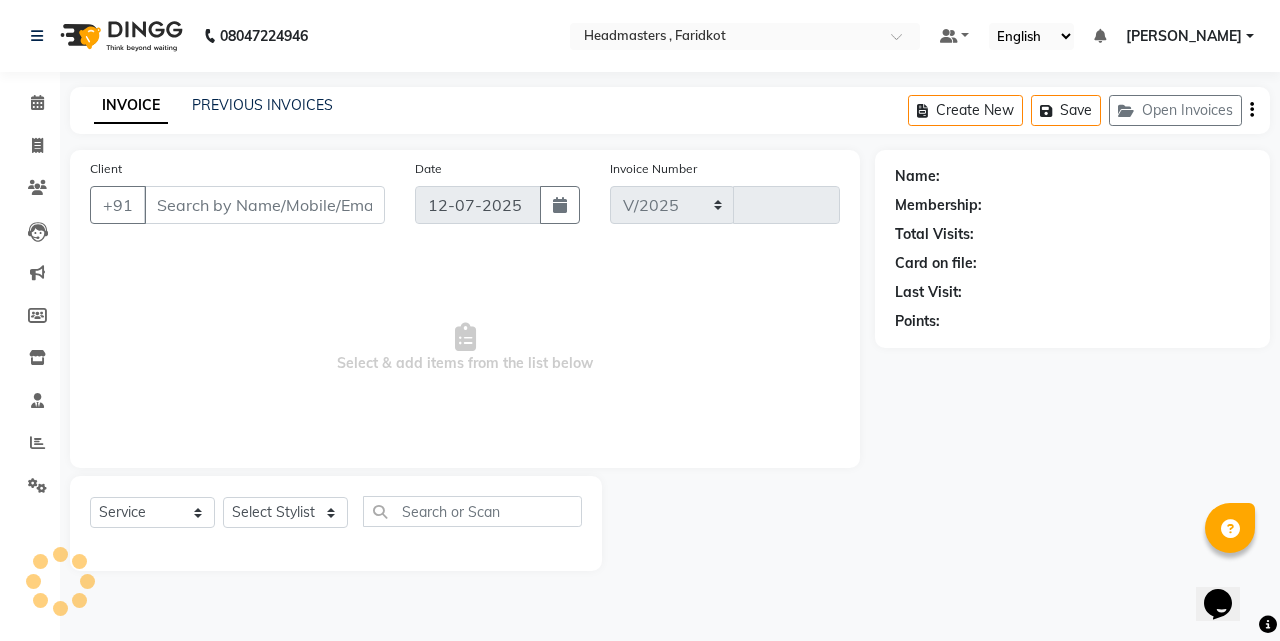 select on "7919" 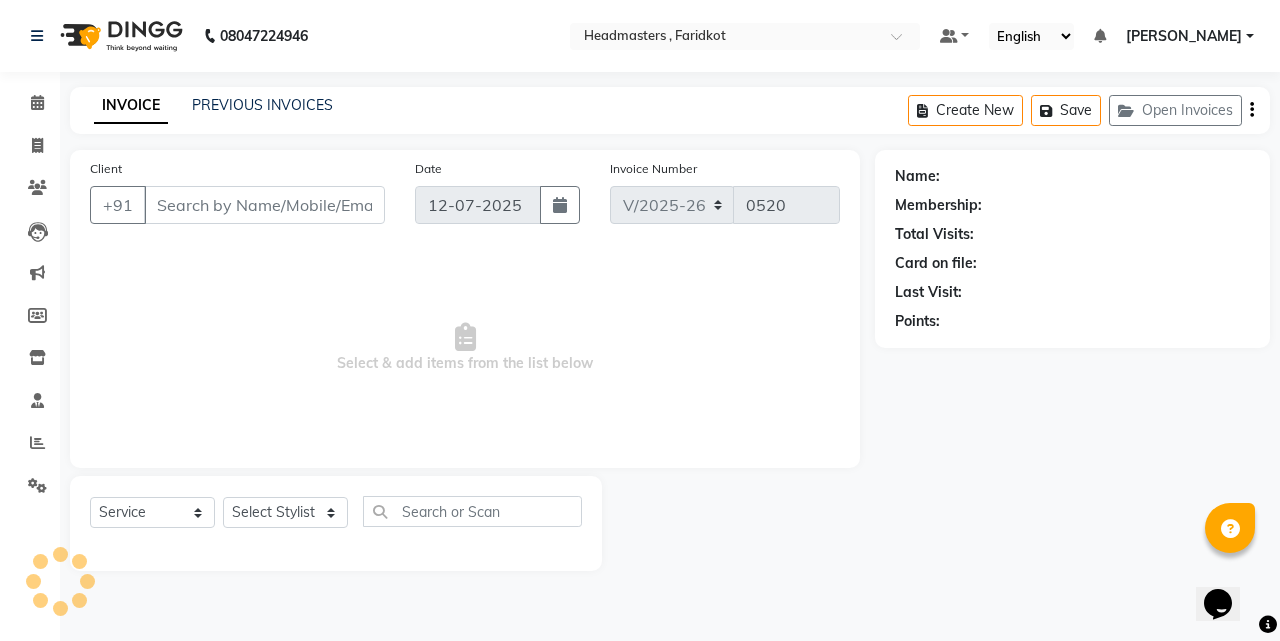 type on "6284263910" 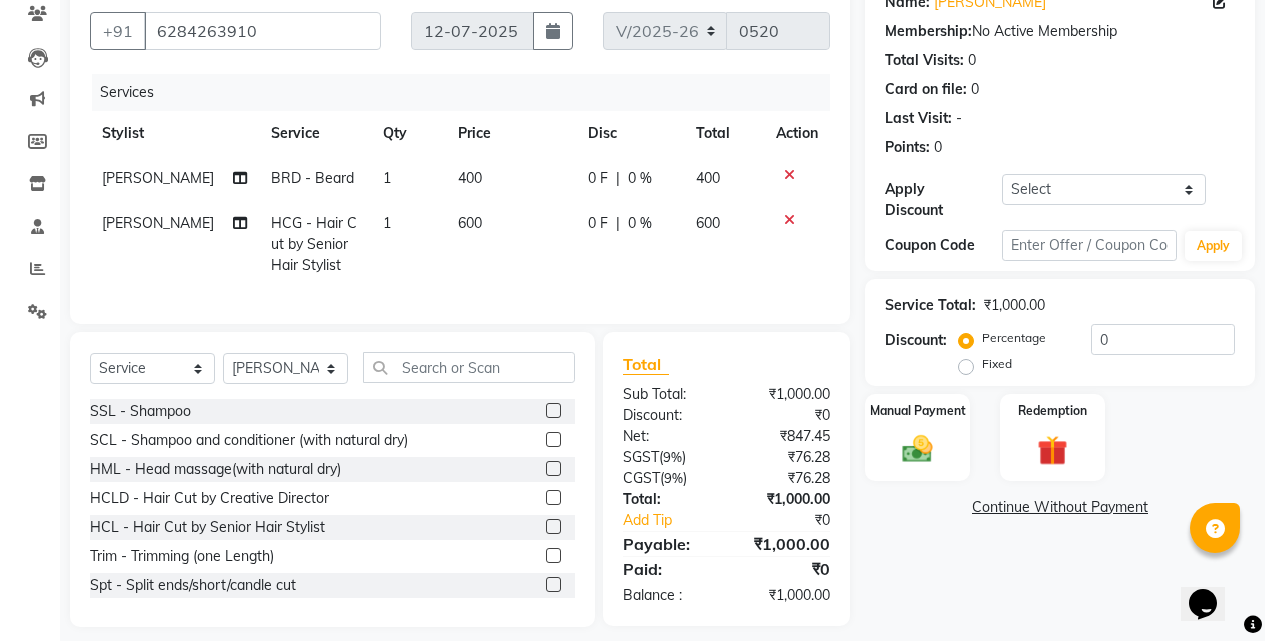 scroll, scrollTop: 200, scrollLeft: 0, axis: vertical 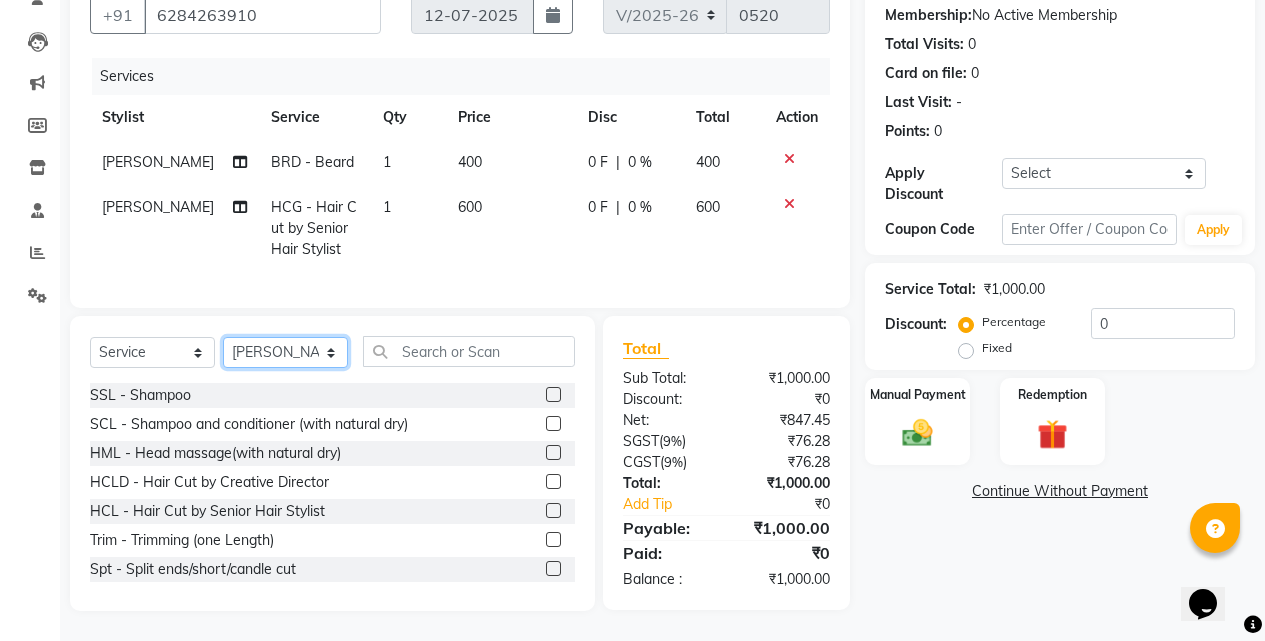 click on "Select Stylist [PERSON_NAME] [PERSON_NAME] [PERSON_NAME] [PERSON_NAME] [PERSON_NAME] [PERSON_NAME] [PERSON_NAME] [PERSON_NAME] [PERSON_NAME] [PERSON_NAME]" 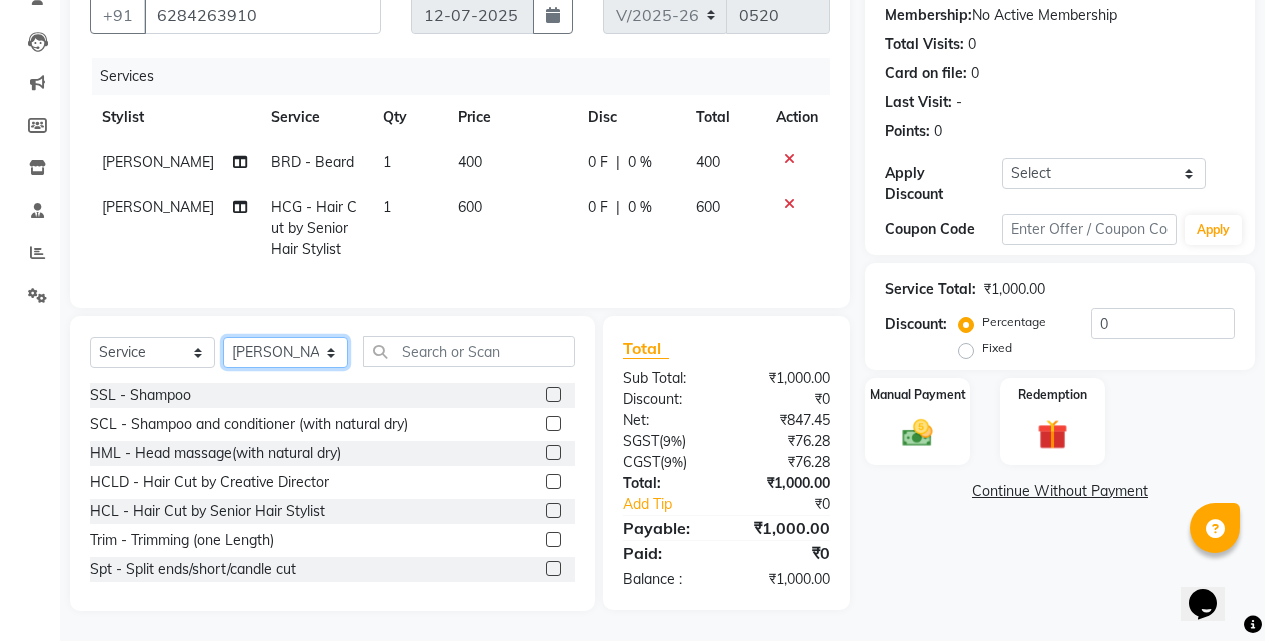select on "83028" 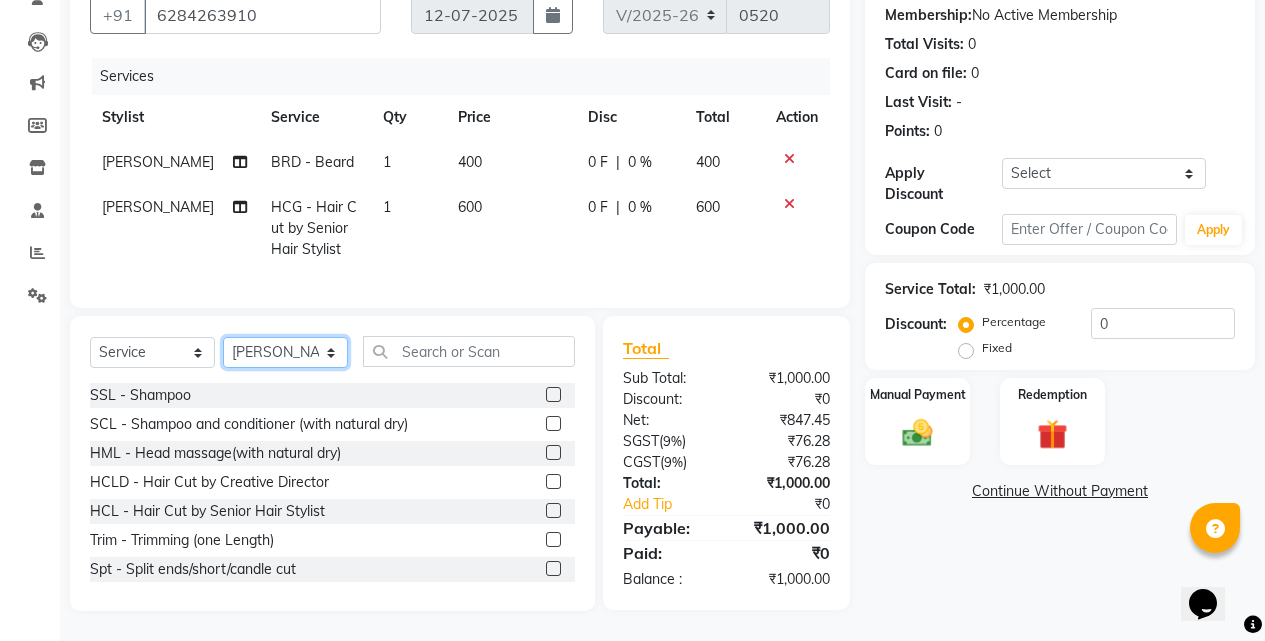 click on "Select Stylist [PERSON_NAME] [PERSON_NAME] [PERSON_NAME] [PERSON_NAME] [PERSON_NAME] [PERSON_NAME] [PERSON_NAME] [PERSON_NAME] [PERSON_NAME] [PERSON_NAME]" 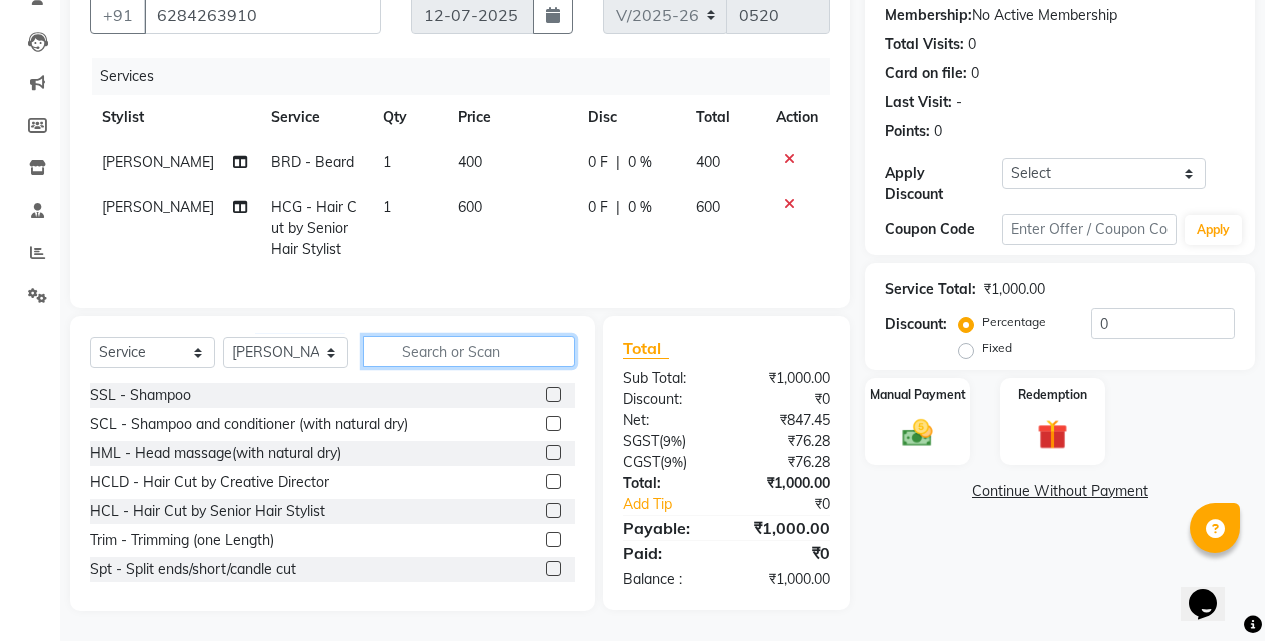 click 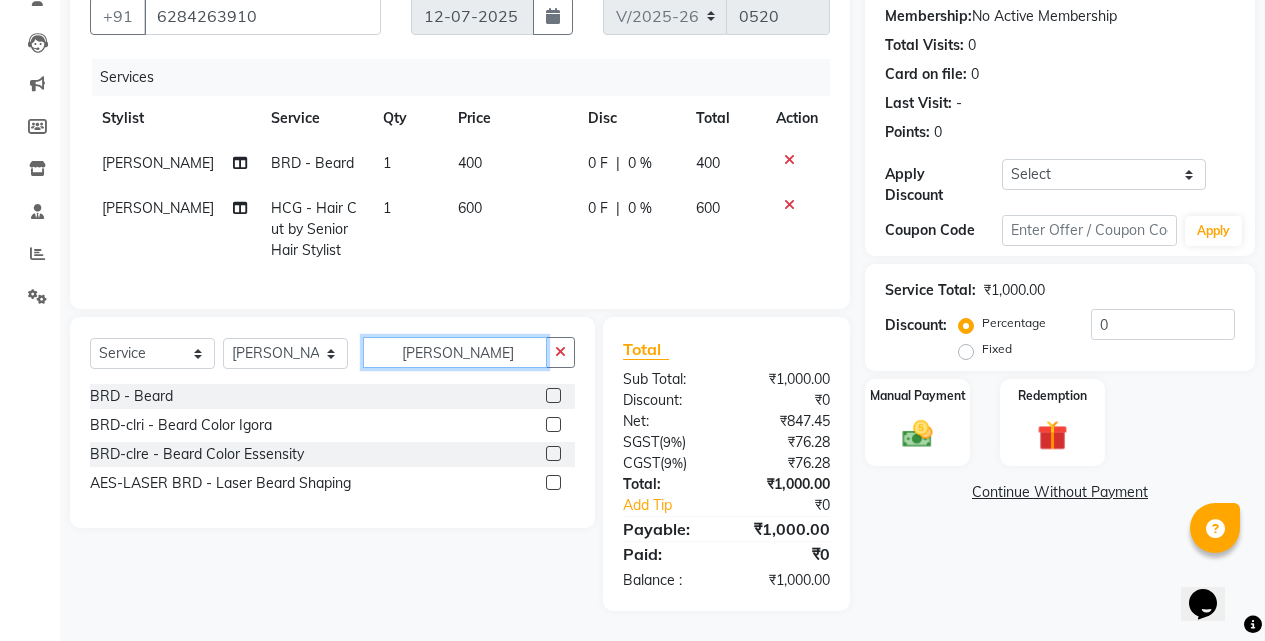 type on "[PERSON_NAME]" 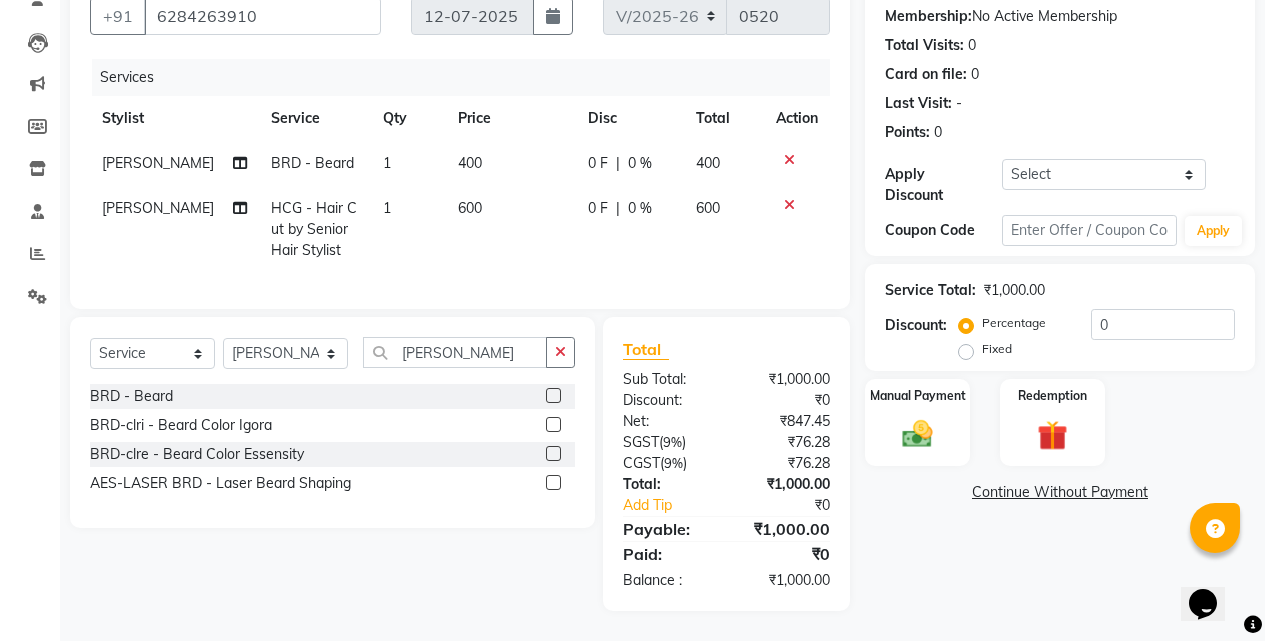click 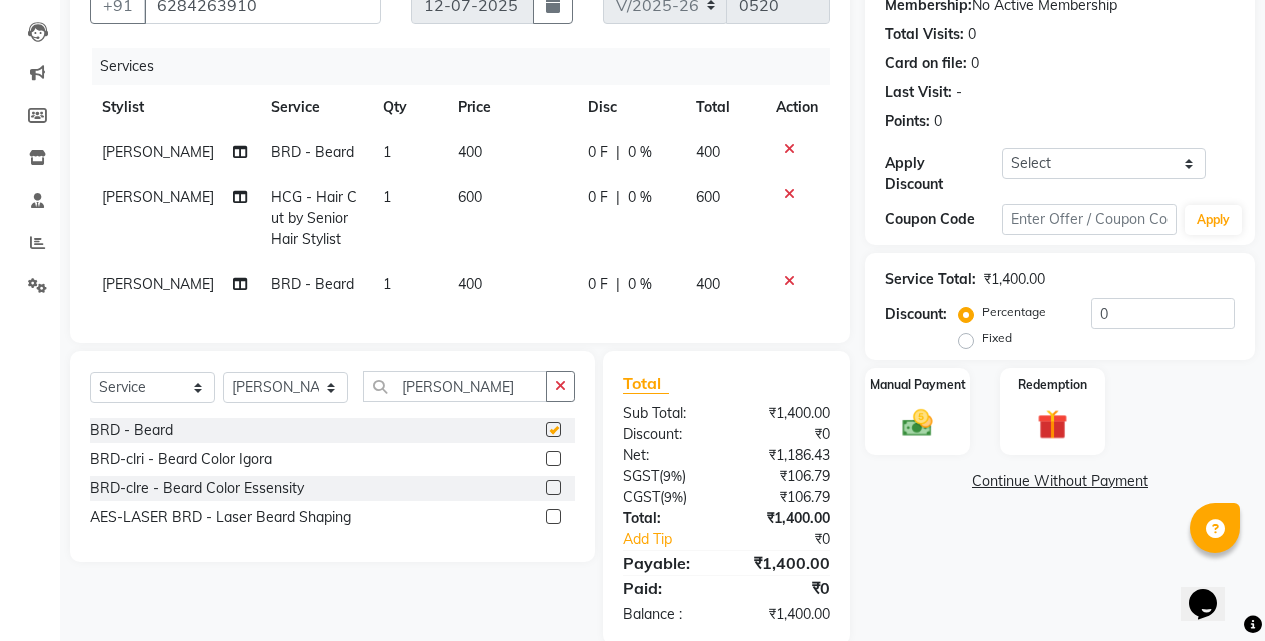checkbox on "false" 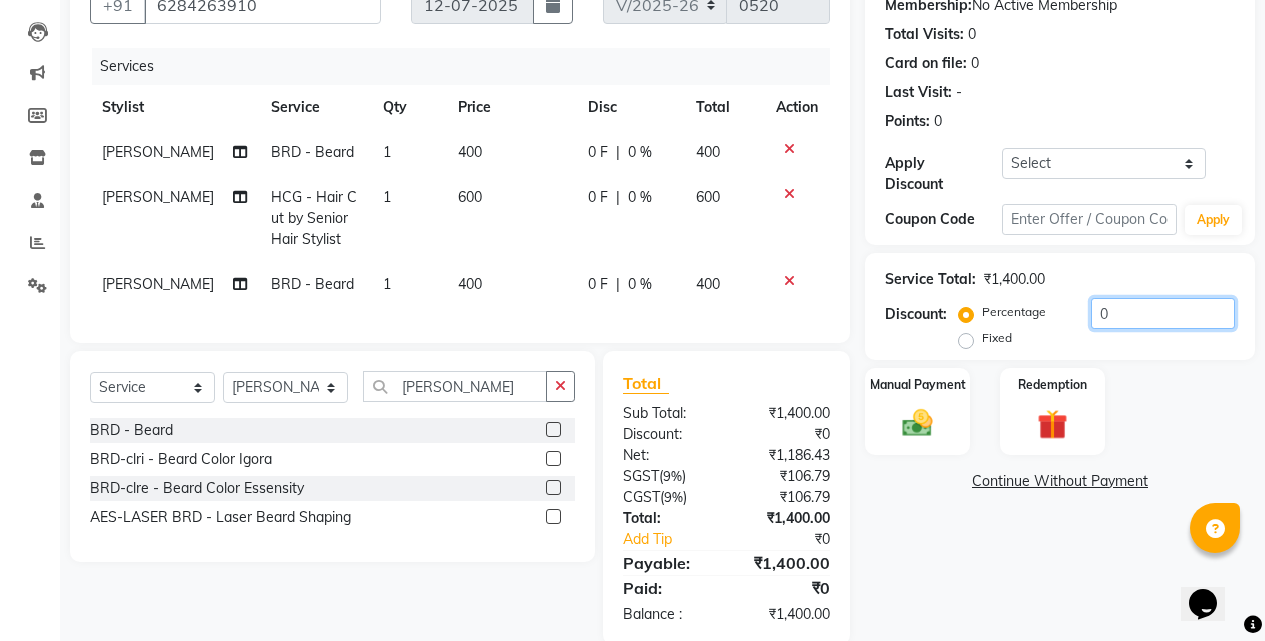 click on "0" 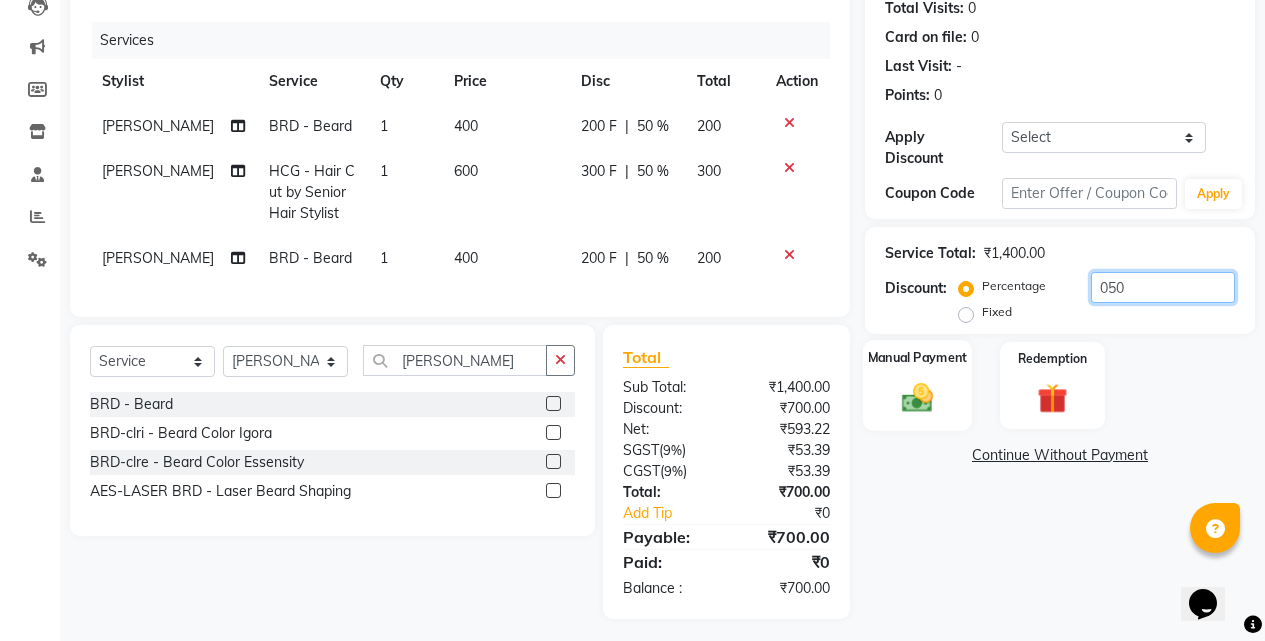 scroll, scrollTop: 249, scrollLeft: 0, axis: vertical 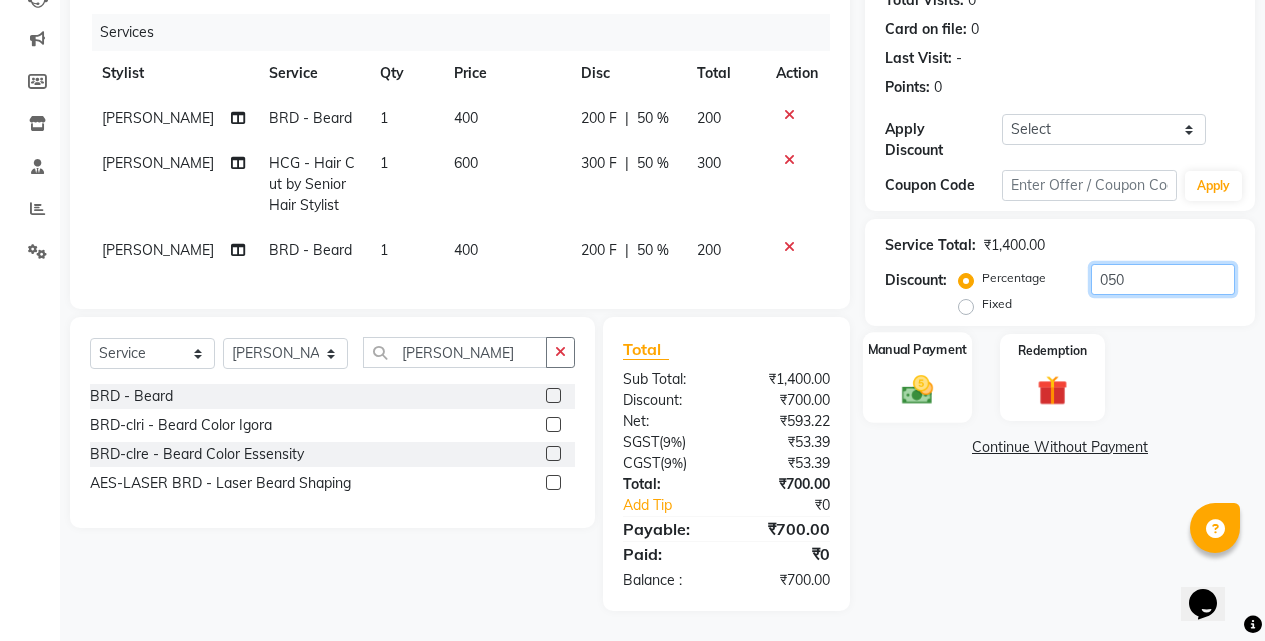 type on "050" 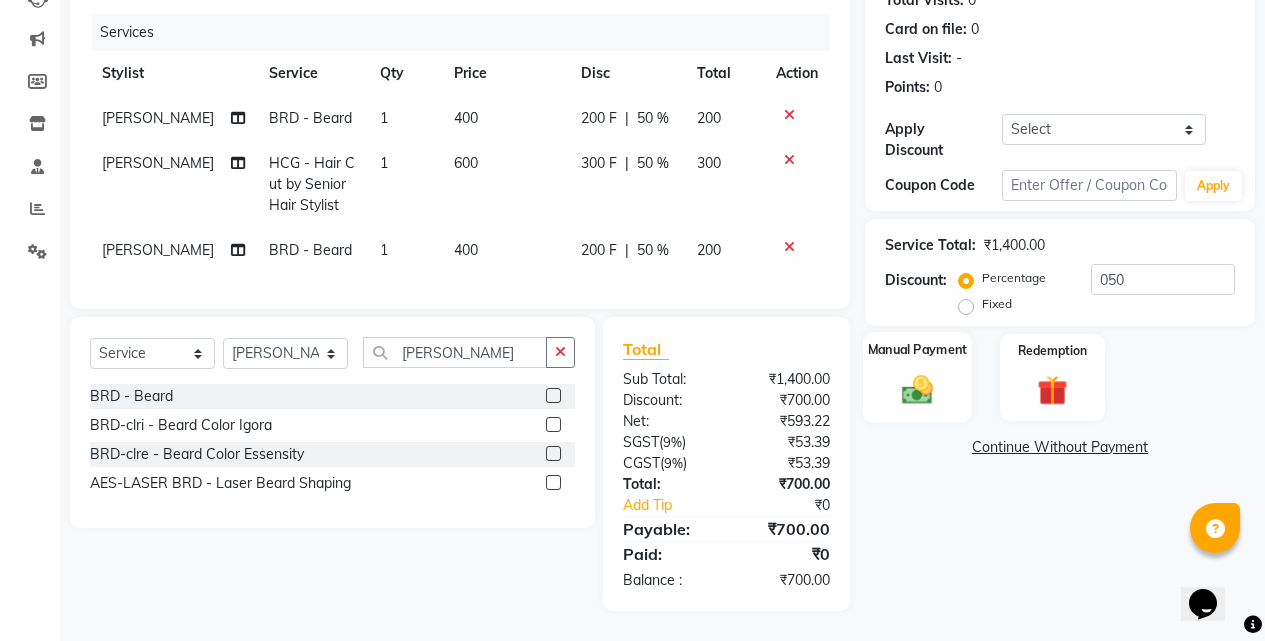 click 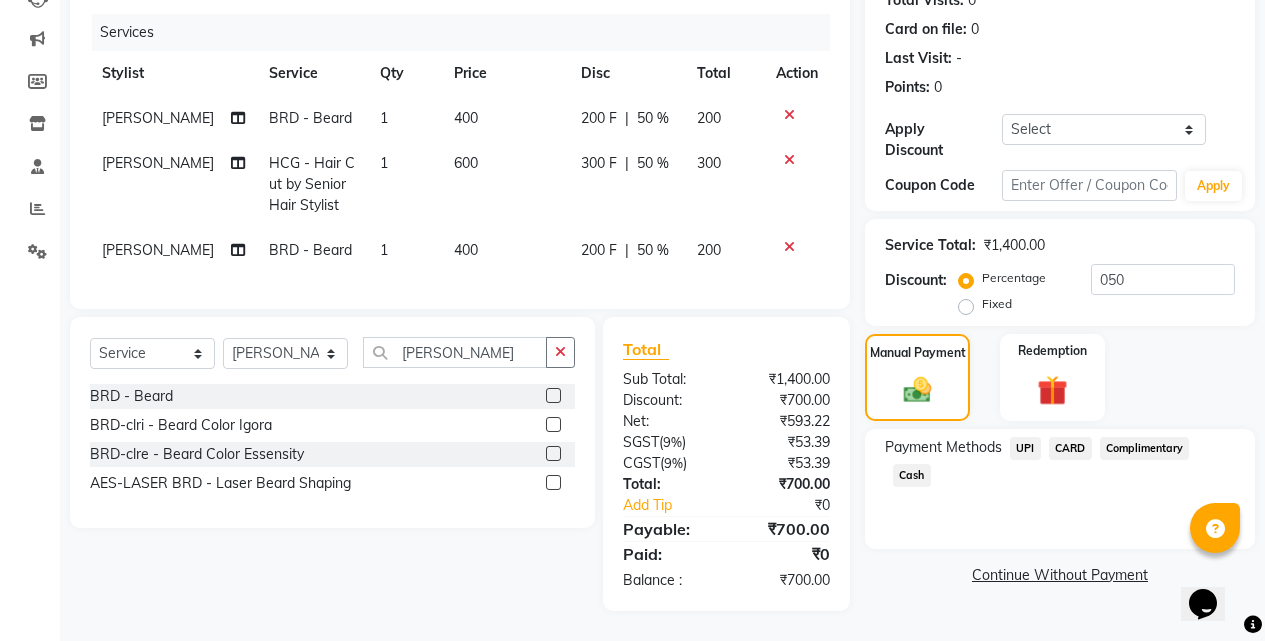 click on "UPI" 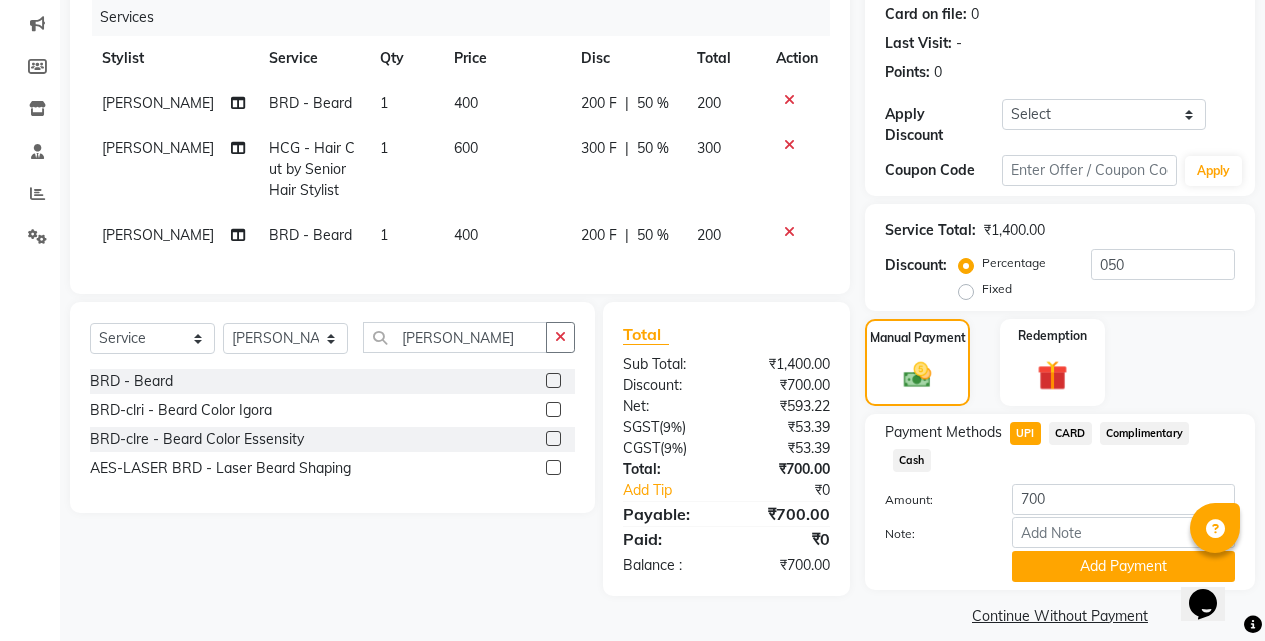 scroll, scrollTop: 253, scrollLeft: 0, axis: vertical 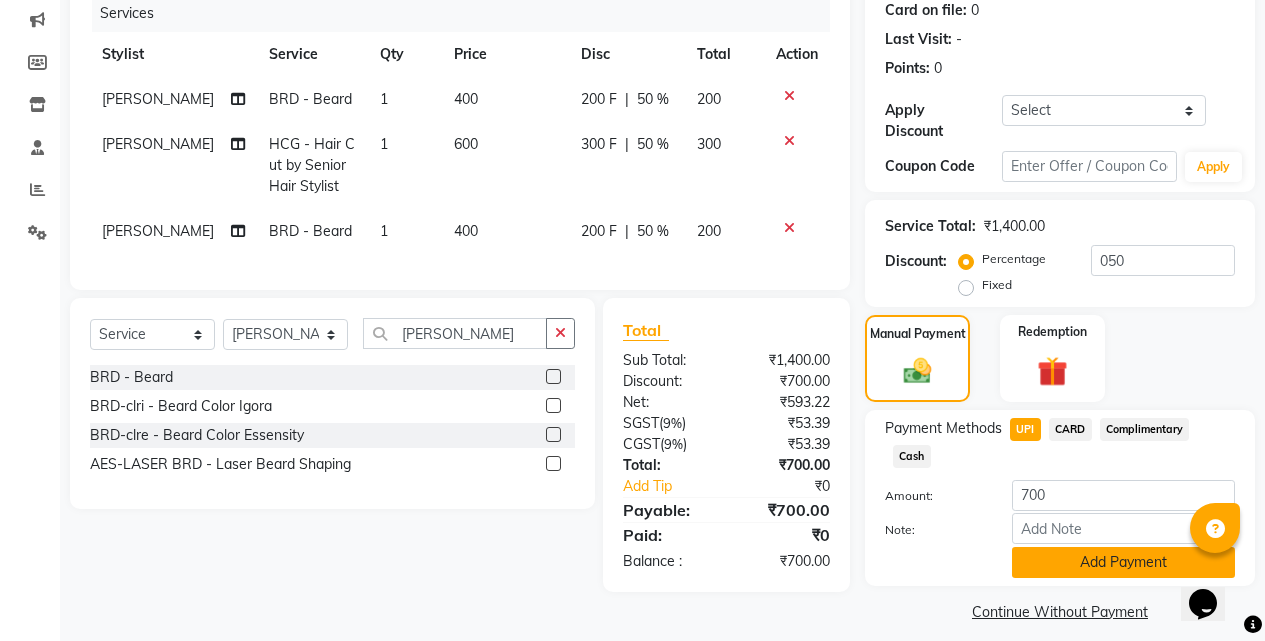 click on "Add Payment" 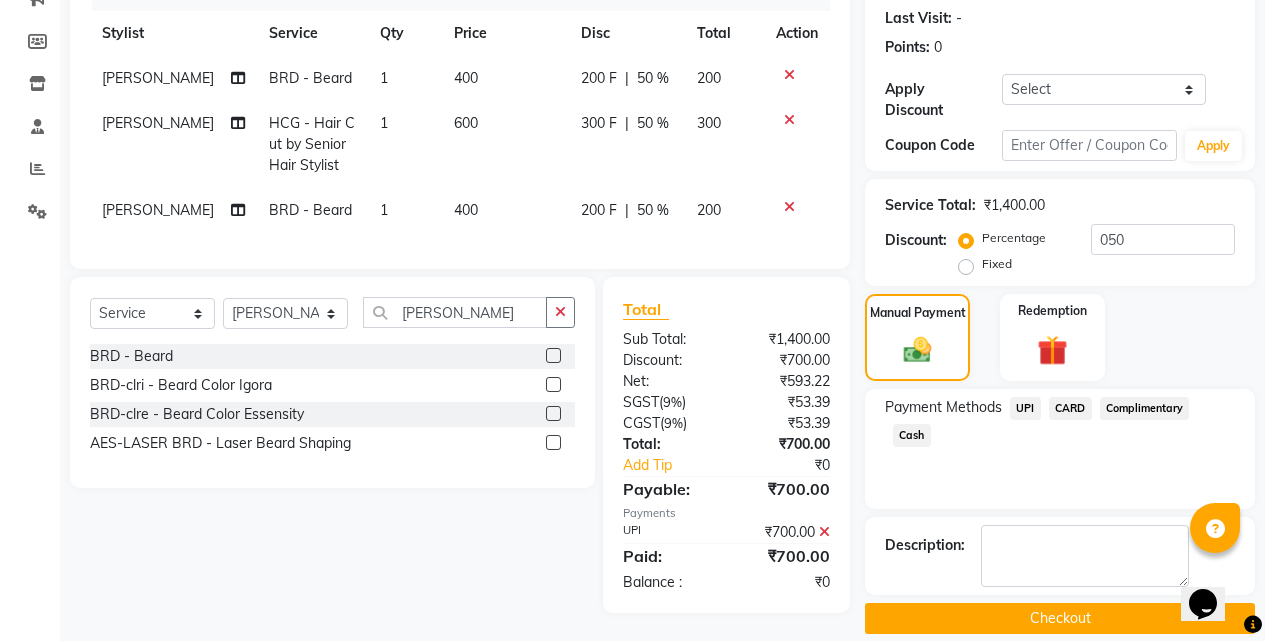 scroll, scrollTop: 291, scrollLeft: 0, axis: vertical 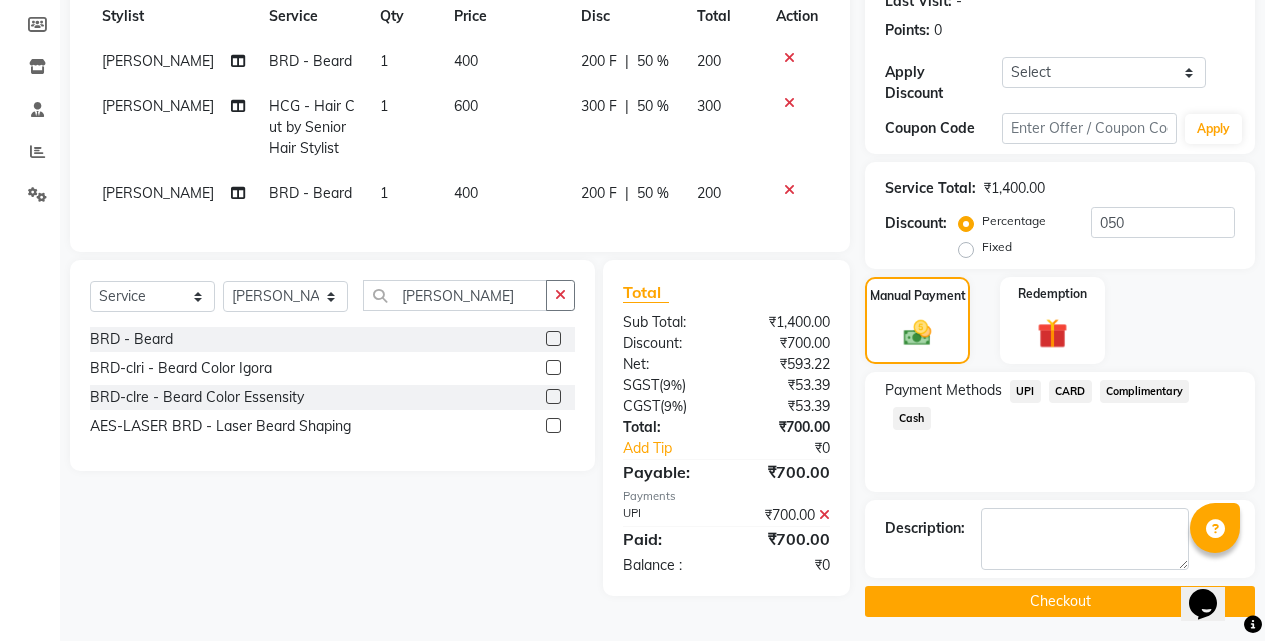 click on "Checkout" 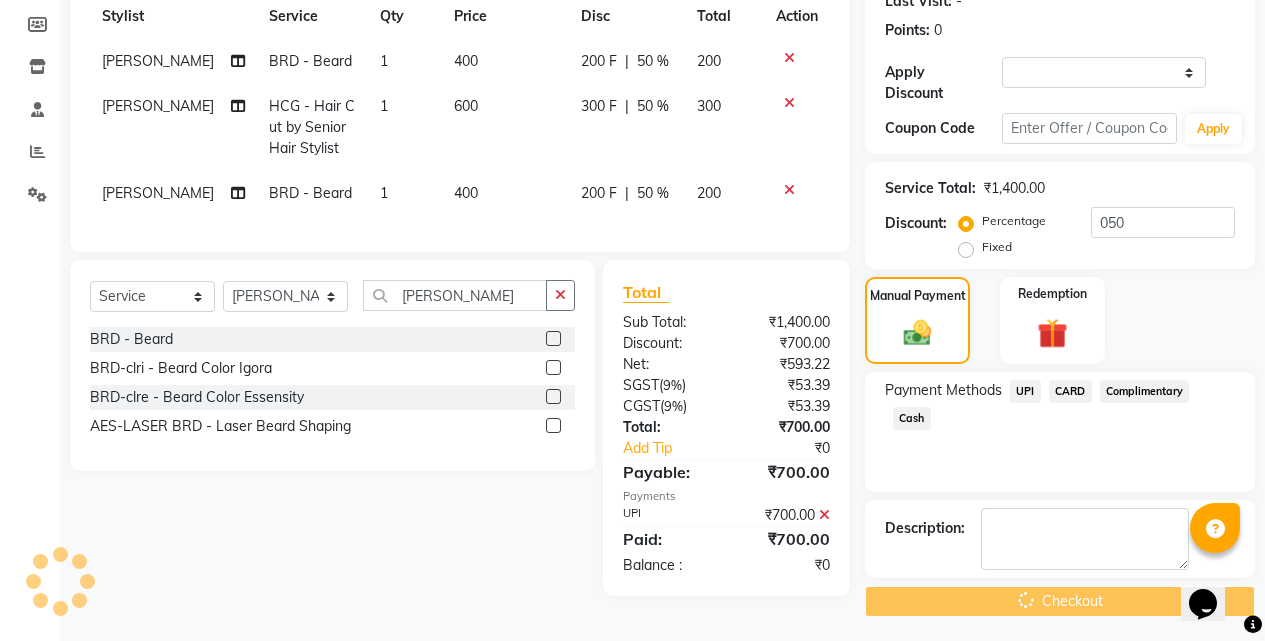 scroll, scrollTop: 0, scrollLeft: 0, axis: both 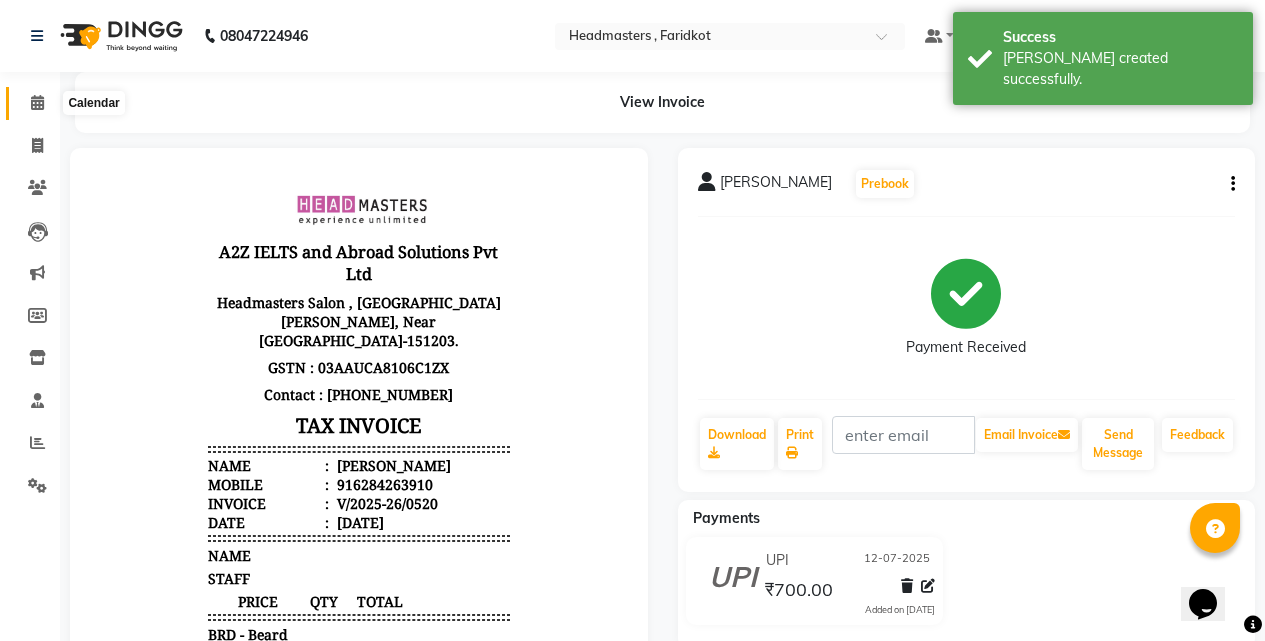 click 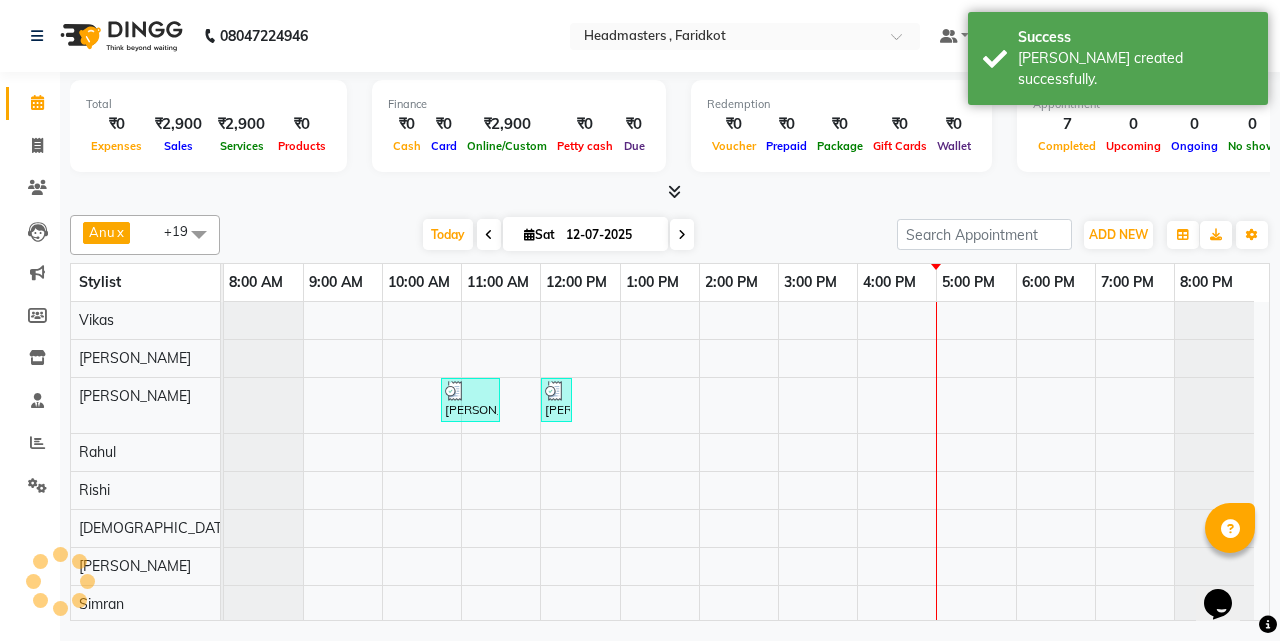 scroll, scrollTop: 100, scrollLeft: 0, axis: vertical 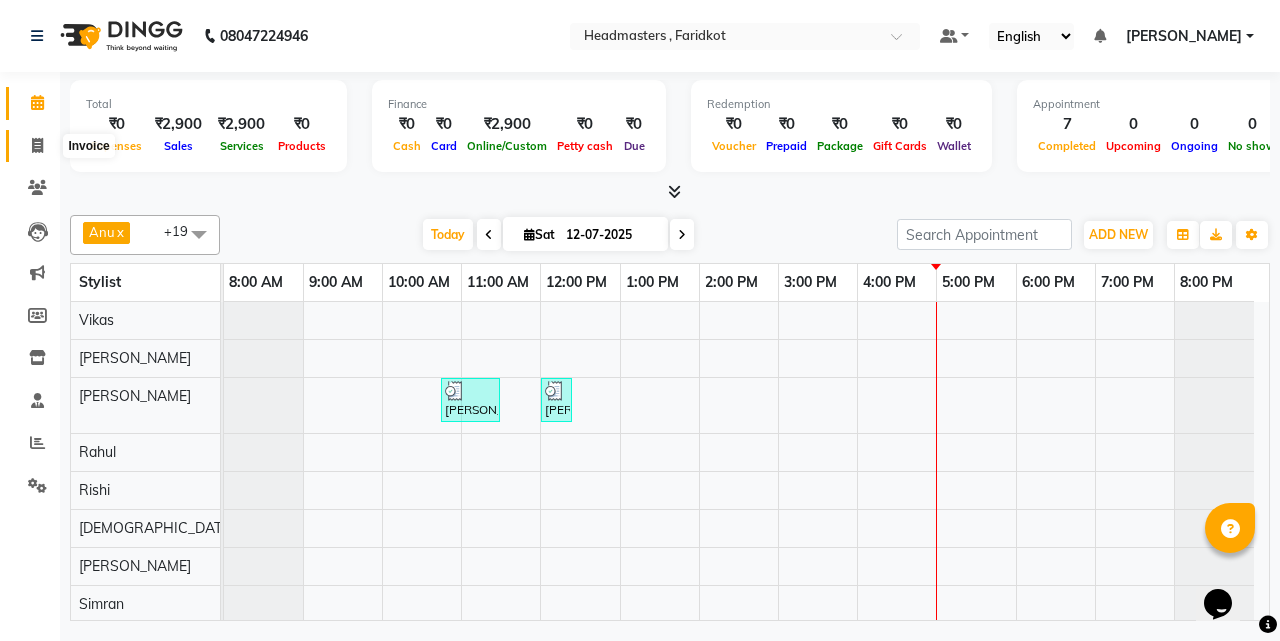 click 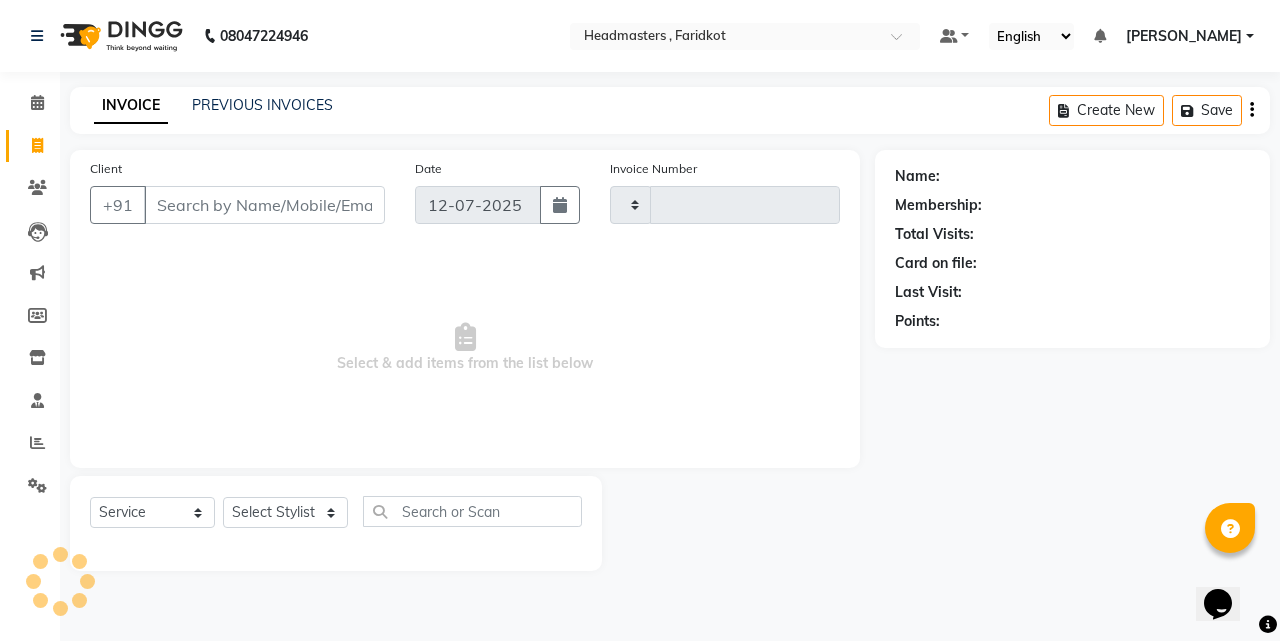 type on "0521" 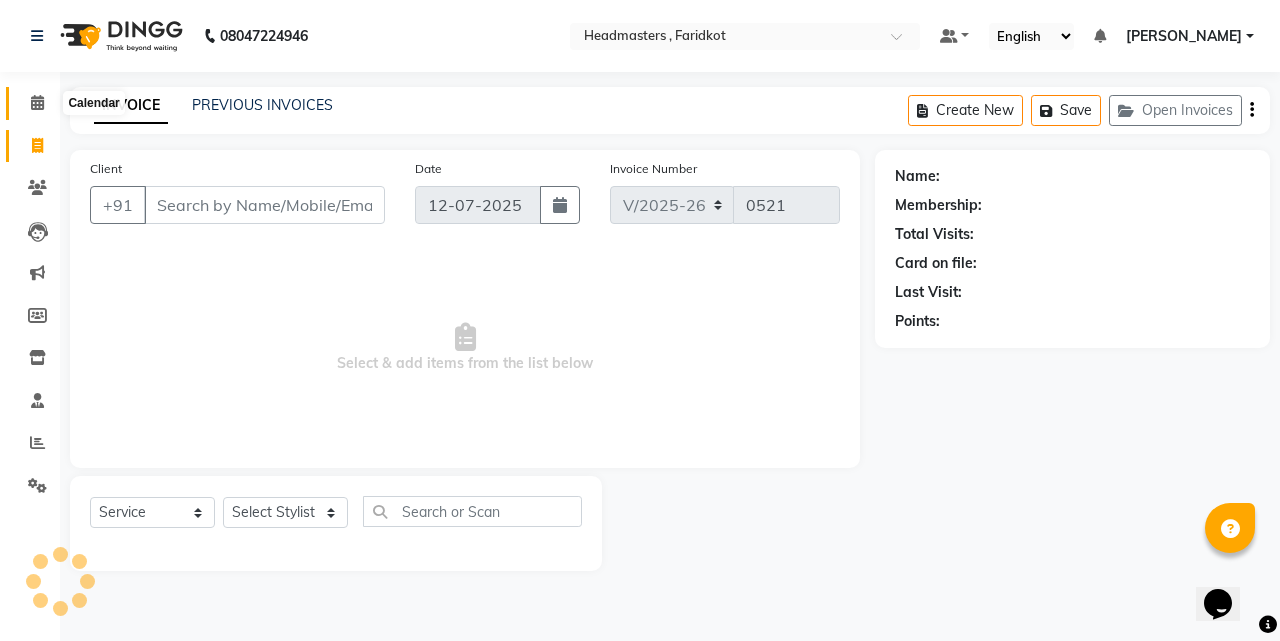 click 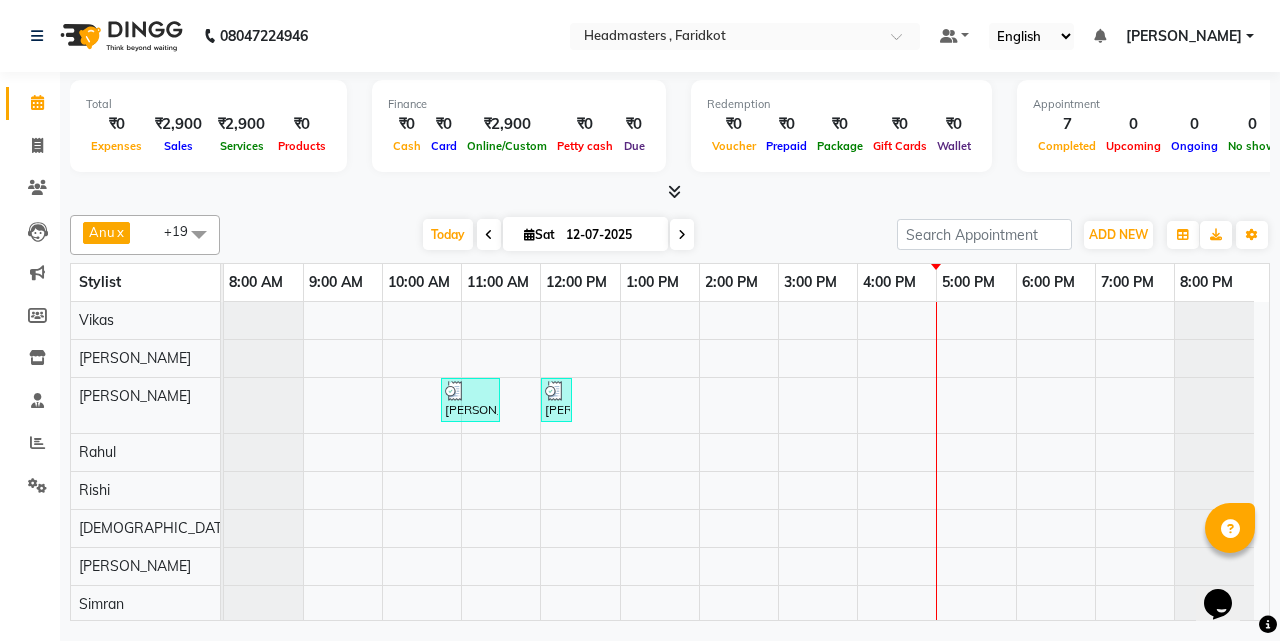 scroll, scrollTop: 73, scrollLeft: 0, axis: vertical 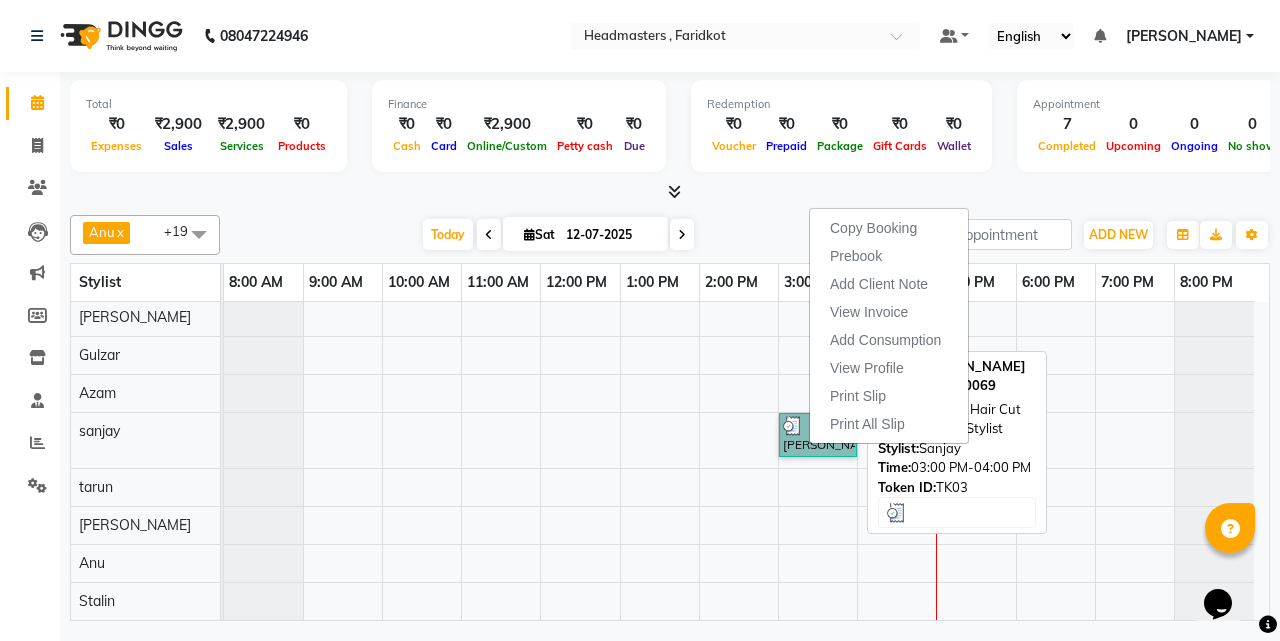 click on "[PERSON_NAME], TK03, 03:00 PM-04:00 PM, HCL - Hair Cut by Senior Hair Stylist" at bounding box center [818, 435] 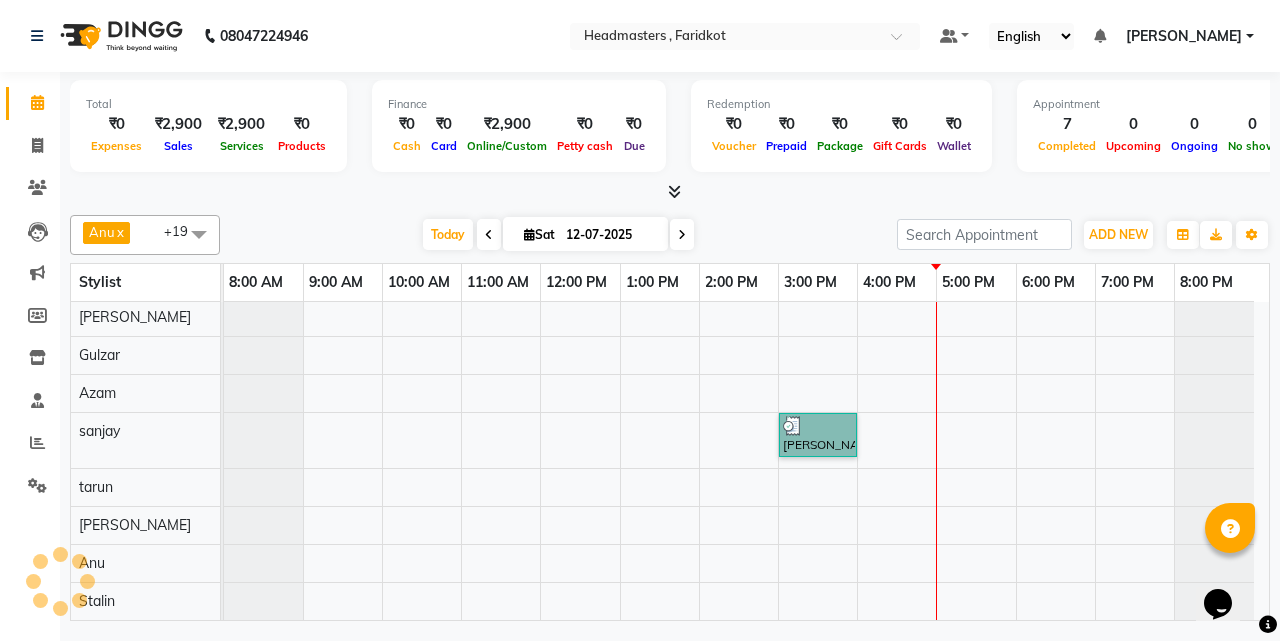 select on "3" 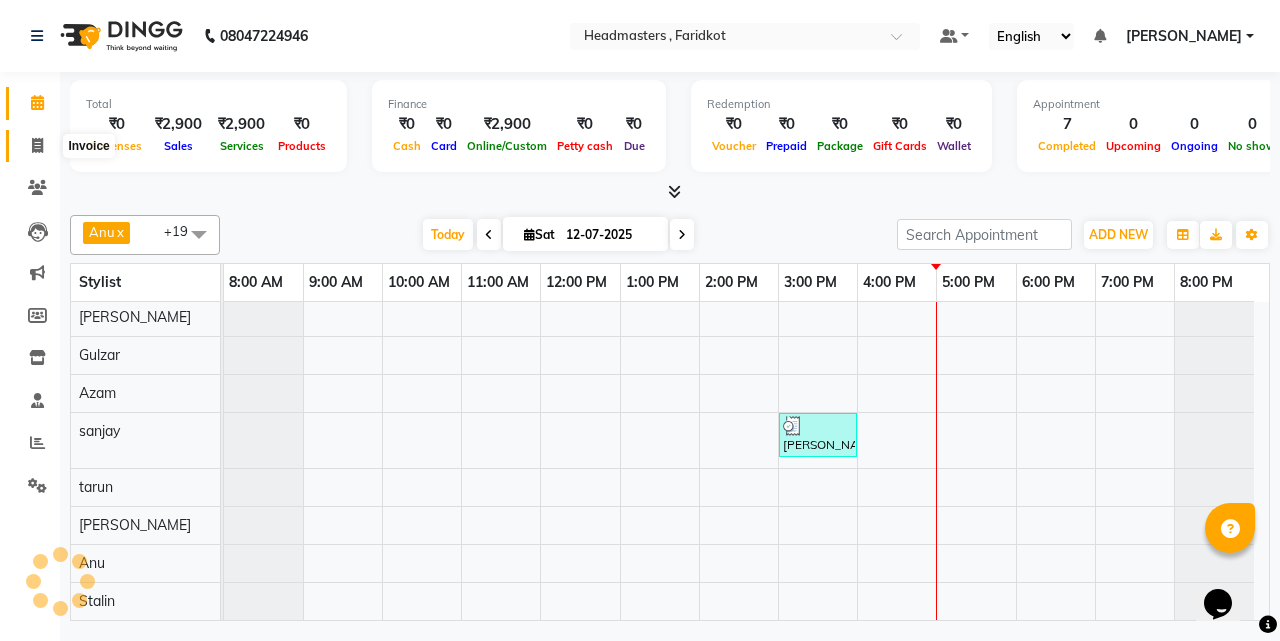 click 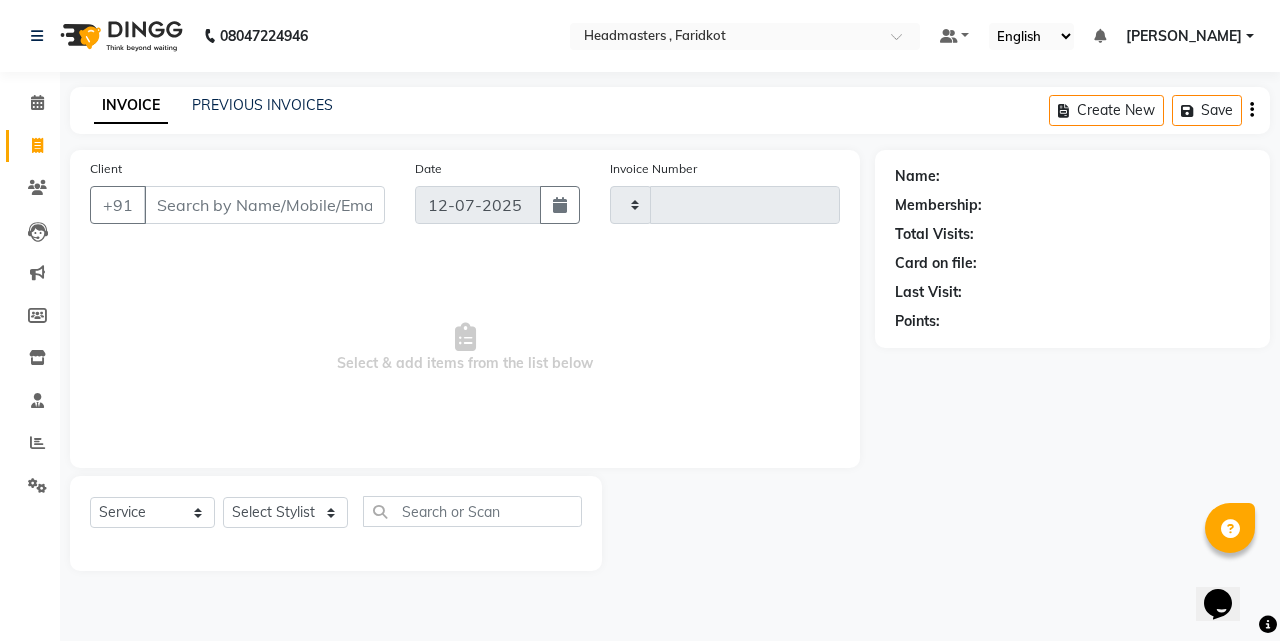 type on "0521" 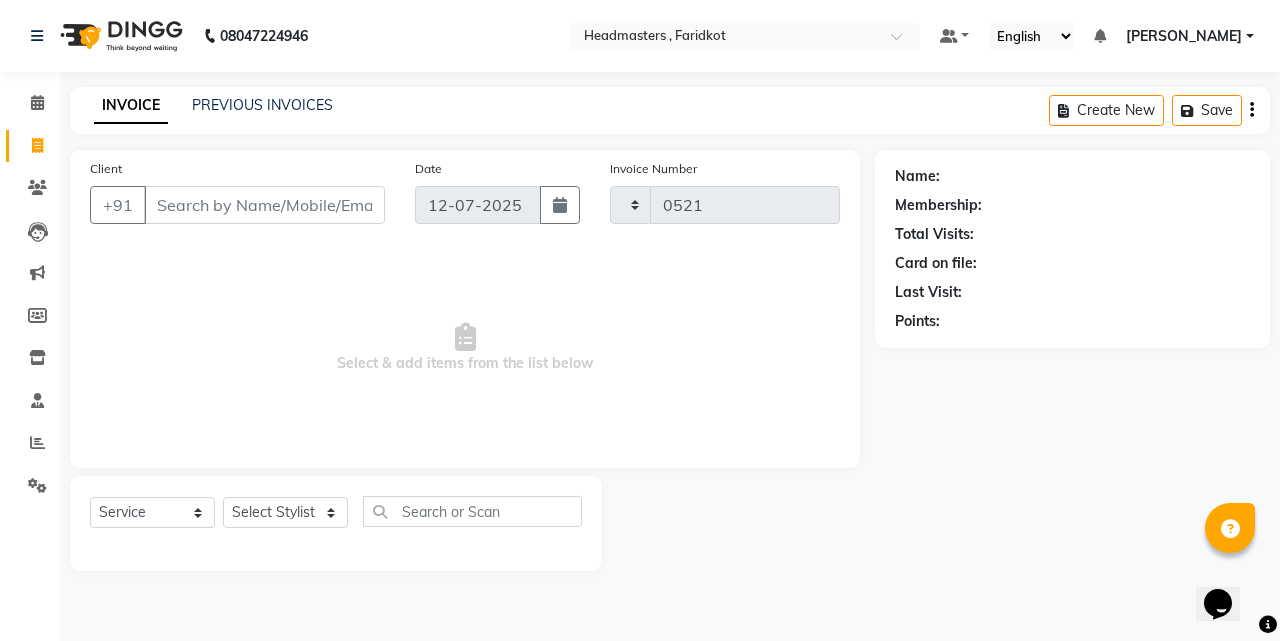 select on "7919" 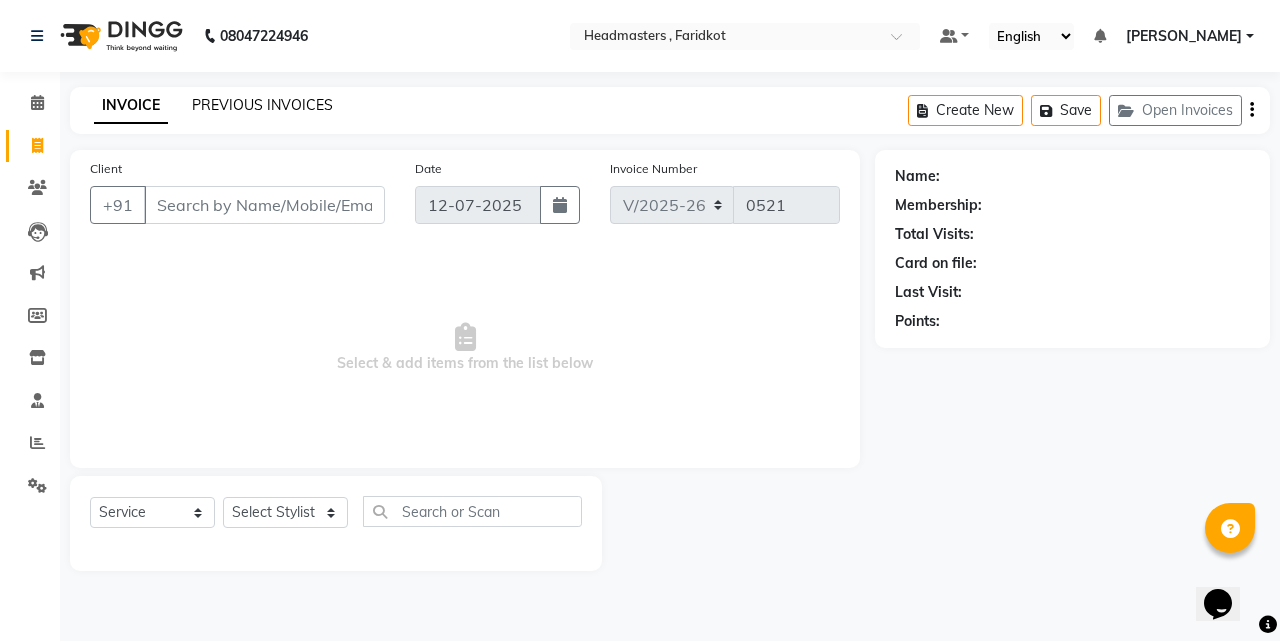 click on "PREVIOUS INVOICES" 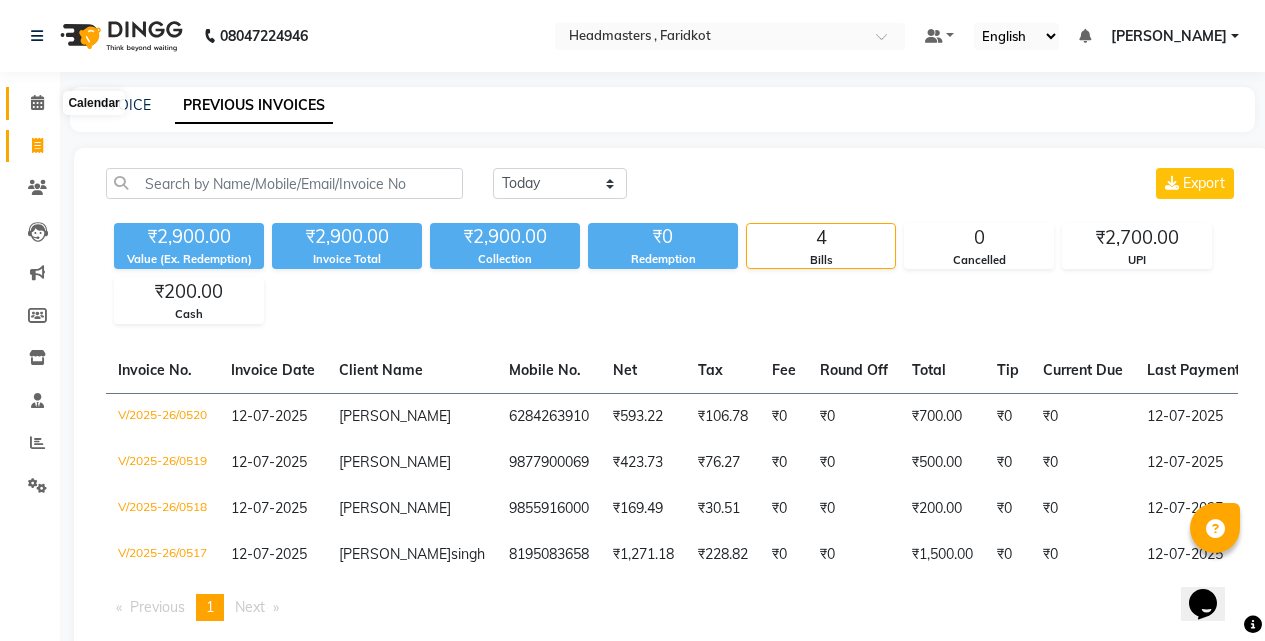 click 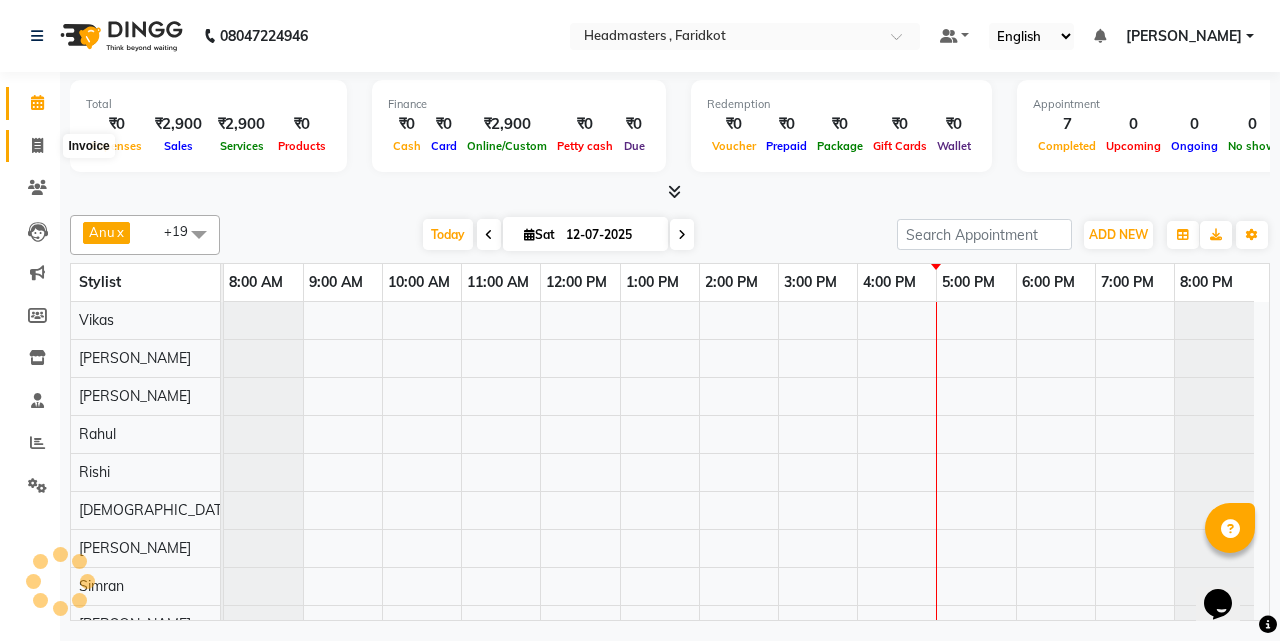 click 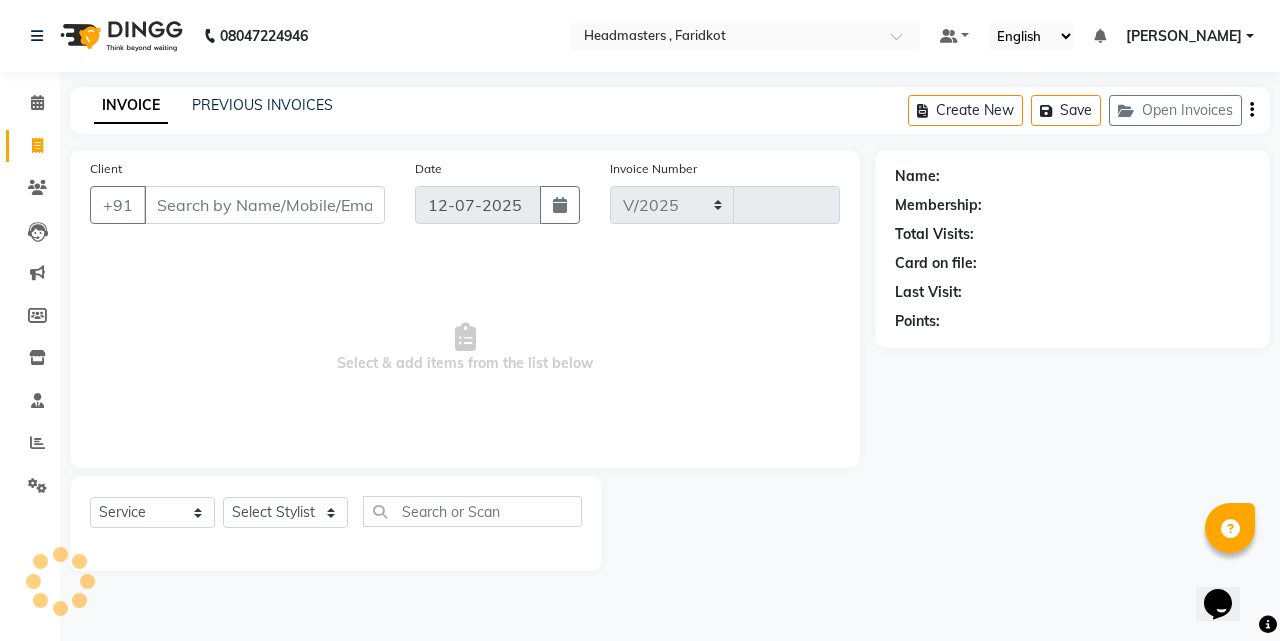 select on "7919" 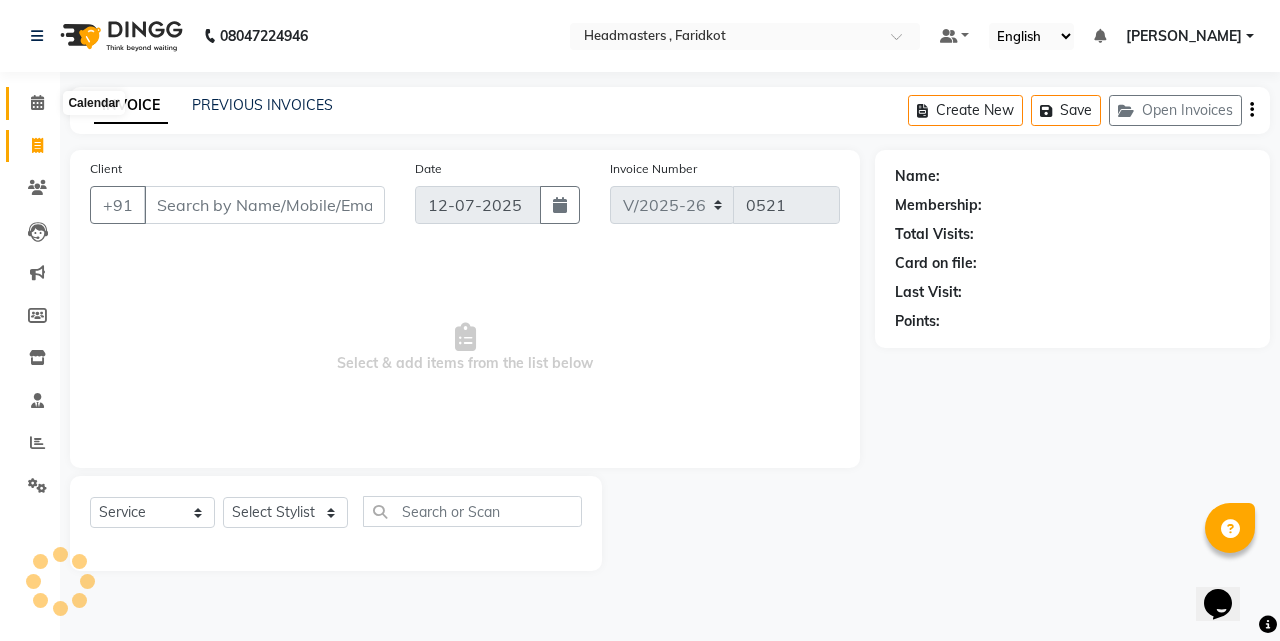 click 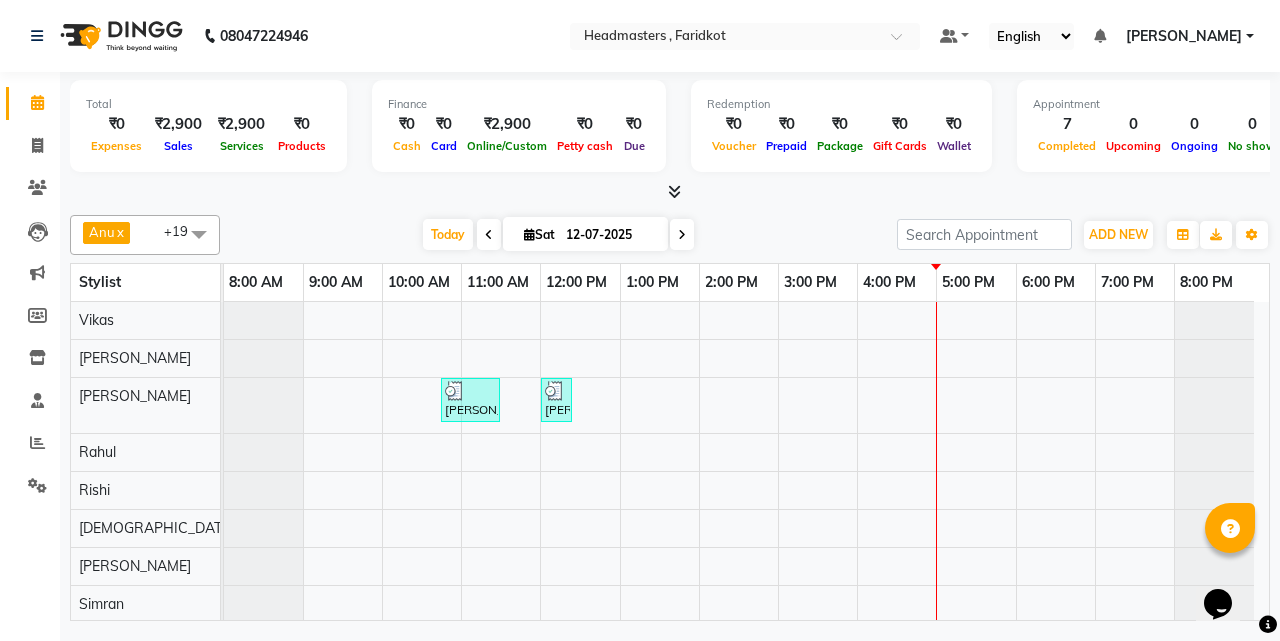 scroll, scrollTop: 108, scrollLeft: 0, axis: vertical 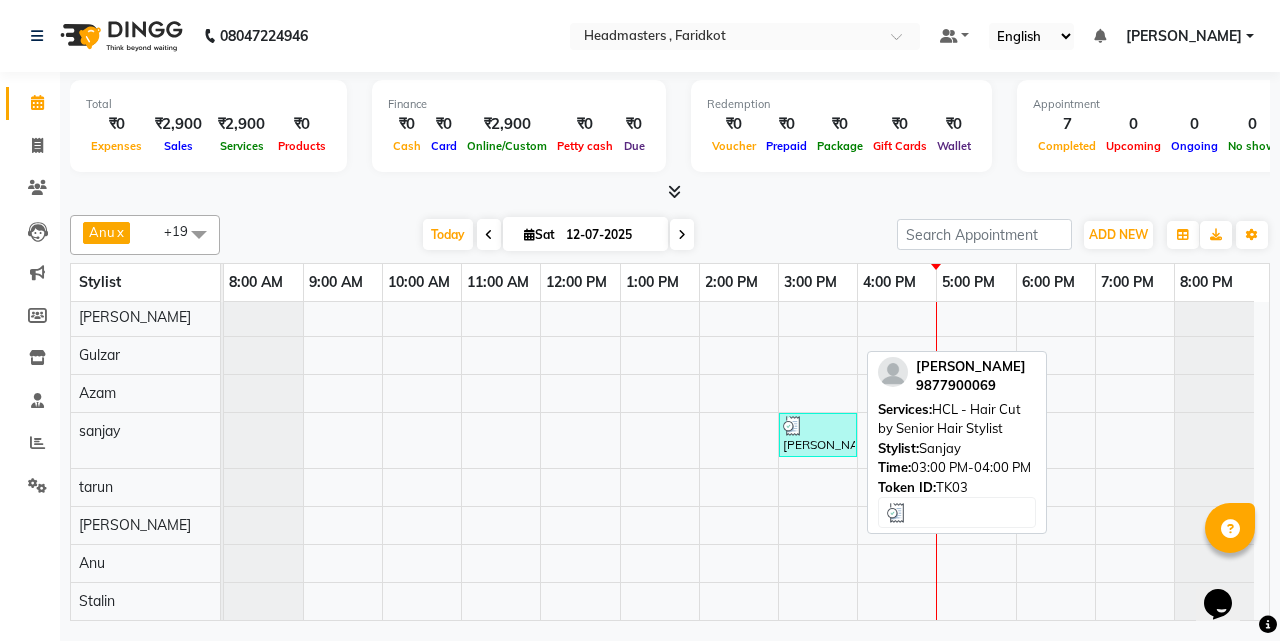 click at bounding box center [818, 426] 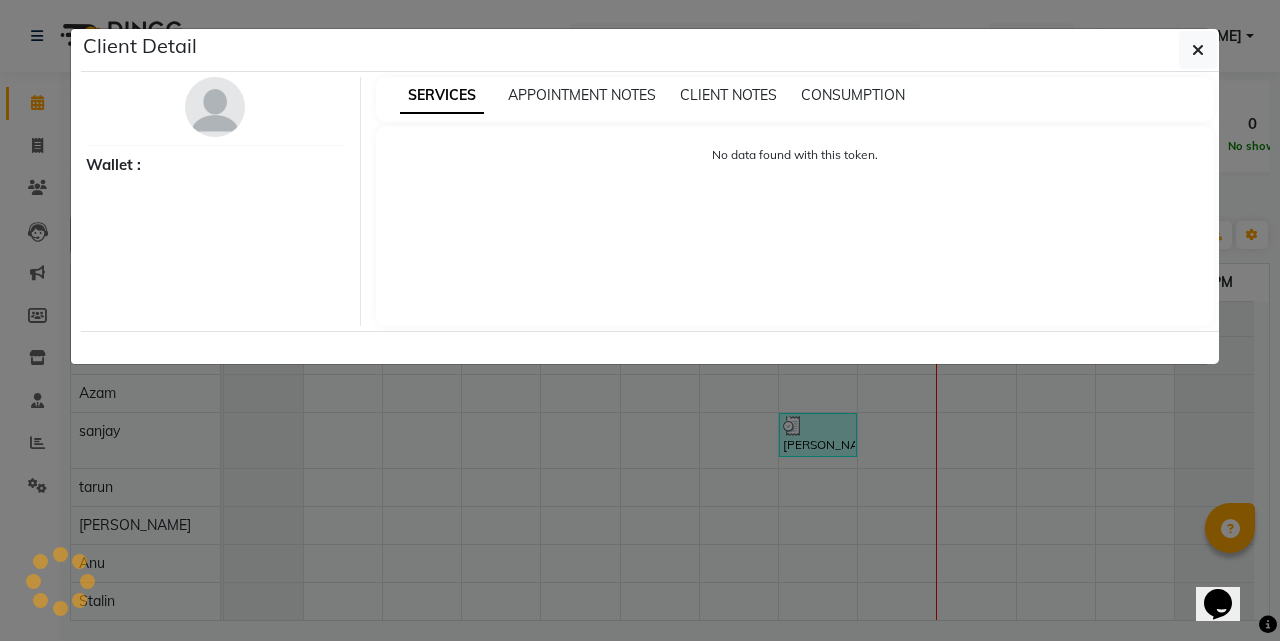 select on "3" 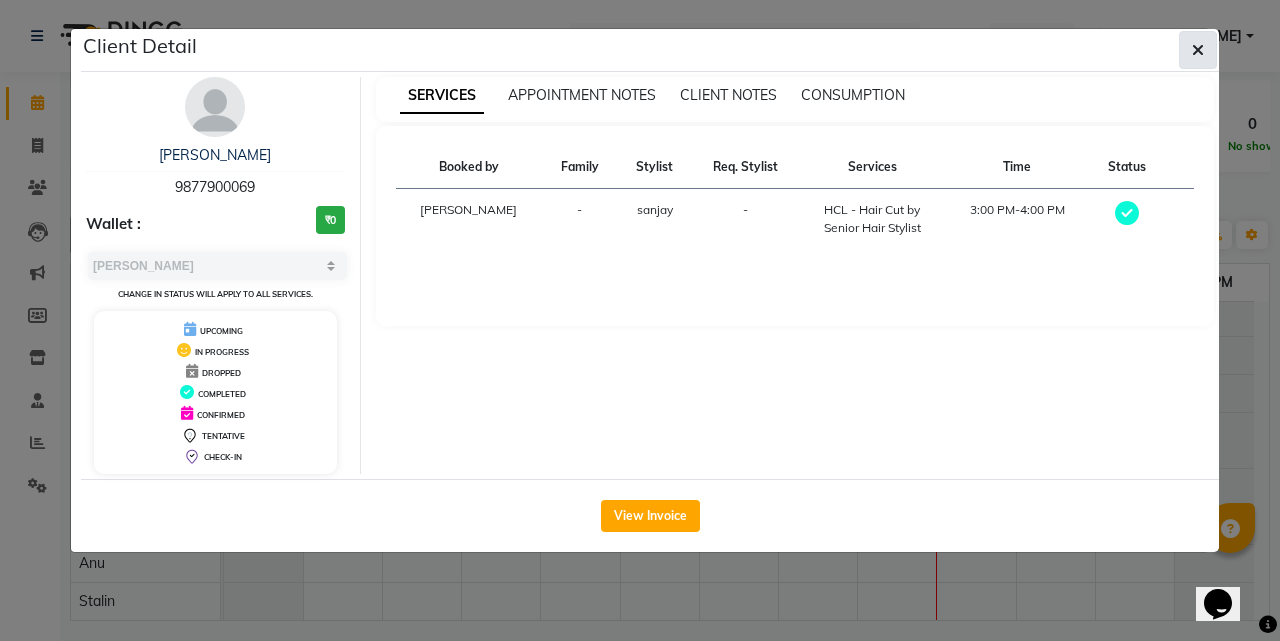 click 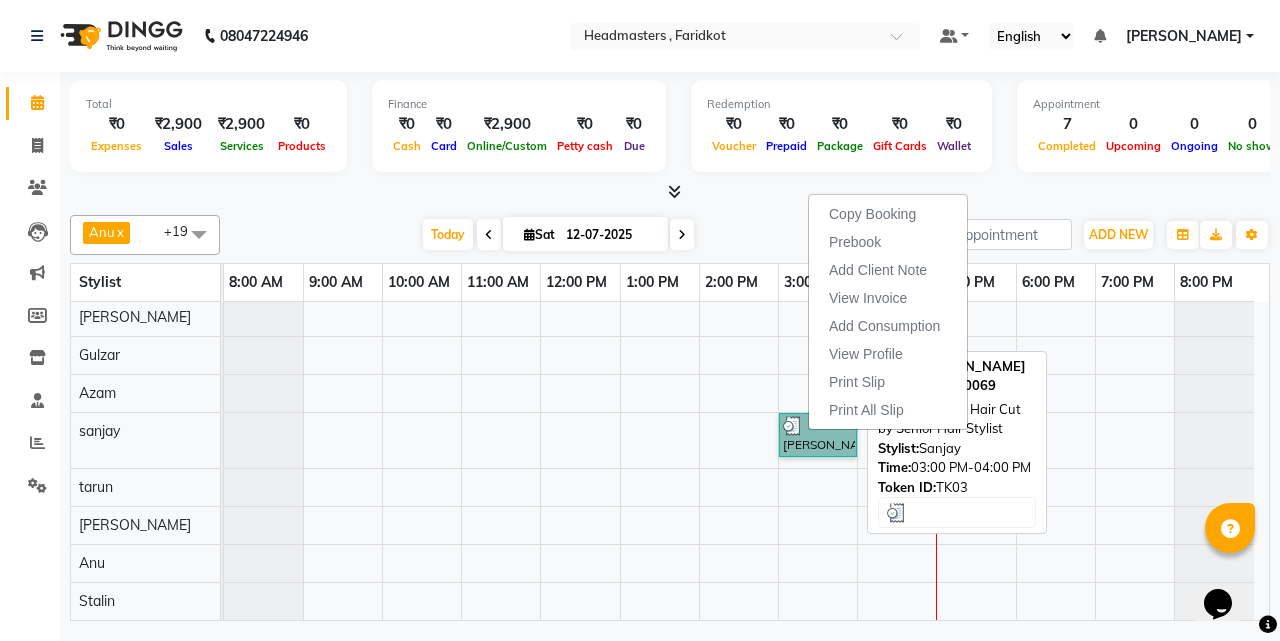 click on "[PERSON_NAME], TK03, 03:00 PM-04:00 PM, HCL - Hair Cut by Senior Hair Stylist" at bounding box center [818, 435] 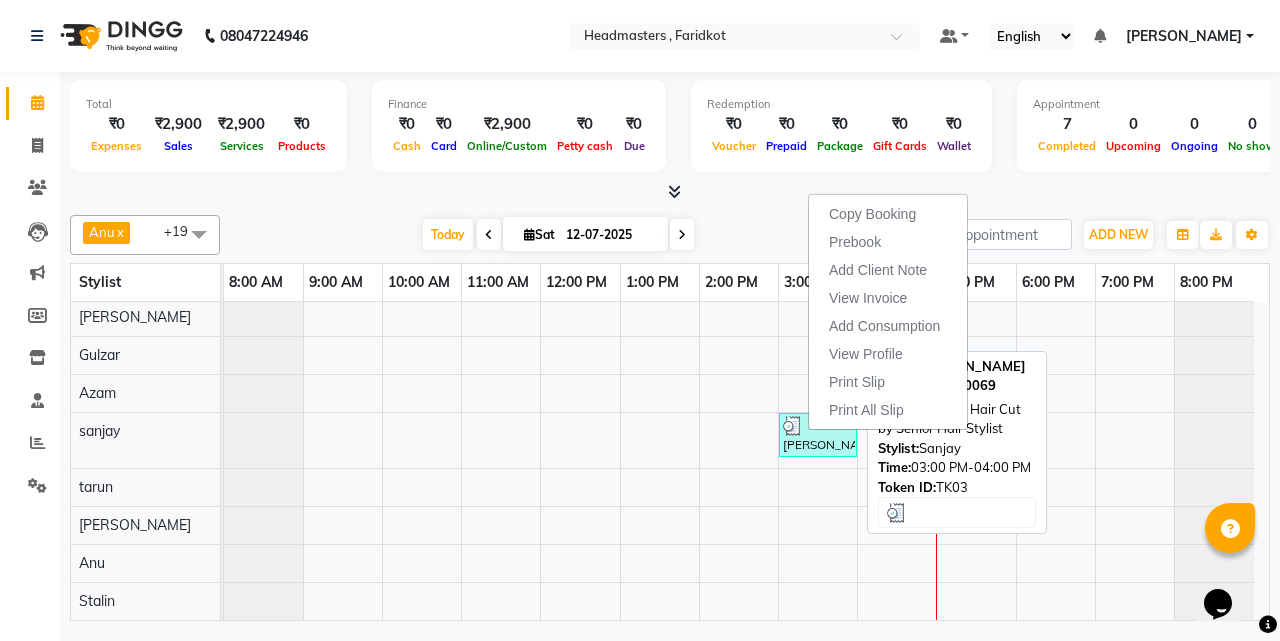 select on "3" 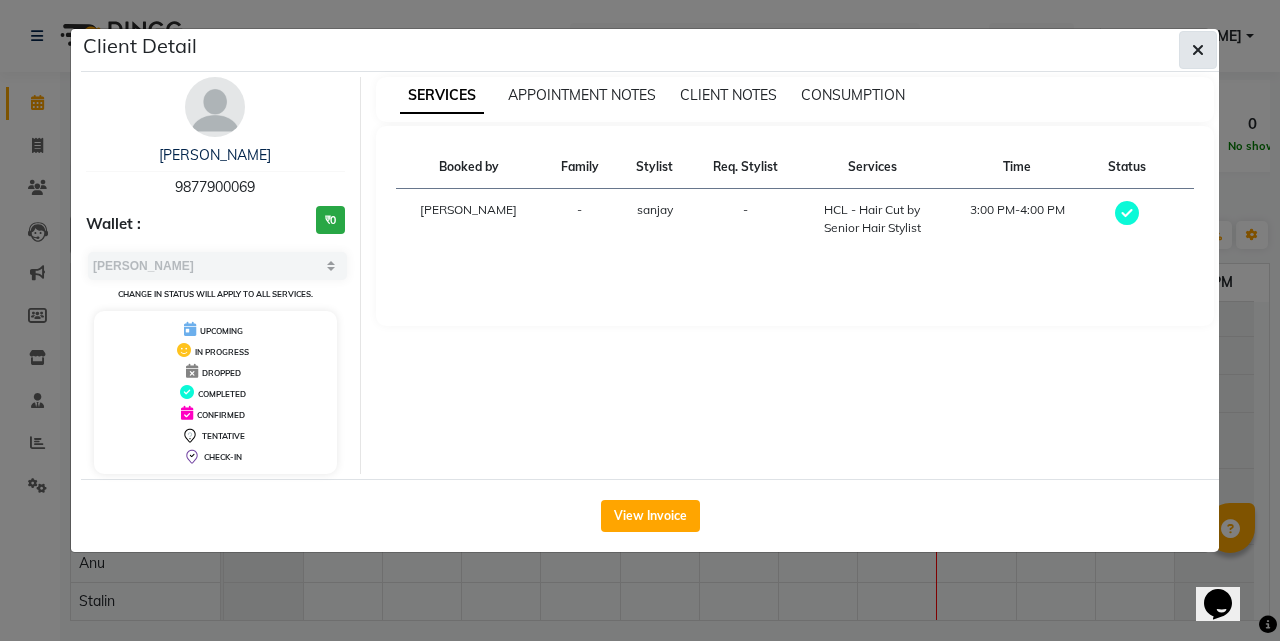 click 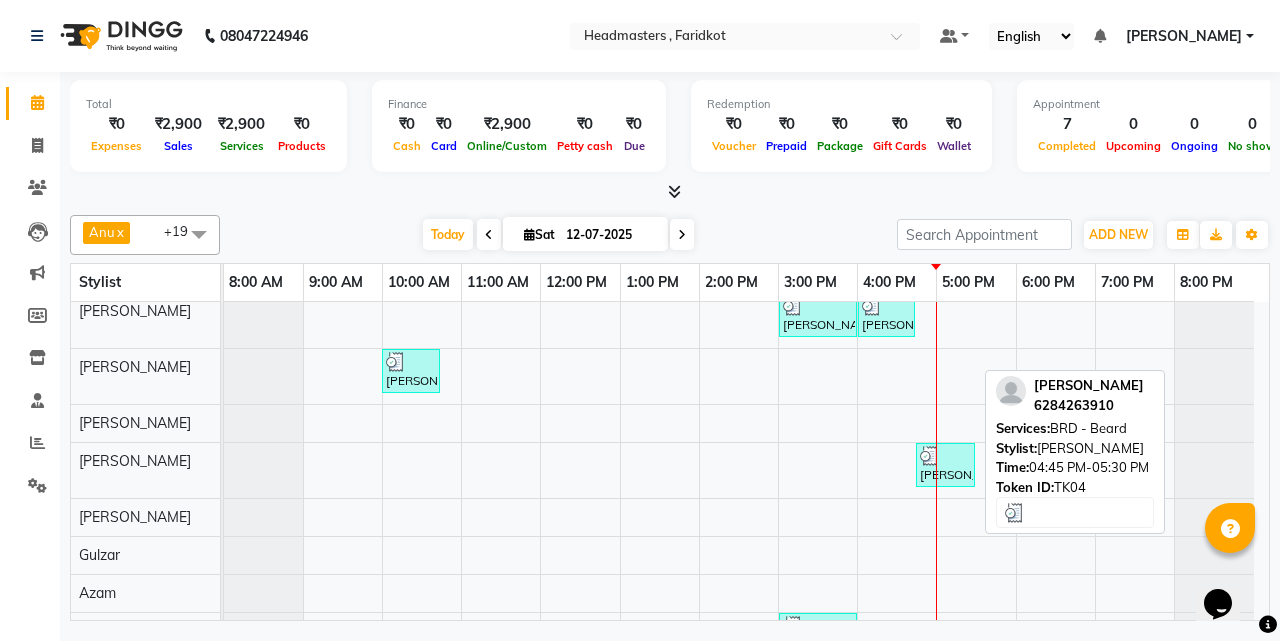 click at bounding box center [945, 456] 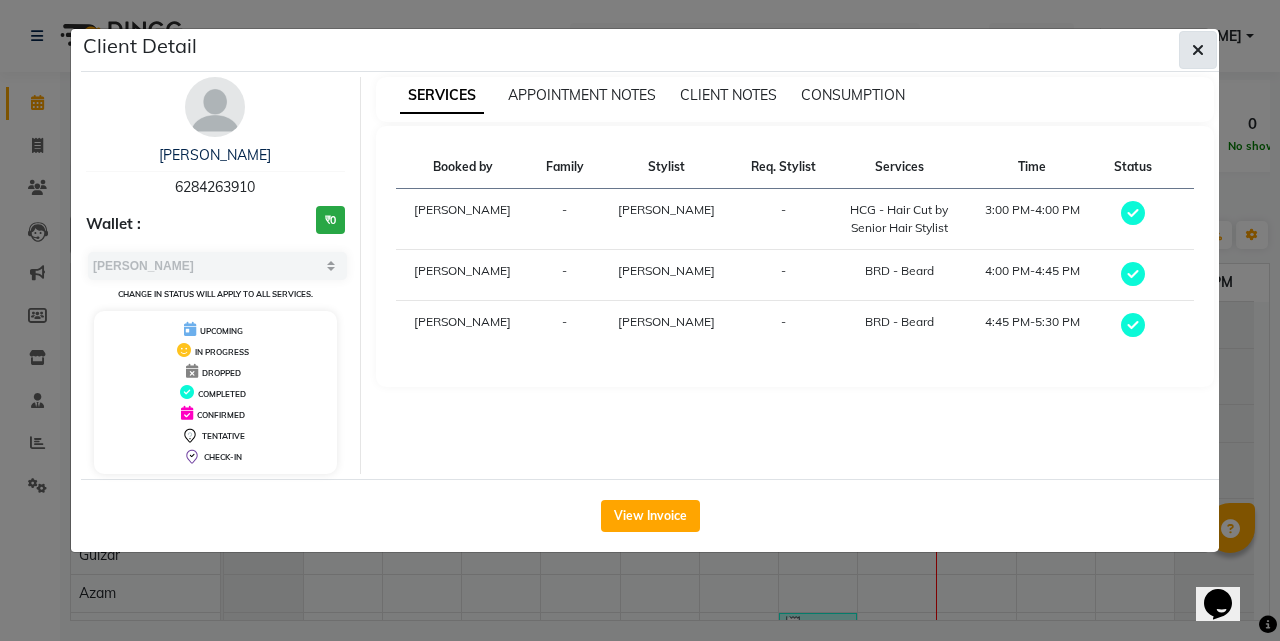 click 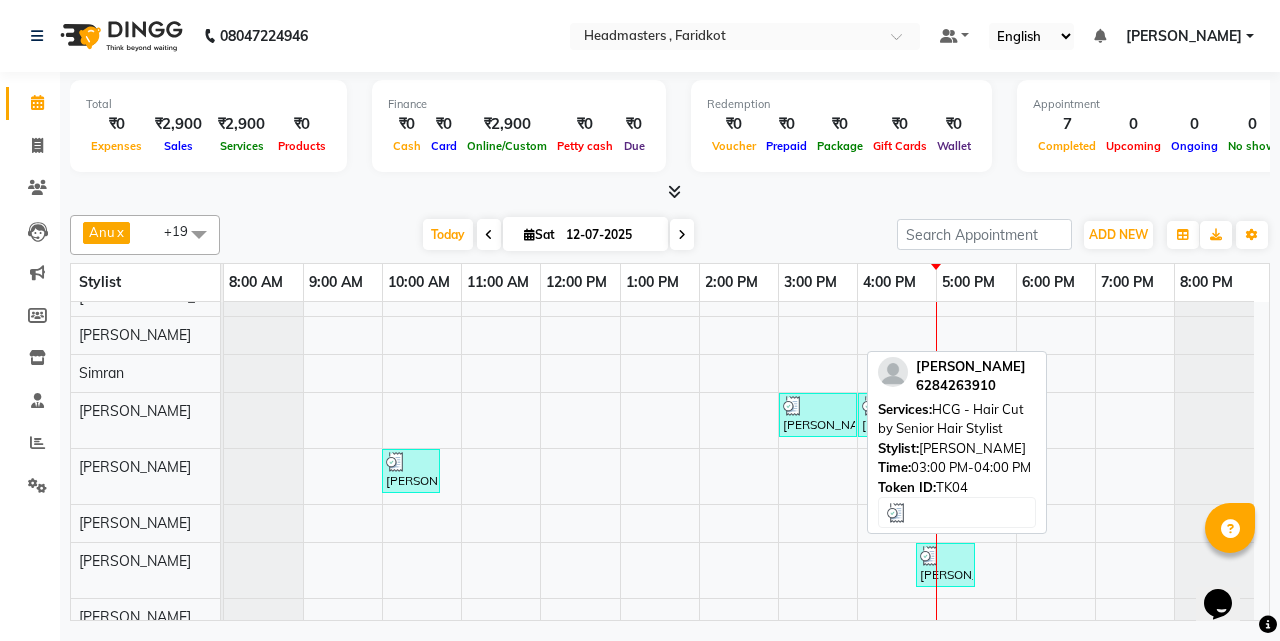 click at bounding box center [818, 406] 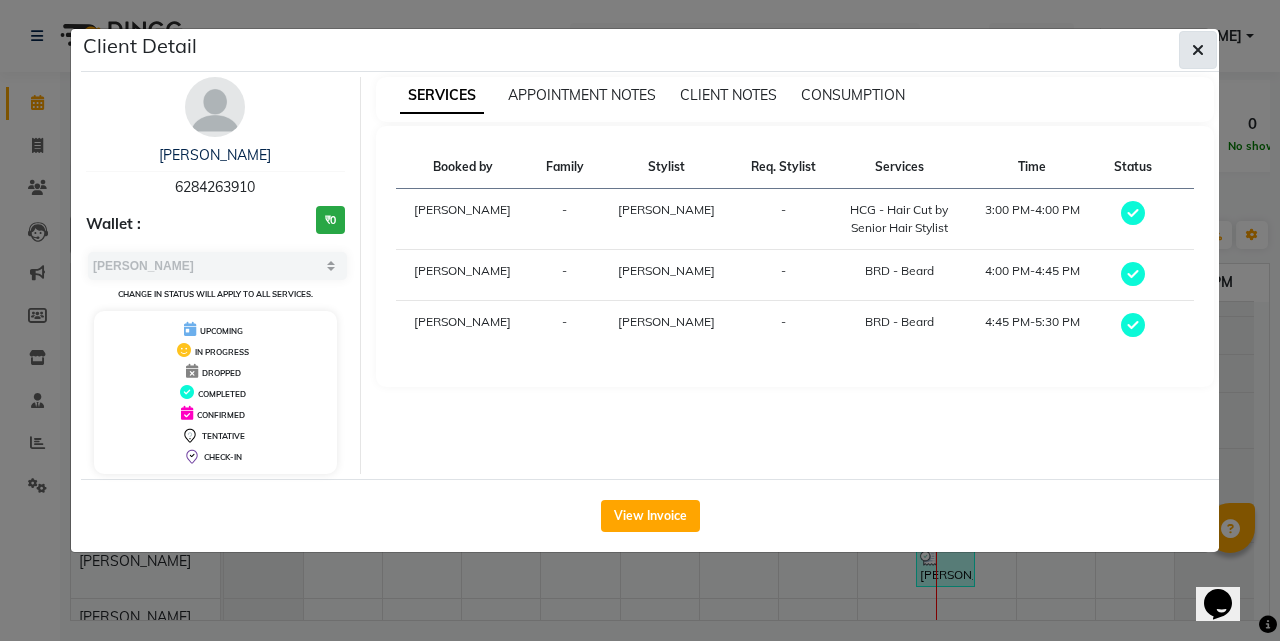 click 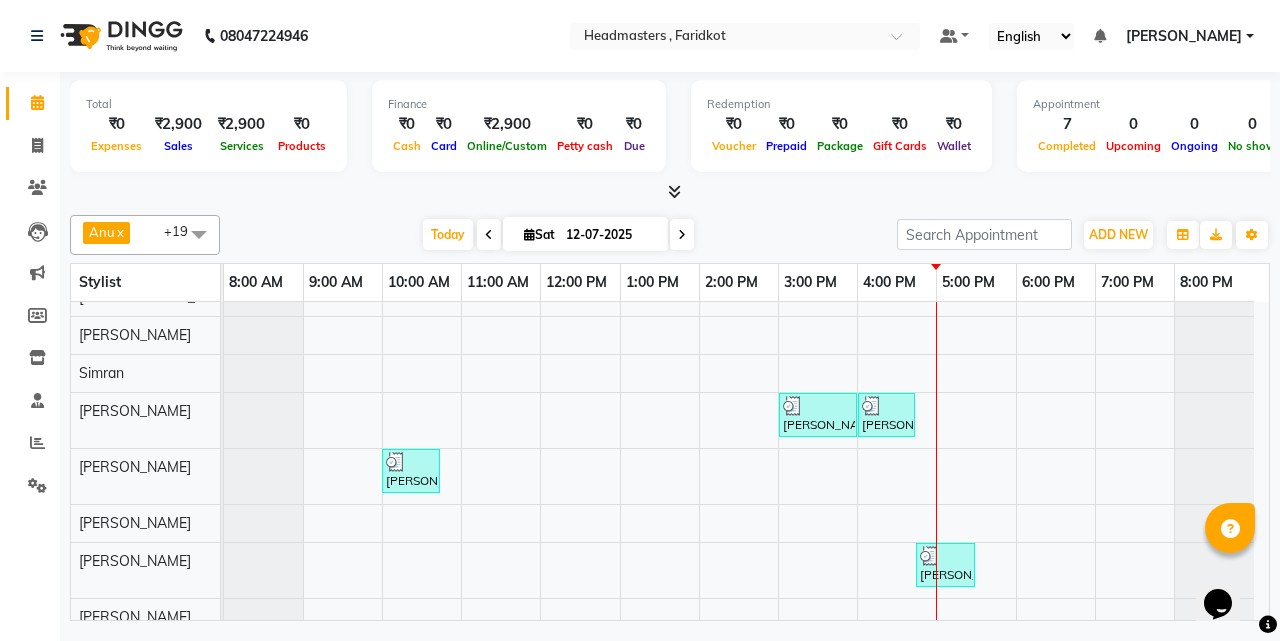 scroll, scrollTop: 107, scrollLeft: 0, axis: vertical 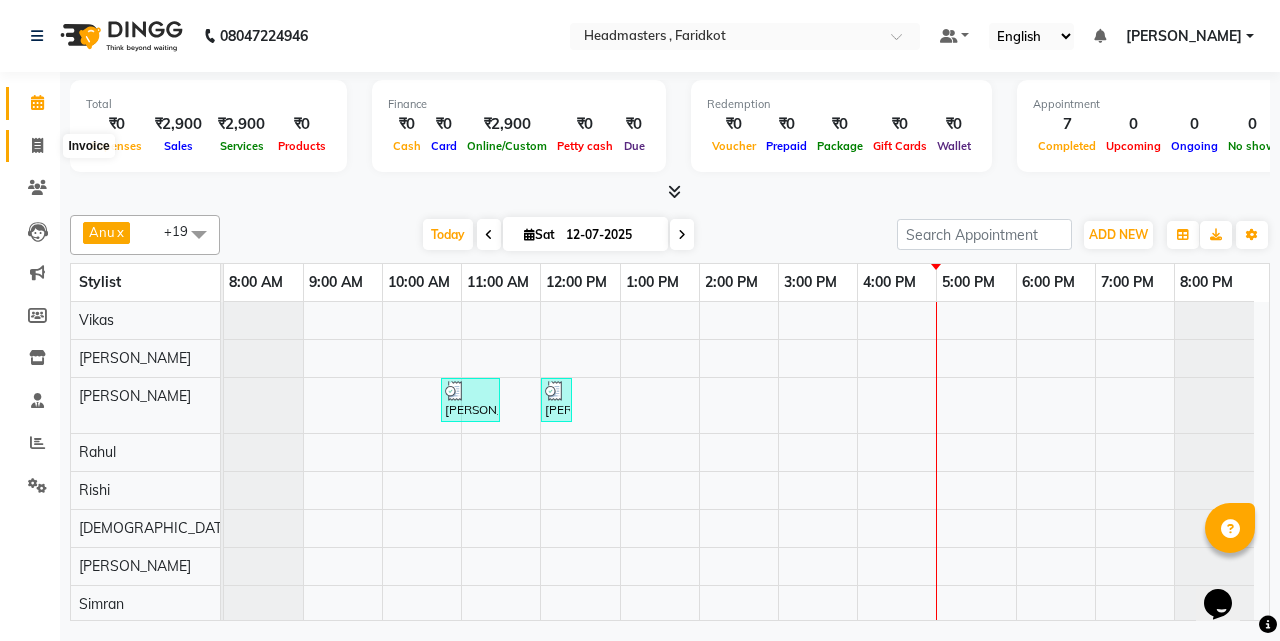 click 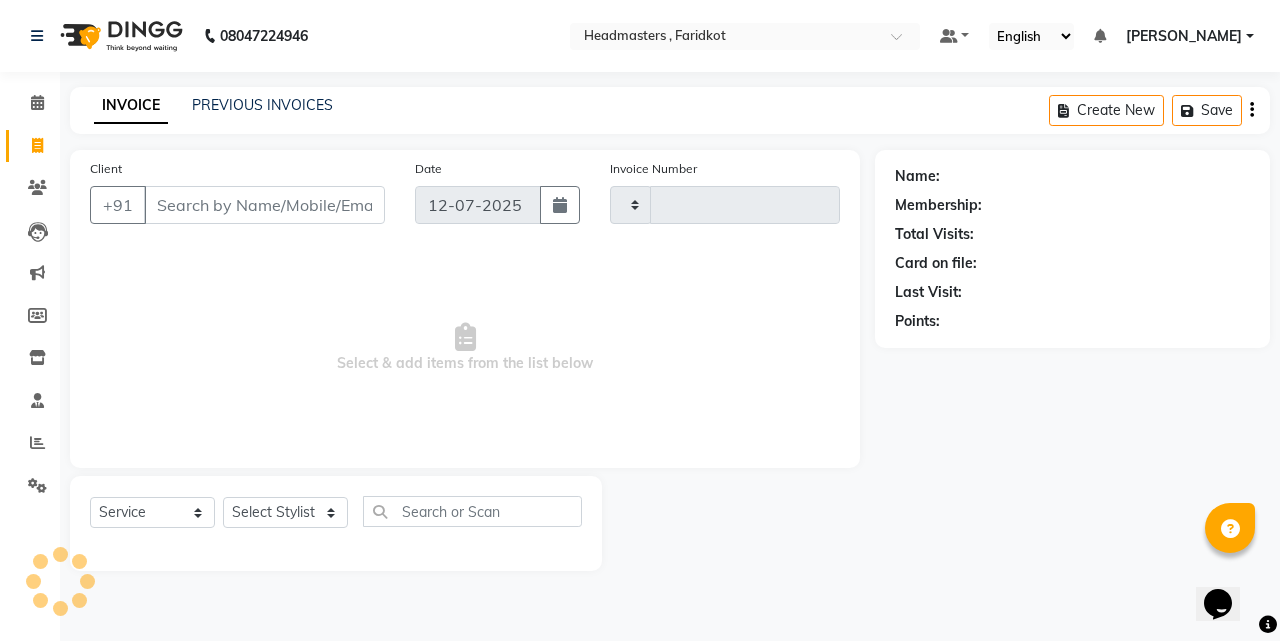 type on "0521" 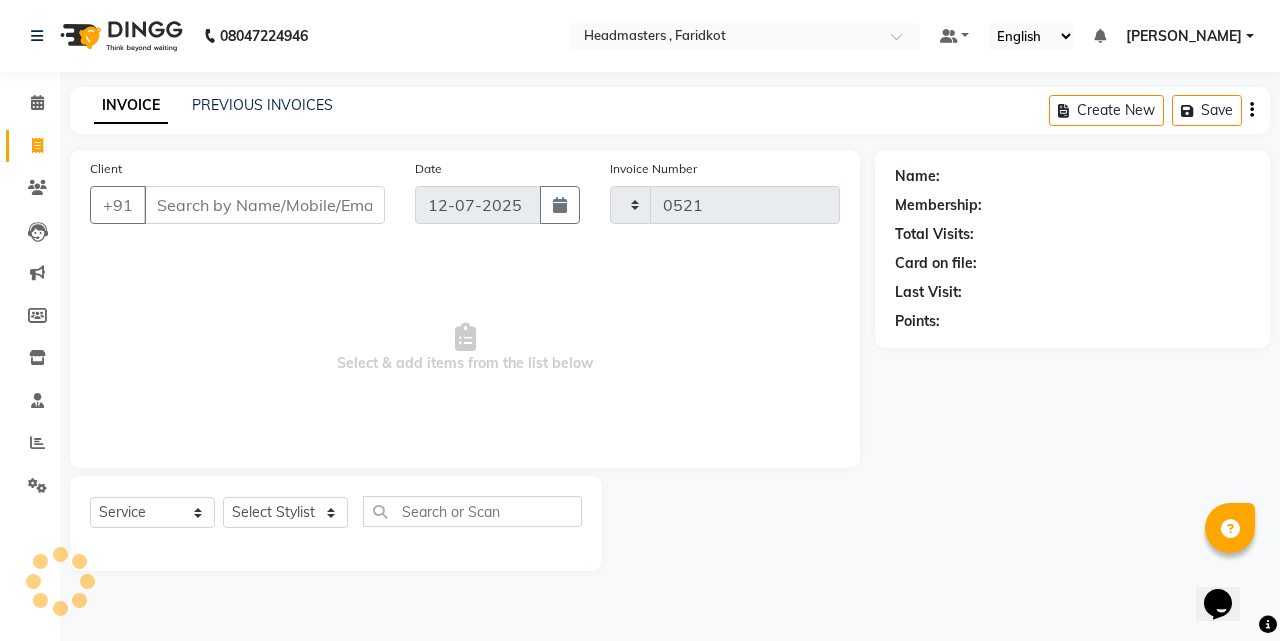 select on "7919" 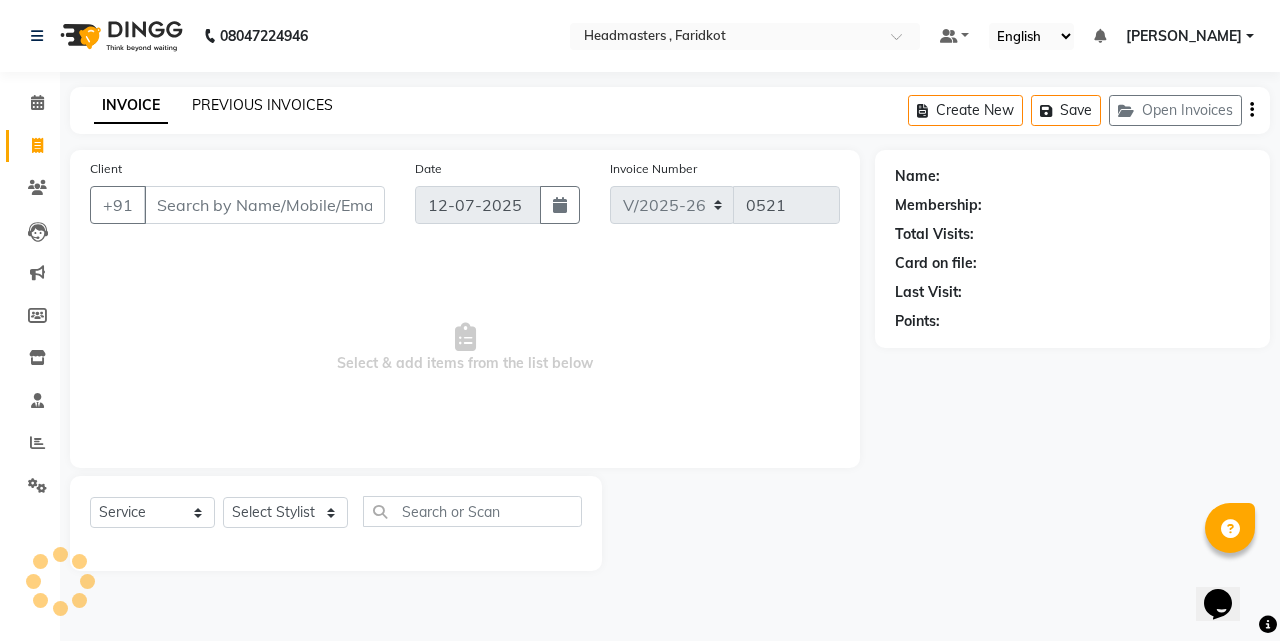 click on "PREVIOUS INVOICES" 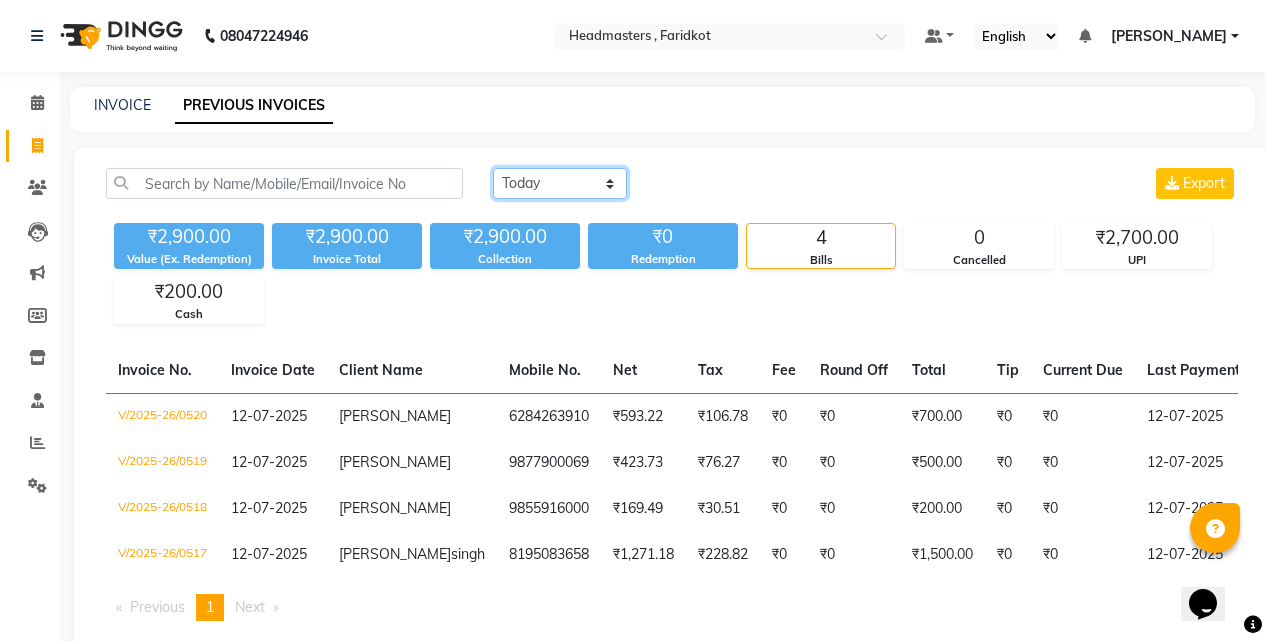 click on "[DATE] [DATE] Custom Range" 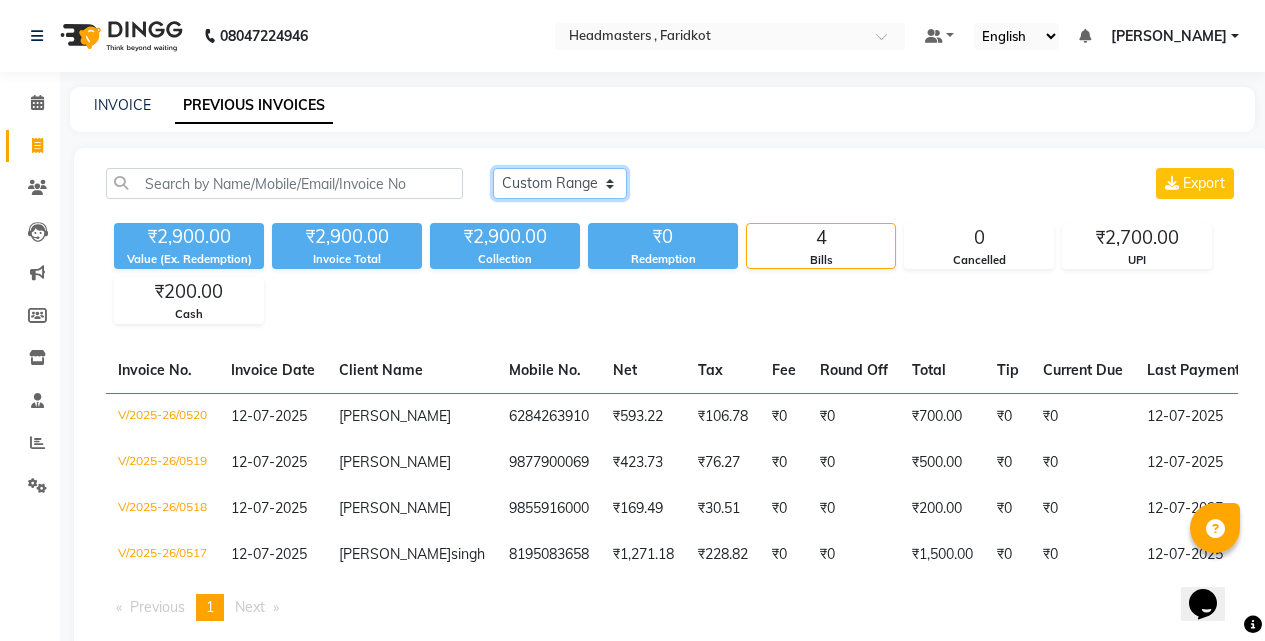 click on "[DATE] [DATE] Custom Range" 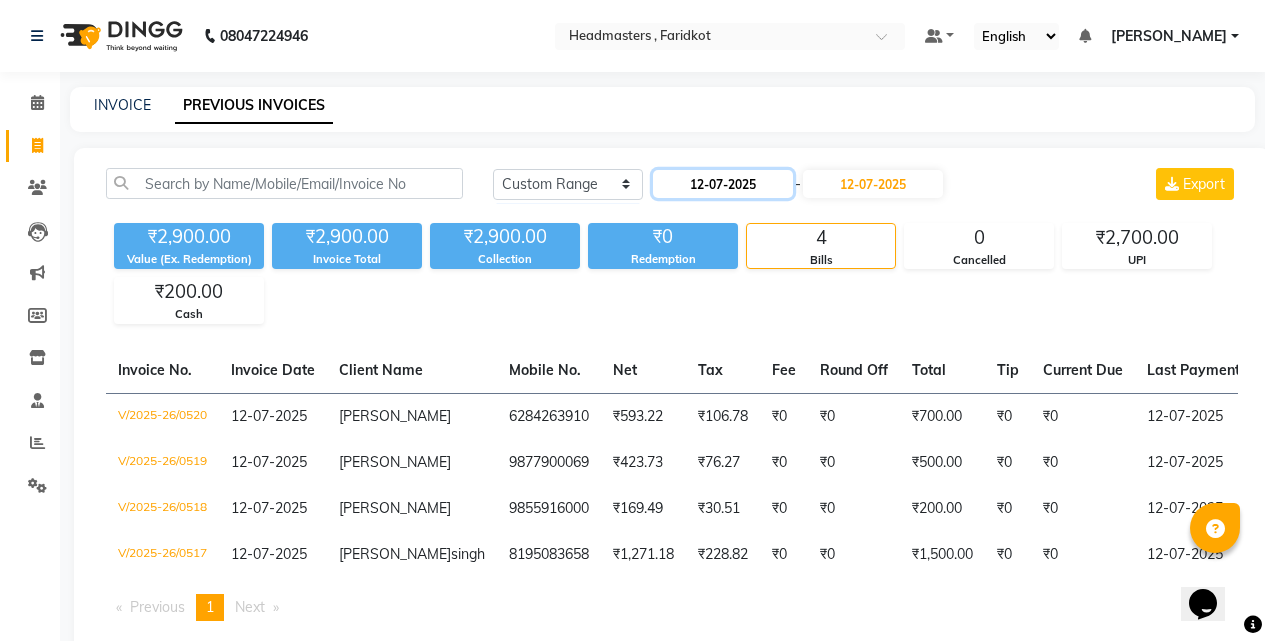 click on "12-07-2025" 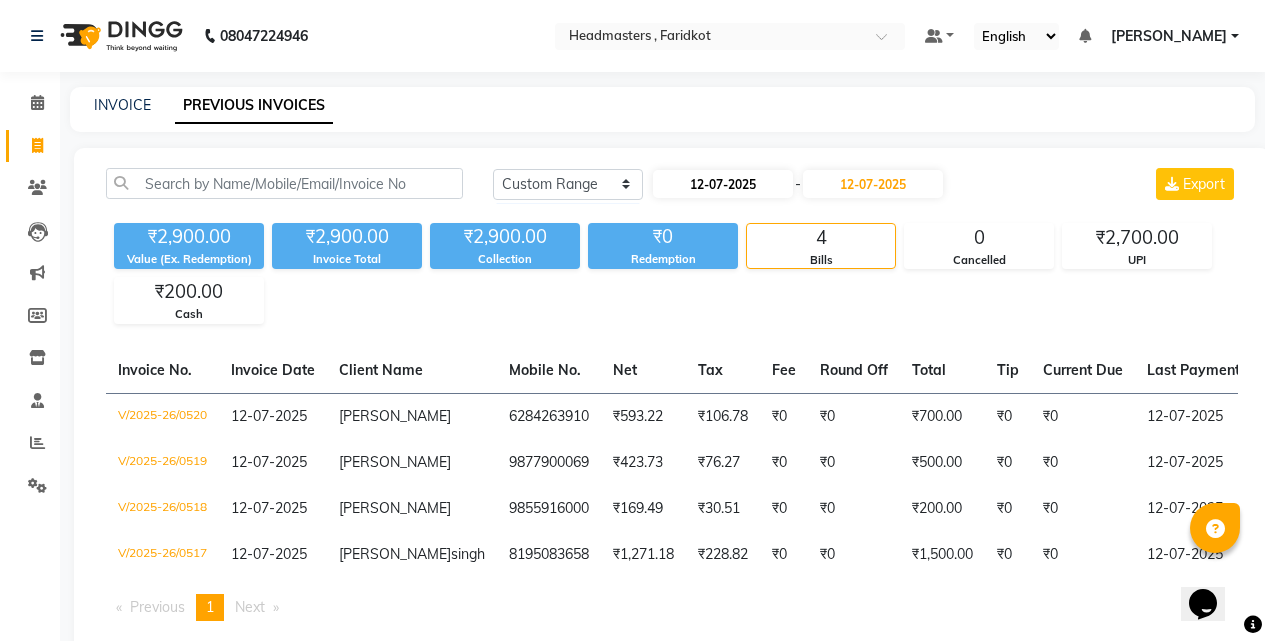 select on "7" 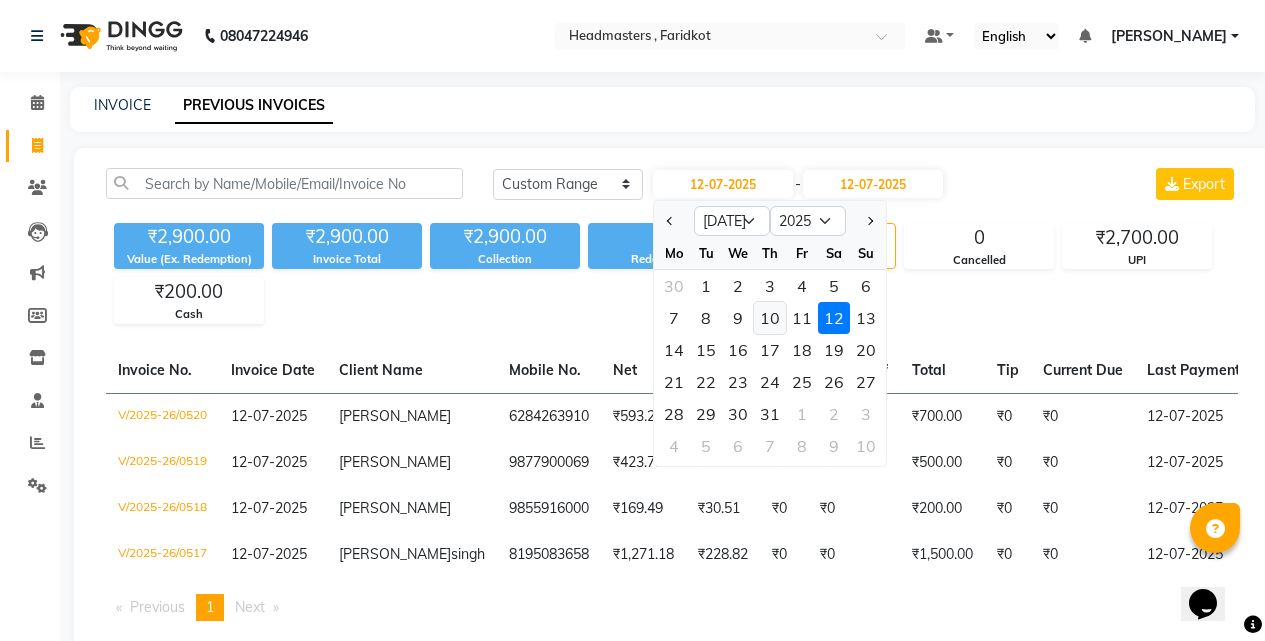 click on "10" 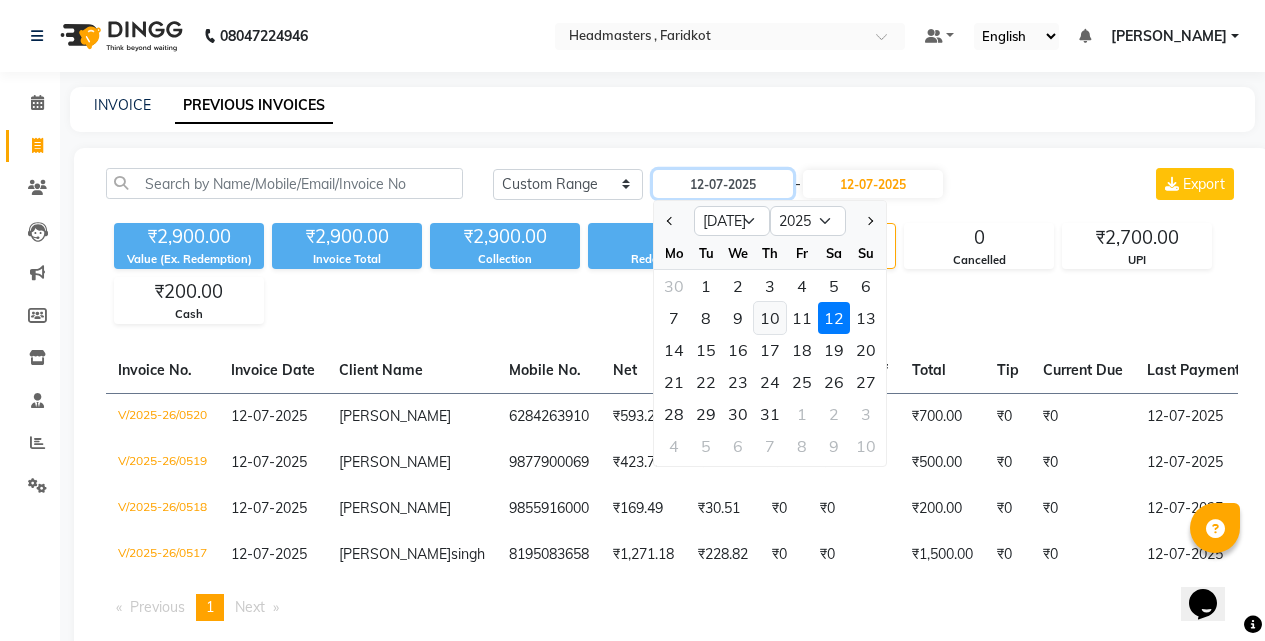 type on "[DATE]" 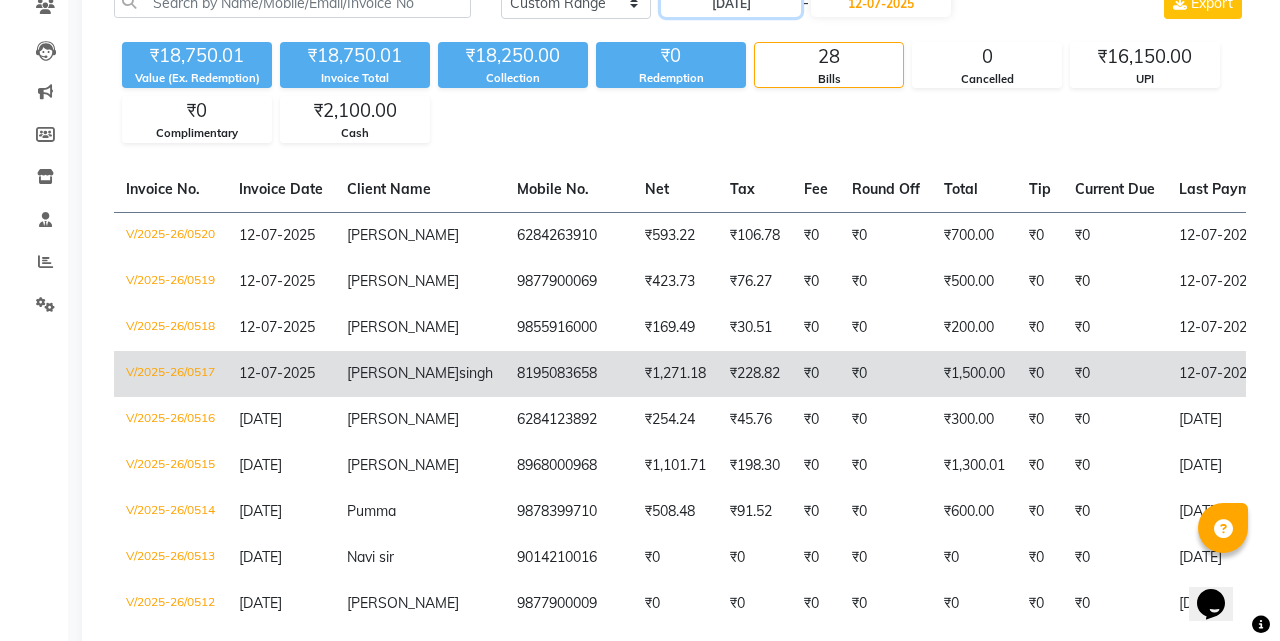 scroll, scrollTop: 0, scrollLeft: 0, axis: both 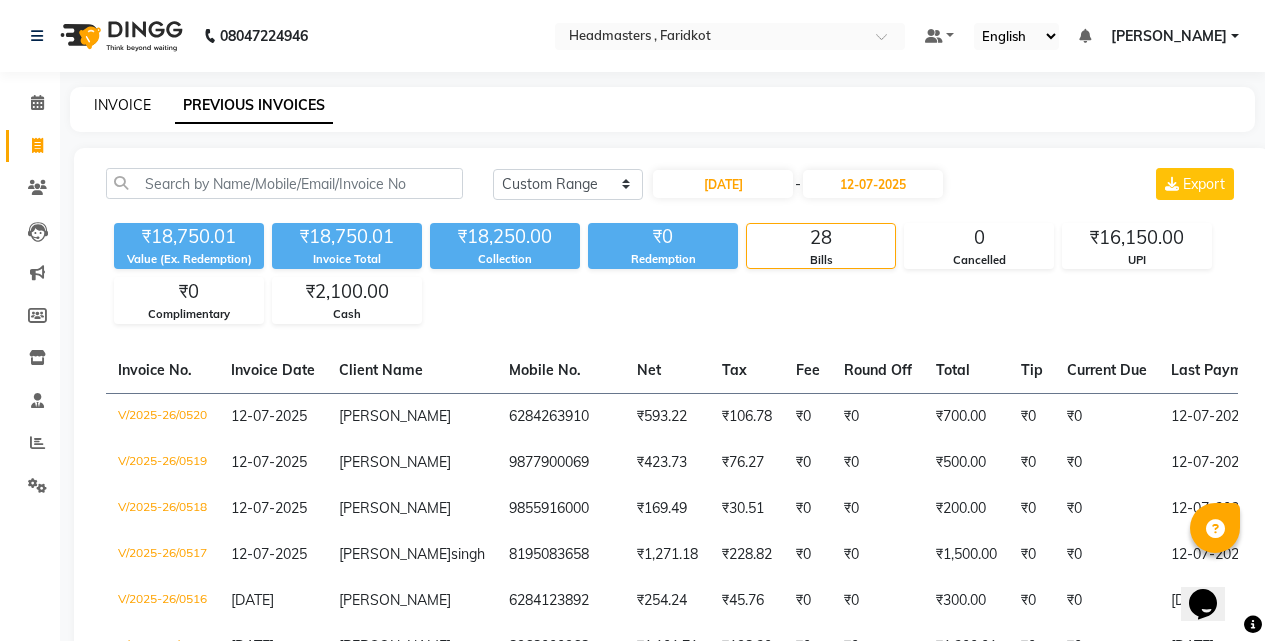 click on "INVOICE" 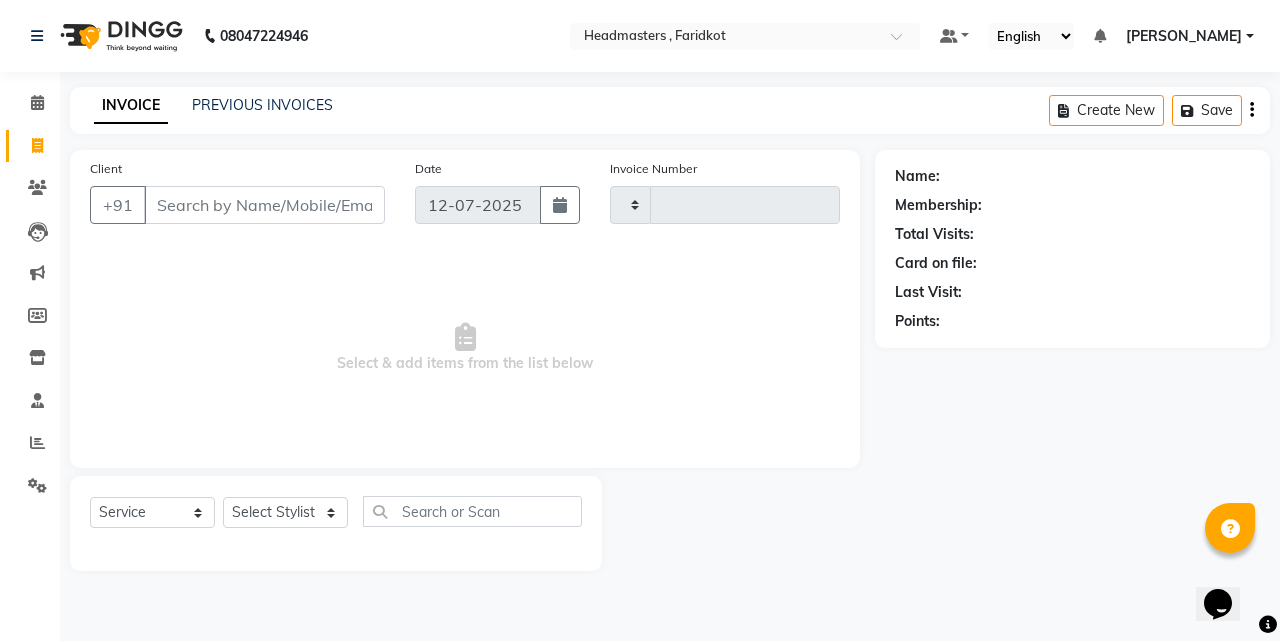 type on "0521" 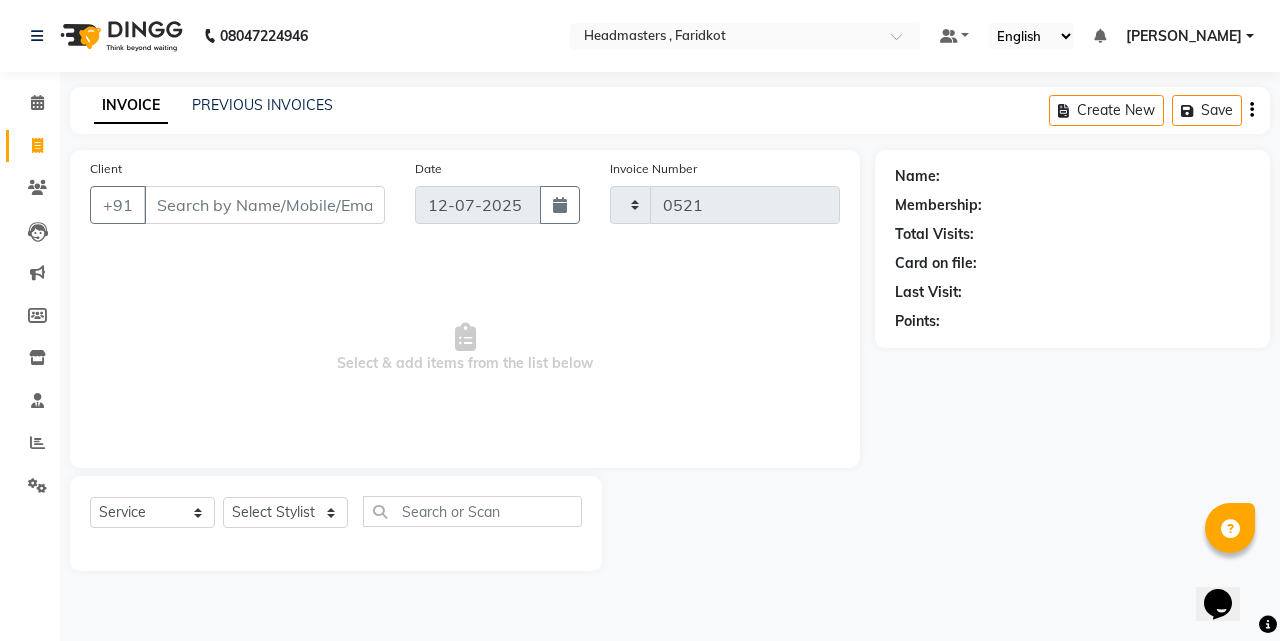 select on "7919" 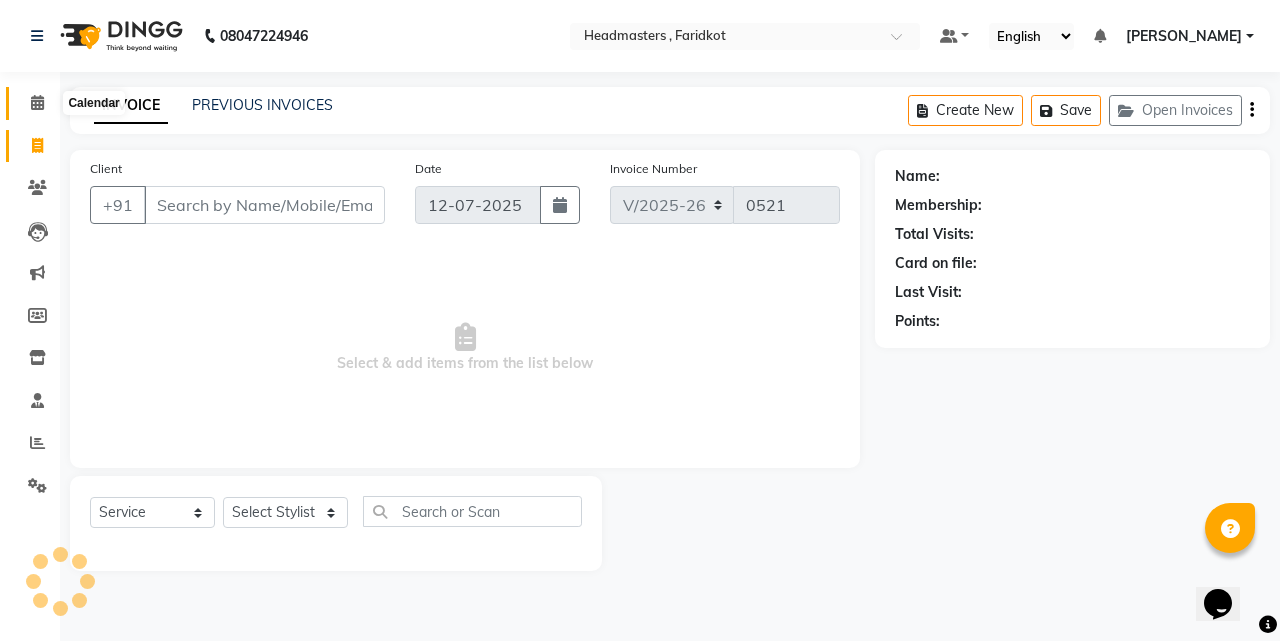 click 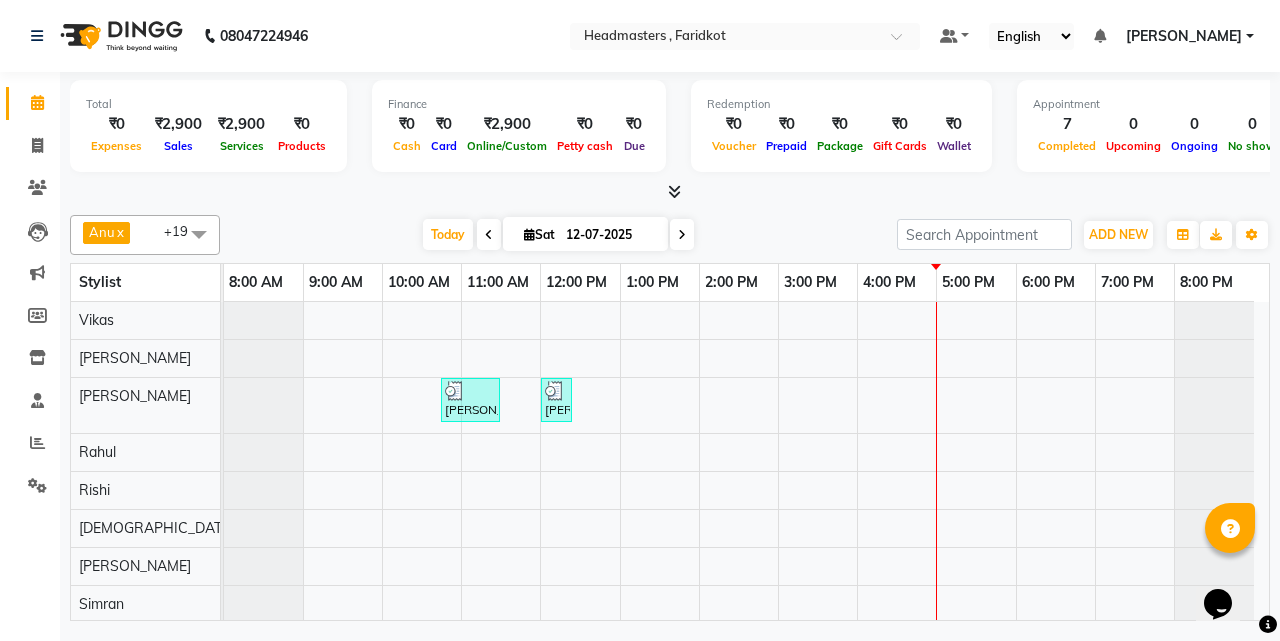 scroll, scrollTop: 188, scrollLeft: 0, axis: vertical 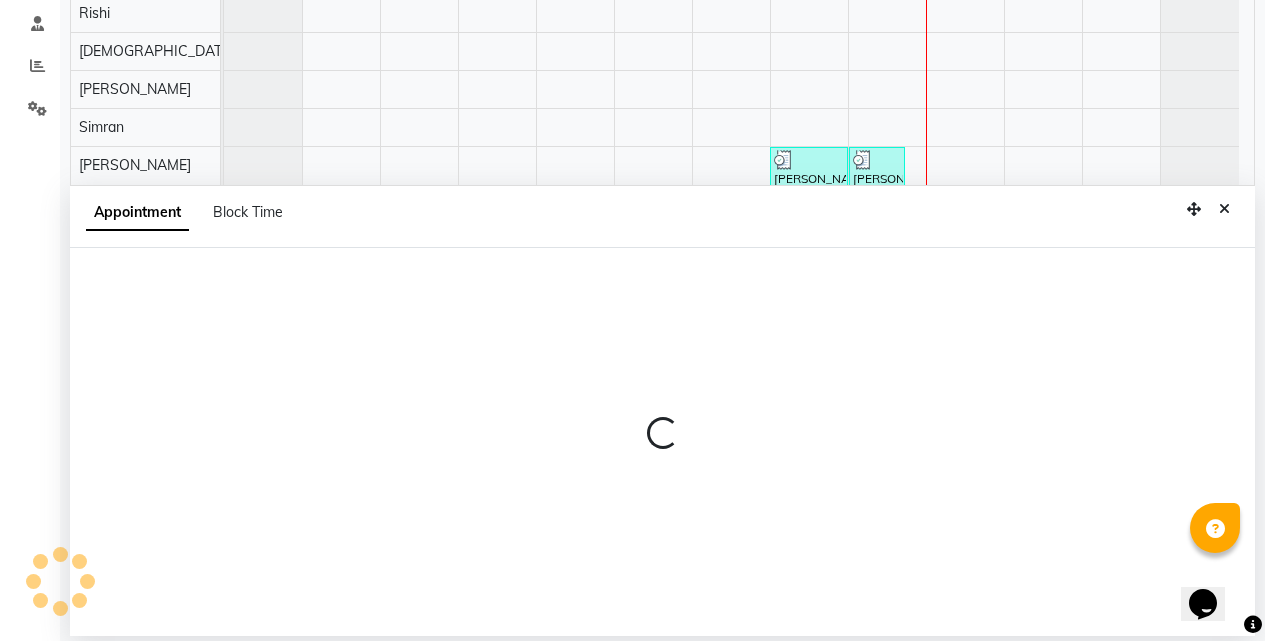 select on "76900" 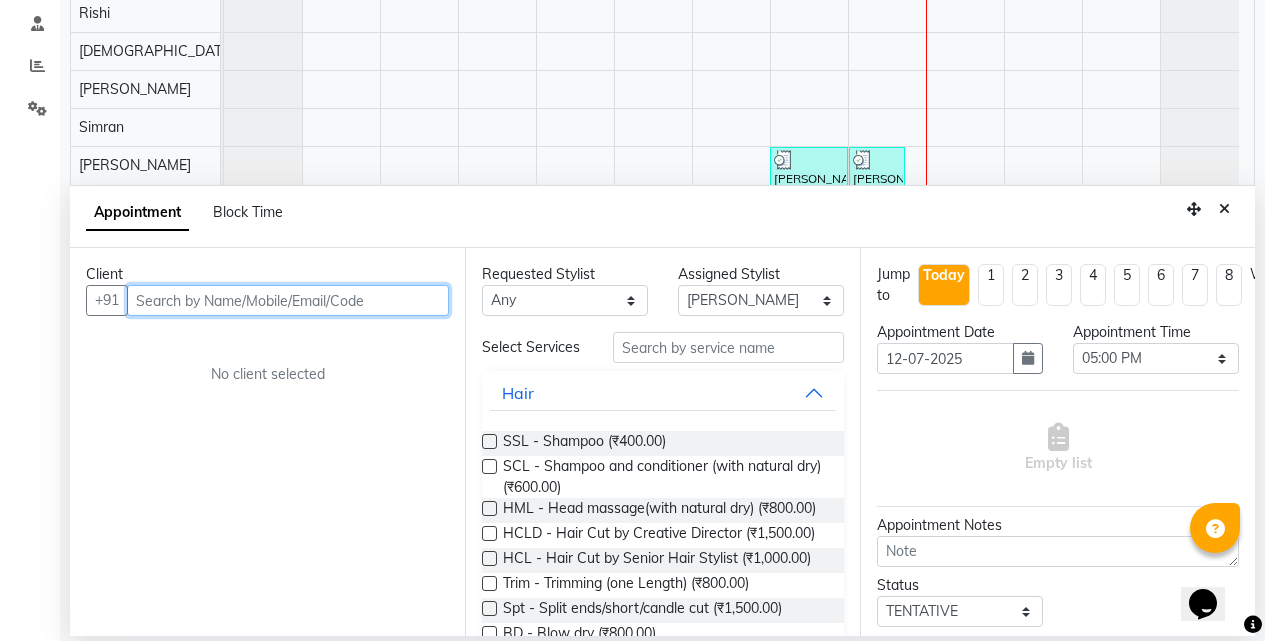 click at bounding box center (288, 300) 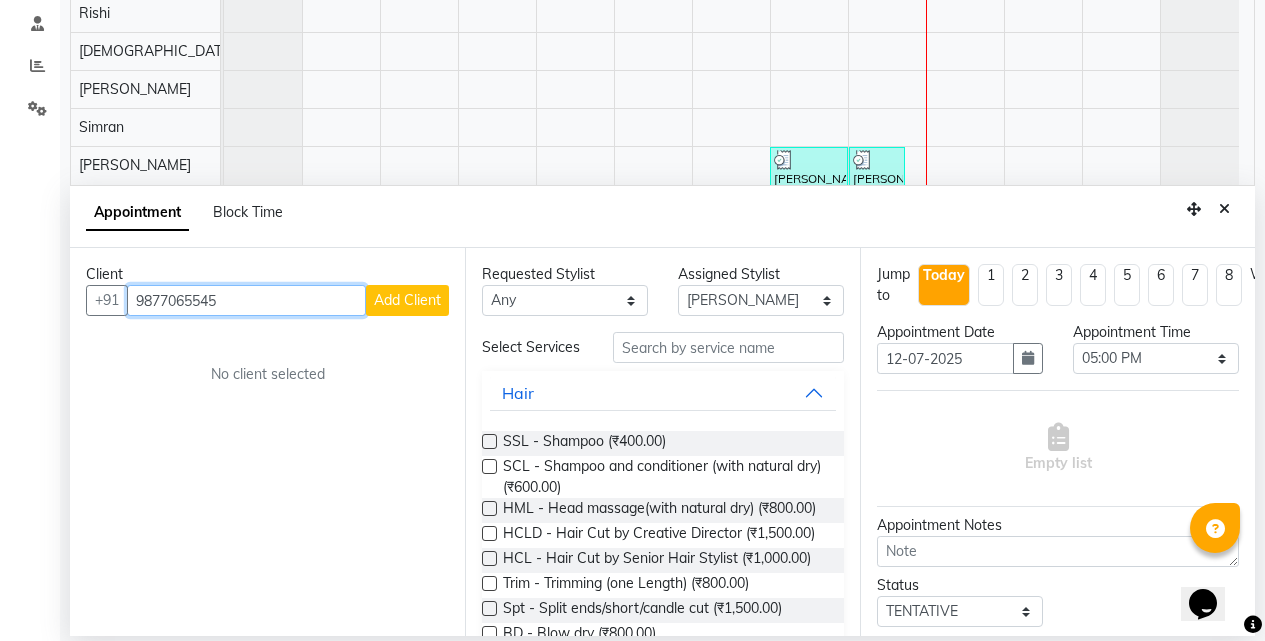 type on "9877065545" 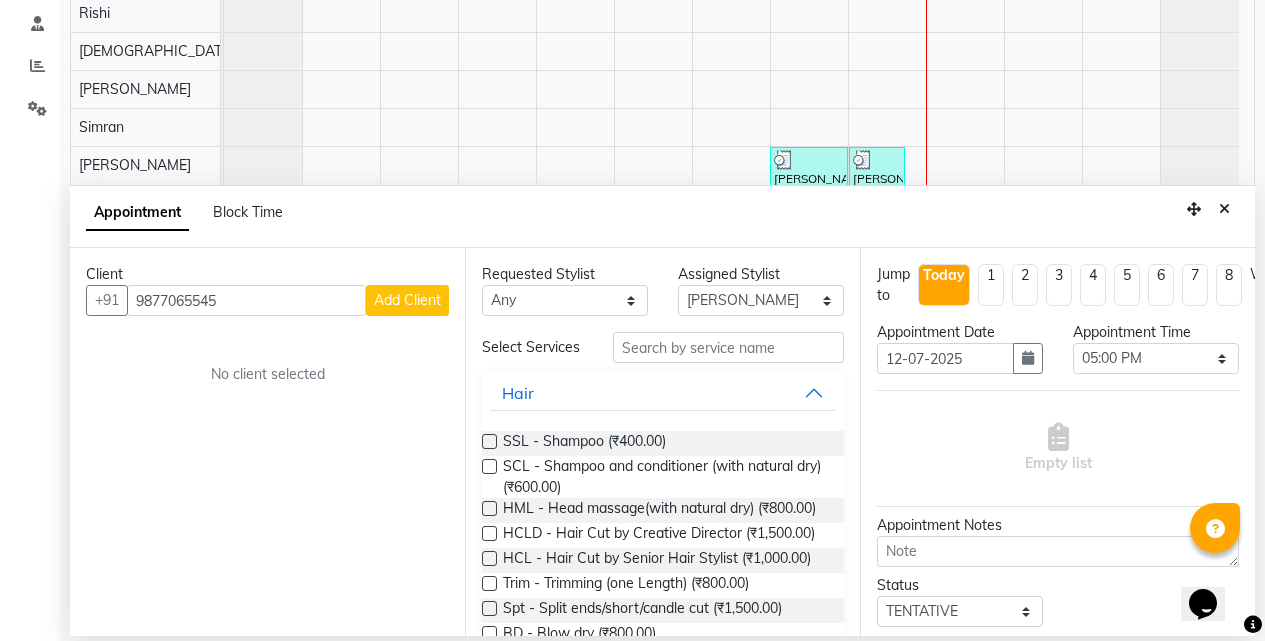 drag, startPoint x: 326, startPoint y: 284, endPoint x: 364, endPoint y: 304, distance: 42.941822 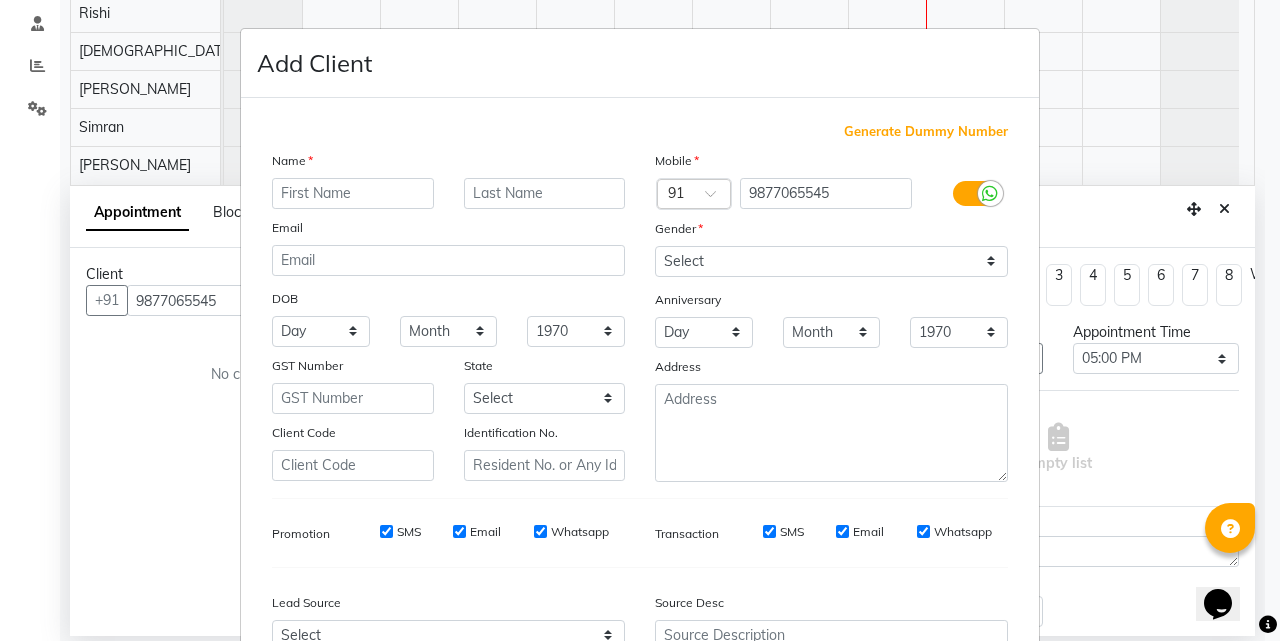click at bounding box center [353, 193] 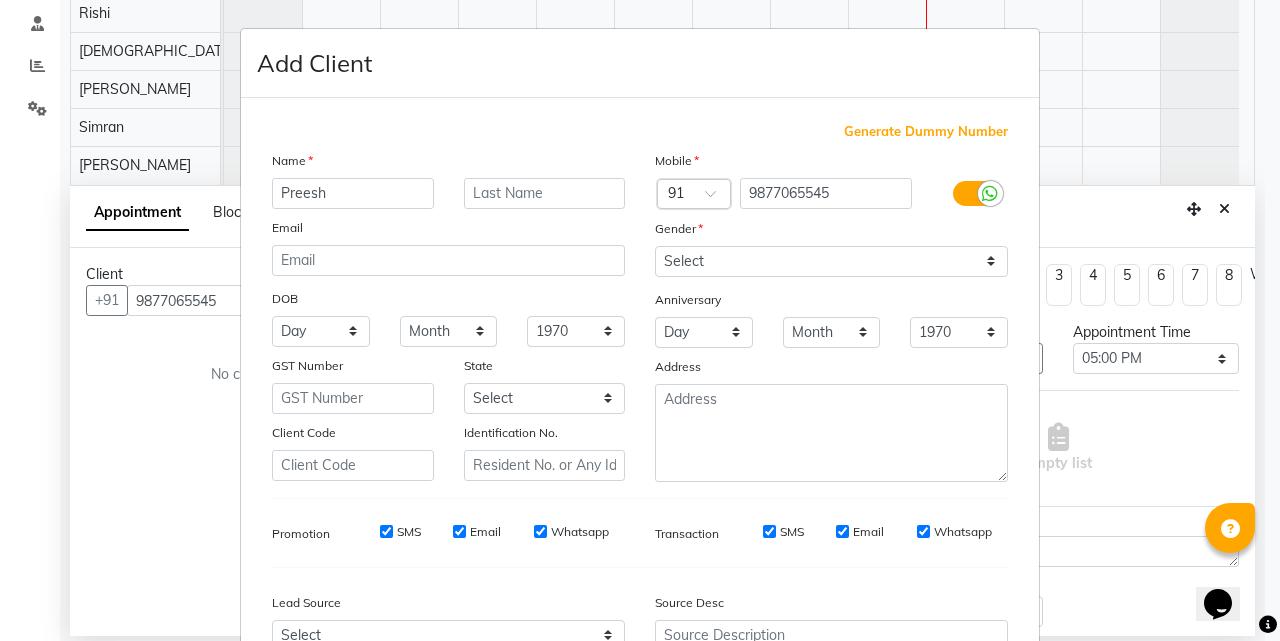 type on "Preesh" 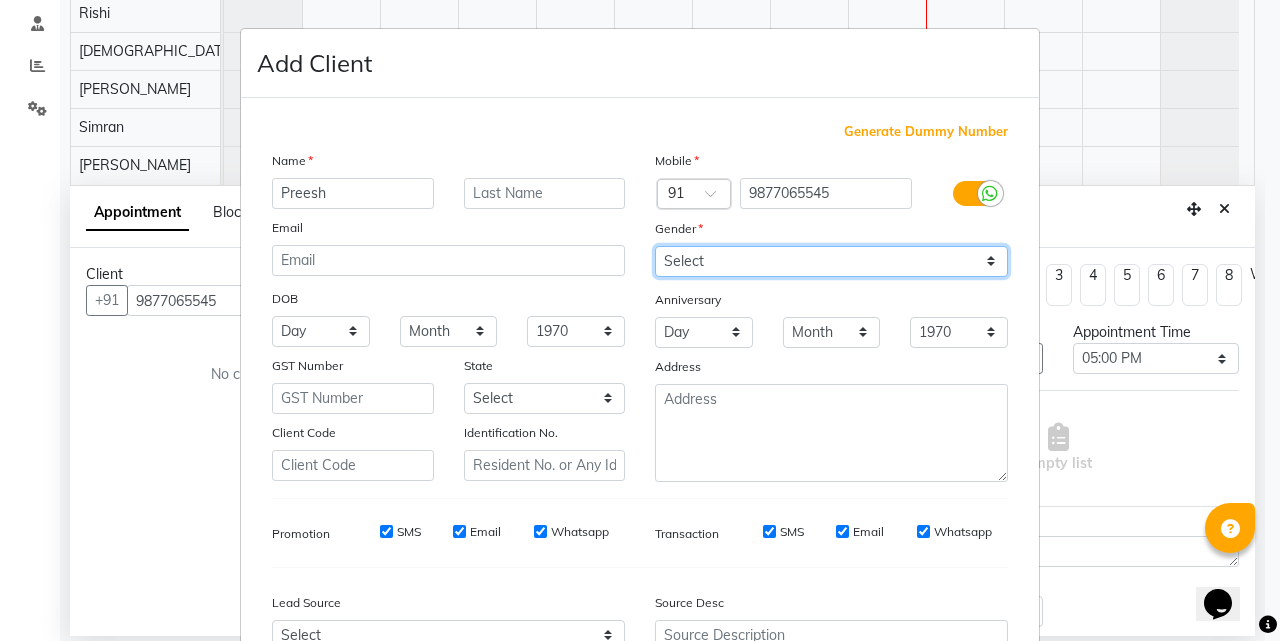 click on "Select [DEMOGRAPHIC_DATA] [DEMOGRAPHIC_DATA] Other Prefer Not To Say" at bounding box center (831, 261) 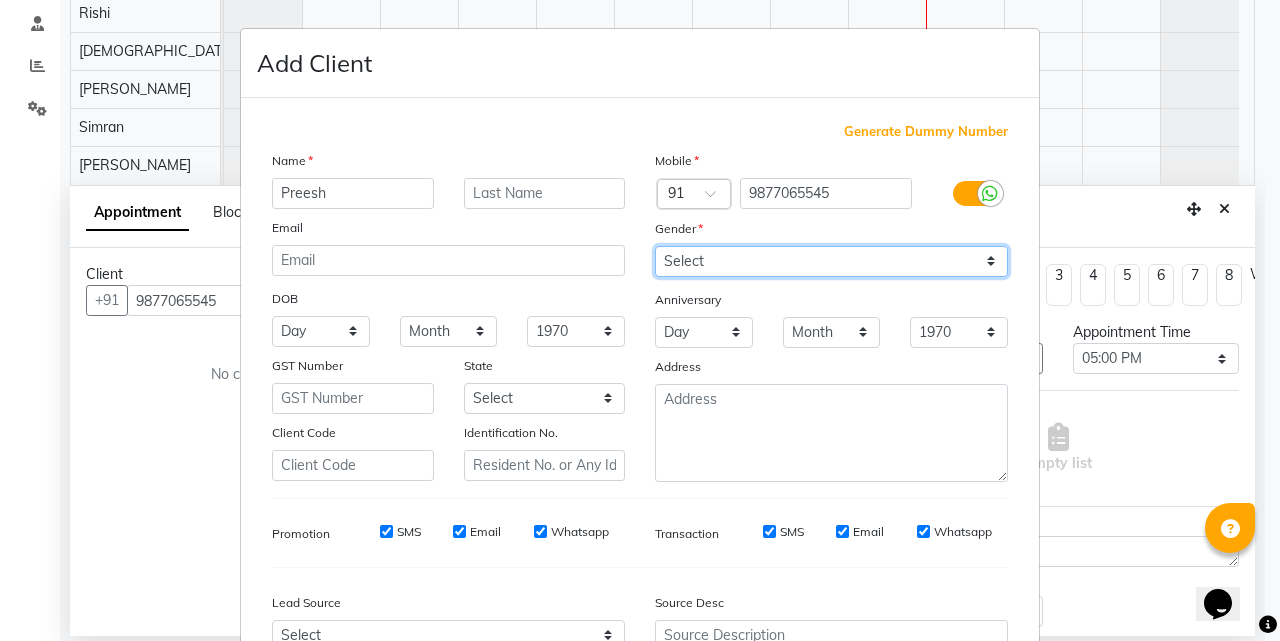 select on "[DEMOGRAPHIC_DATA]" 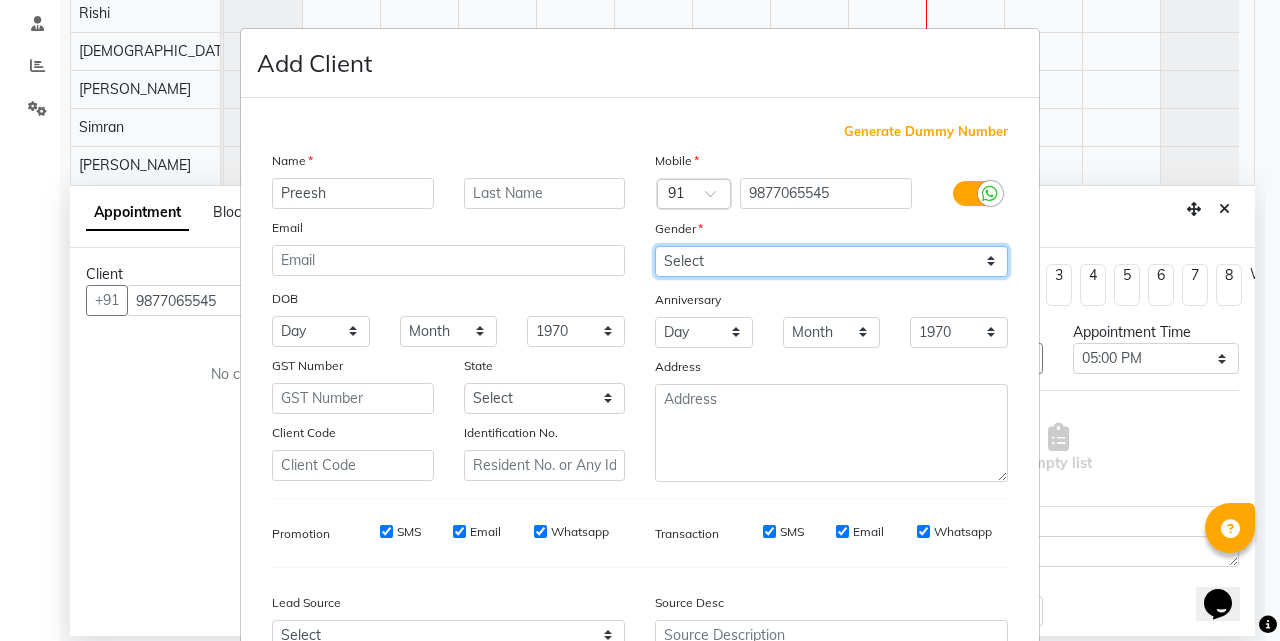 click on "Select [DEMOGRAPHIC_DATA] [DEMOGRAPHIC_DATA] Other Prefer Not To Say" at bounding box center (831, 261) 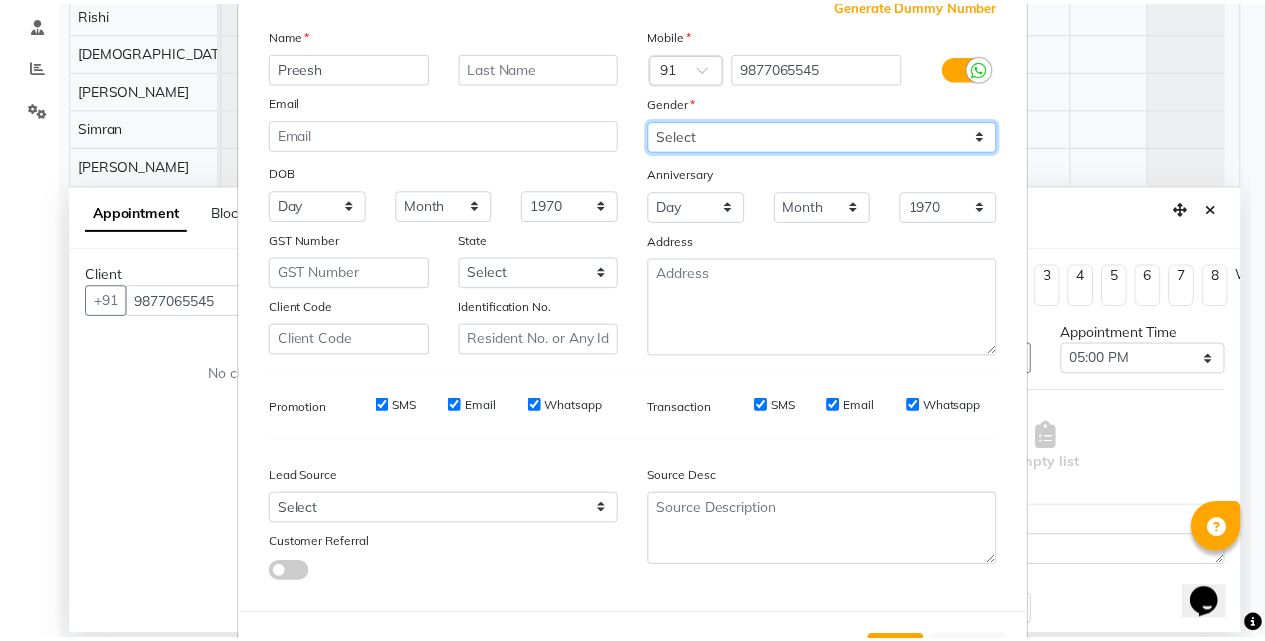 scroll, scrollTop: 208, scrollLeft: 0, axis: vertical 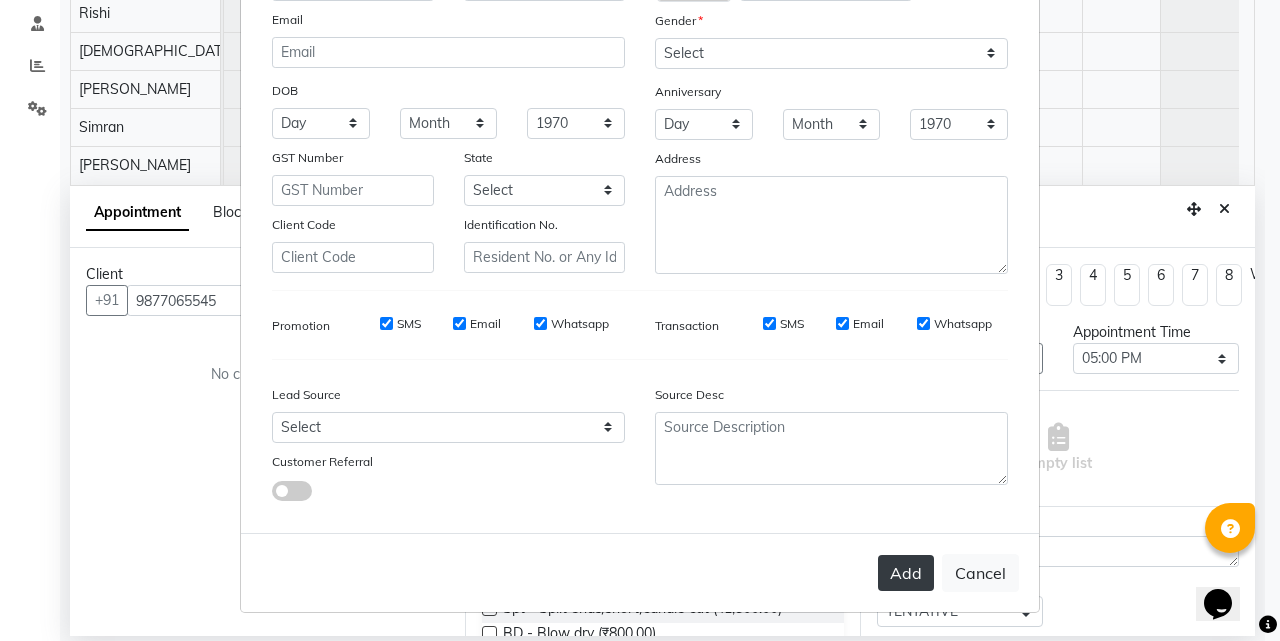 click on "Add" at bounding box center [906, 573] 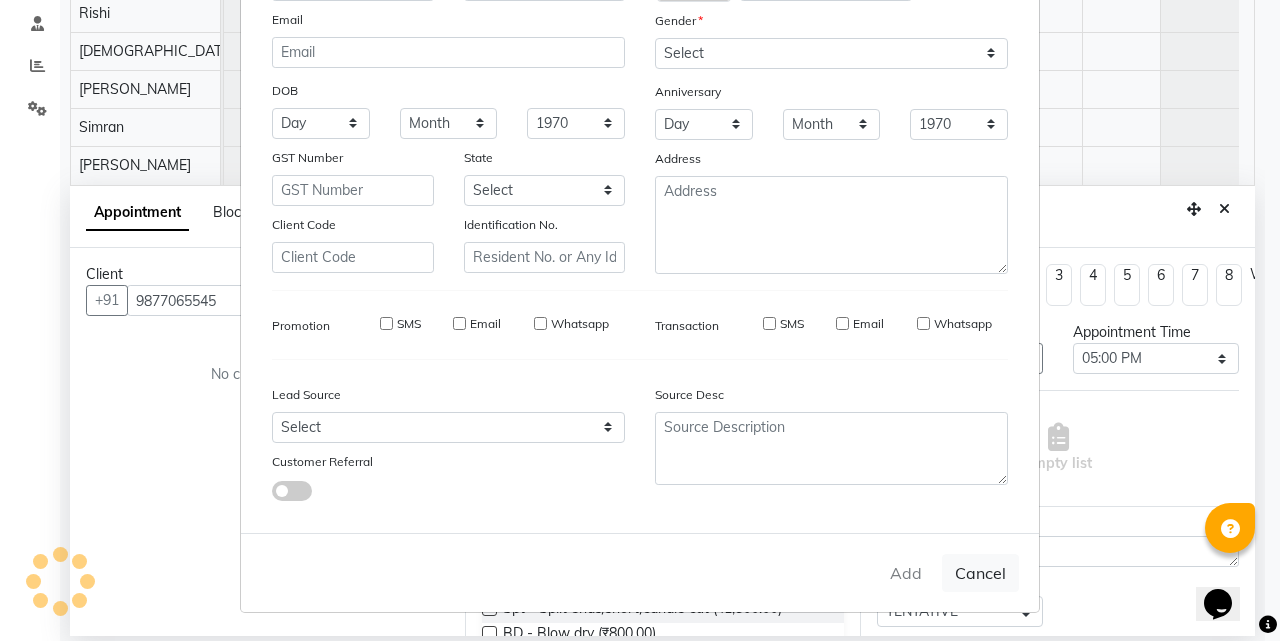 type 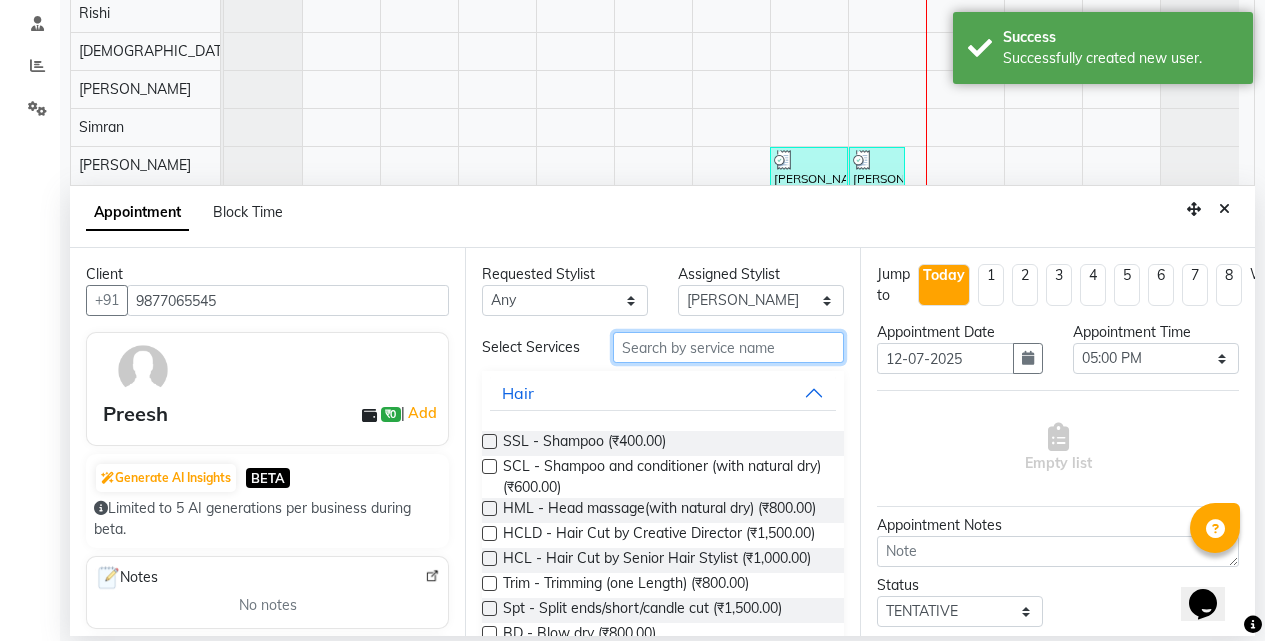 click at bounding box center (728, 347) 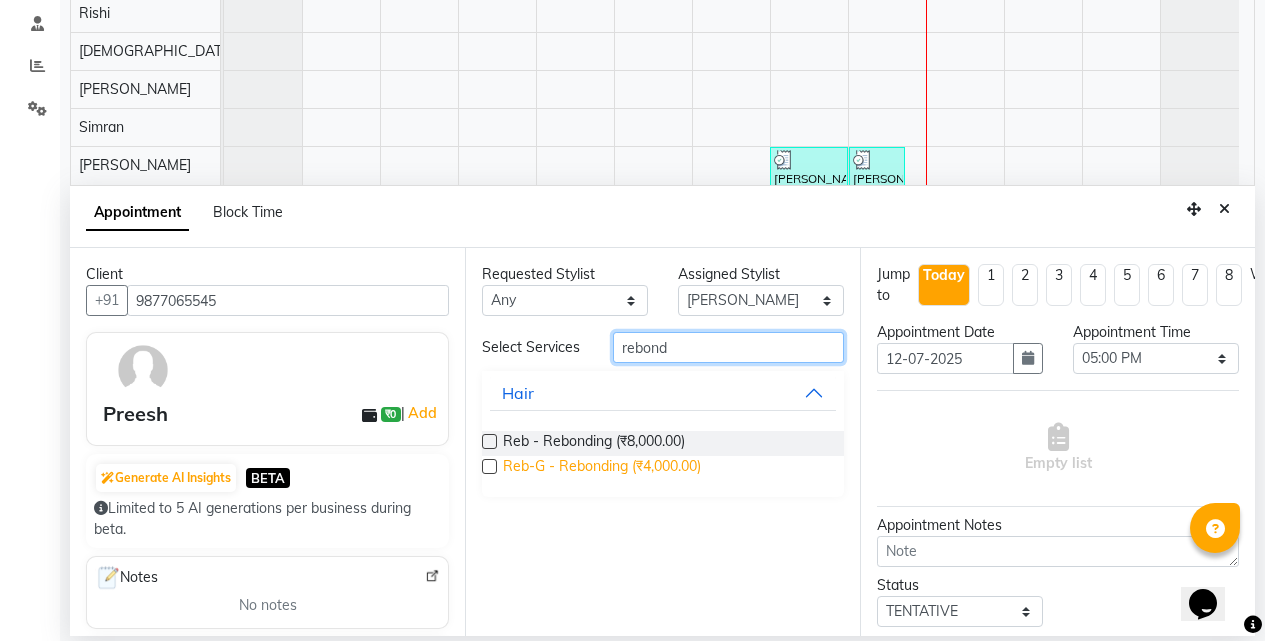 type on "rebond" 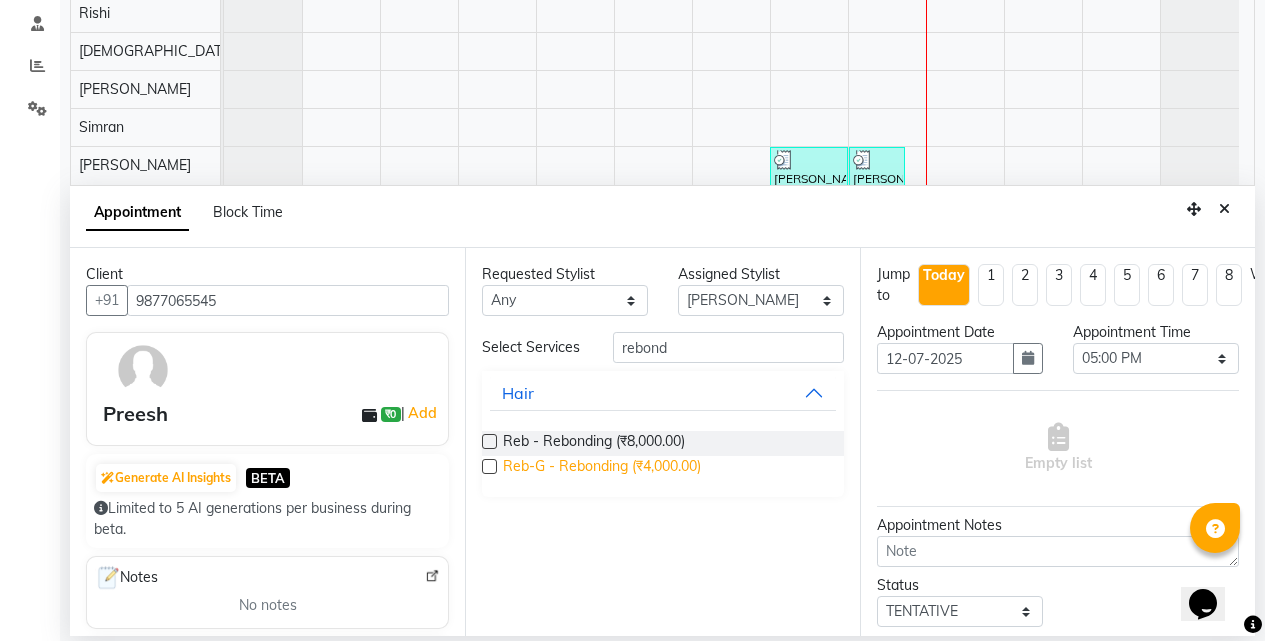click on "Reb-G - Rebonding (₹4,000.00)" at bounding box center (602, 468) 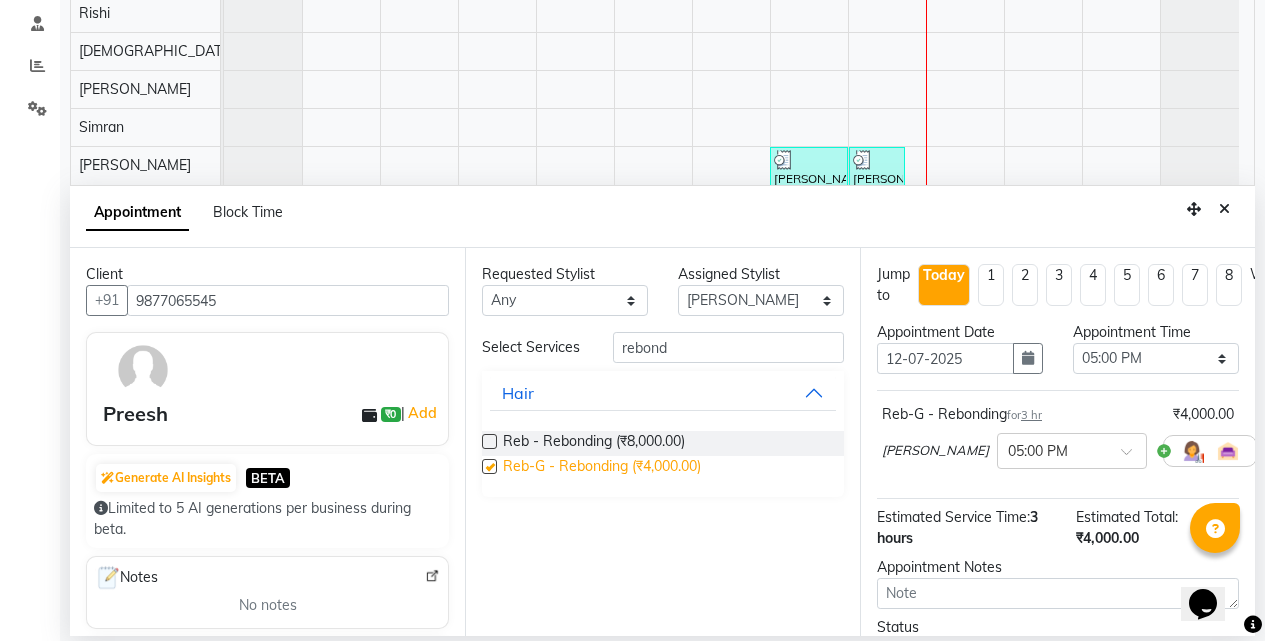 checkbox on "false" 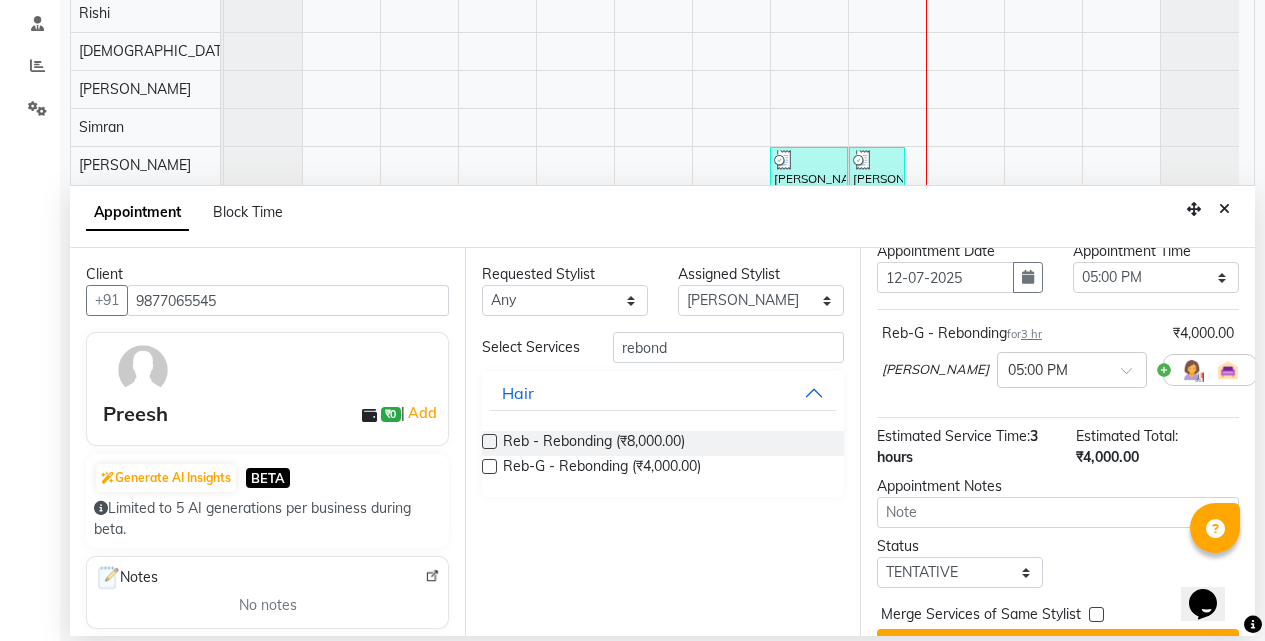 scroll, scrollTop: 141, scrollLeft: 0, axis: vertical 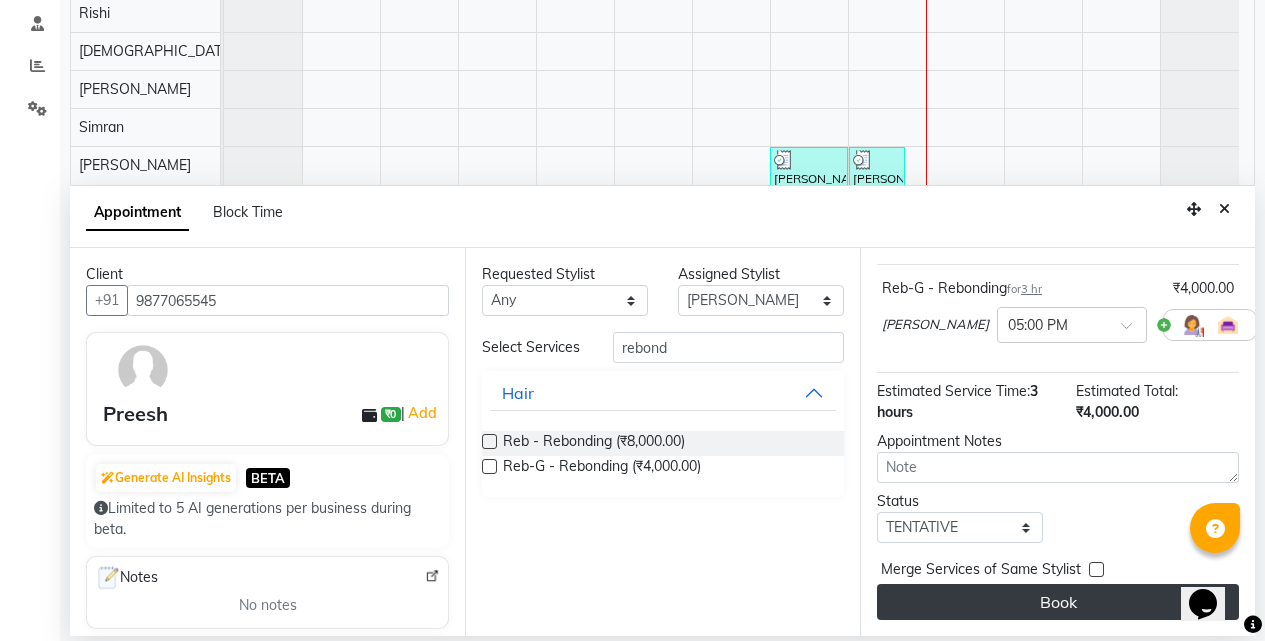 click on "Book" at bounding box center [1058, 602] 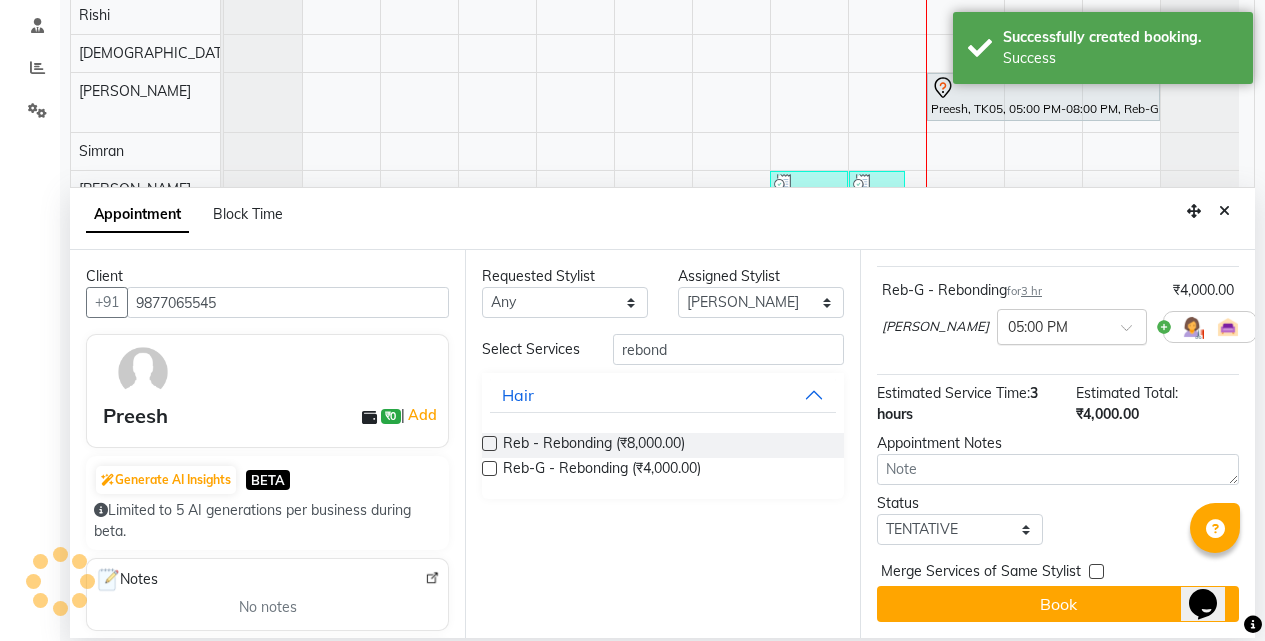 scroll, scrollTop: 0, scrollLeft: 0, axis: both 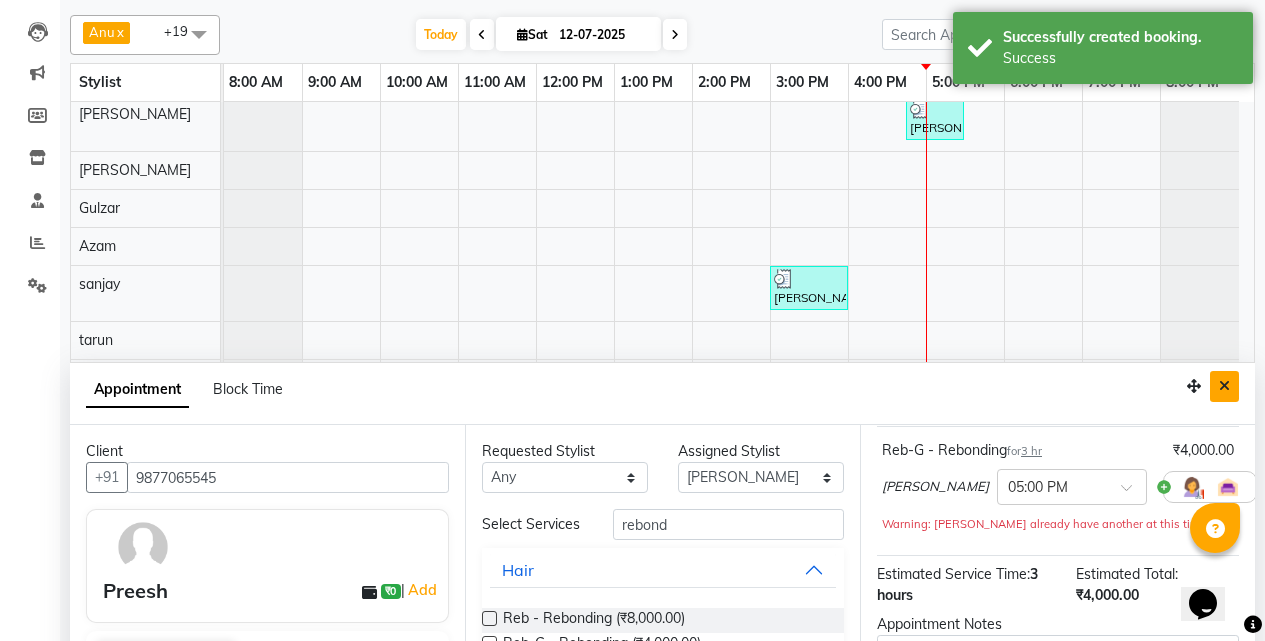 click at bounding box center (1224, 386) 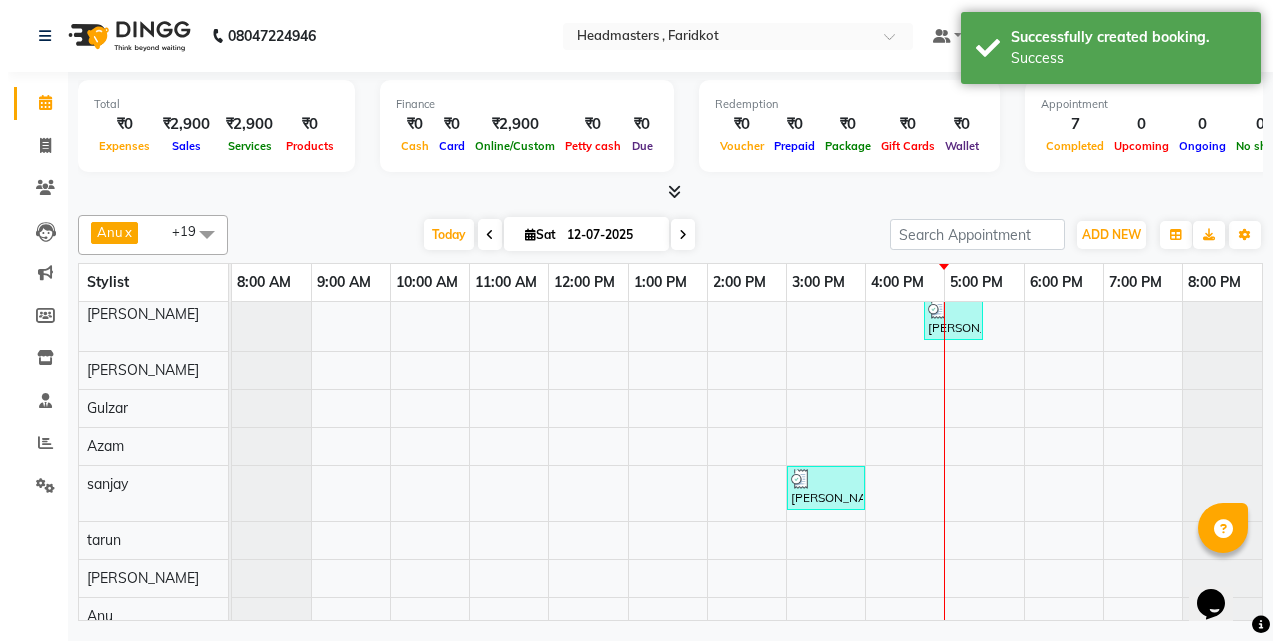 scroll, scrollTop: 0, scrollLeft: 0, axis: both 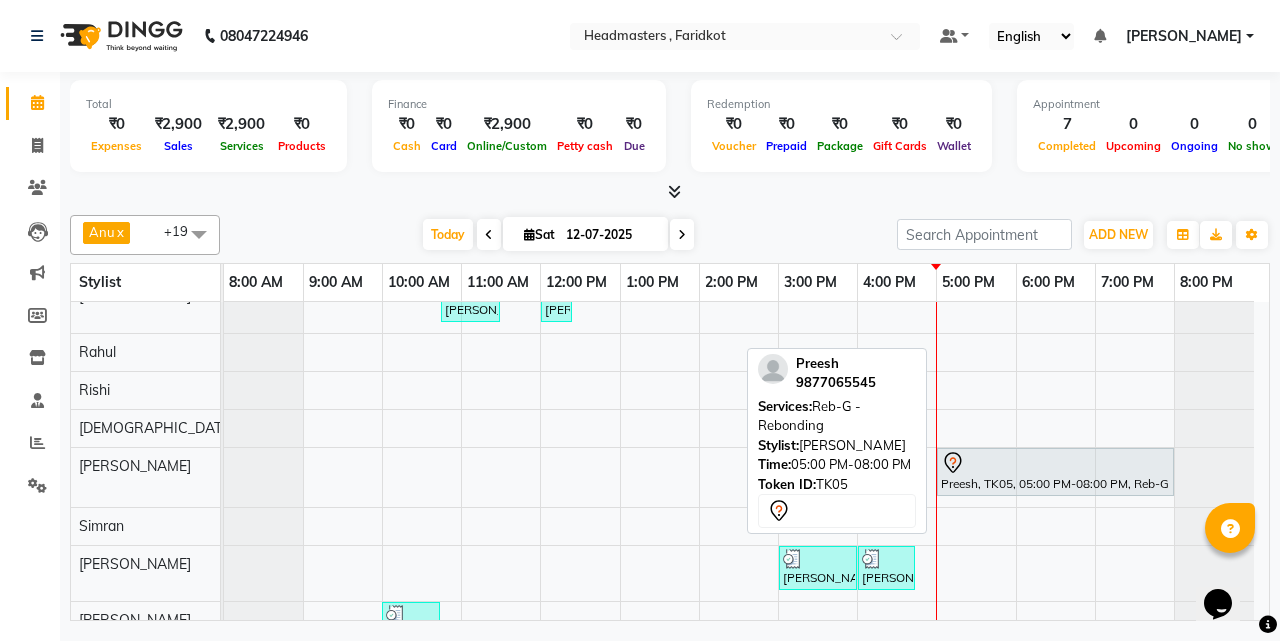 click on "Preesh, TK05, 05:00 PM-08:00 PM, Reb-G - Rebonding" at bounding box center (1055, 472) 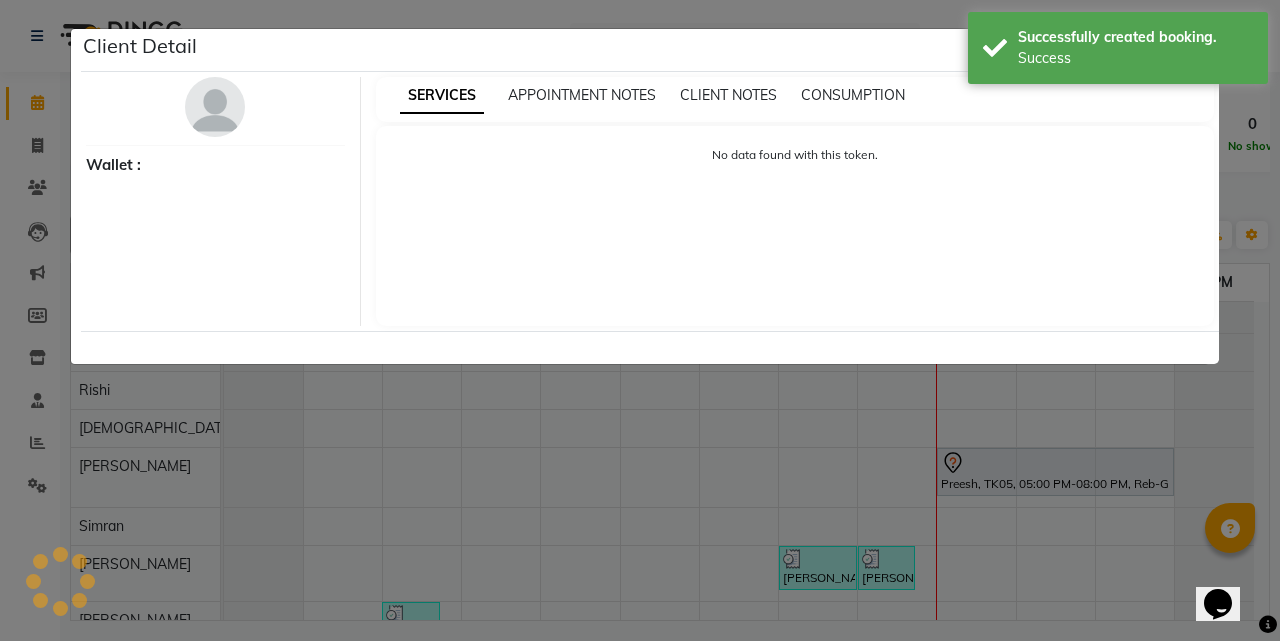 select on "7" 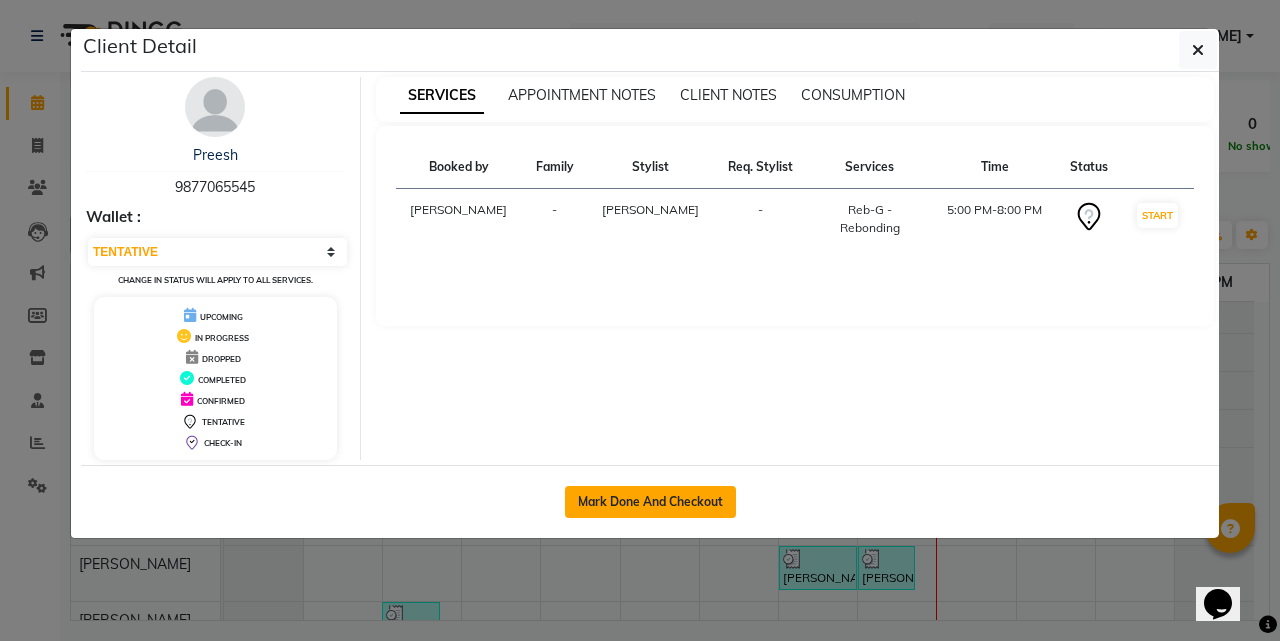 click on "Mark Done And Checkout" 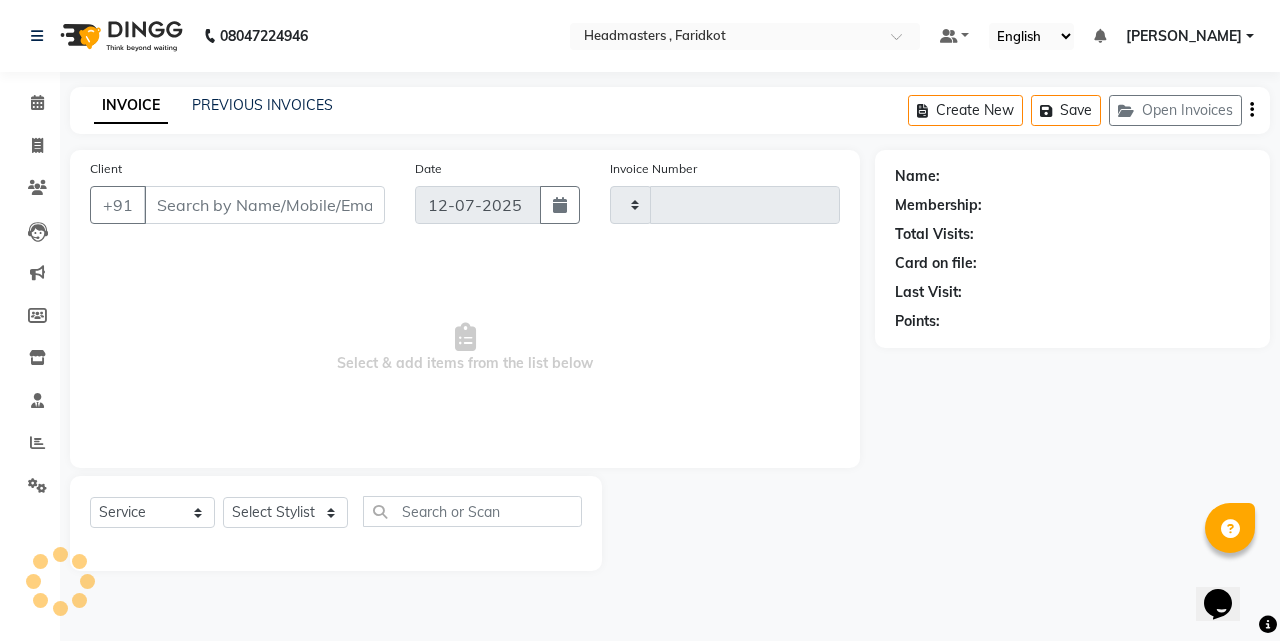 type on "0521" 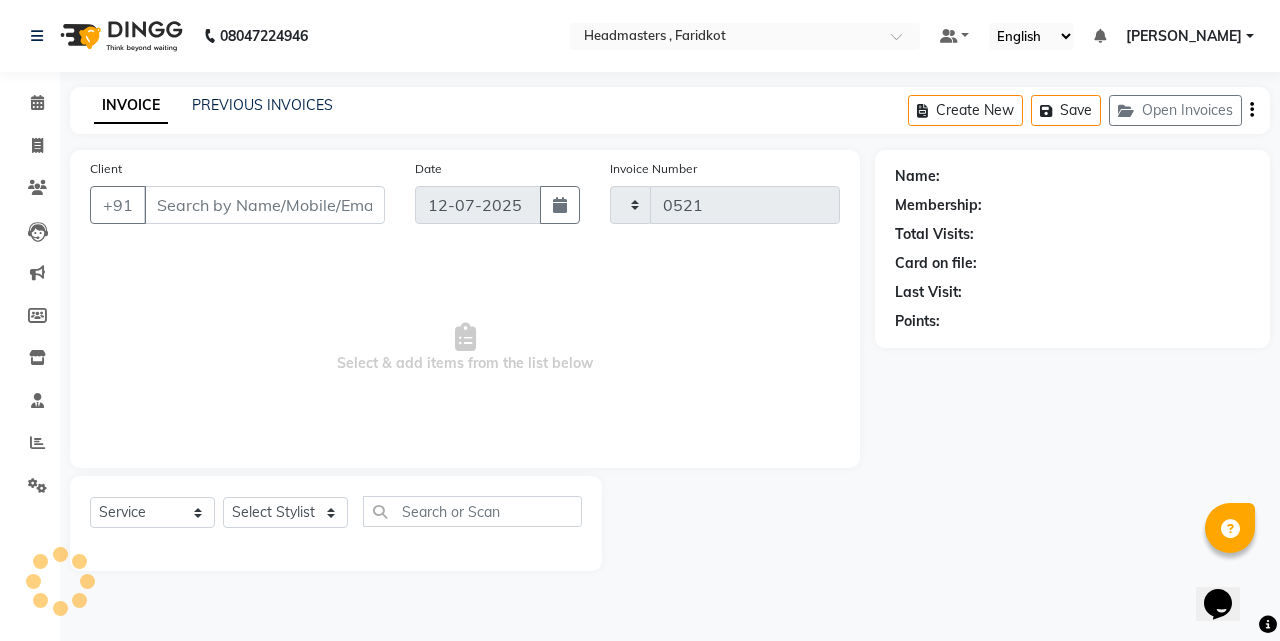 select on "7919" 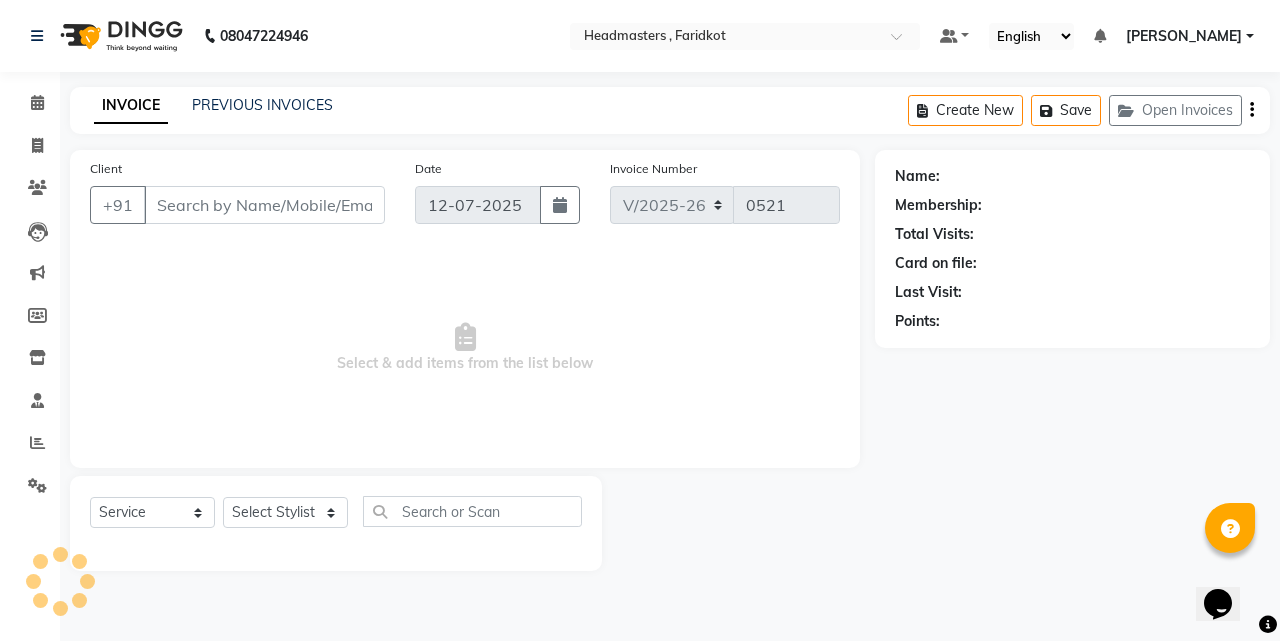 type on "9877065545" 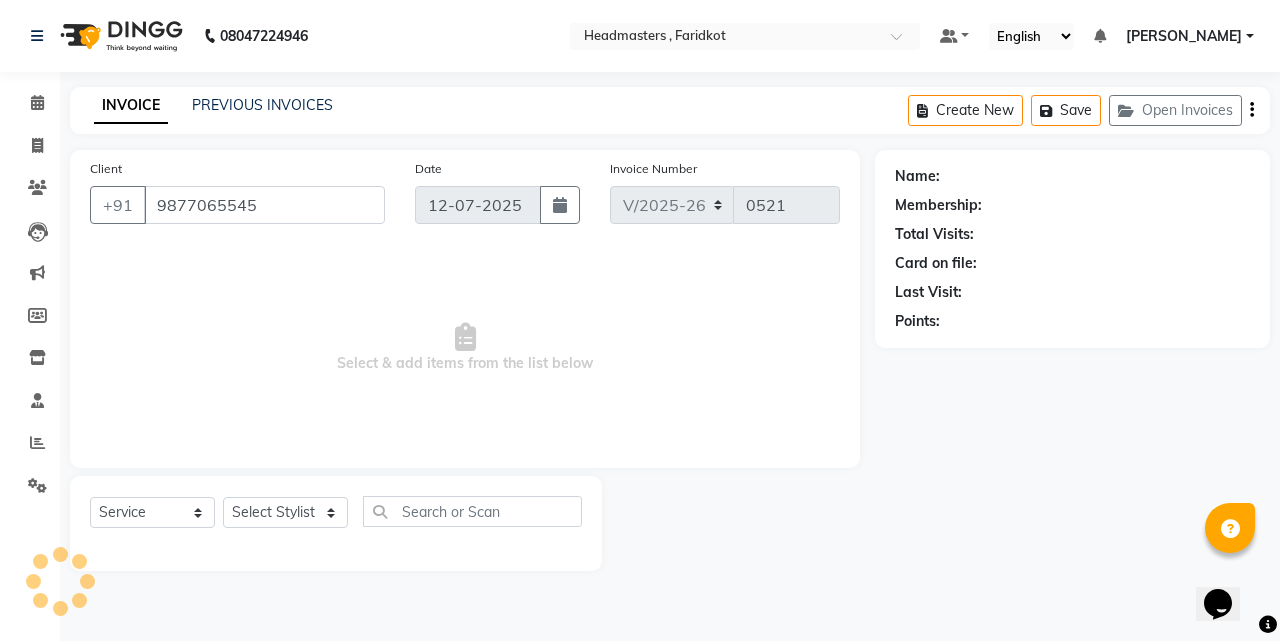 select on "76900" 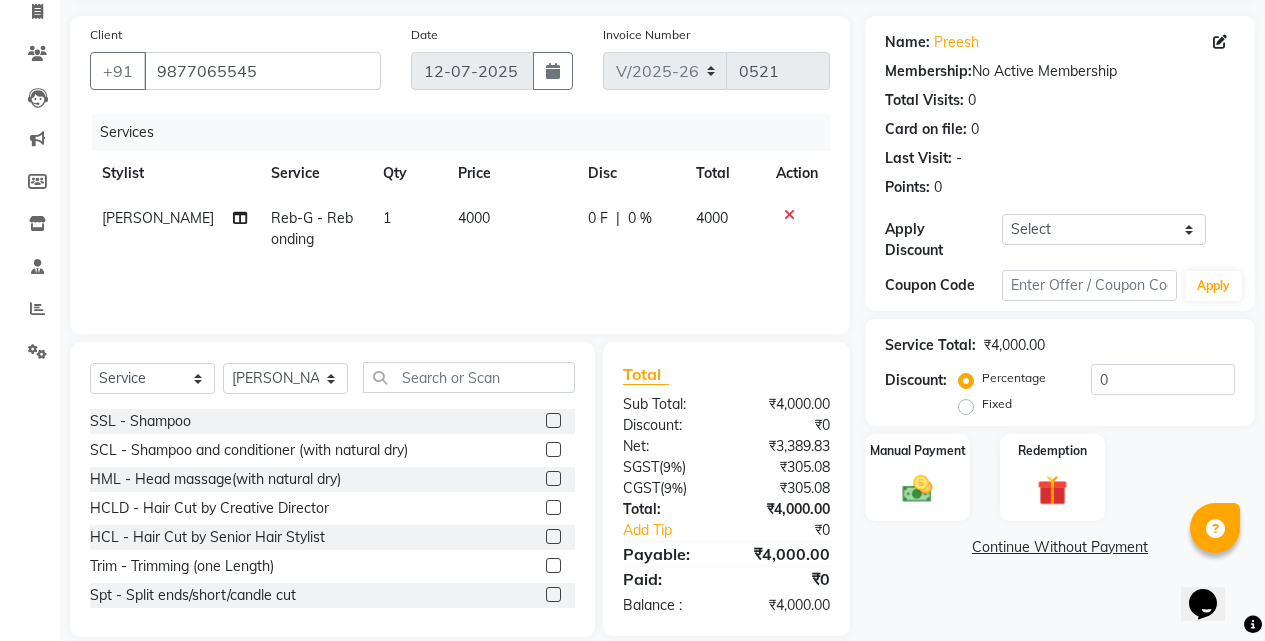 scroll, scrollTop: 160, scrollLeft: 0, axis: vertical 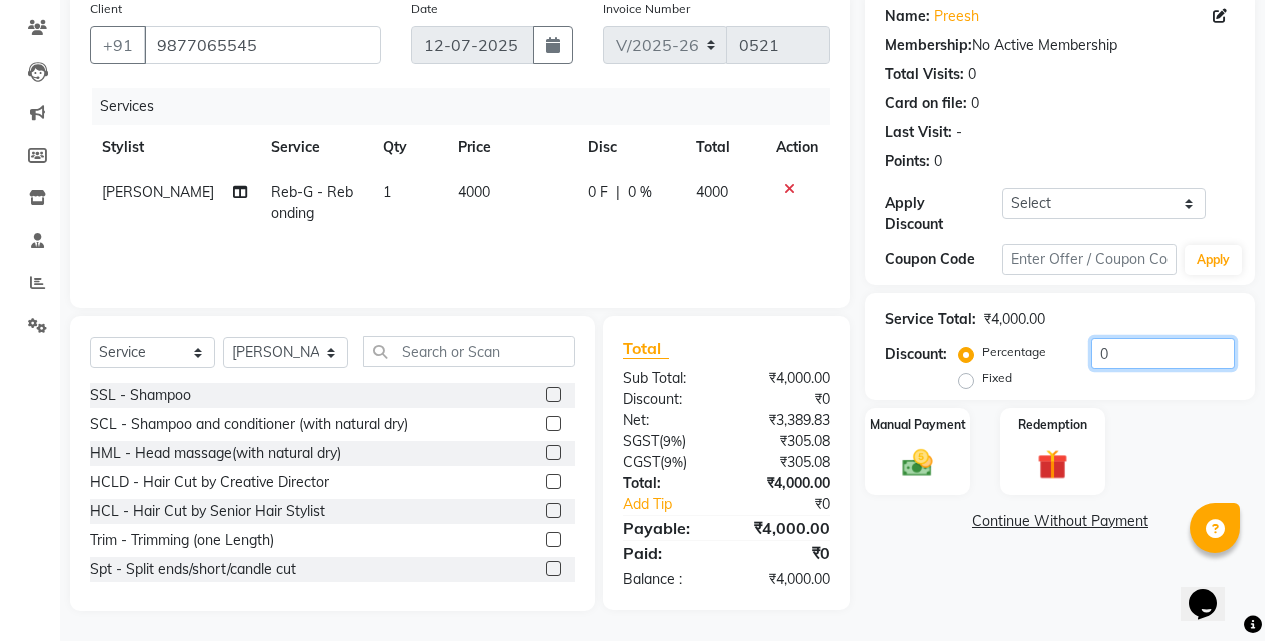 click on "0" 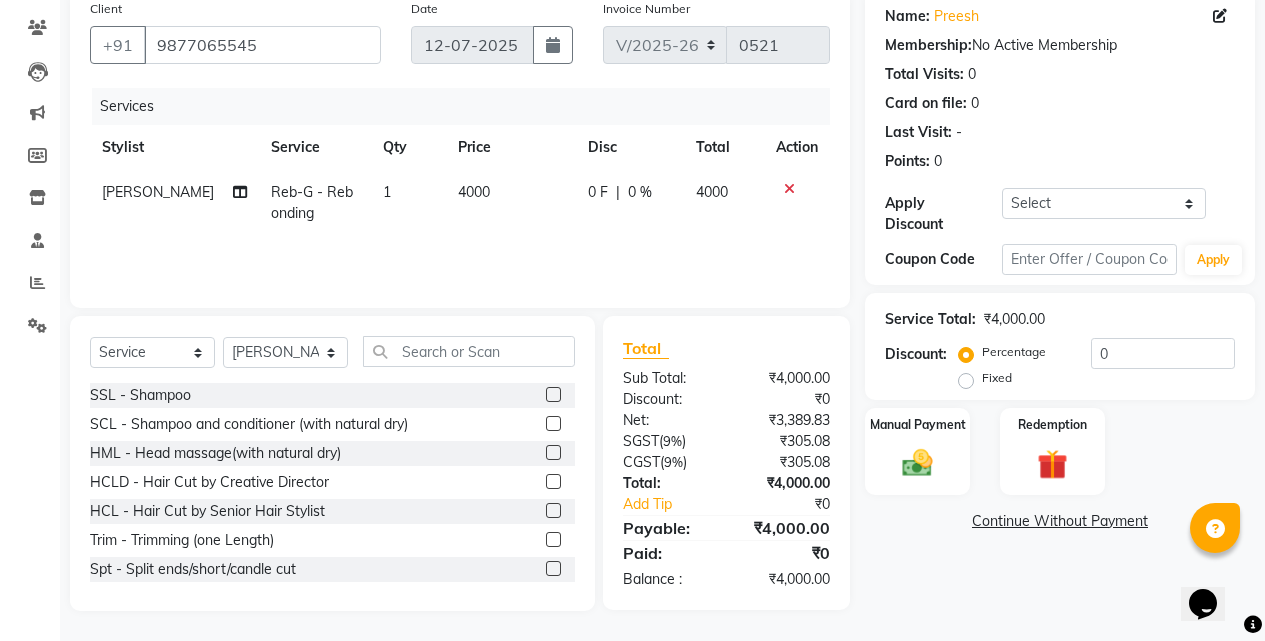 click on "Fixed" 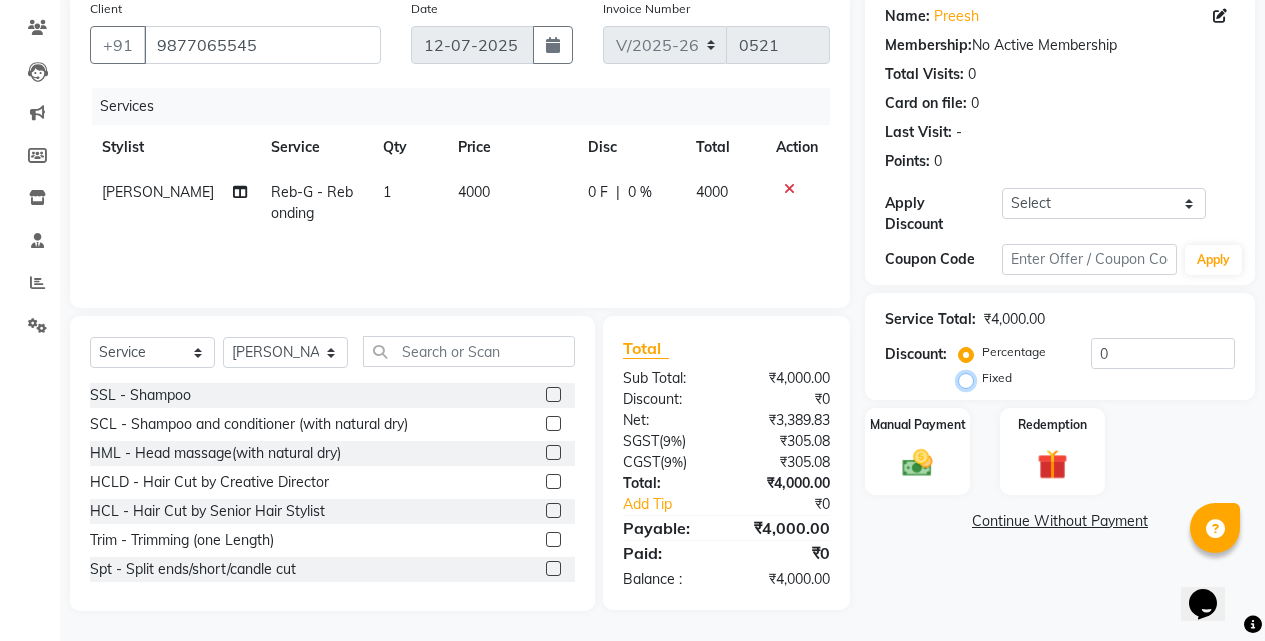 click on "Fixed" at bounding box center [970, 378] 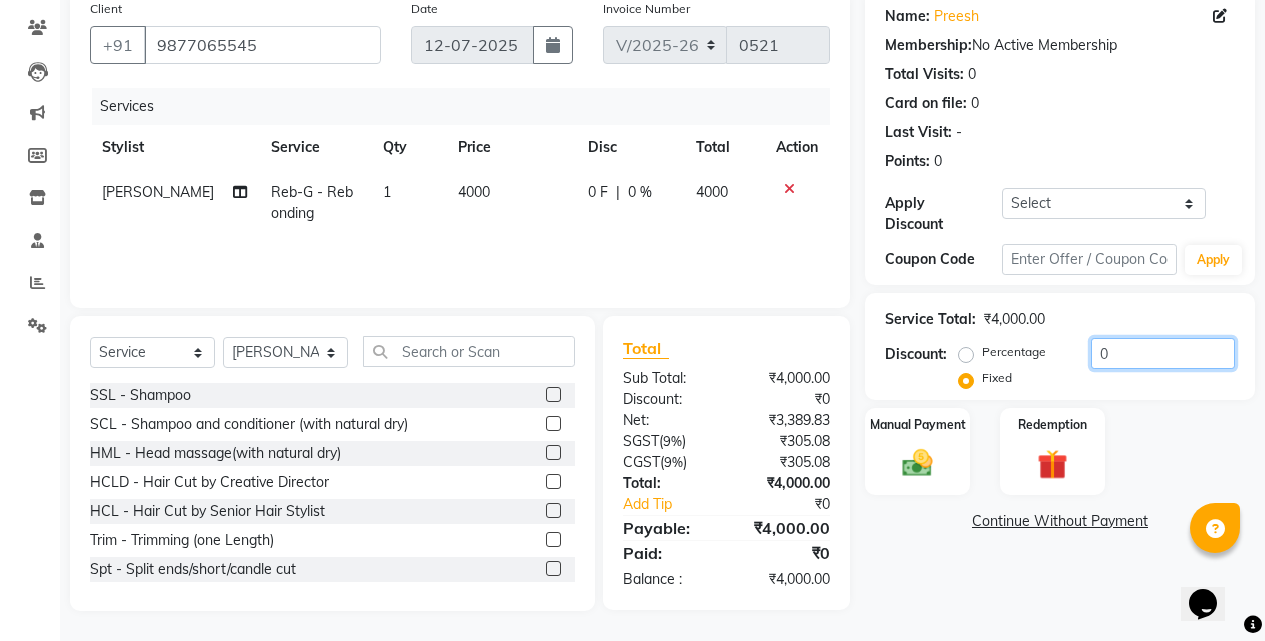 click on "0" 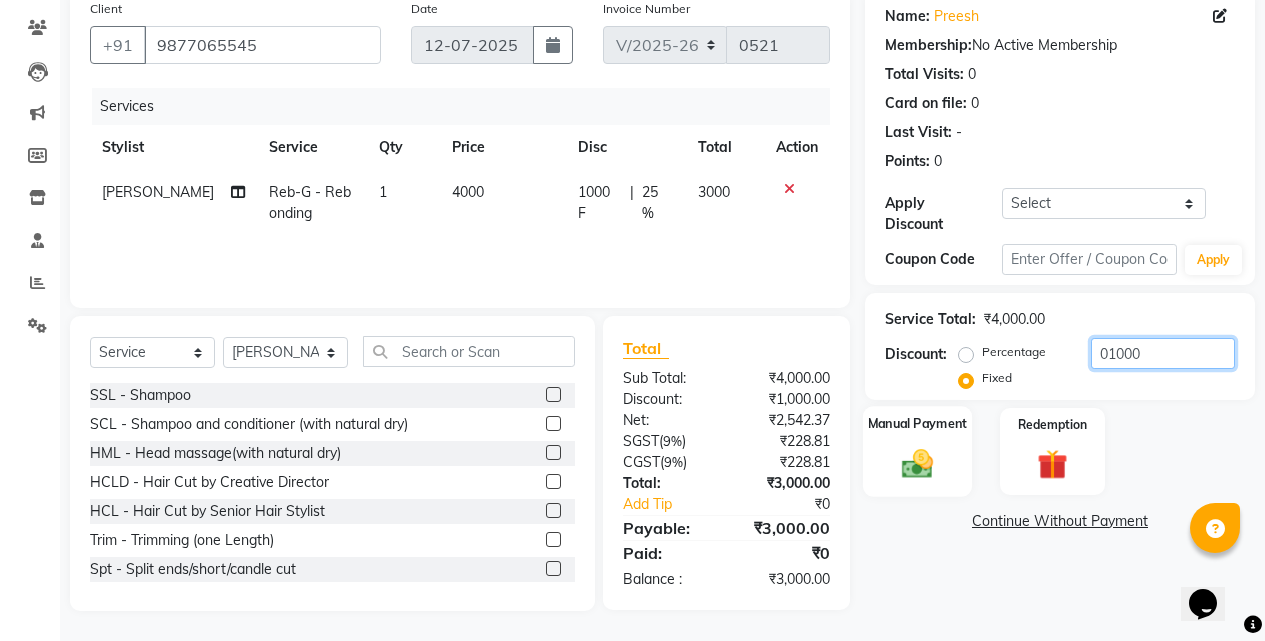 type on "01000" 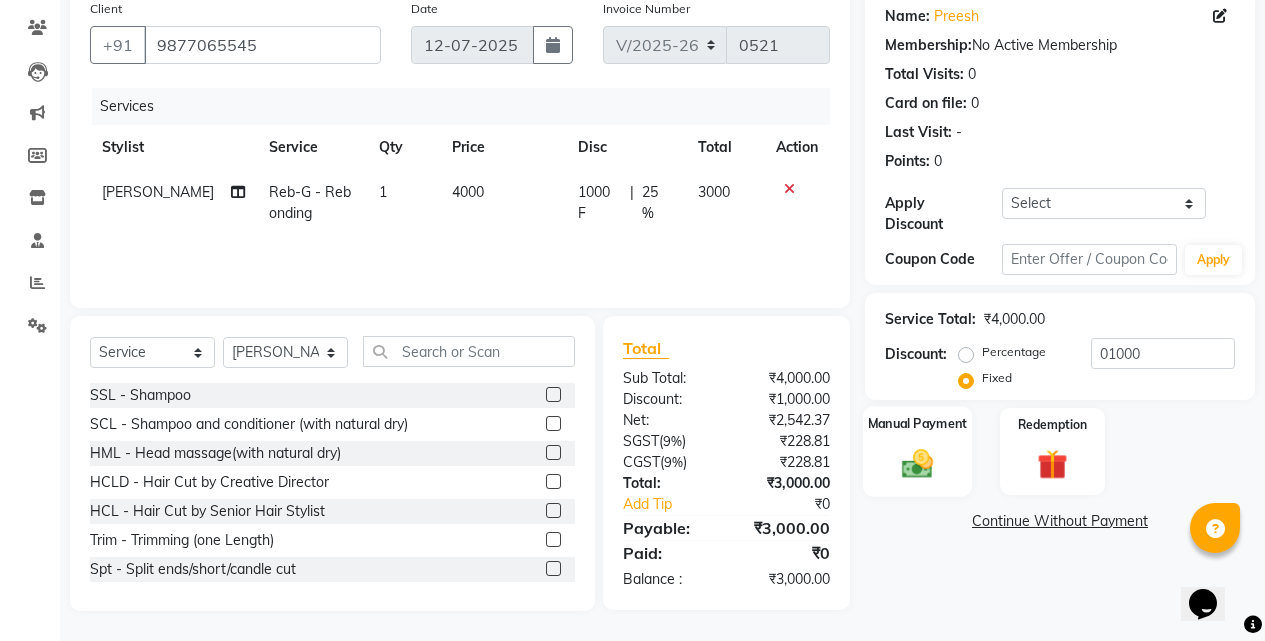 click 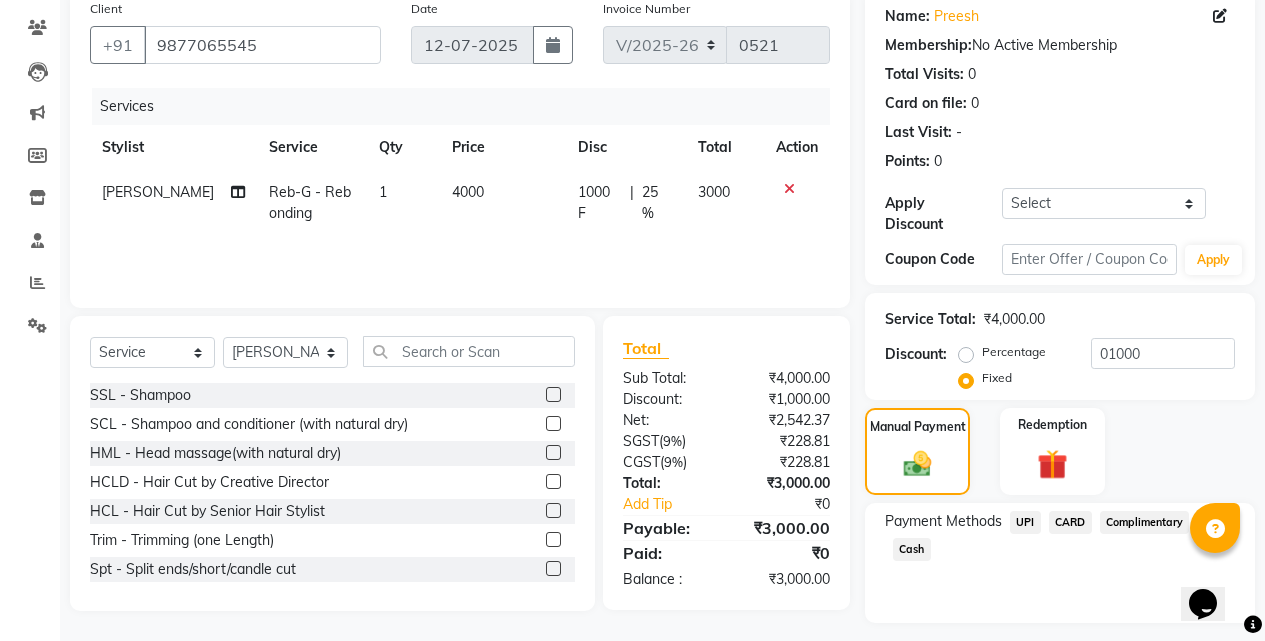 click on "UPI" 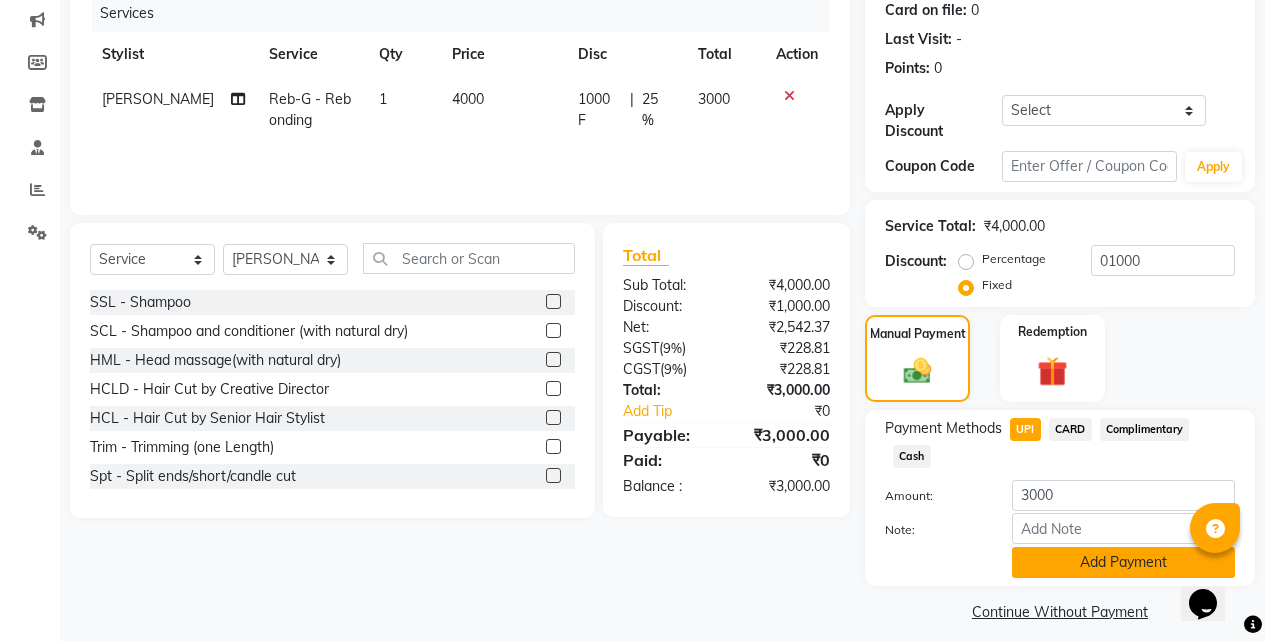click on "Add Payment" 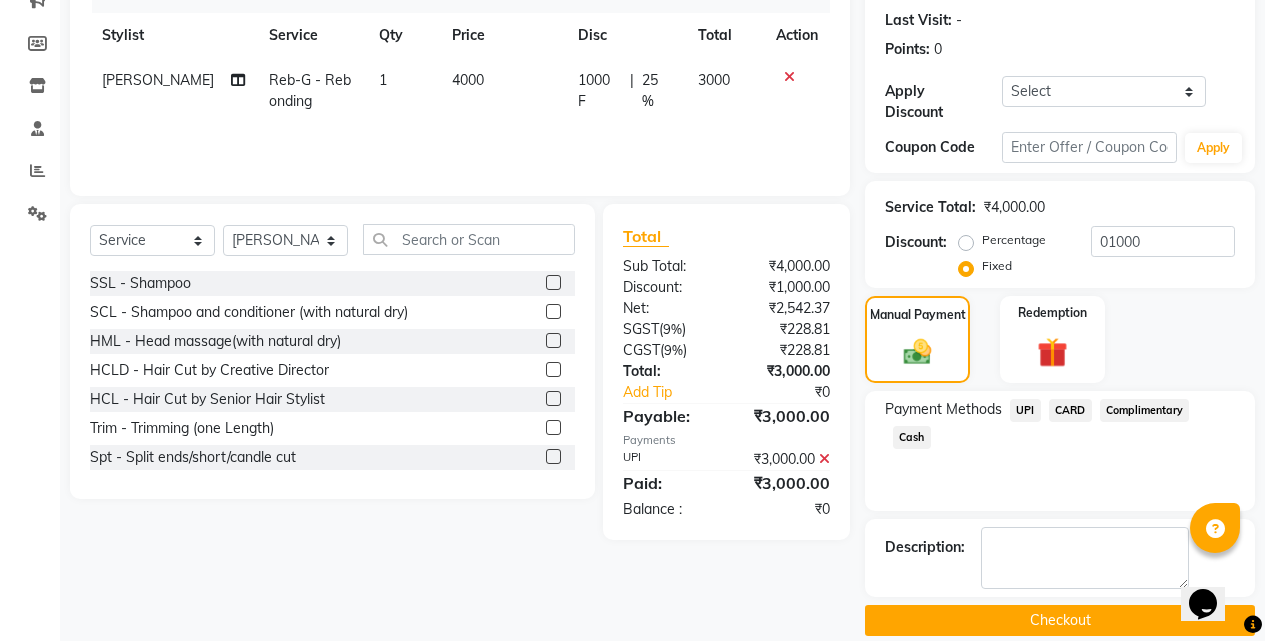 scroll, scrollTop: 281, scrollLeft: 0, axis: vertical 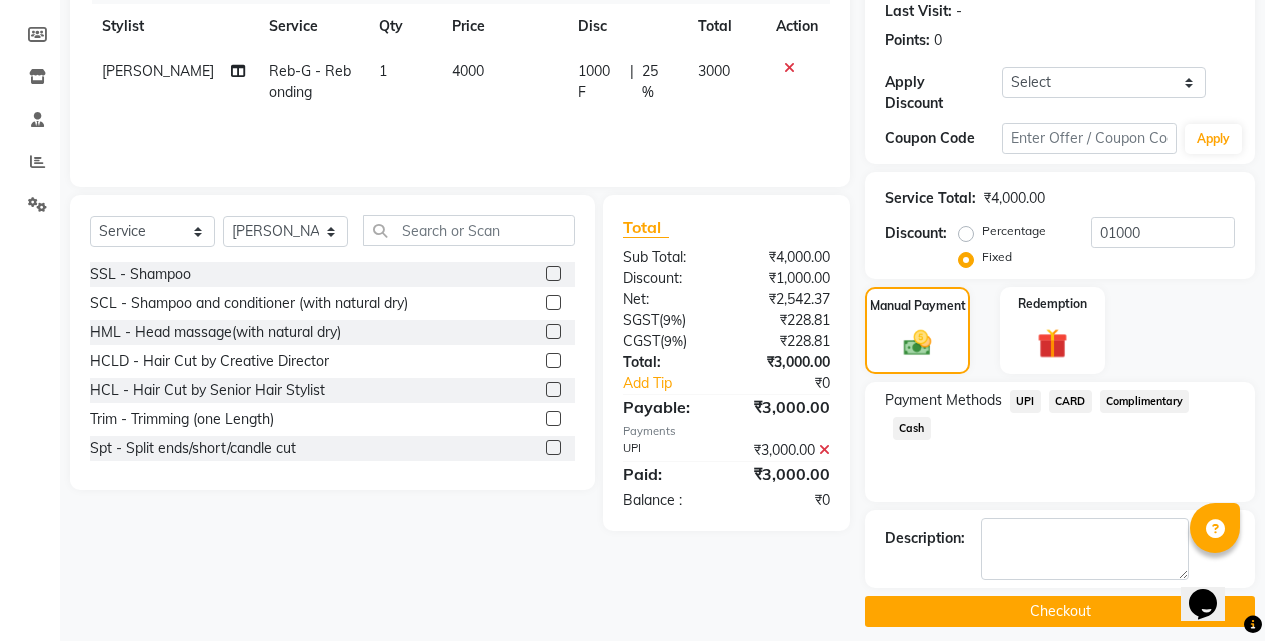 click on "Checkout" 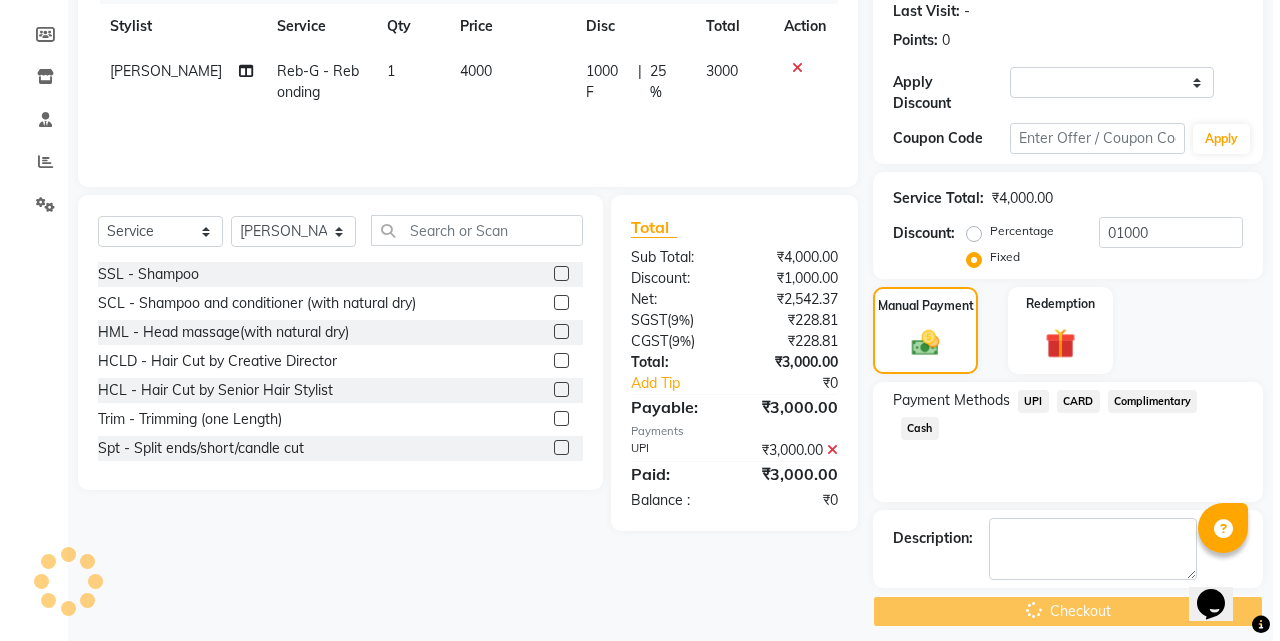 scroll, scrollTop: 0, scrollLeft: 0, axis: both 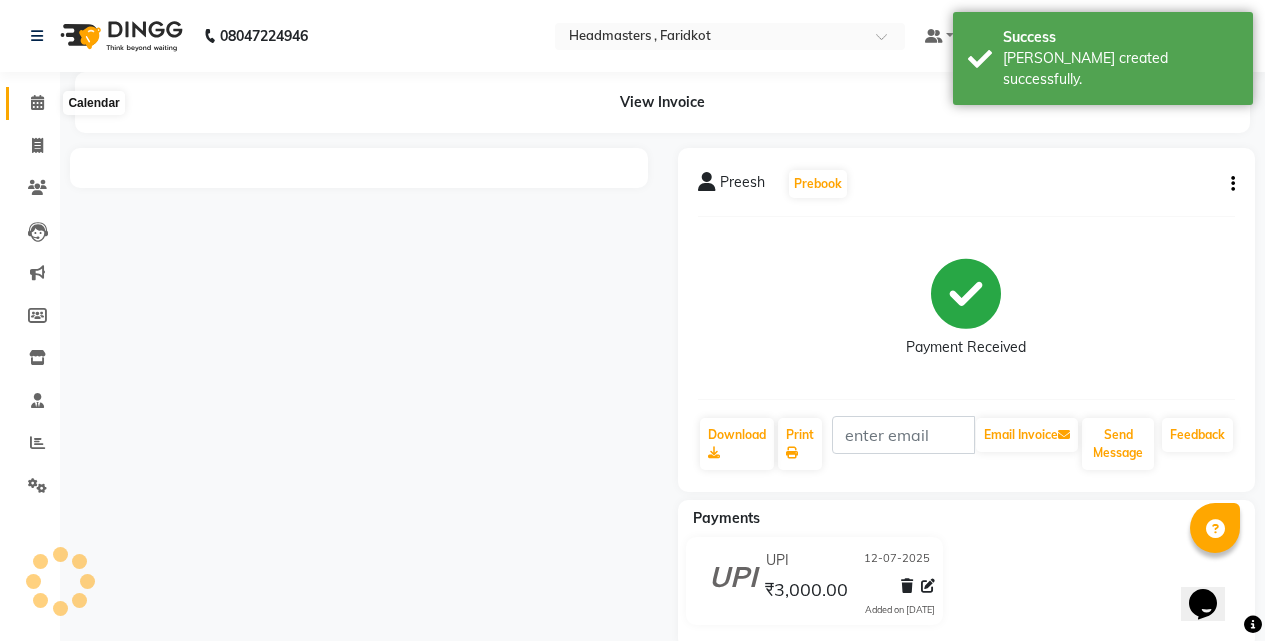 click 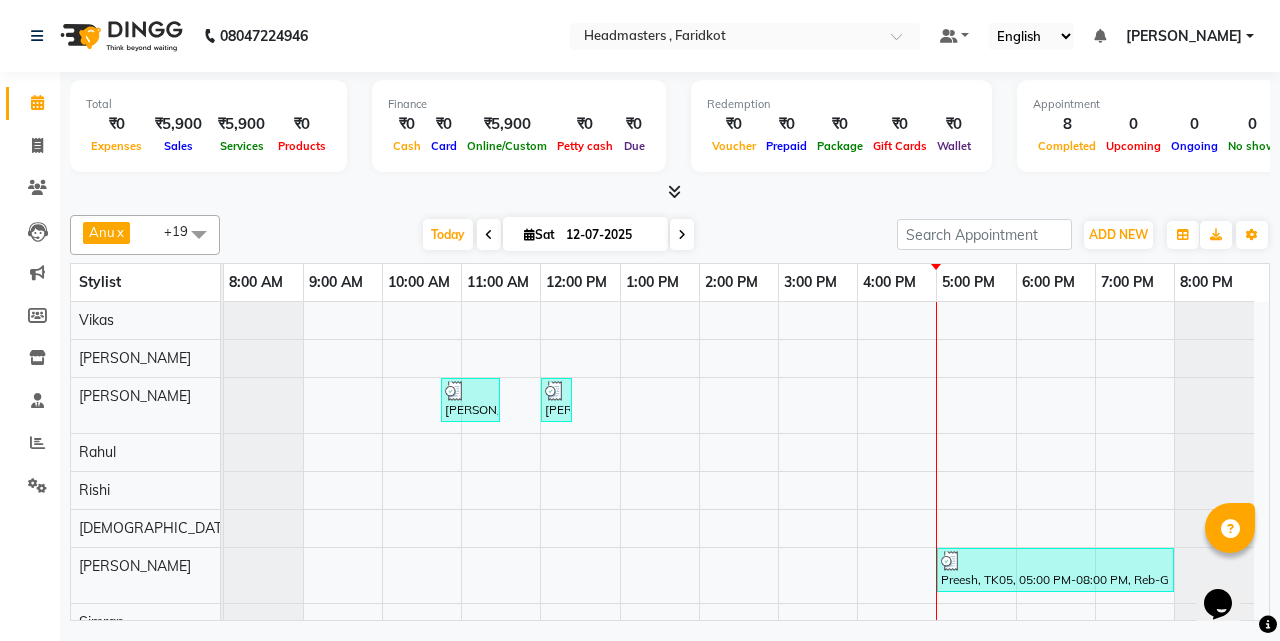 scroll, scrollTop: 126, scrollLeft: 0, axis: vertical 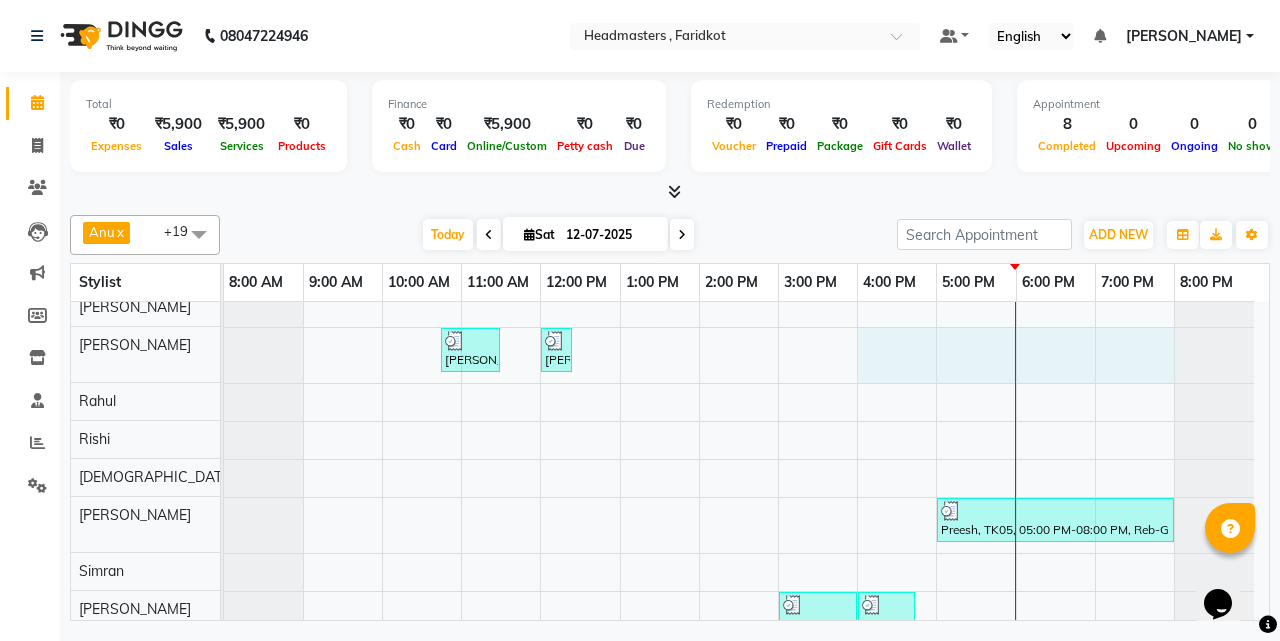 drag, startPoint x: 1151, startPoint y: 315, endPoint x: 900, endPoint y: 324, distance: 251.1613 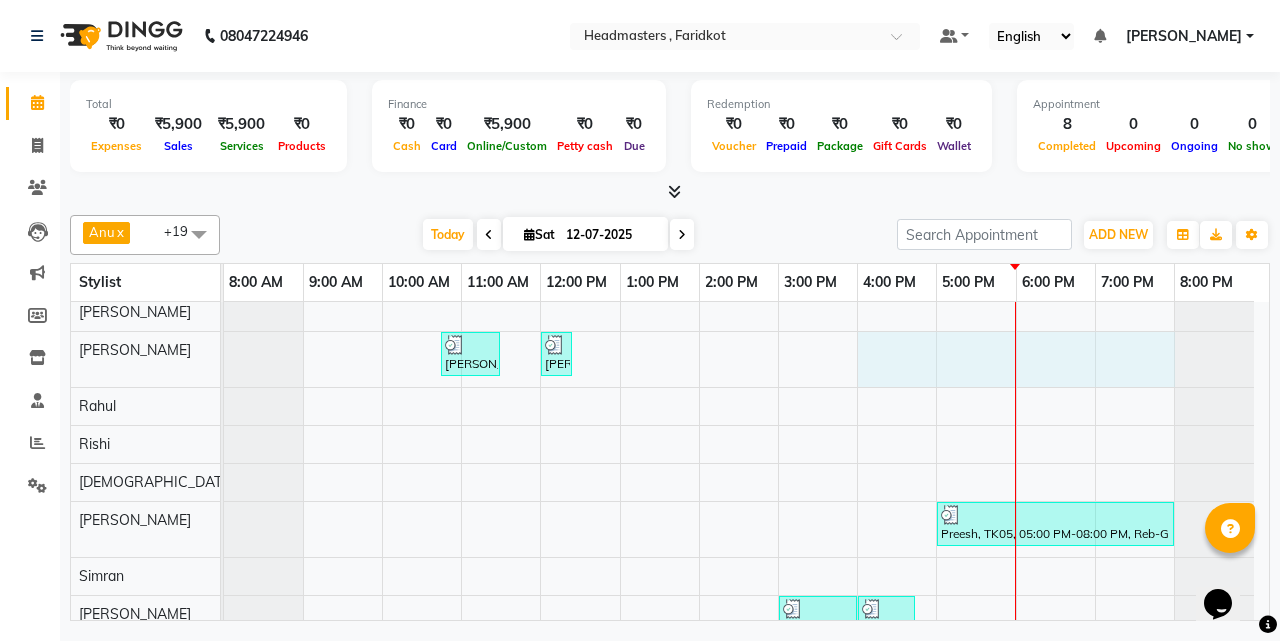 click at bounding box center (739, 689) 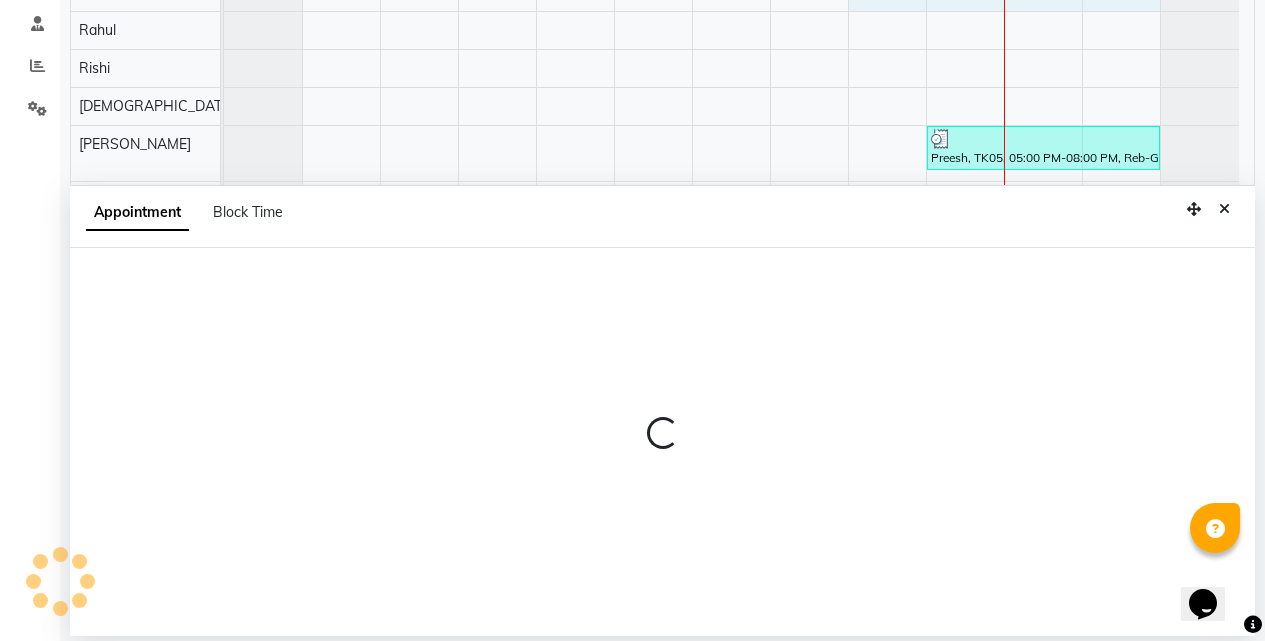 select on "71454" 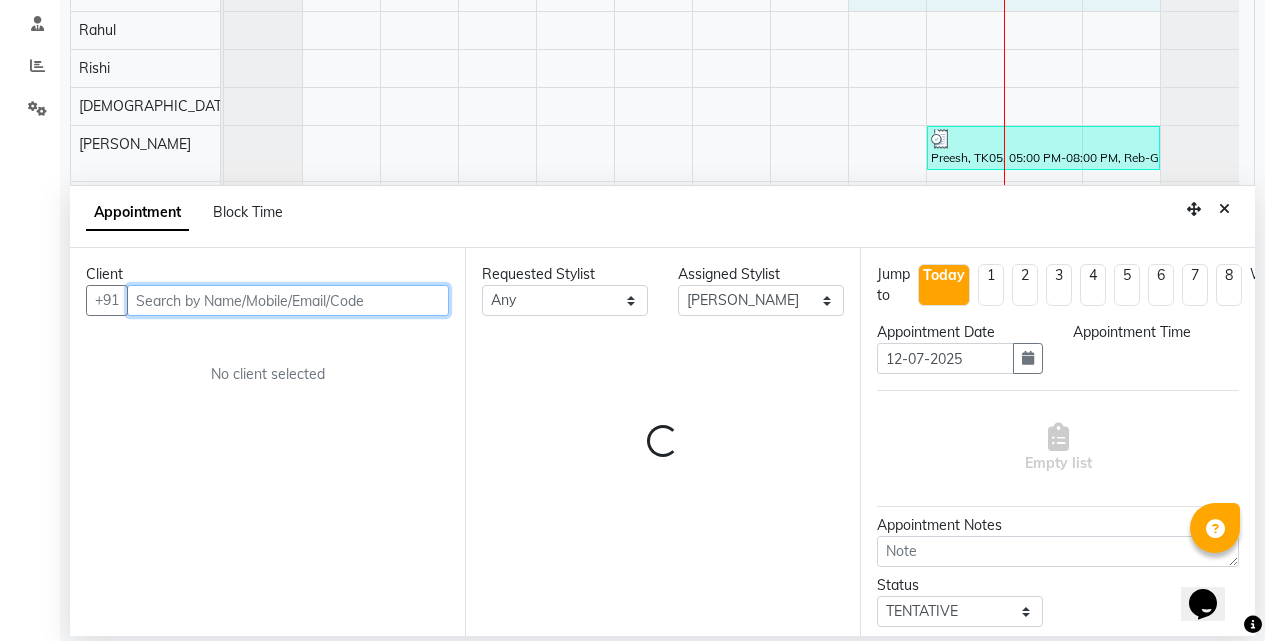 select on "960" 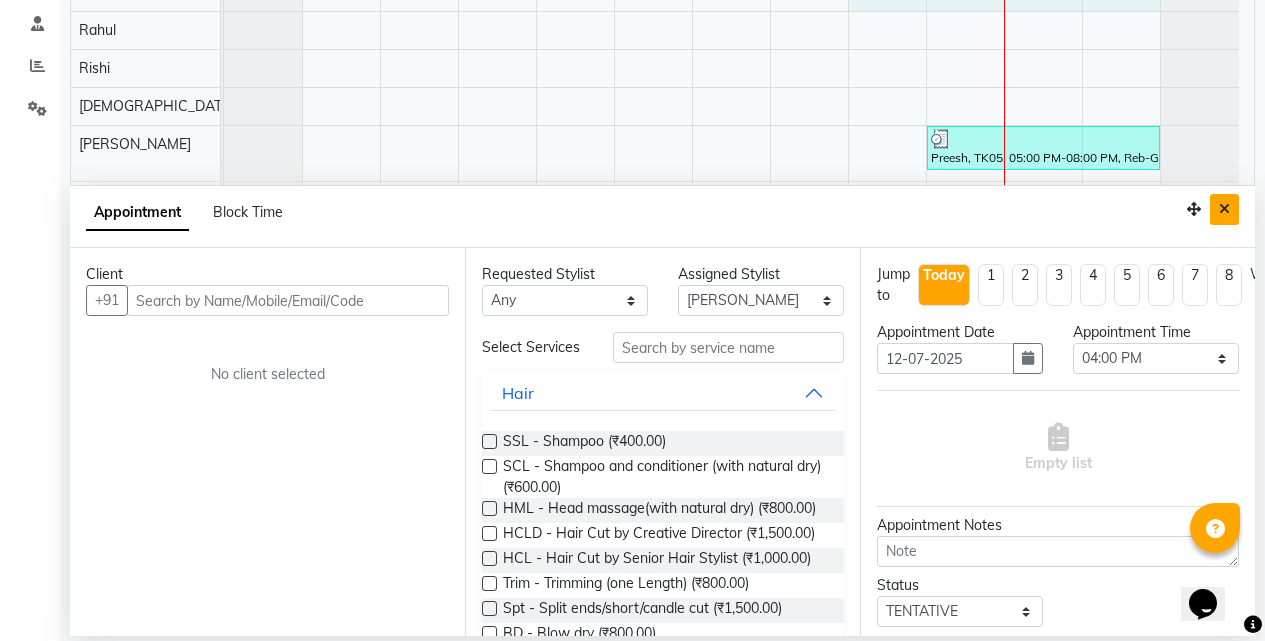 click at bounding box center [1224, 209] 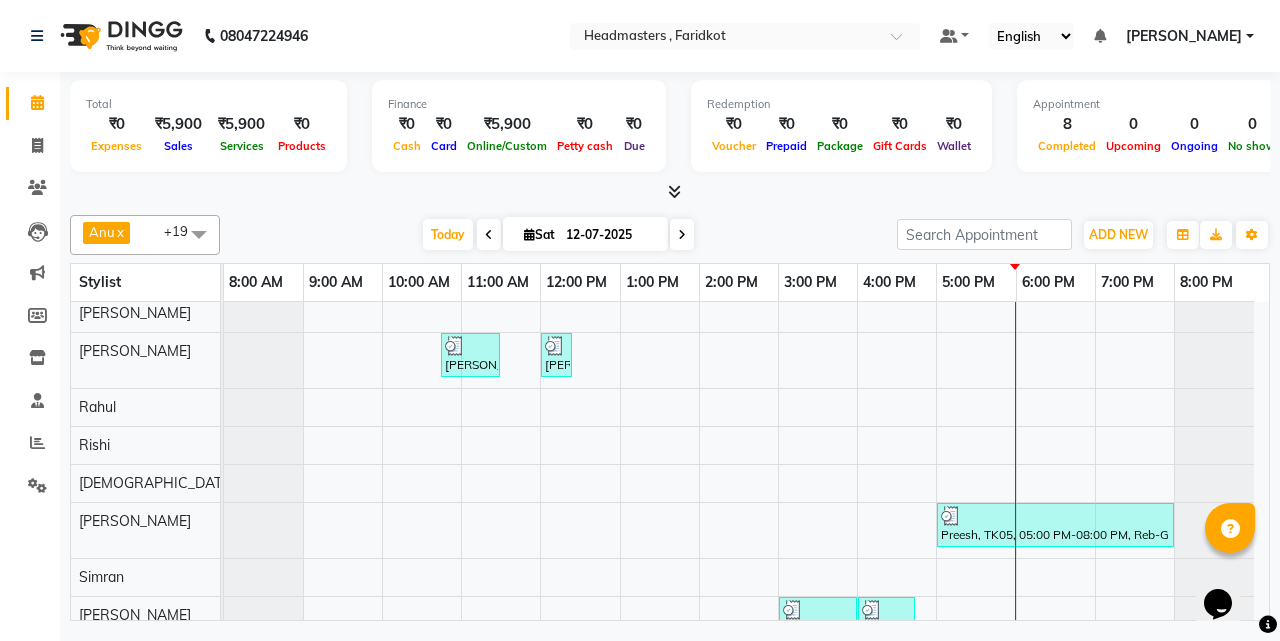 scroll, scrollTop: 0, scrollLeft: 0, axis: both 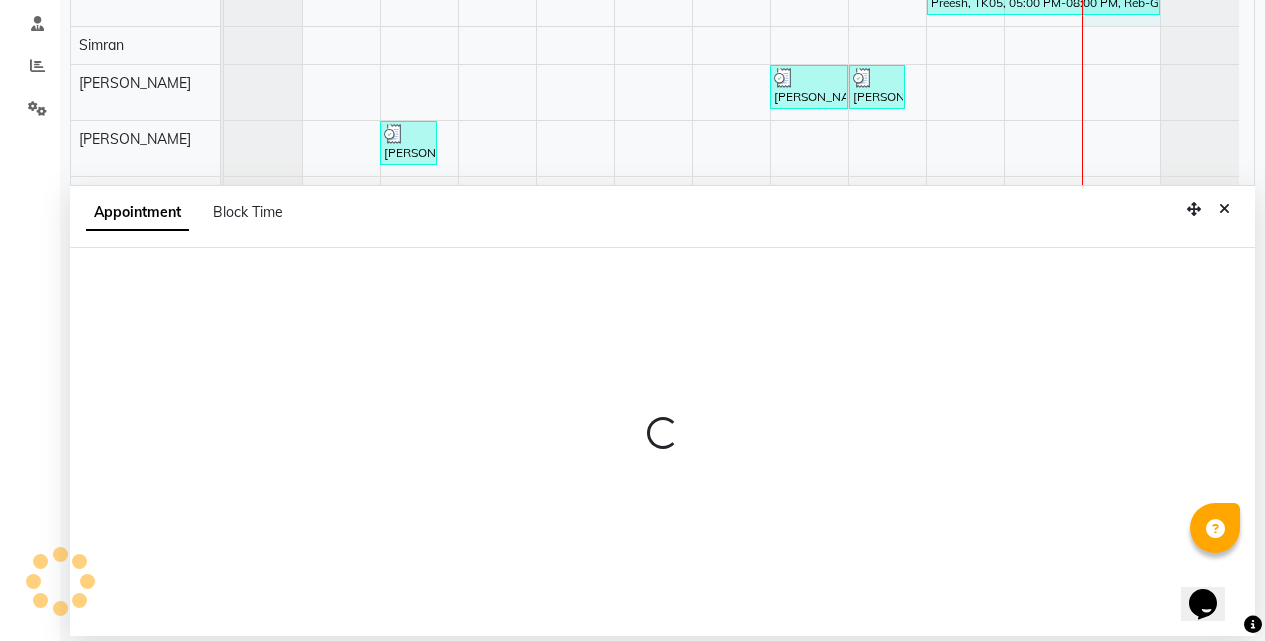 select on "76900" 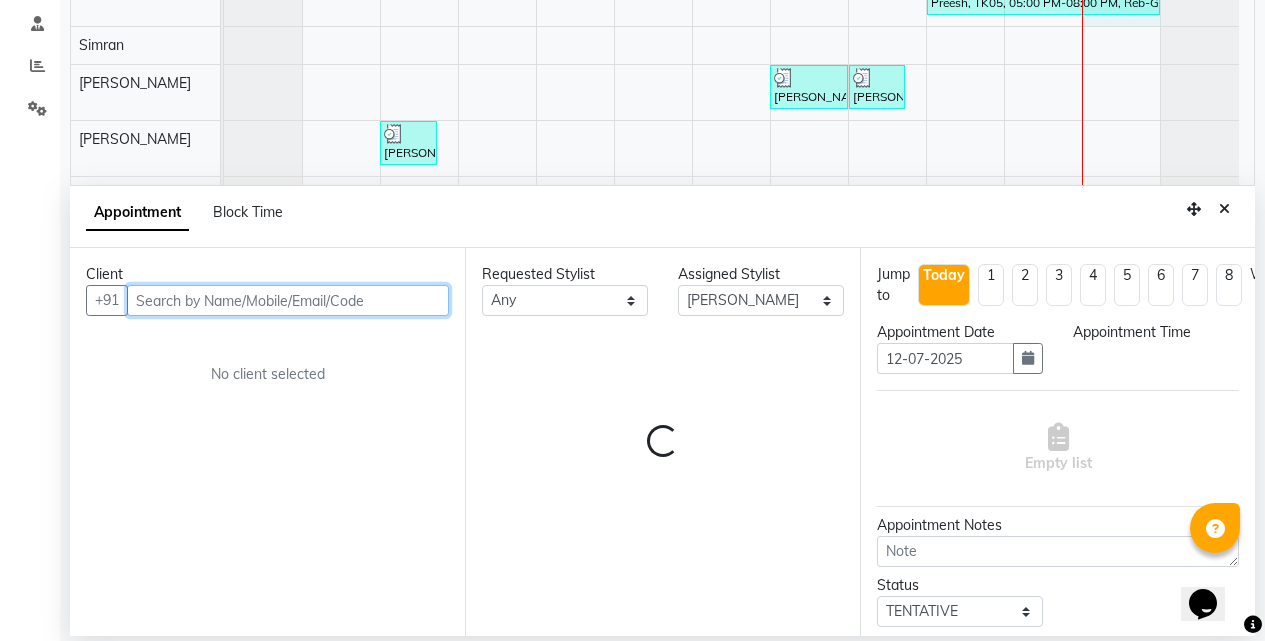 select on "1140" 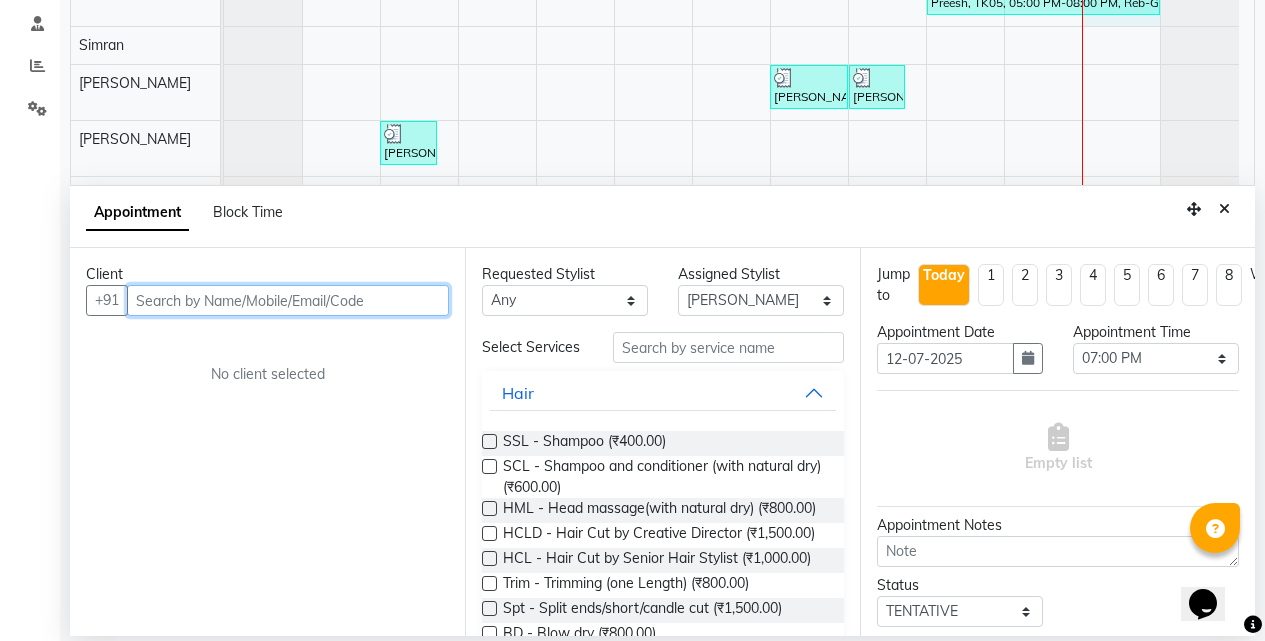 click at bounding box center [288, 300] 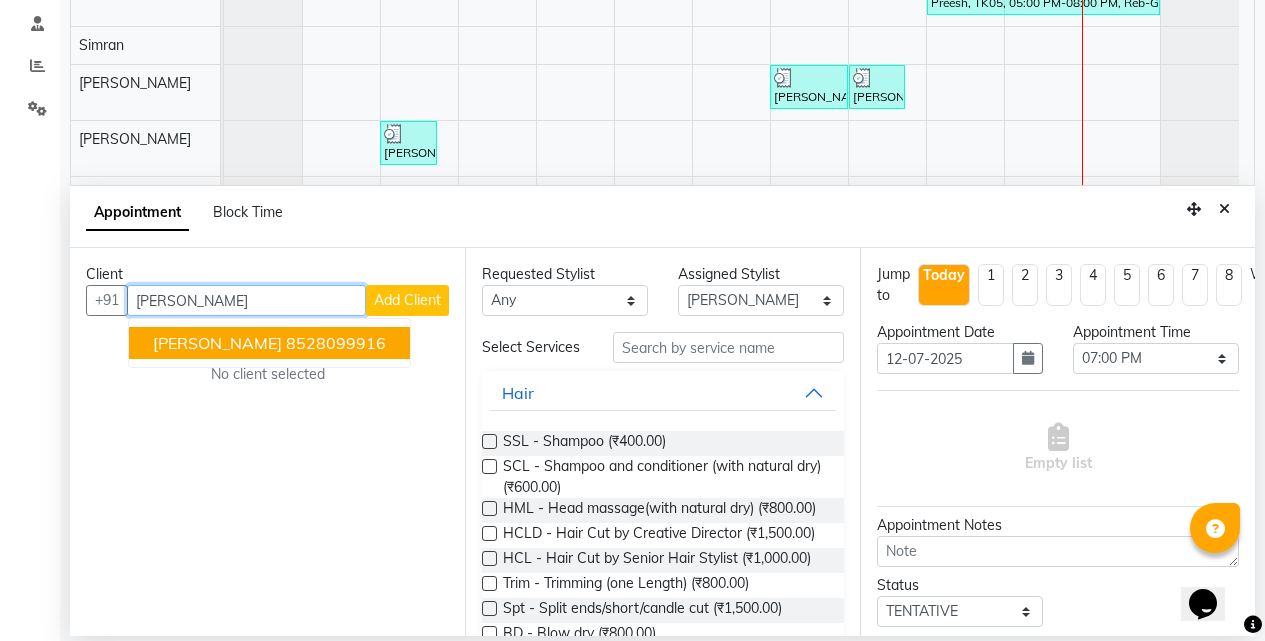 click on "8528099916" at bounding box center (336, 343) 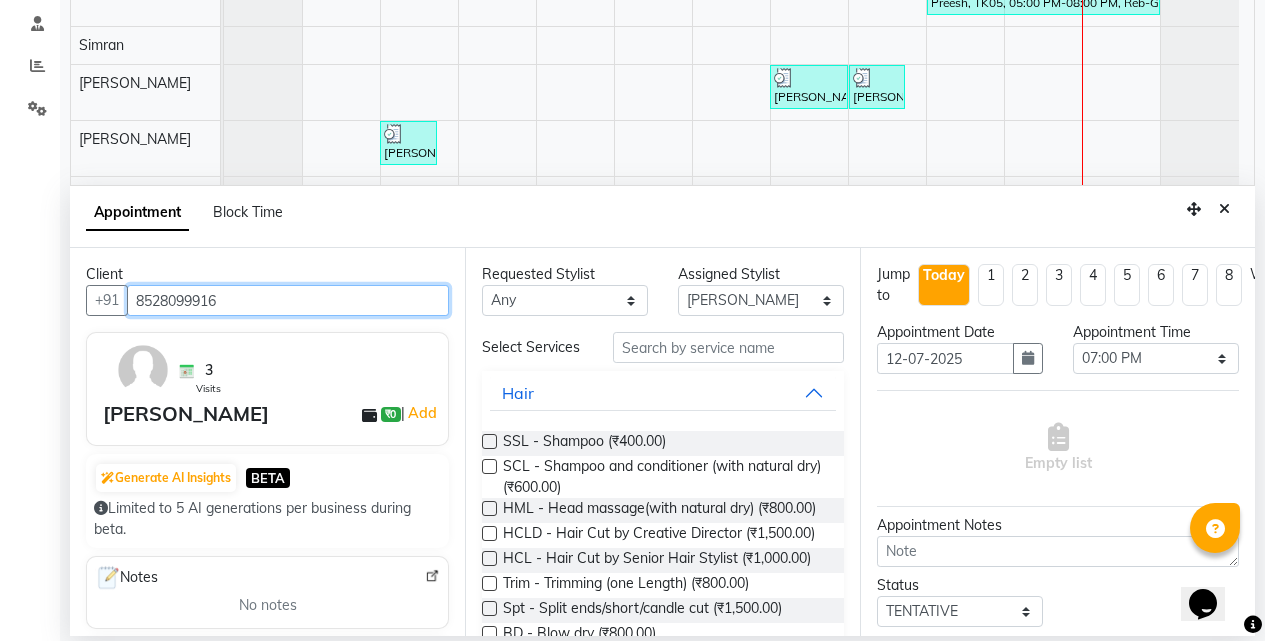 type on "8528099916" 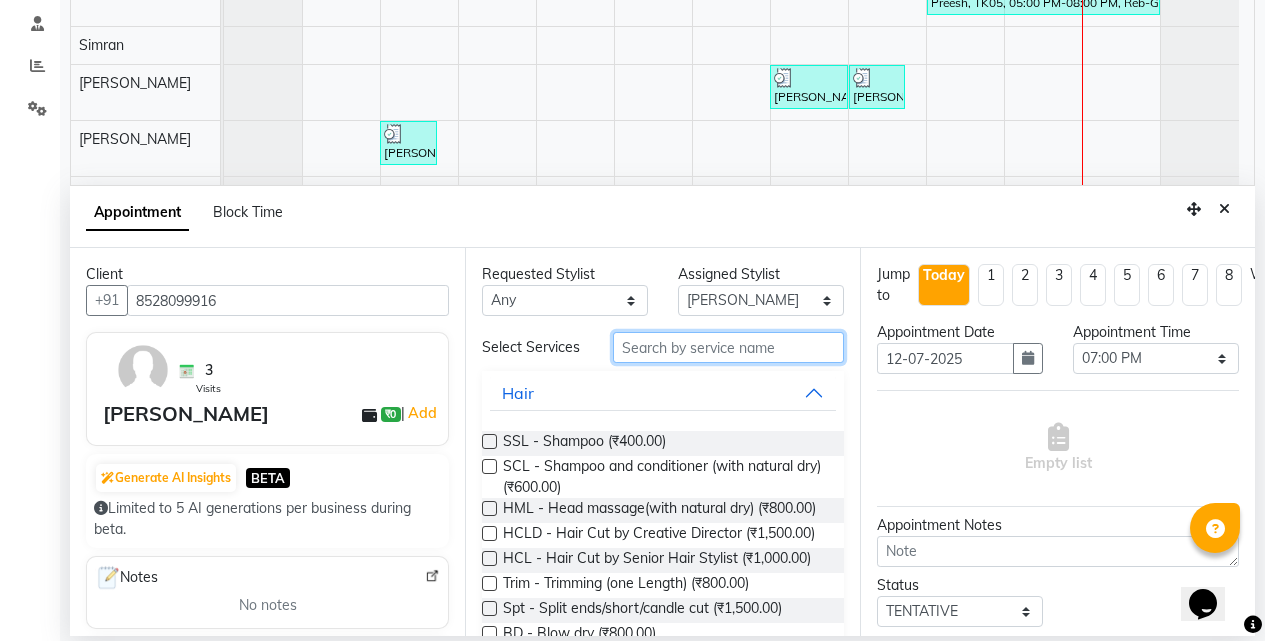 click at bounding box center (728, 347) 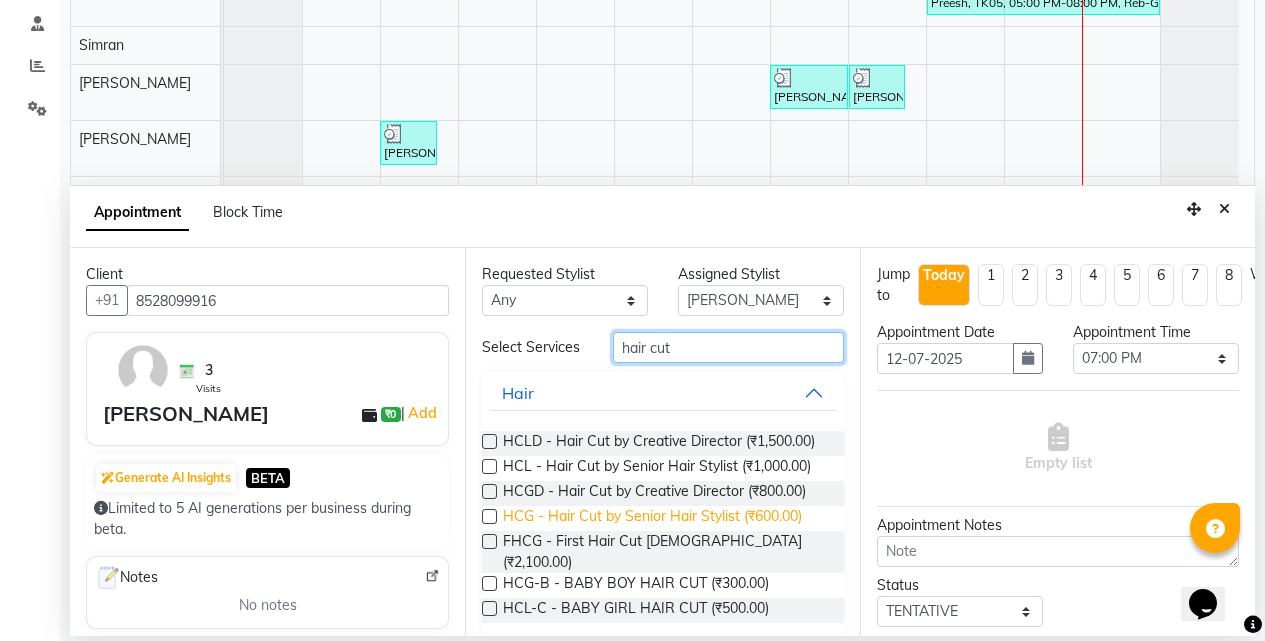 type on "hair cut" 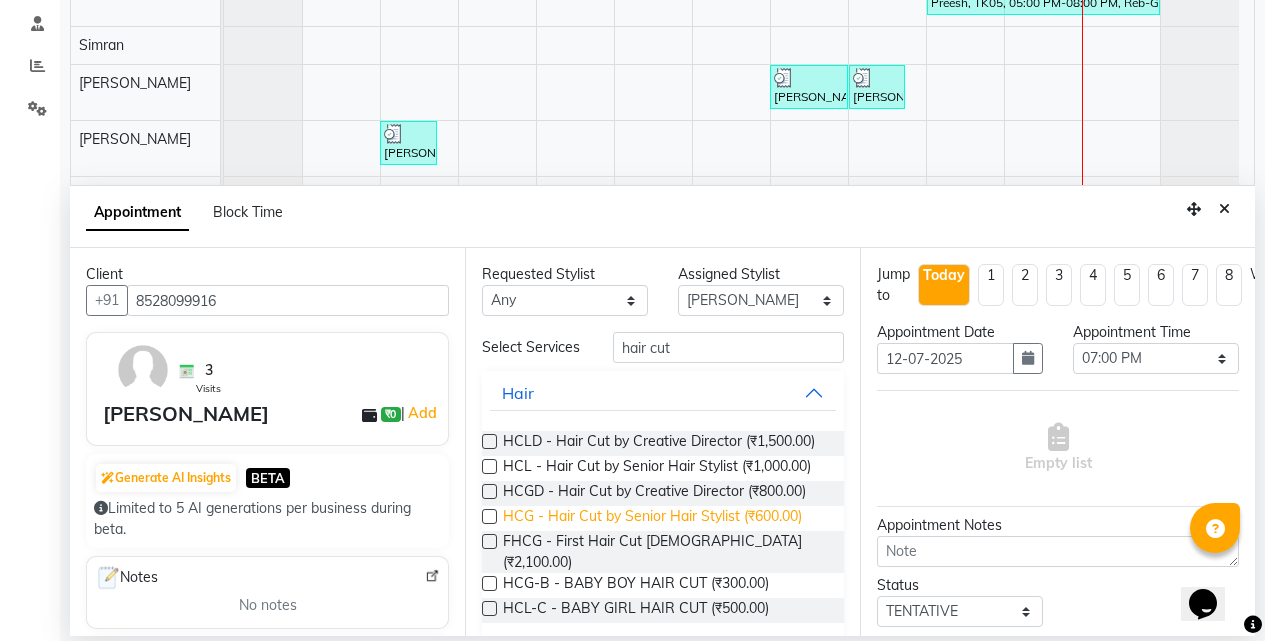 click on "HCG - Hair Cut by Senior Hair Stylist (₹600.00)" at bounding box center (652, 518) 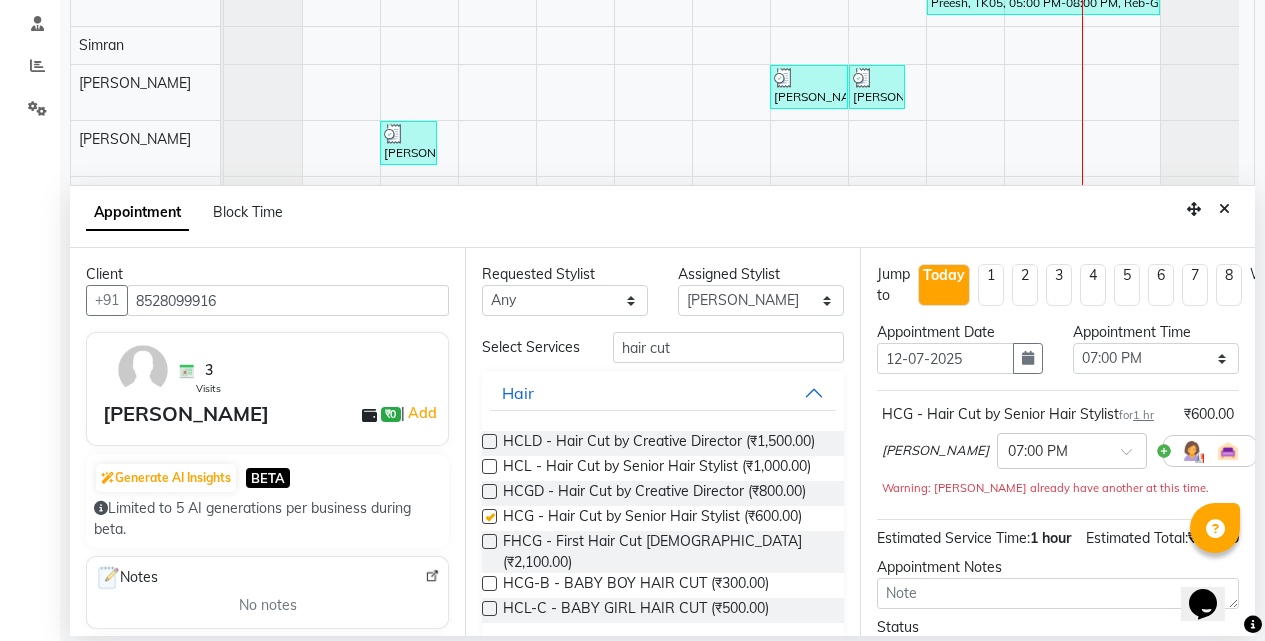 checkbox on "false" 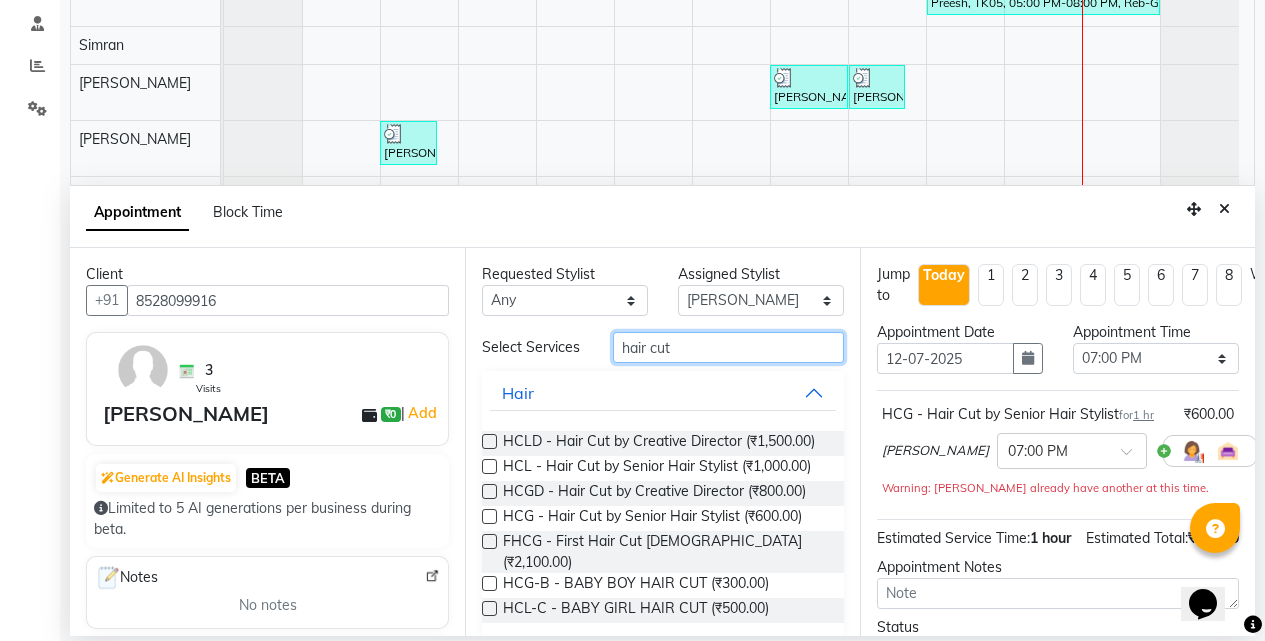 click on "hair cut" at bounding box center (728, 347) 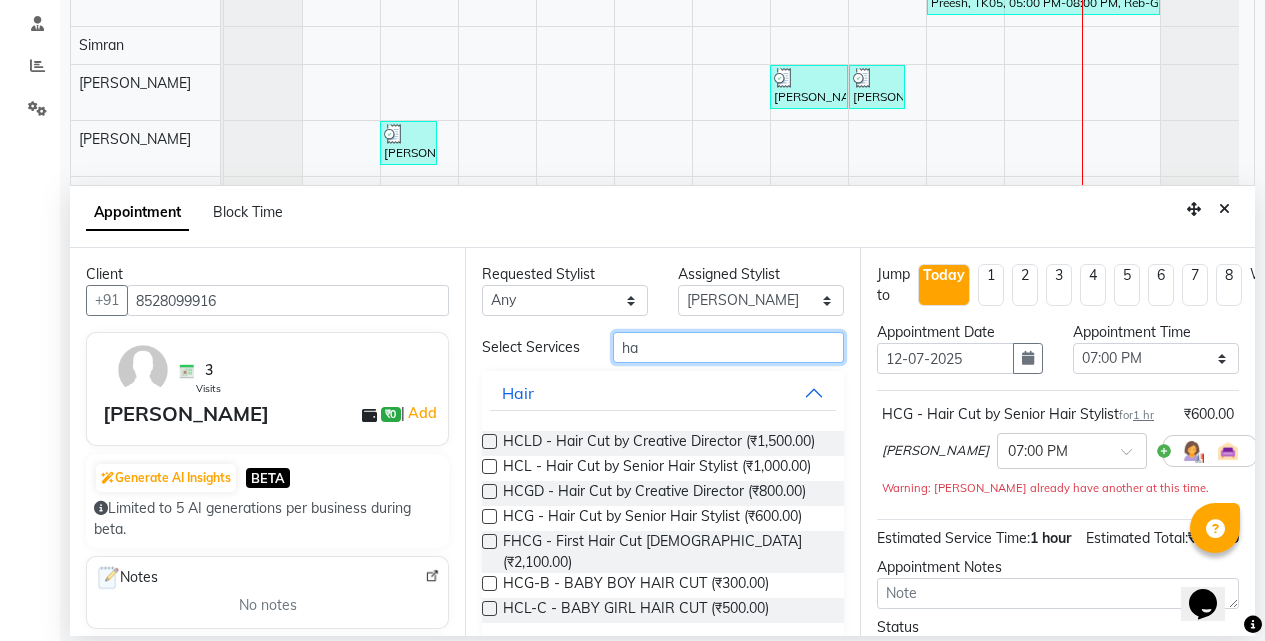 type on "h" 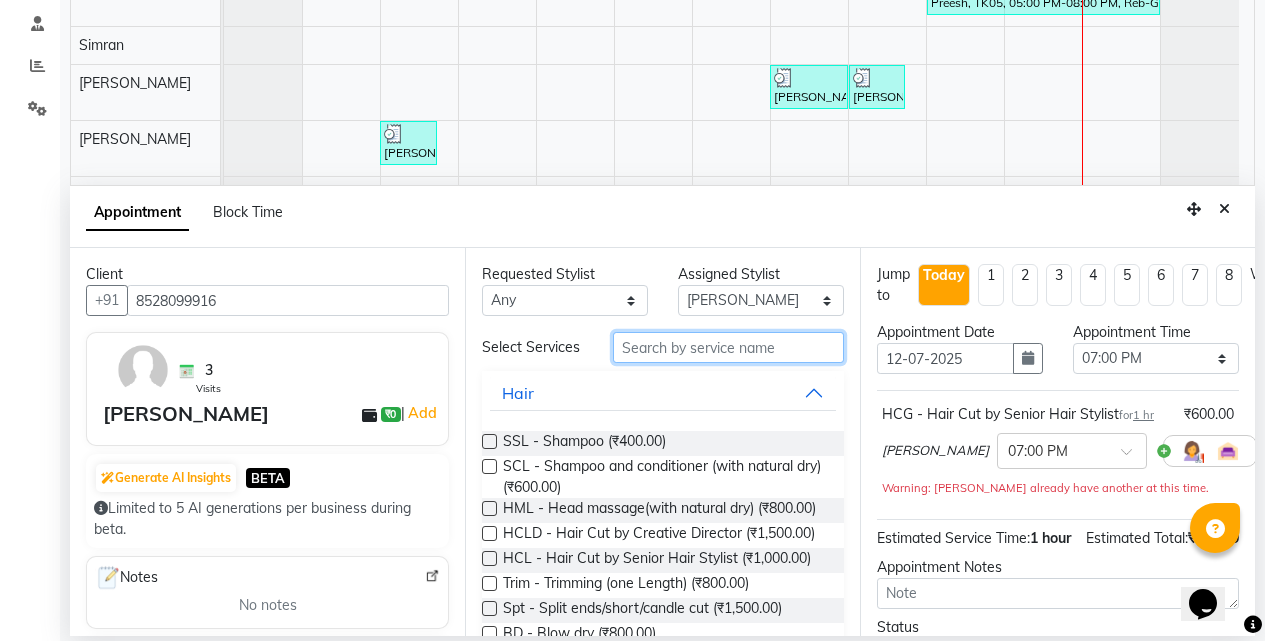 click at bounding box center (728, 347) 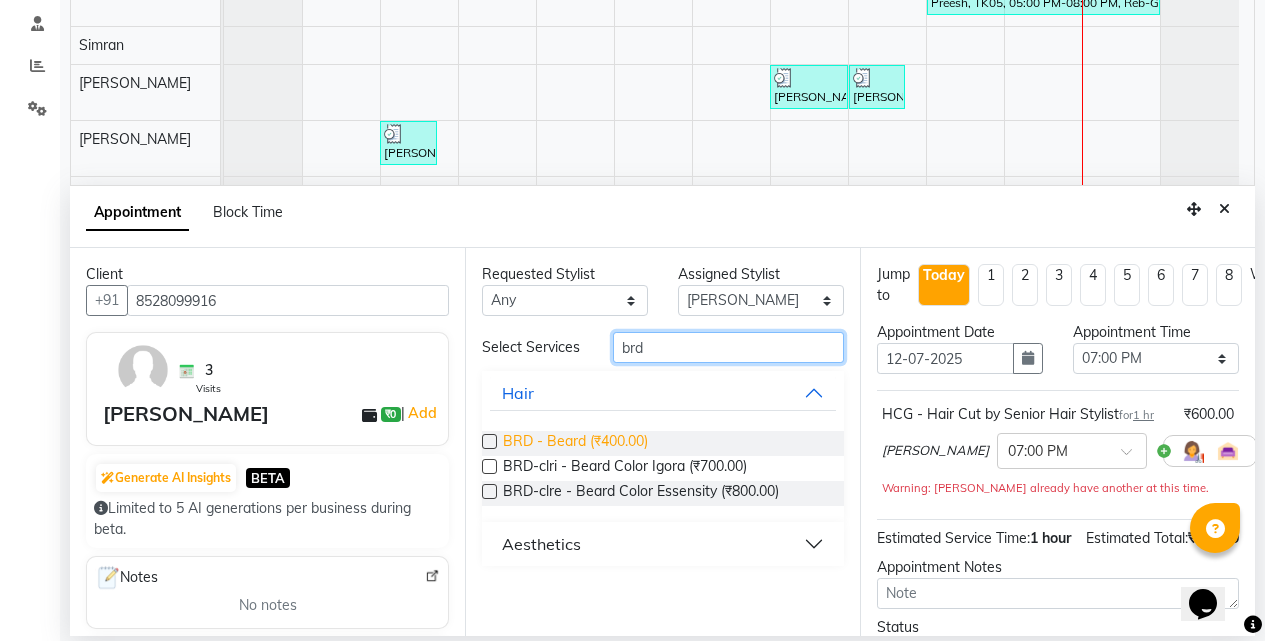 type on "brd" 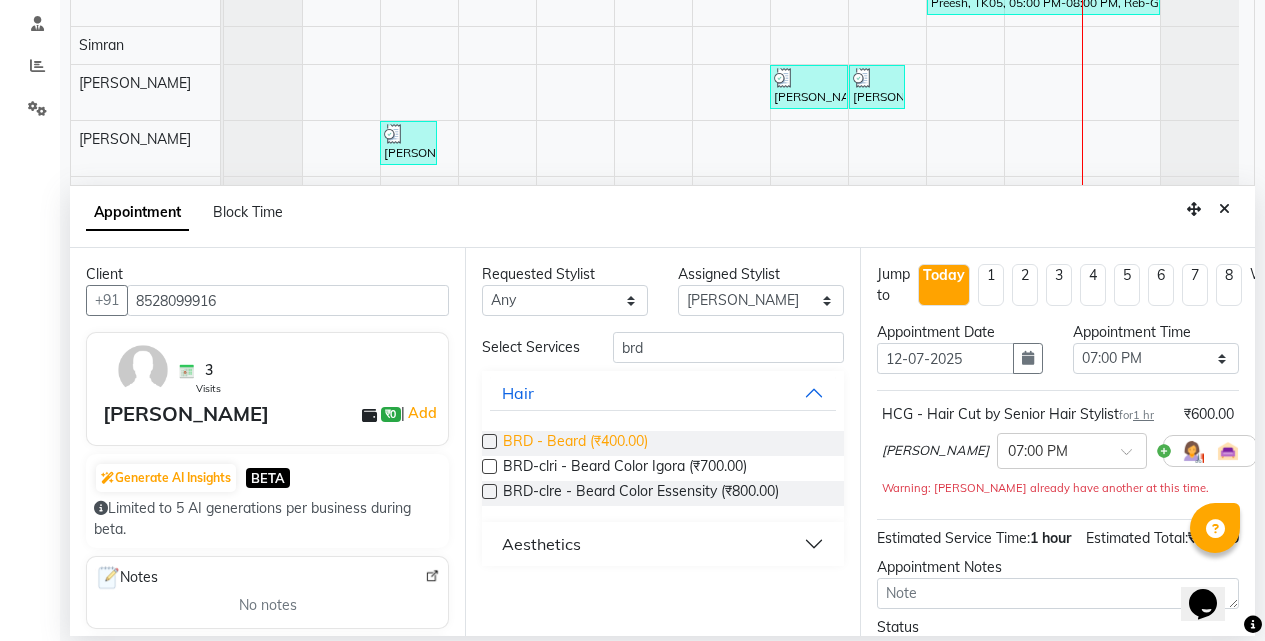 click on "BRD - Beard (₹400.00)" at bounding box center (575, 443) 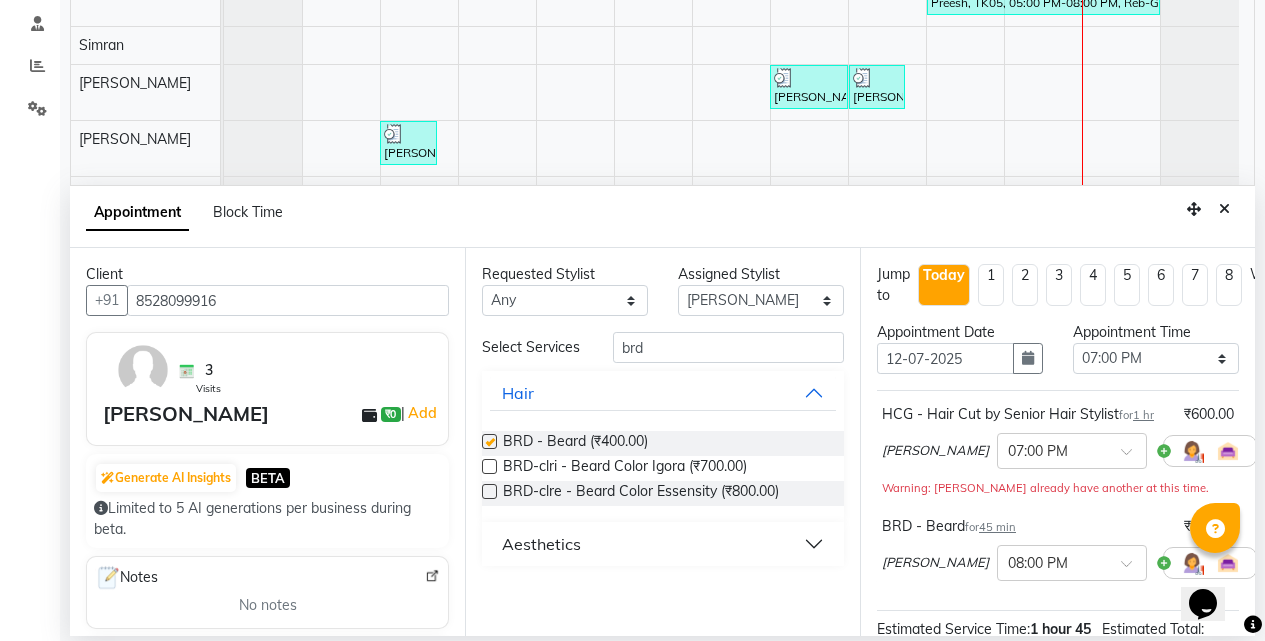 checkbox on "false" 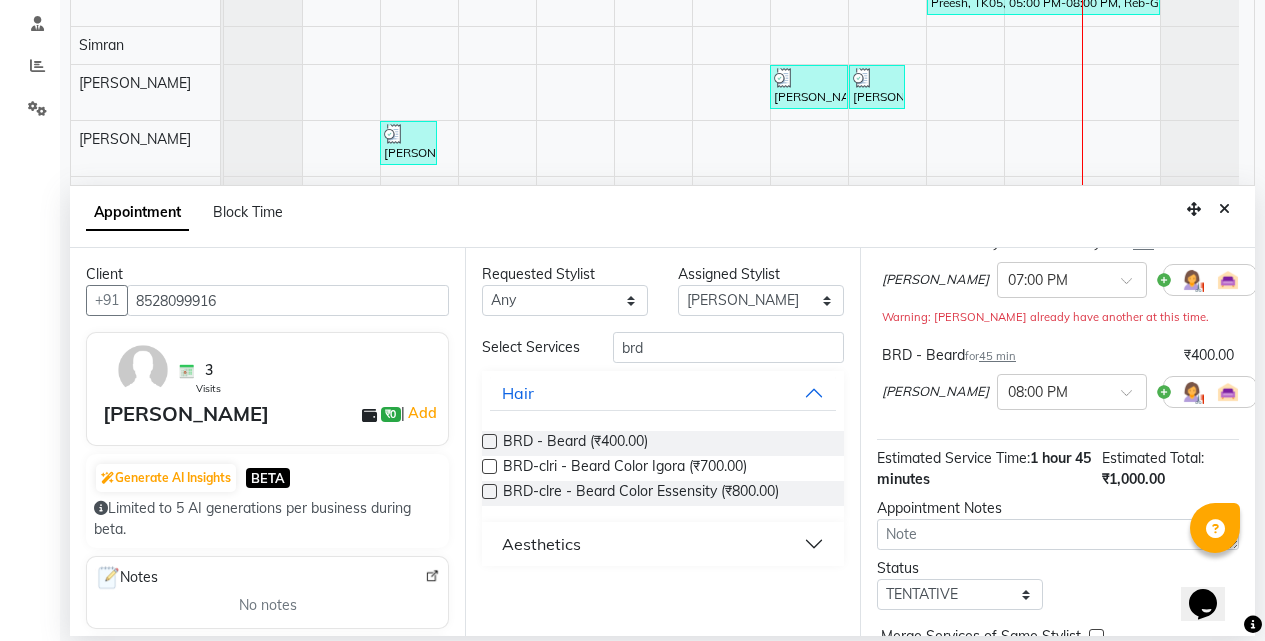 scroll, scrollTop: 274, scrollLeft: 0, axis: vertical 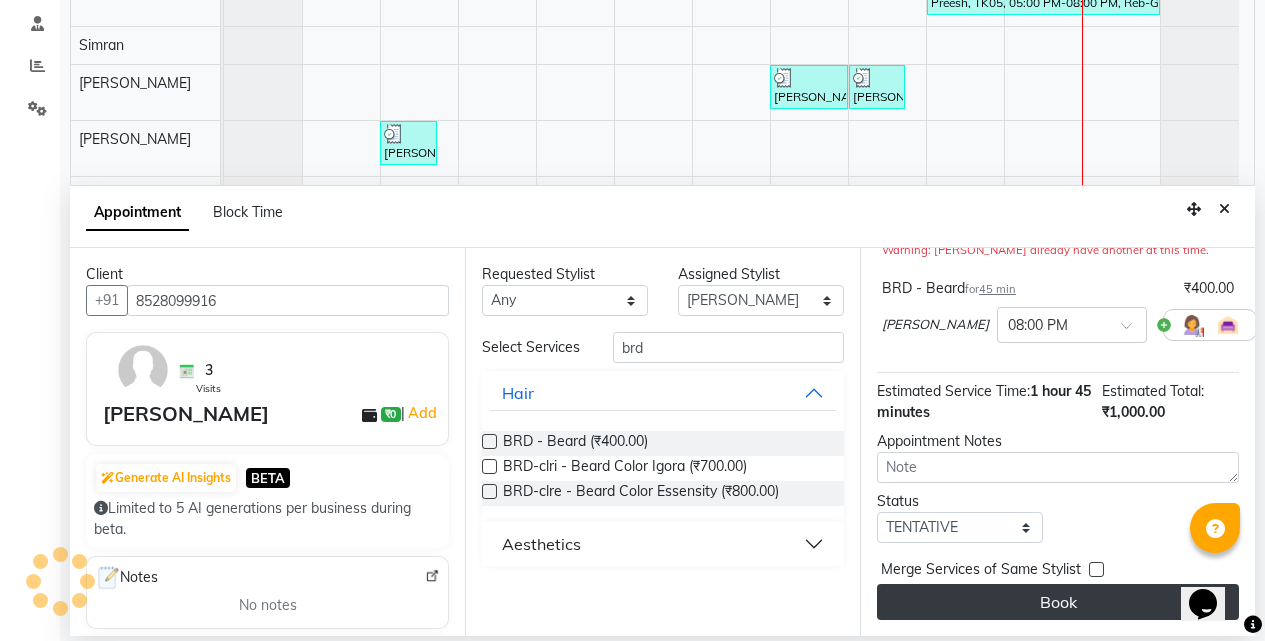 click on "Book" at bounding box center (1058, 602) 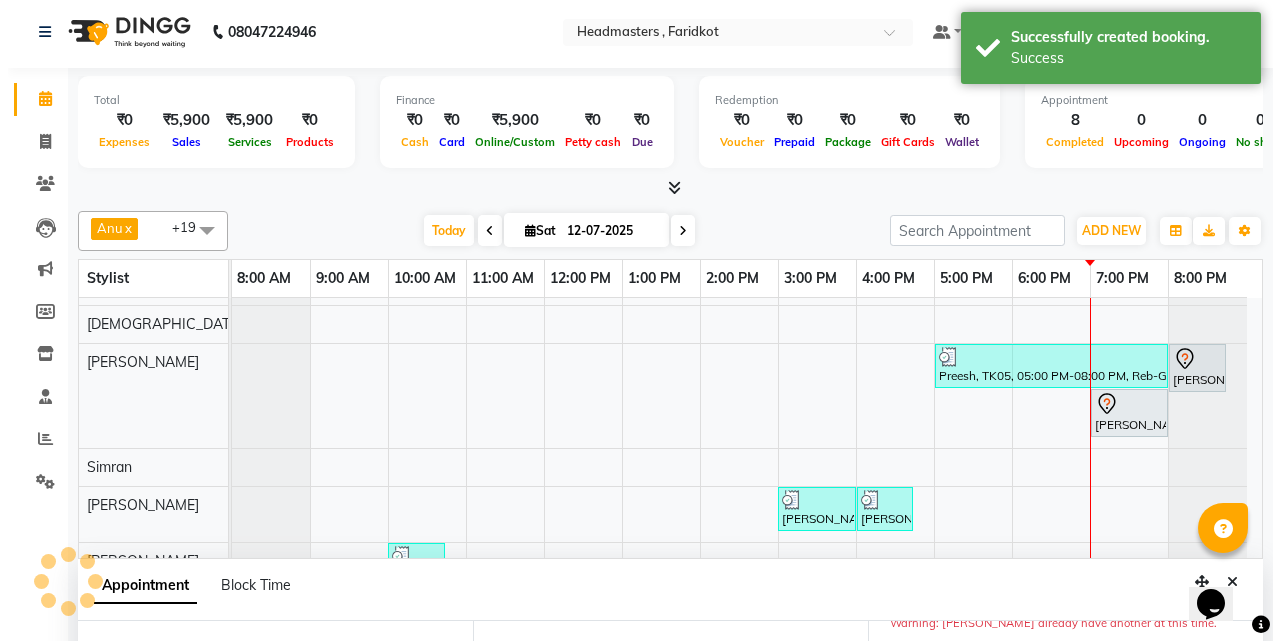 scroll, scrollTop: 0, scrollLeft: 0, axis: both 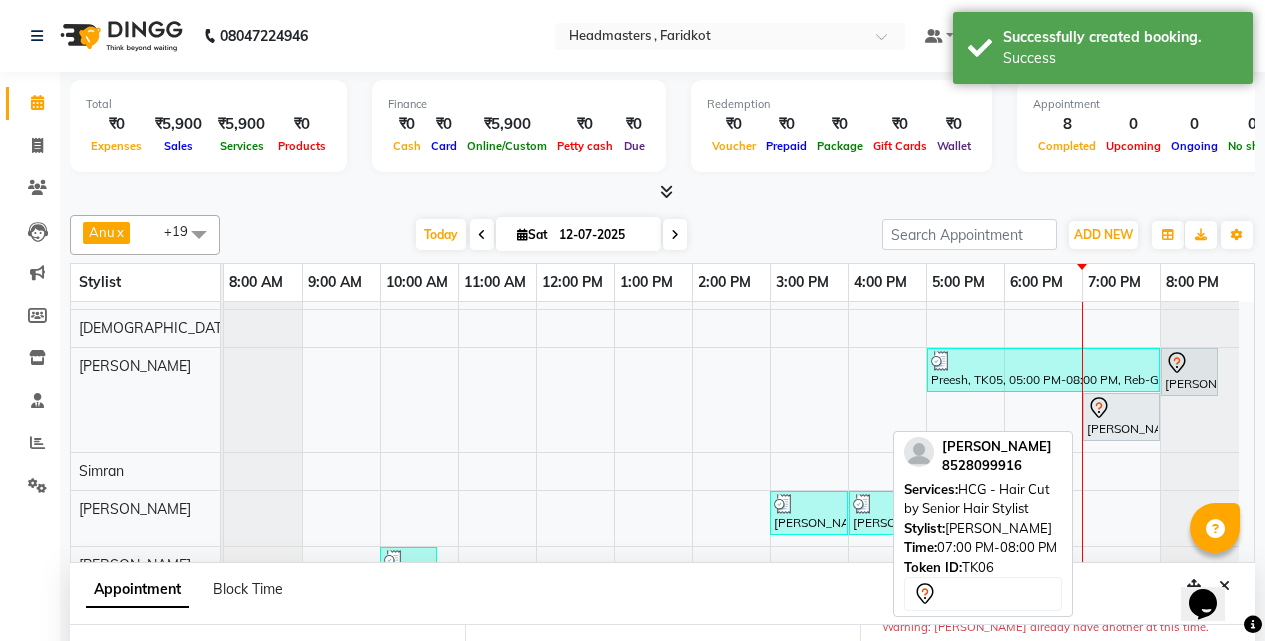 click 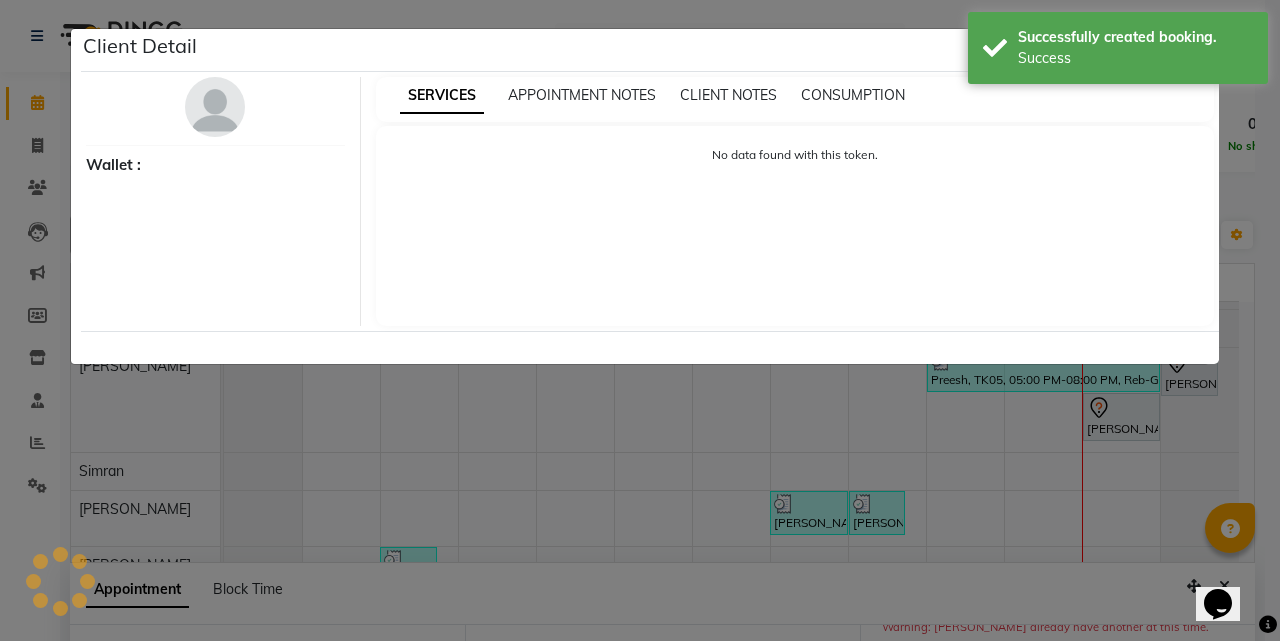 select on "7" 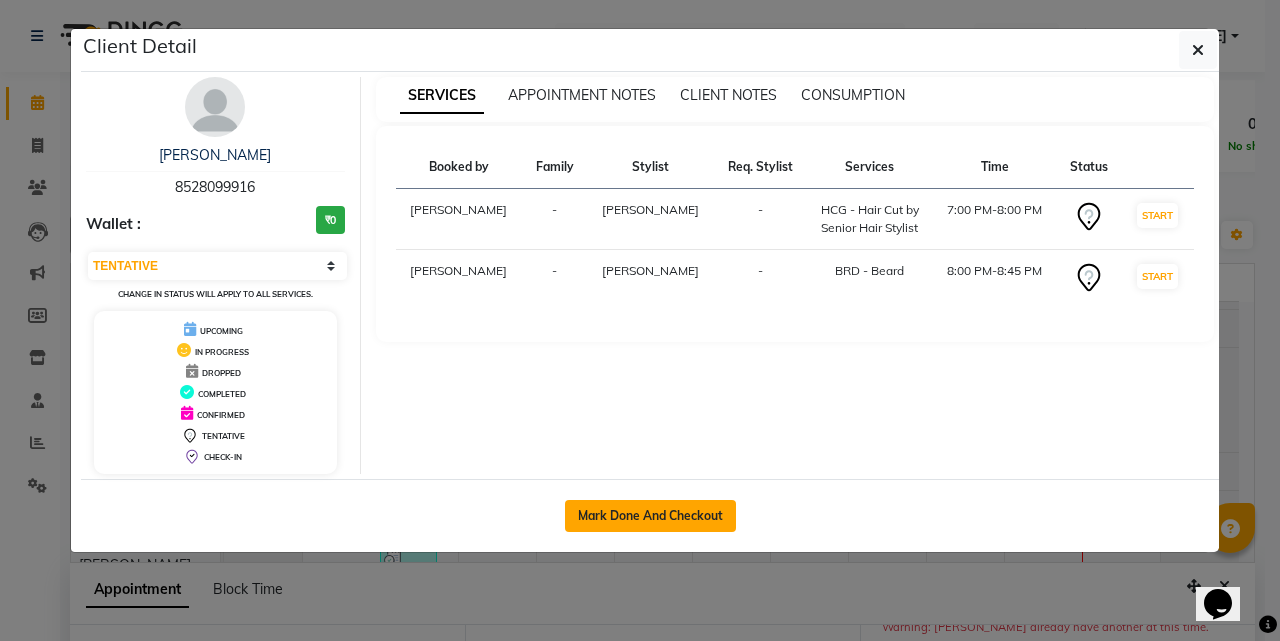 click on "Mark Done And Checkout" 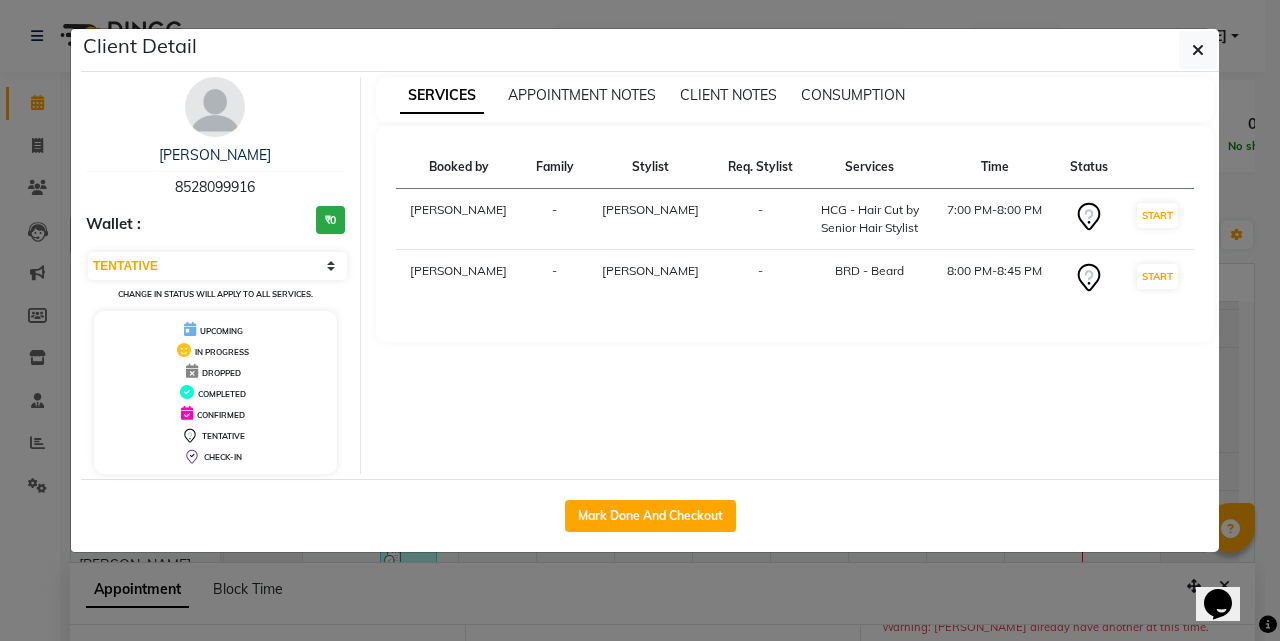 select on "service" 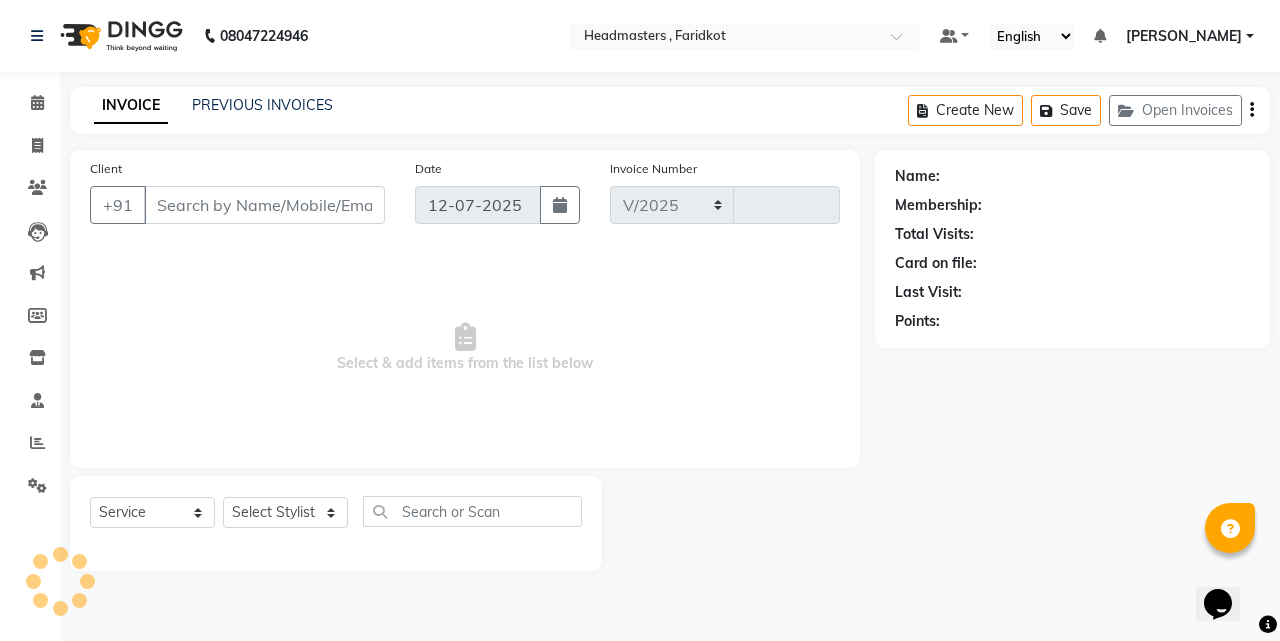 select on "7919" 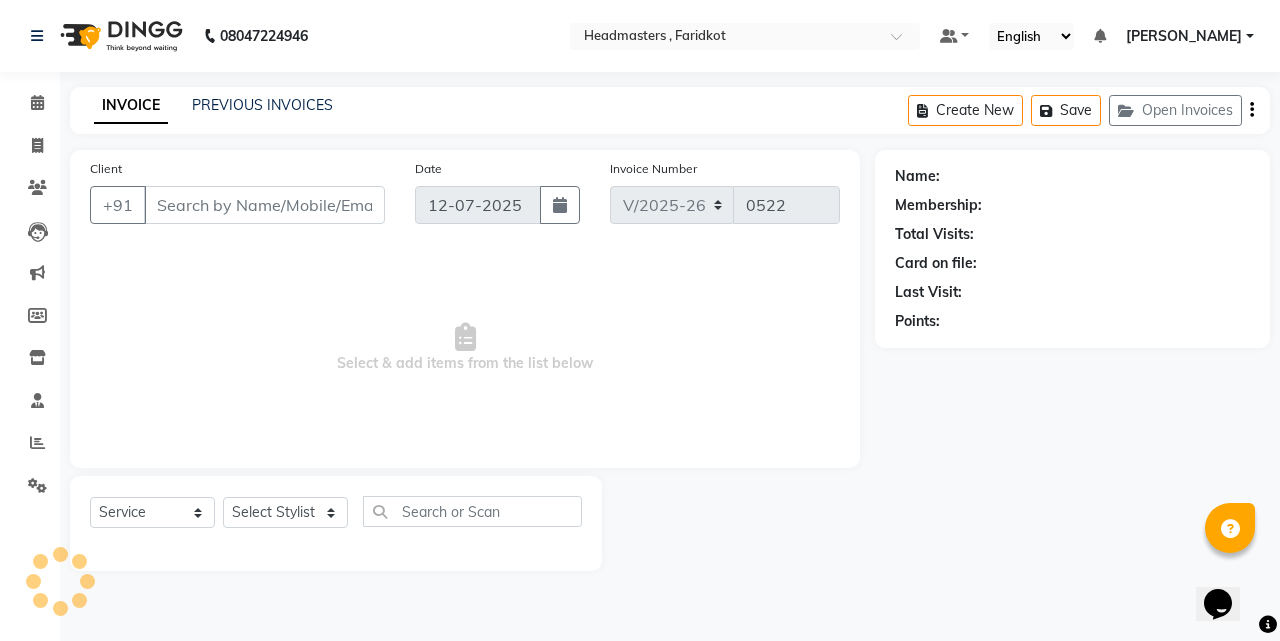 type on "8528099916" 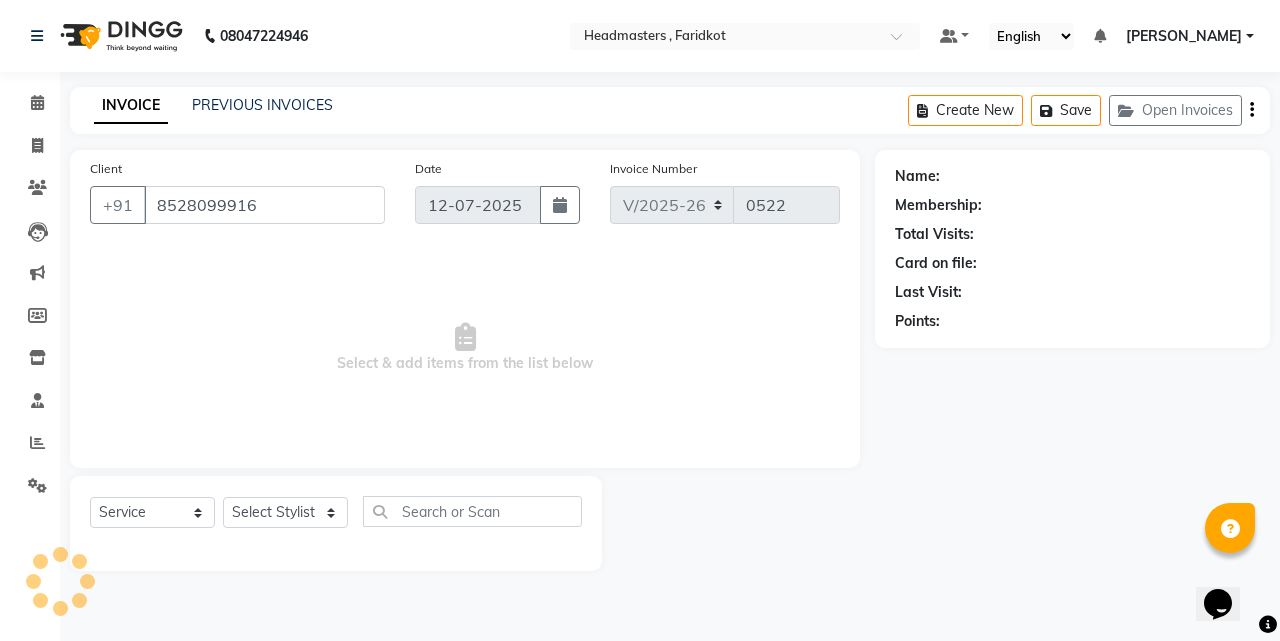 select on "76900" 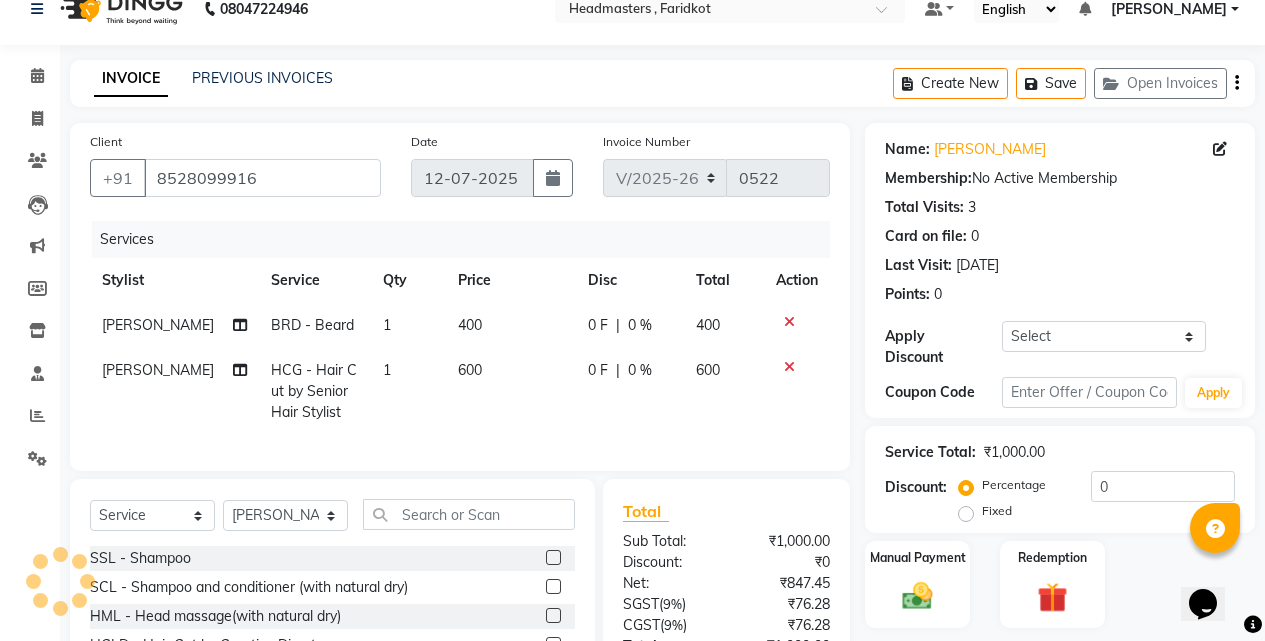 scroll, scrollTop: 205, scrollLeft: 0, axis: vertical 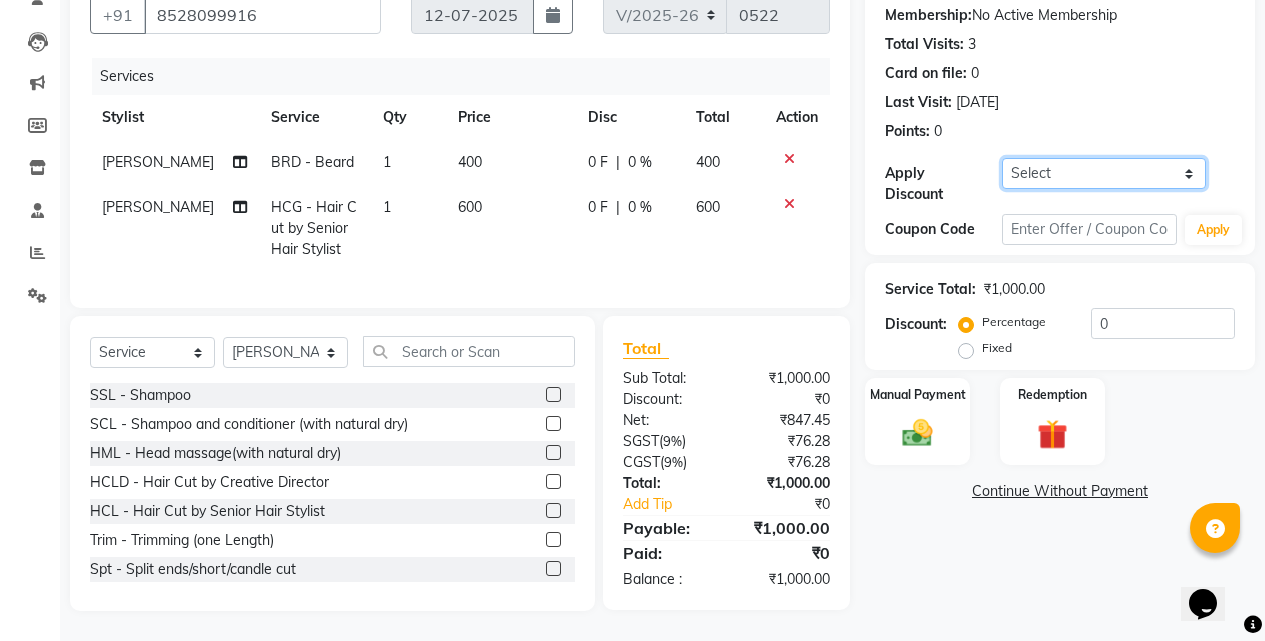 click on "Select Coupon → Wrong Job Card  Coupon → Complimentary Coupon → Correction  Coupon → First Wash  Coupon → Free Of Cost - Foc  Coupon → Staff Service  Coupon → Service Not Done  Coupon → Double Job Card  Coupon → Pending Payment" 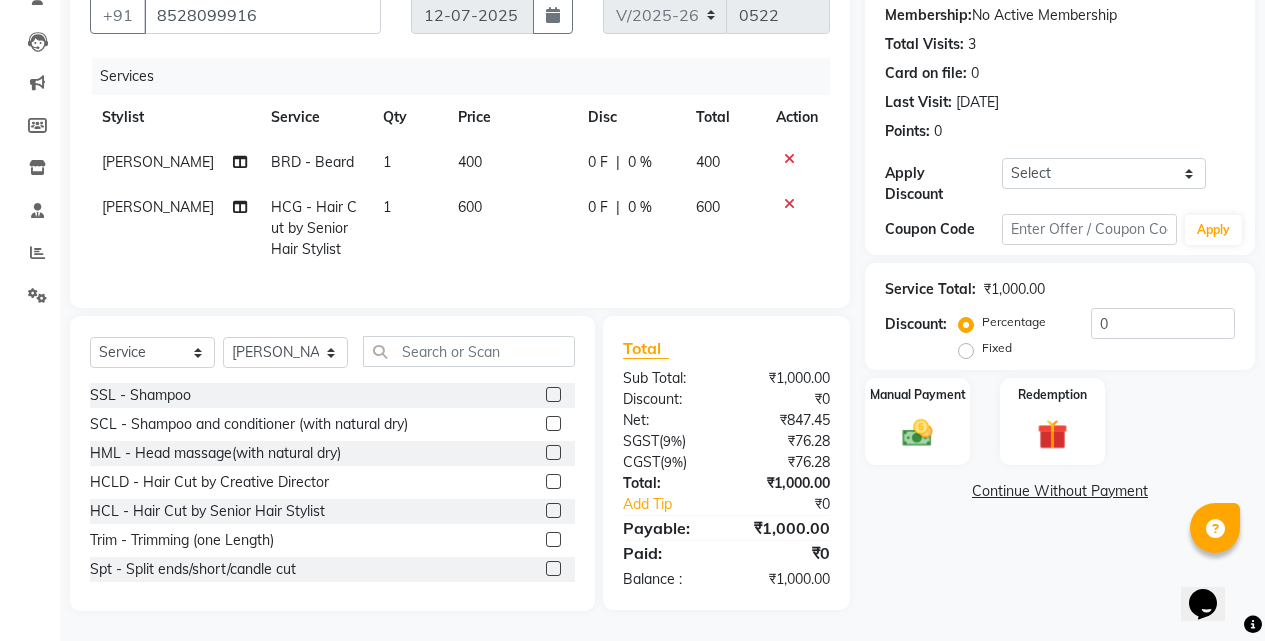 click on "Name: [PERSON_NAME]  Membership:  No Active Membership  Total Visits:  3 Card on file:  0 Last Visit:   [DATE] Points:   0  Apply Discount Select Coupon → Wrong Job Card  Coupon → Complimentary Coupon → Correction  Coupon → First Wash  Coupon → Free Of Cost - Foc  Coupon → Staff Service  Coupon → Service Not Done  Coupon → Double Job Card  Coupon → Pending Payment  Coupon Code Apply Service Total:  ₹1,000.00  Discount:  Percentage   Fixed  0 Manual Payment Redemption  Continue Without Payment" 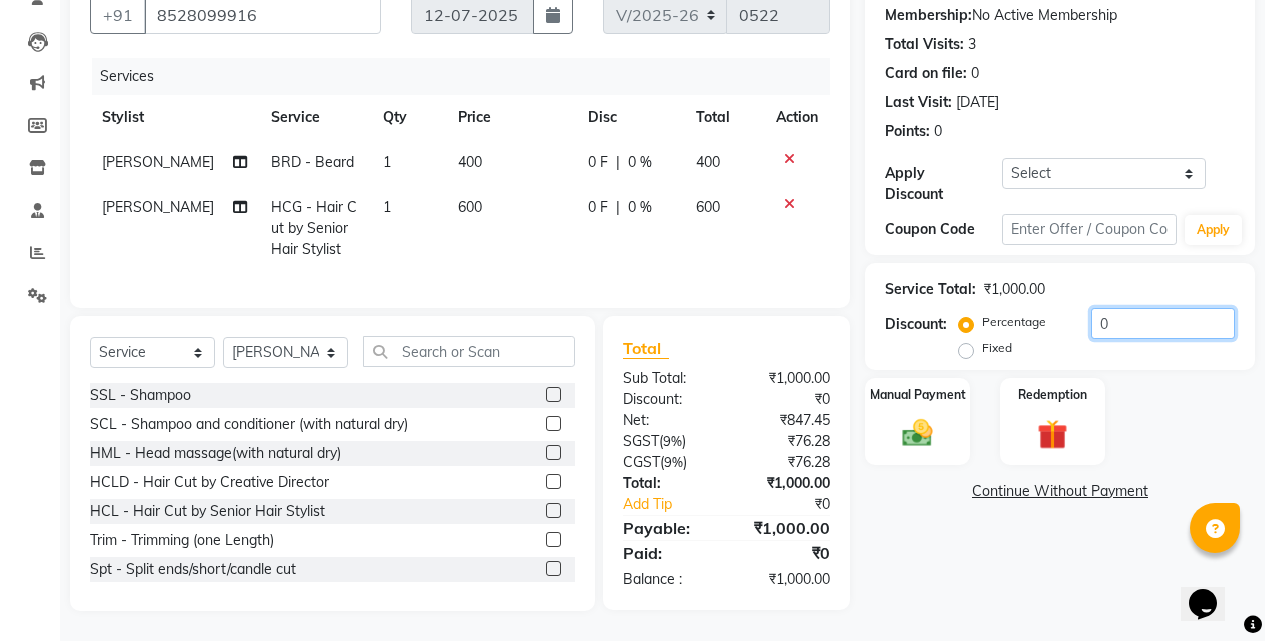 click on "0" 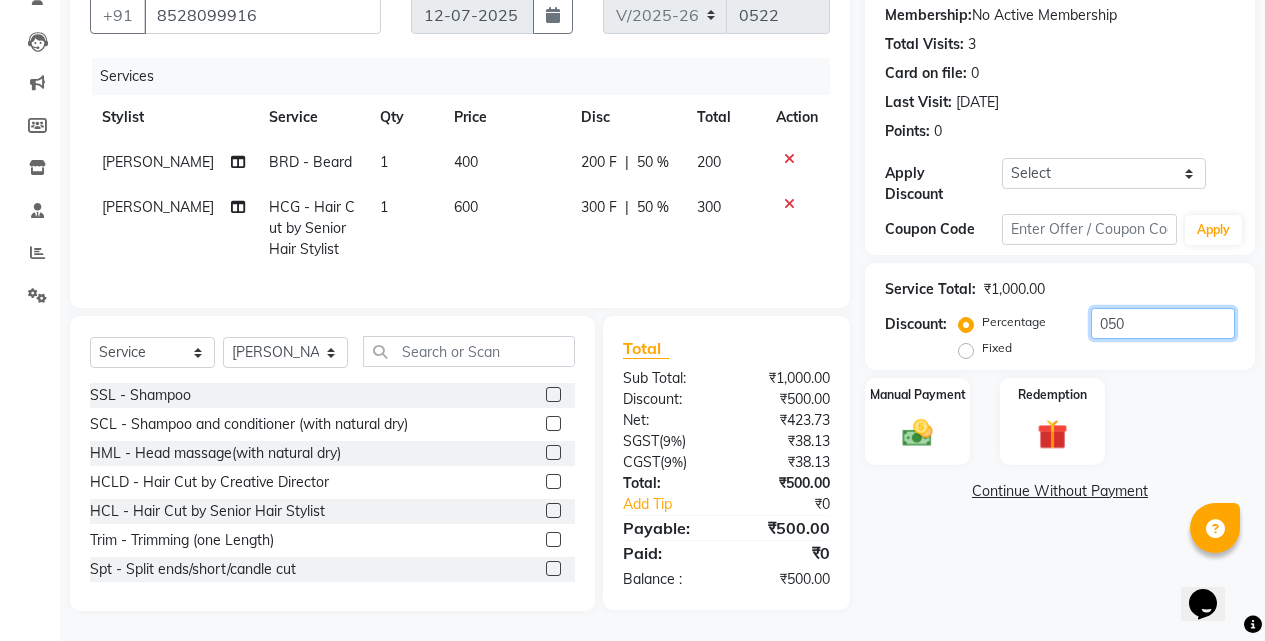 type on "050" 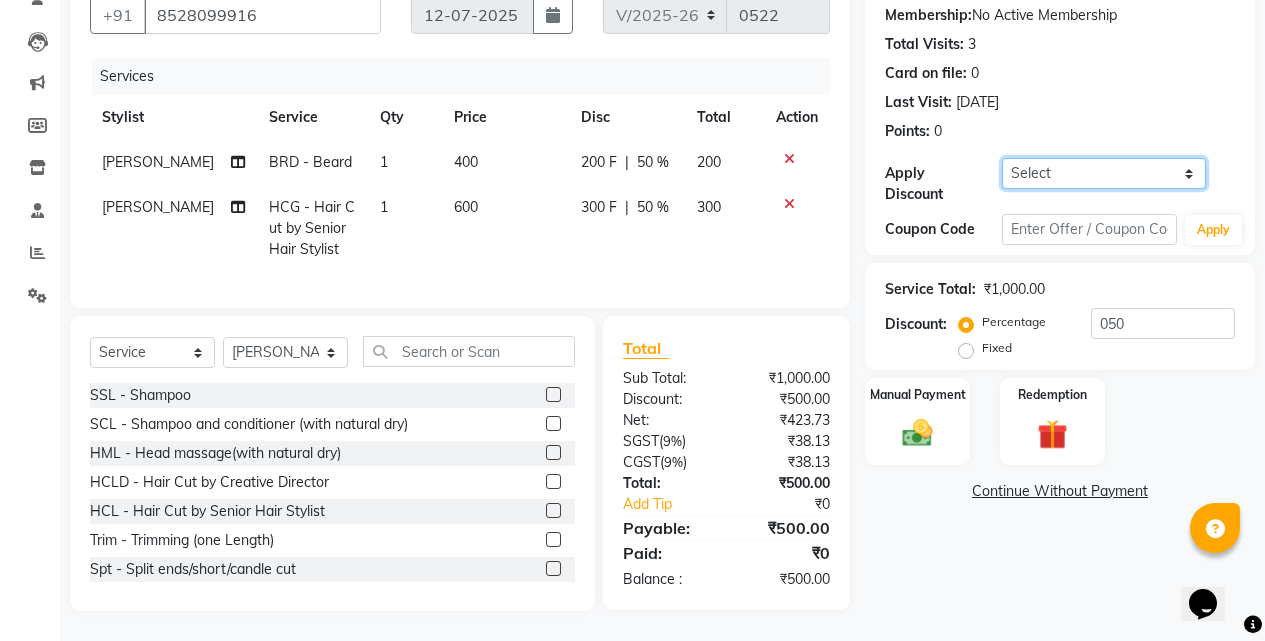 click on "Select Coupon → Wrong Job Card  Coupon → Complimentary Coupon → Correction  Coupon → First Wash  Coupon → Free Of Cost - Foc  Coupon → Staff Service  Coupon → Service Not Done  Coupon → Double Job Card  Coupon → Pending Payment" 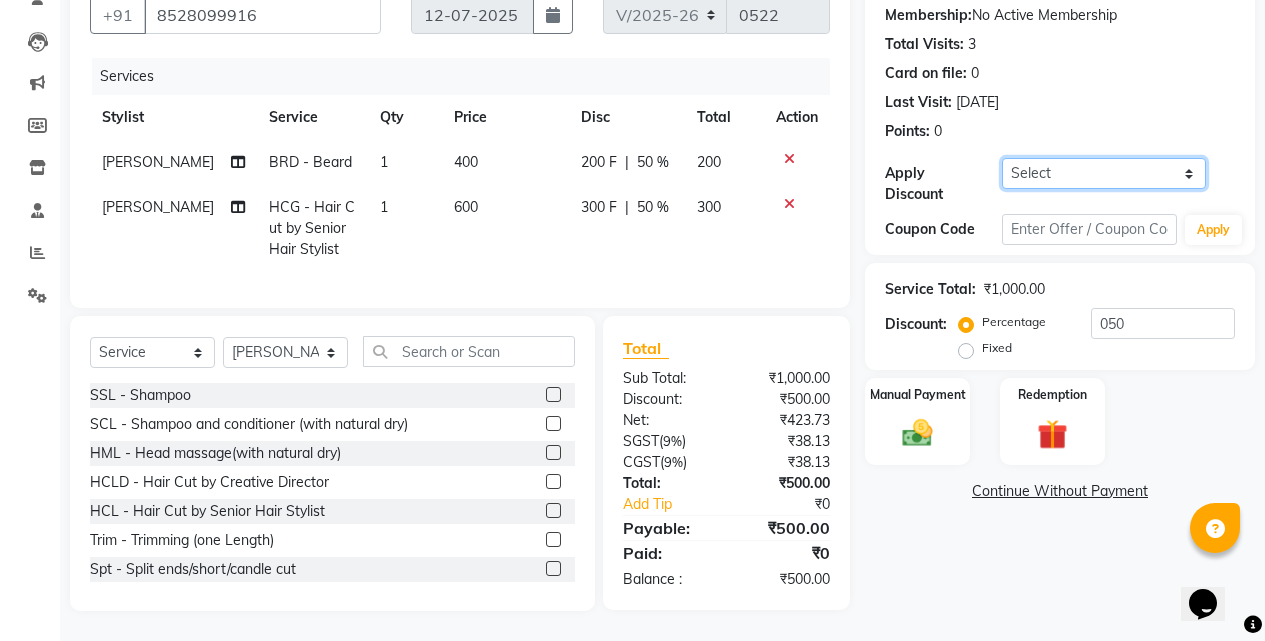 select on "2: Object" 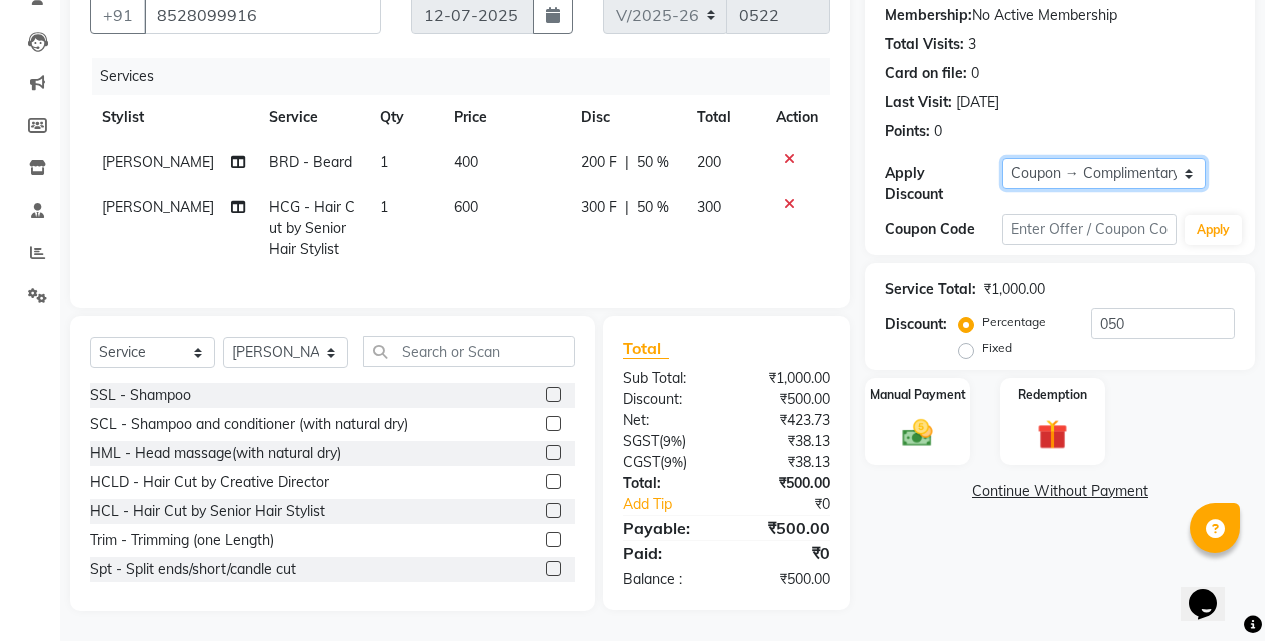 click on "Select Coupon → Wrong Job Card  Coupon → Complimentary Coupon → Correction  Coupon → First Wash  Coupon → Free Of Cost - Foc  Coupon → Staff Service  Coupon → Service Not Done  Coupon → Double Job Card  Coupon → Pending Payment" 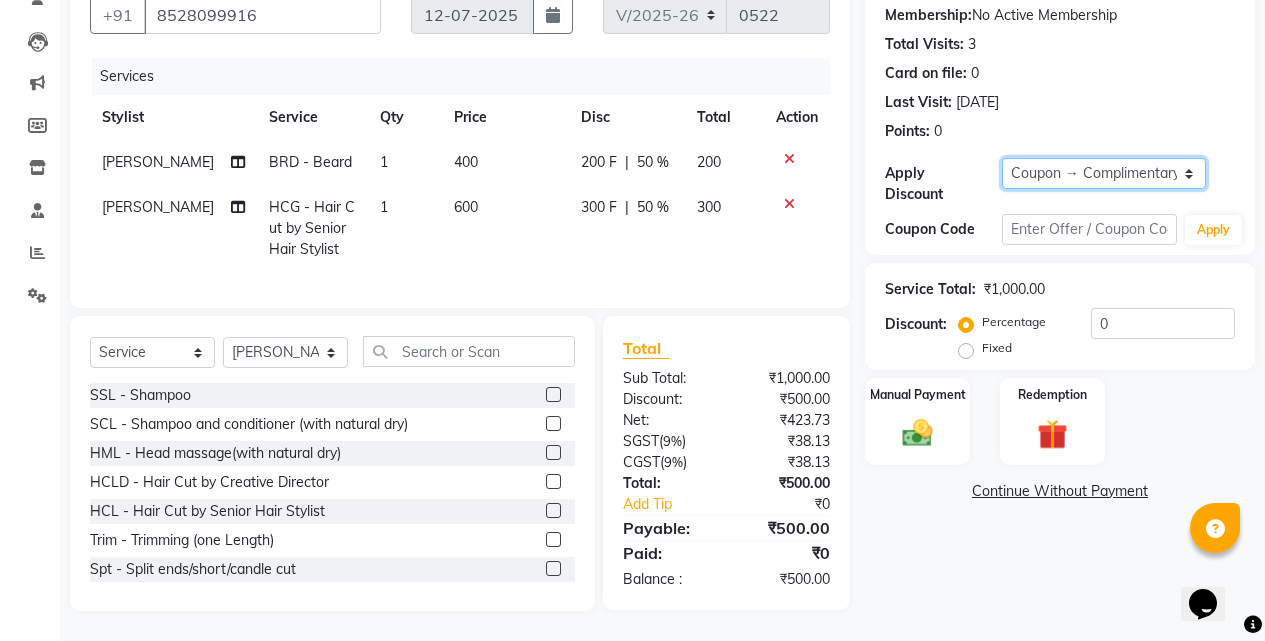 type on "100" 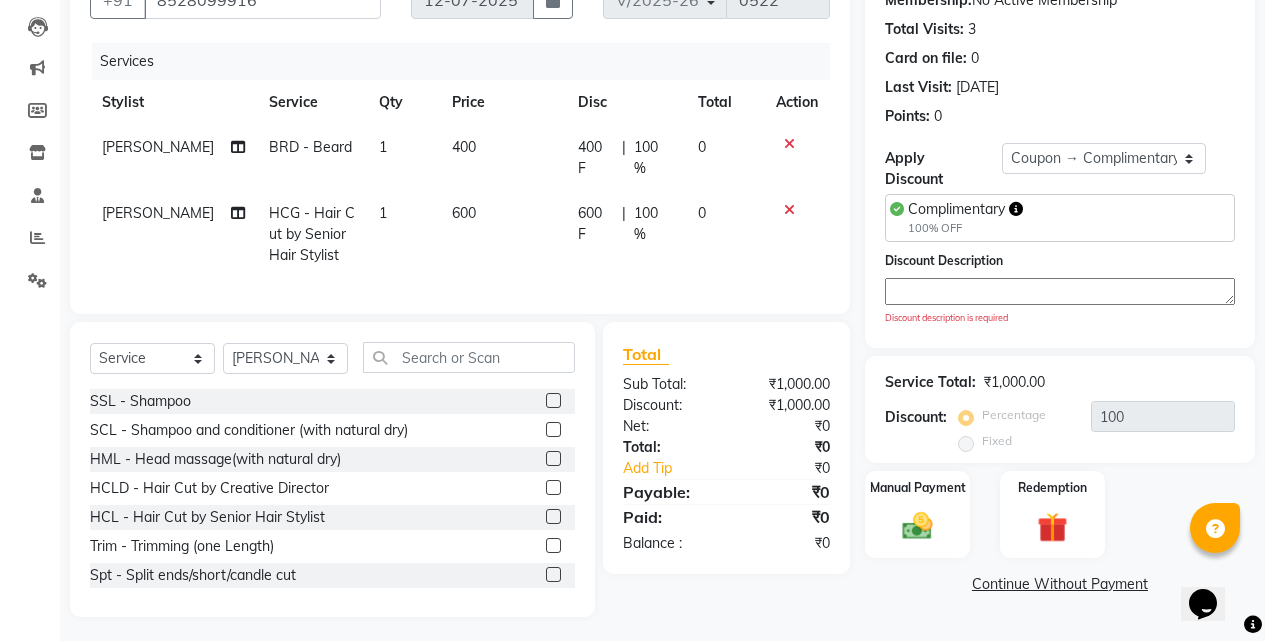 click 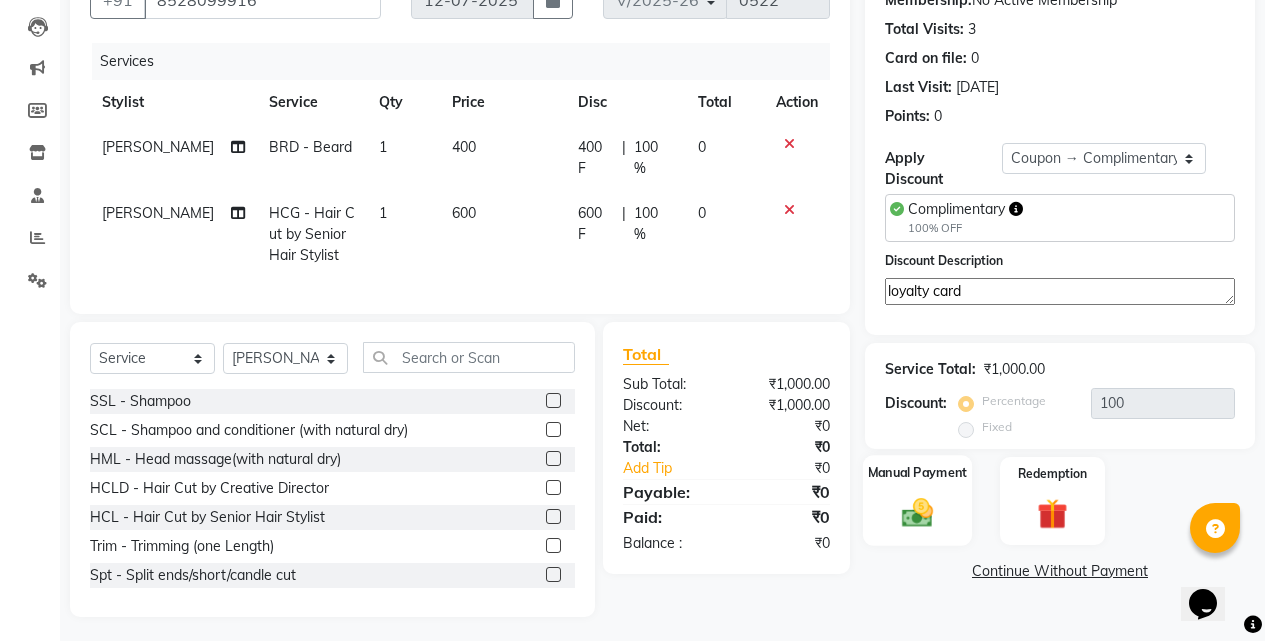type on "loyalty card" 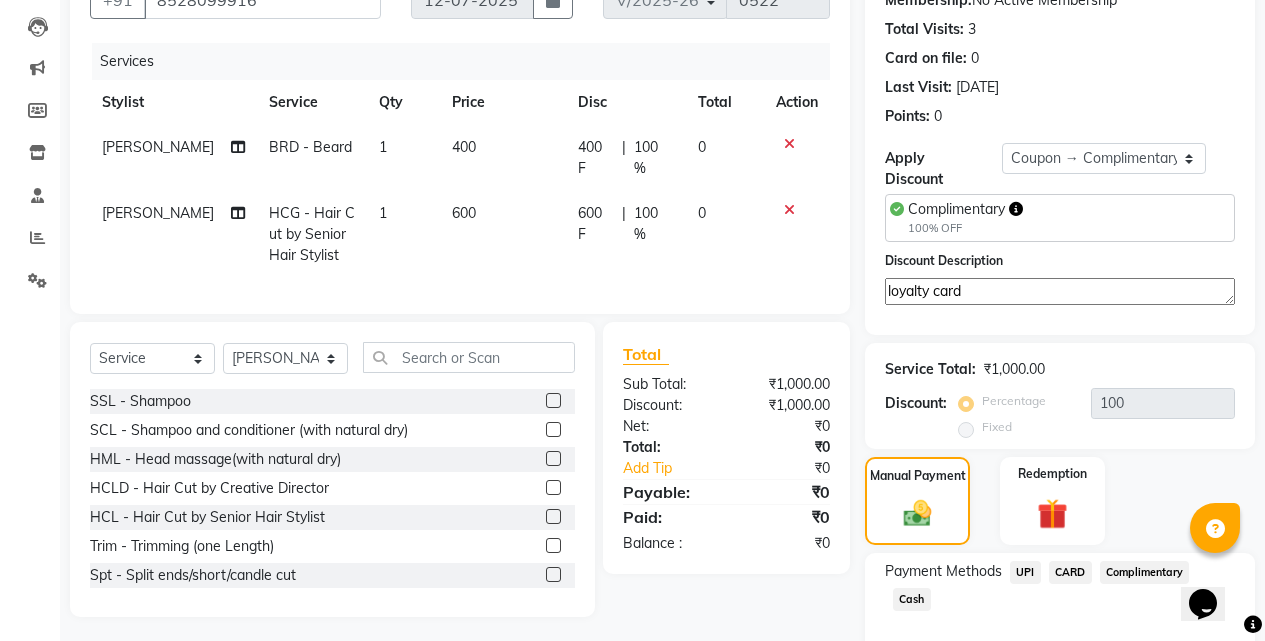 click on "Complimentary" 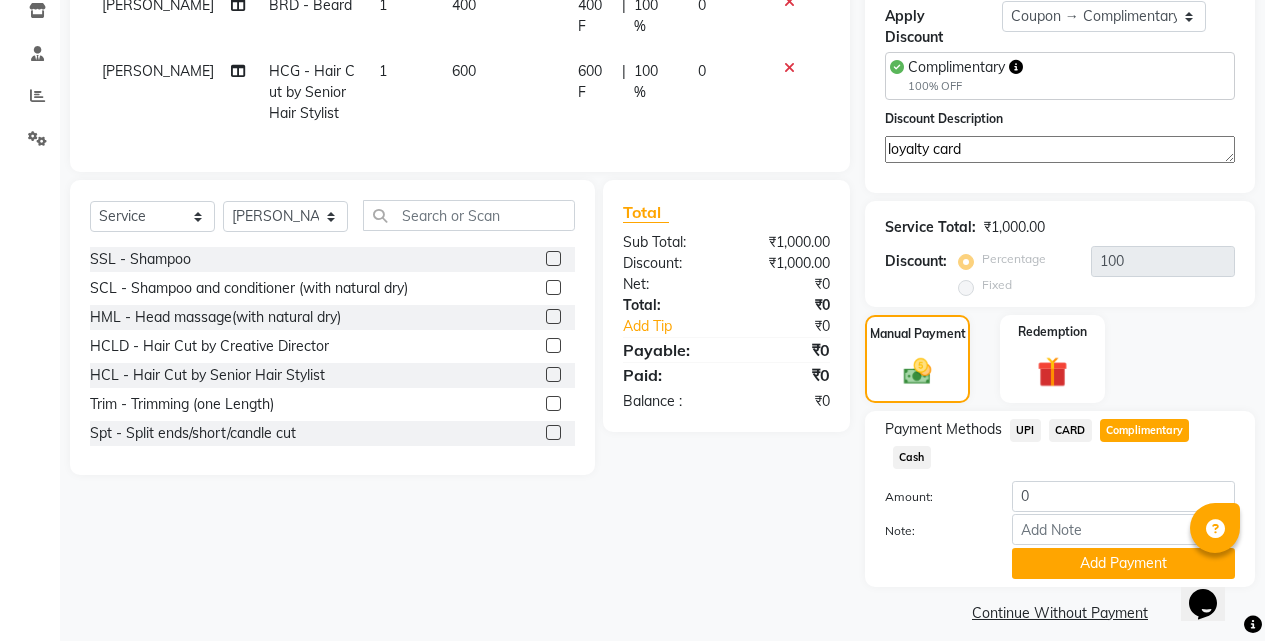 scroll, scrollTop: 348, scrollLeft: 0, axis: vertical 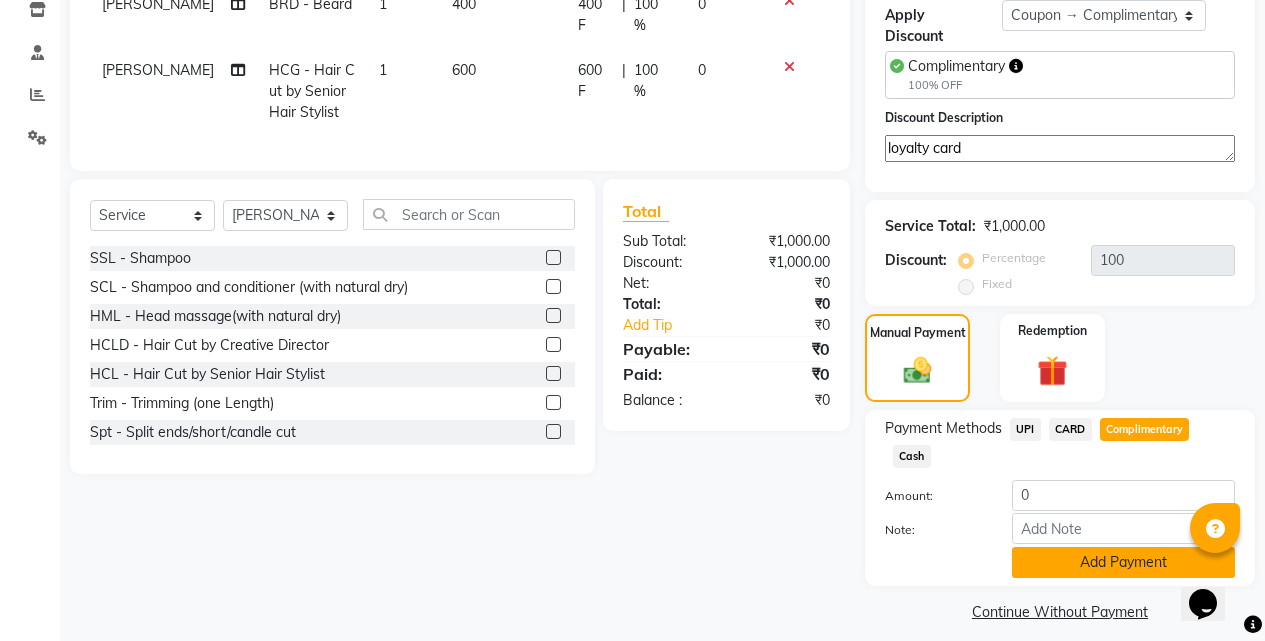 click on "Add Payment" 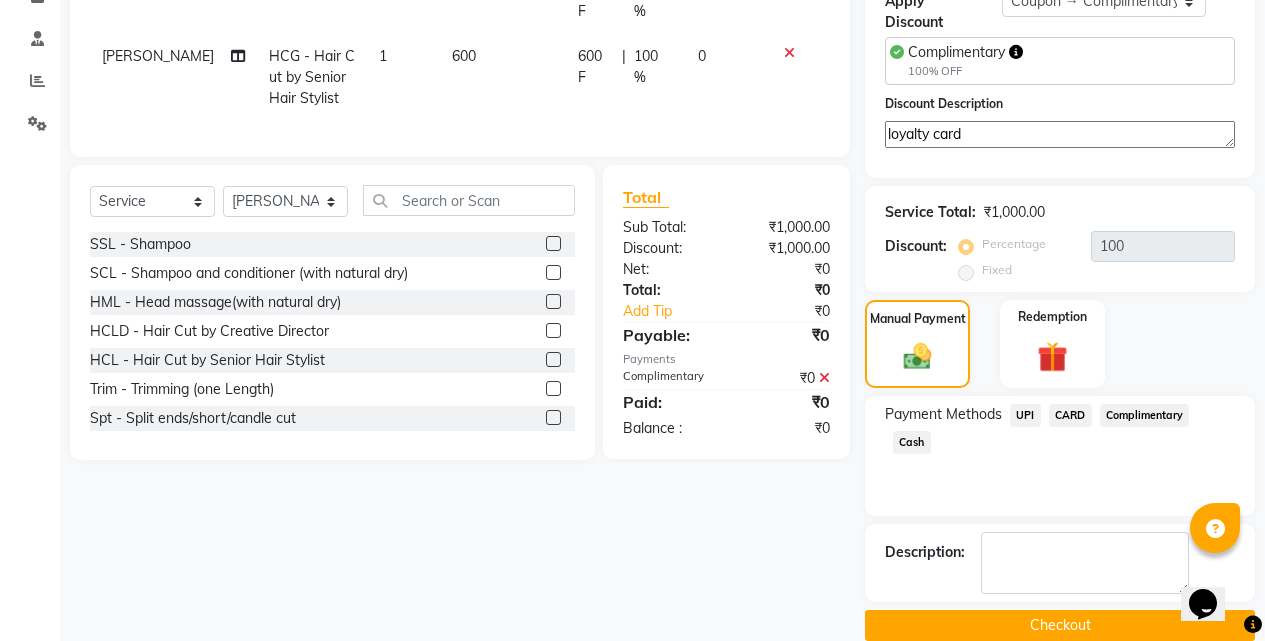 scroll, scrollTop: 376, scrollLeft: 0, axis: vertical 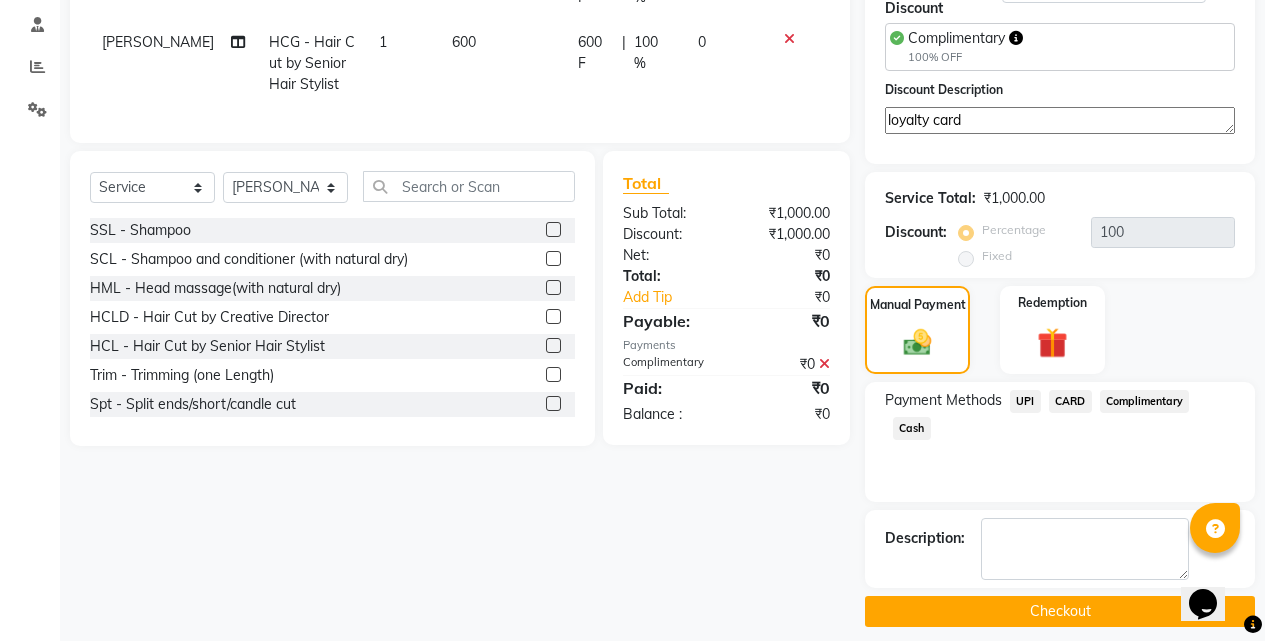 click on "Checkout" 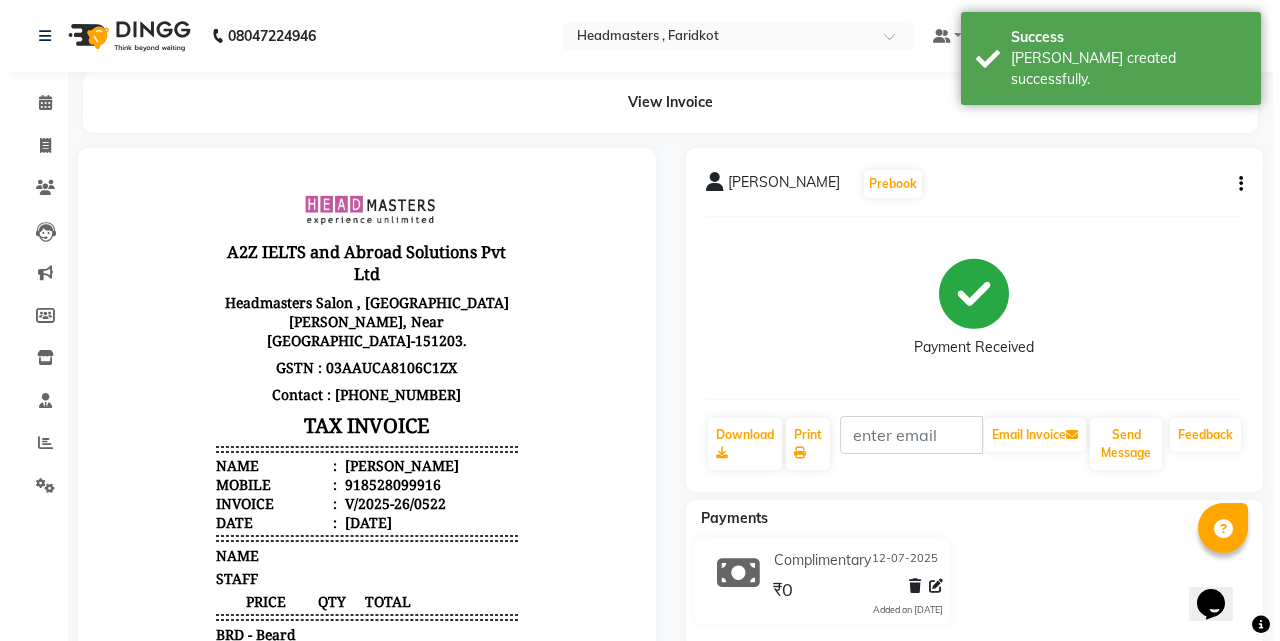 scroll, scrollTop: 0, scrollLeft: 0, axis: both 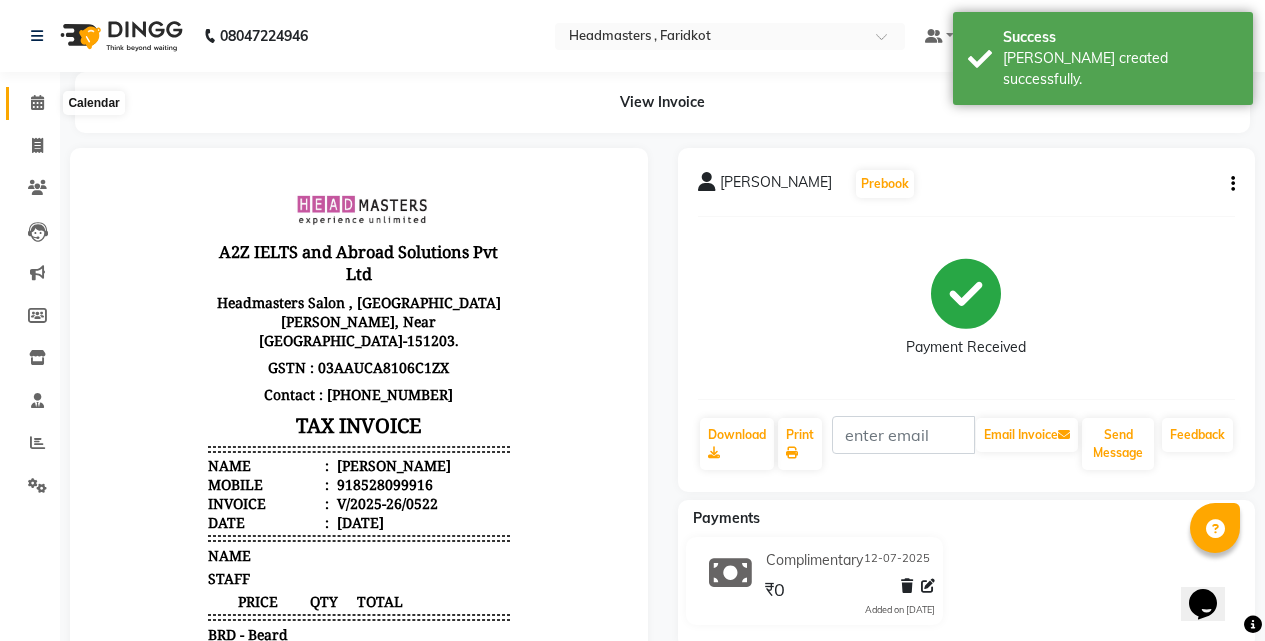 click 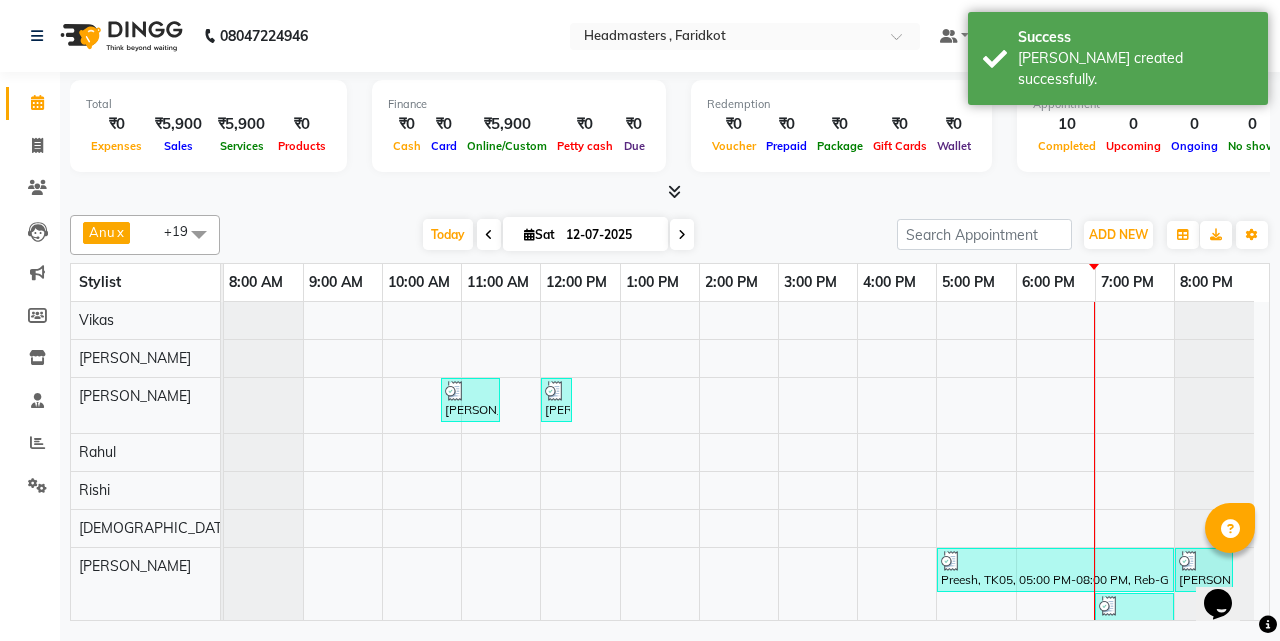 scroll, scrollTop: 69, scrollLeft: 0, axis: vertical 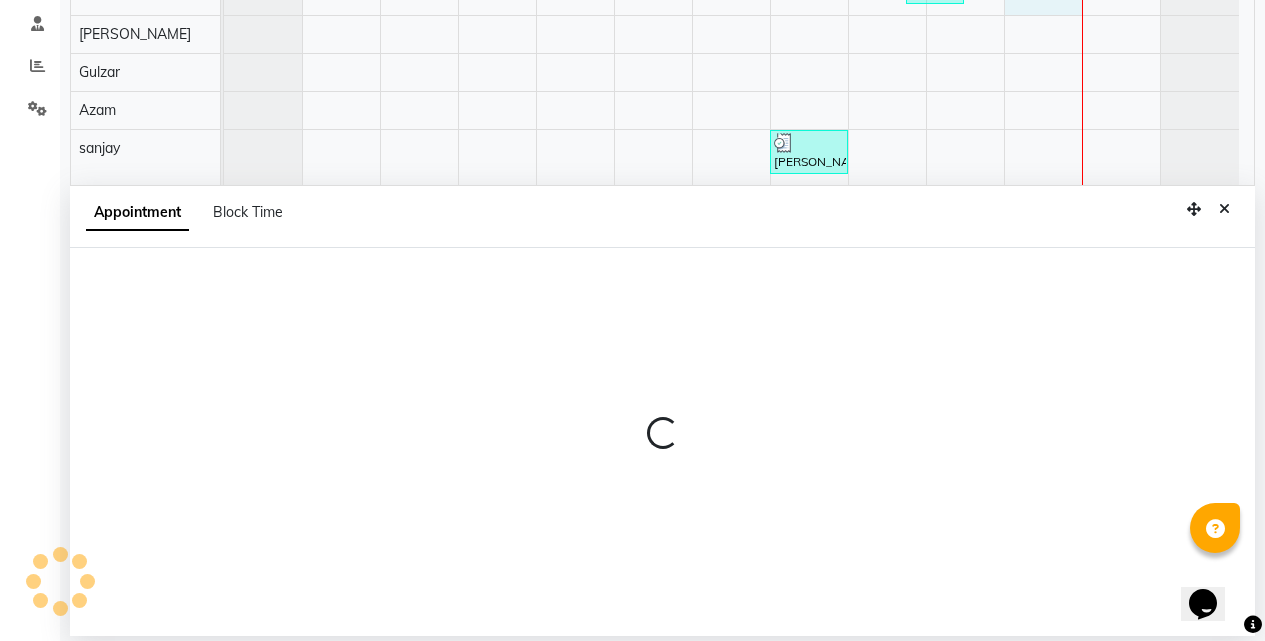 select on "83028" 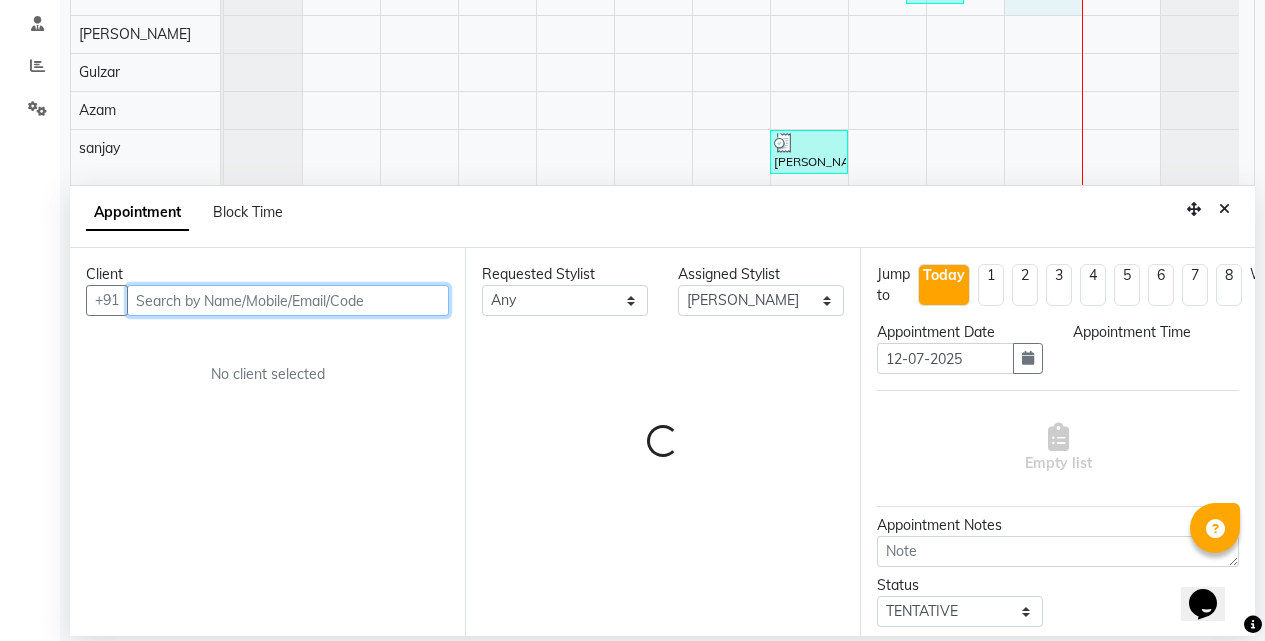 select on "1080" 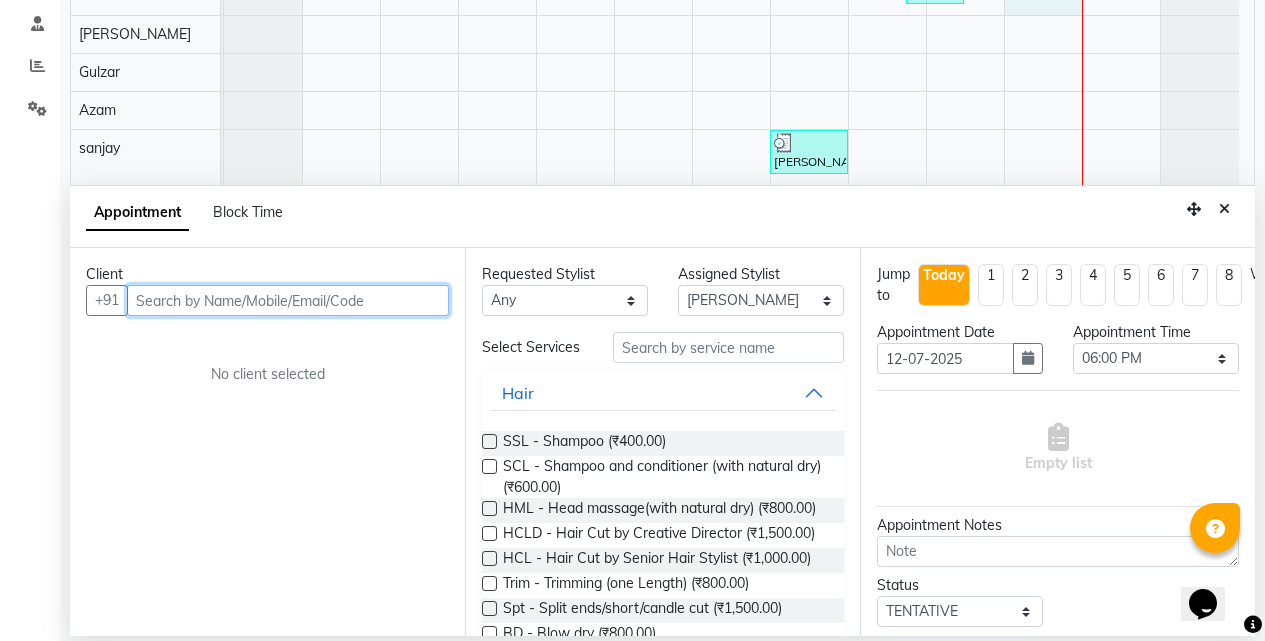 click at bounding box center (288, 300) 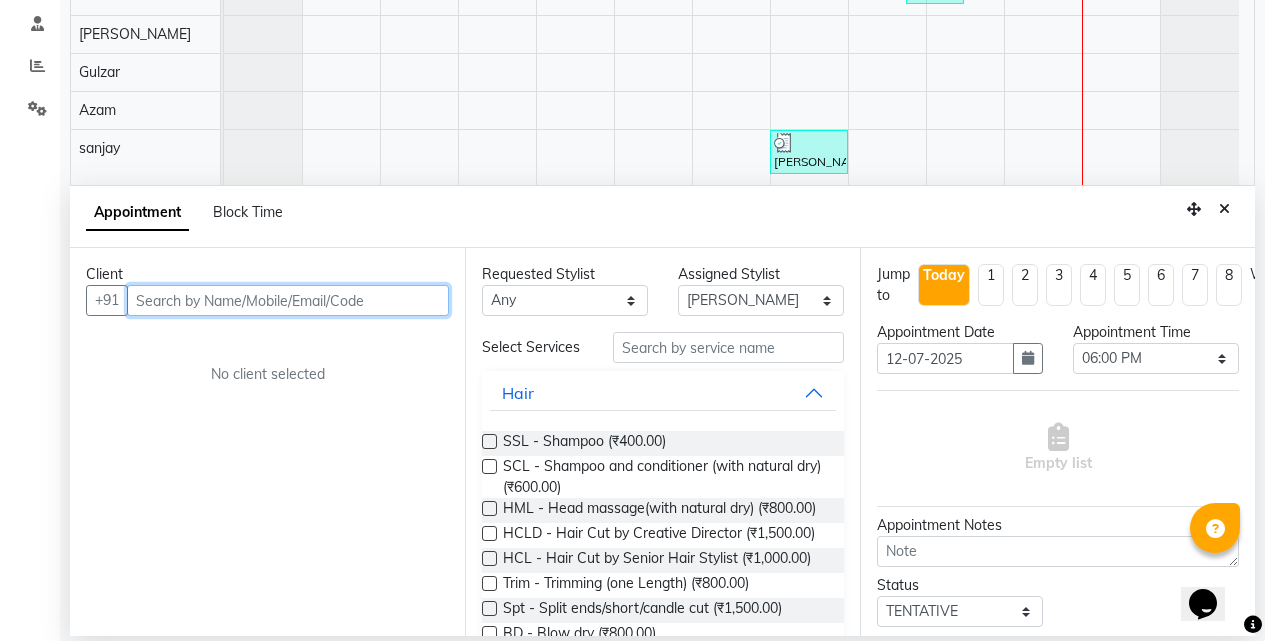 click at bounding box center (288, 300) 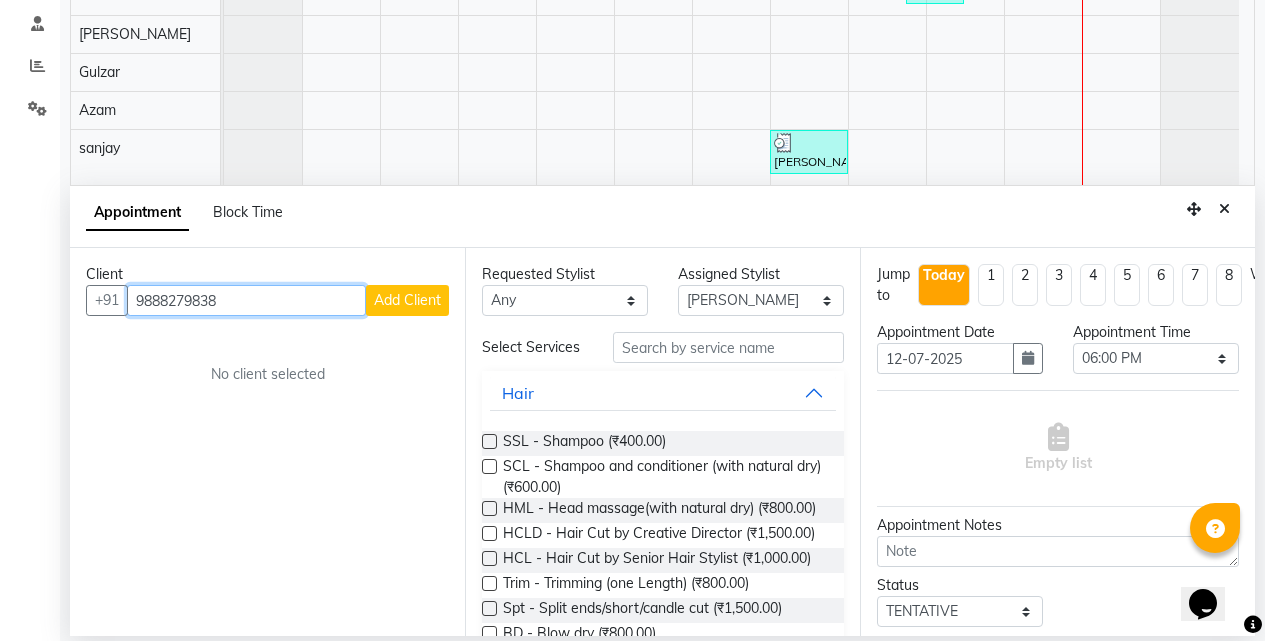 type on "9888279838" 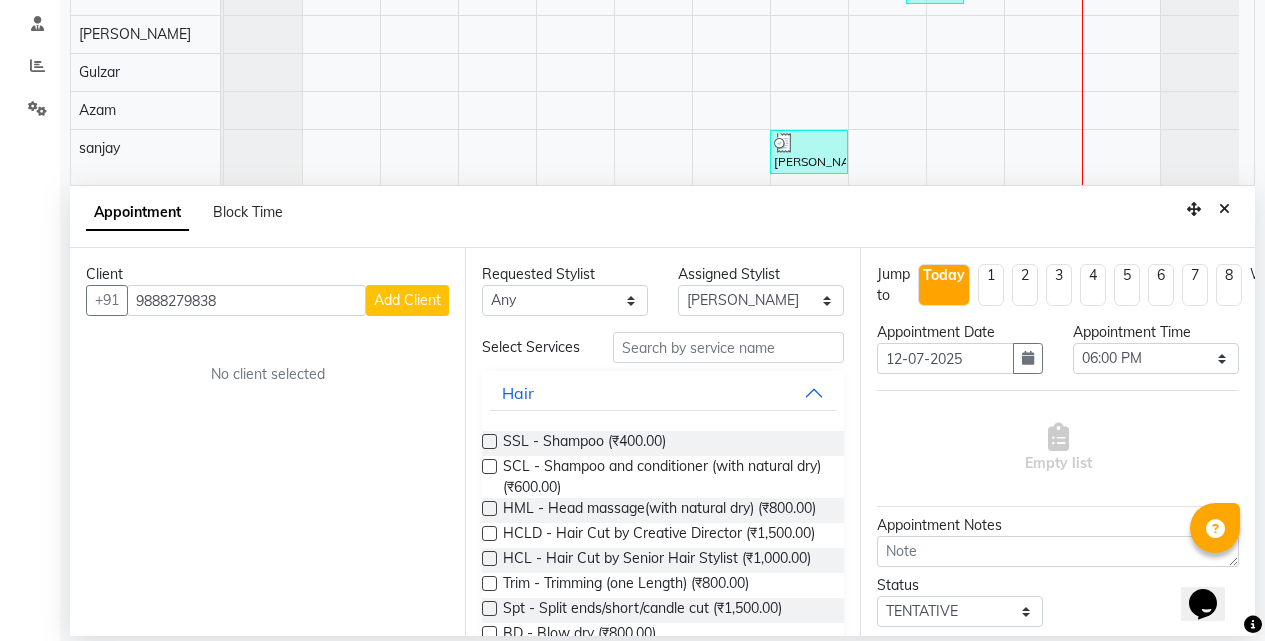 click on "Add Client" at bounding box center [407, 300] 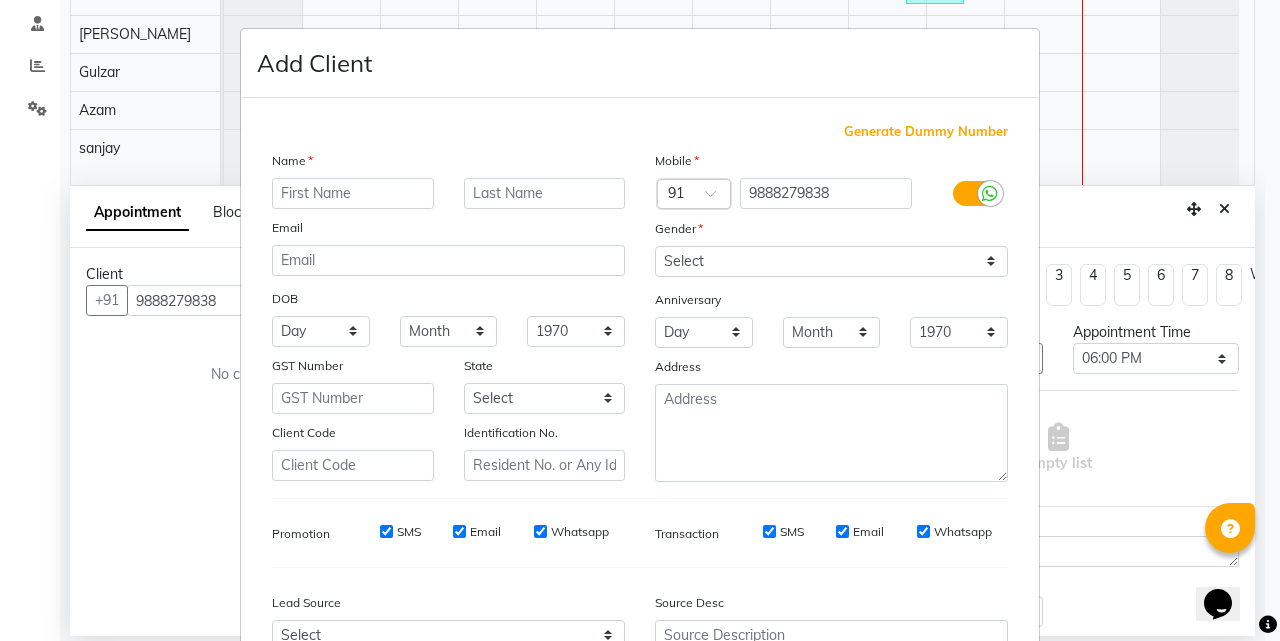 click at bounding box center [353, 193] 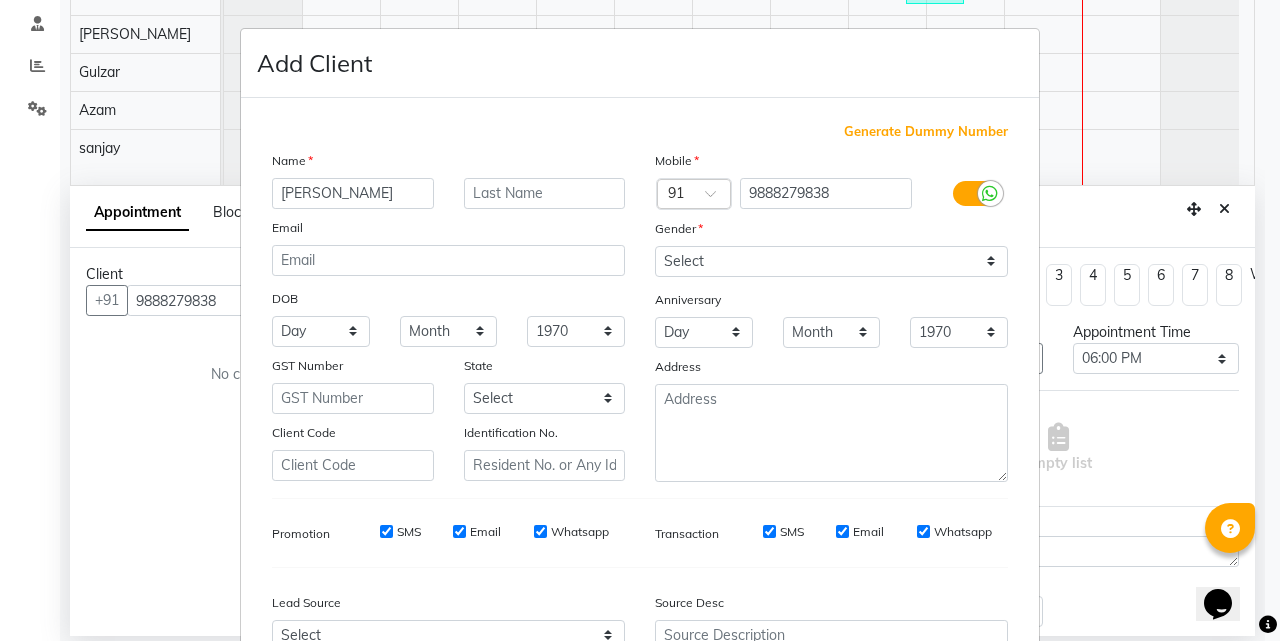 type on "[PERSON_NAME]" 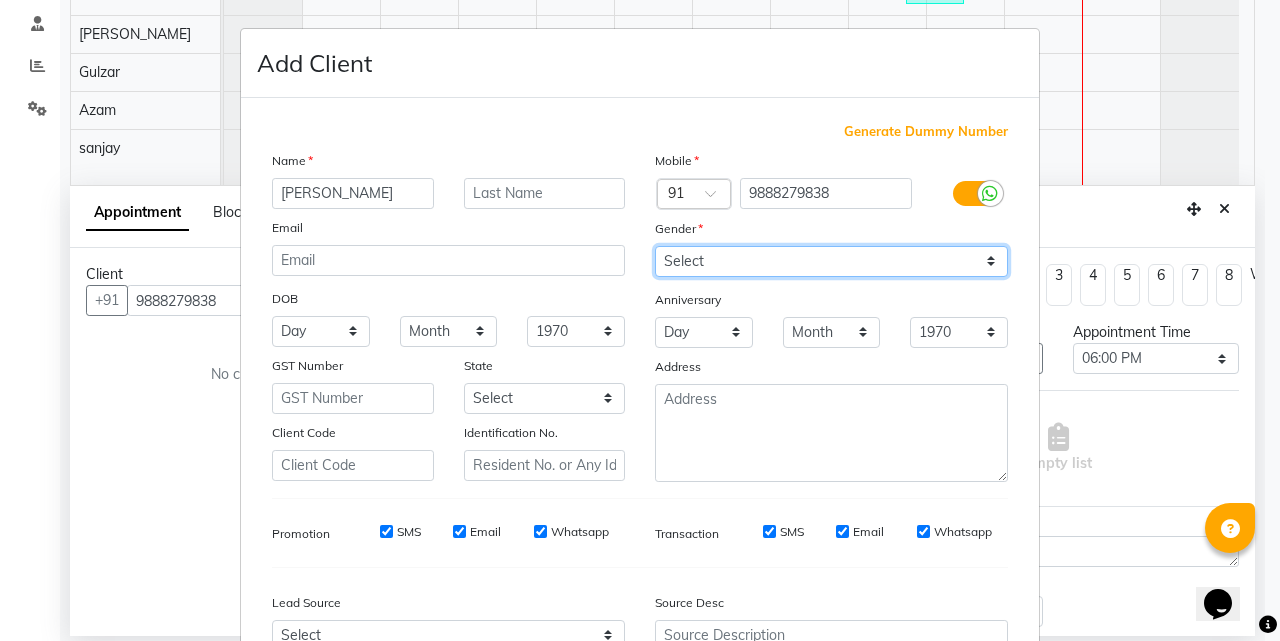 click on "Select [DEMOGRAPHIC_DATA] [DEMOGRAPHIC_DATA] Other Prefer Not To Say" at bounding box center (831, 261) 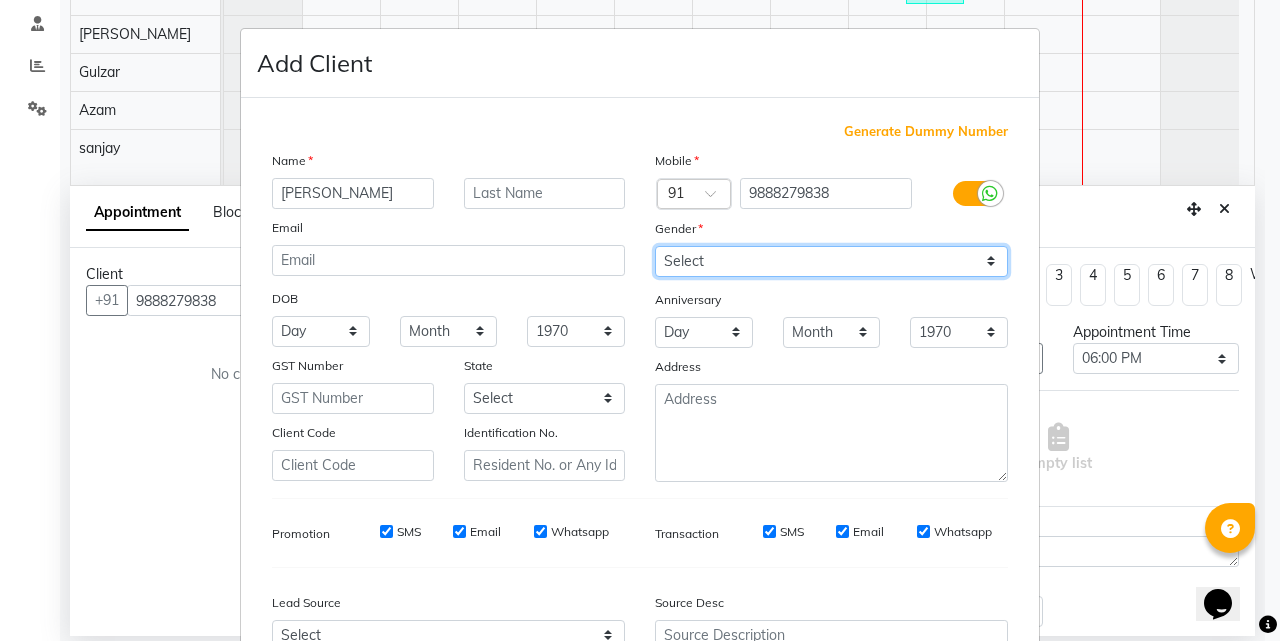 select on "[DEMOGRAPHIC_DATA]" 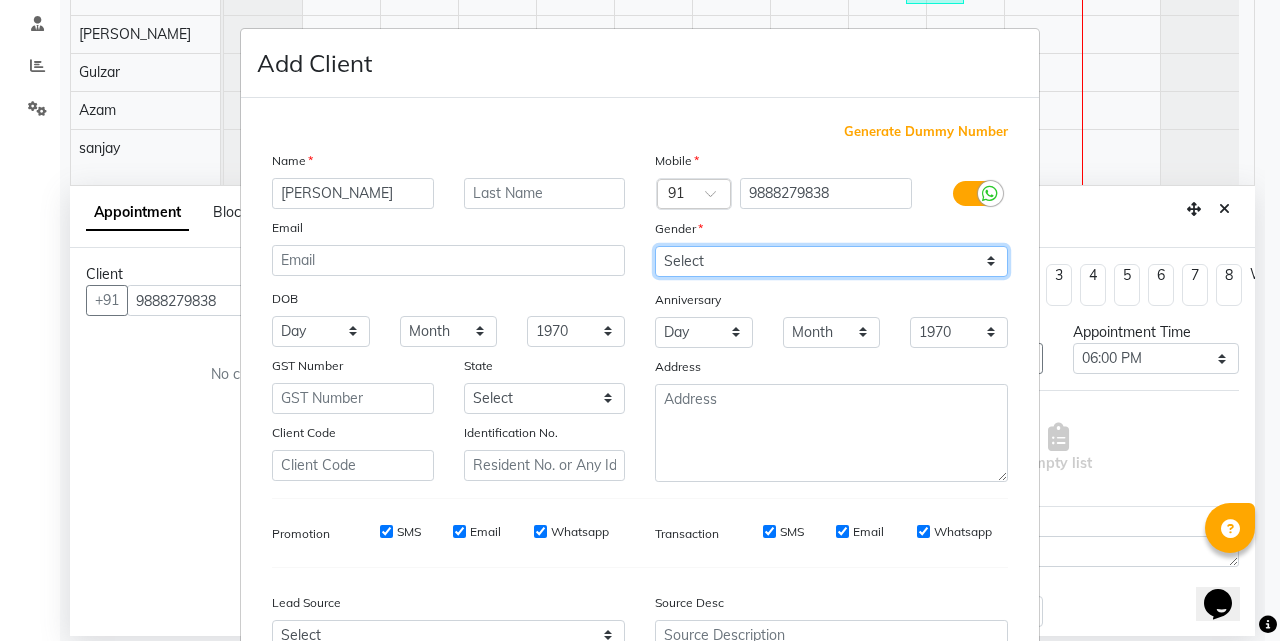 click on "Select [DEMOGRAPHIC_DATA] [DEMOGRAPHIC_DATA] Other Prefer Not To Say" at bounding box center (831, 261) 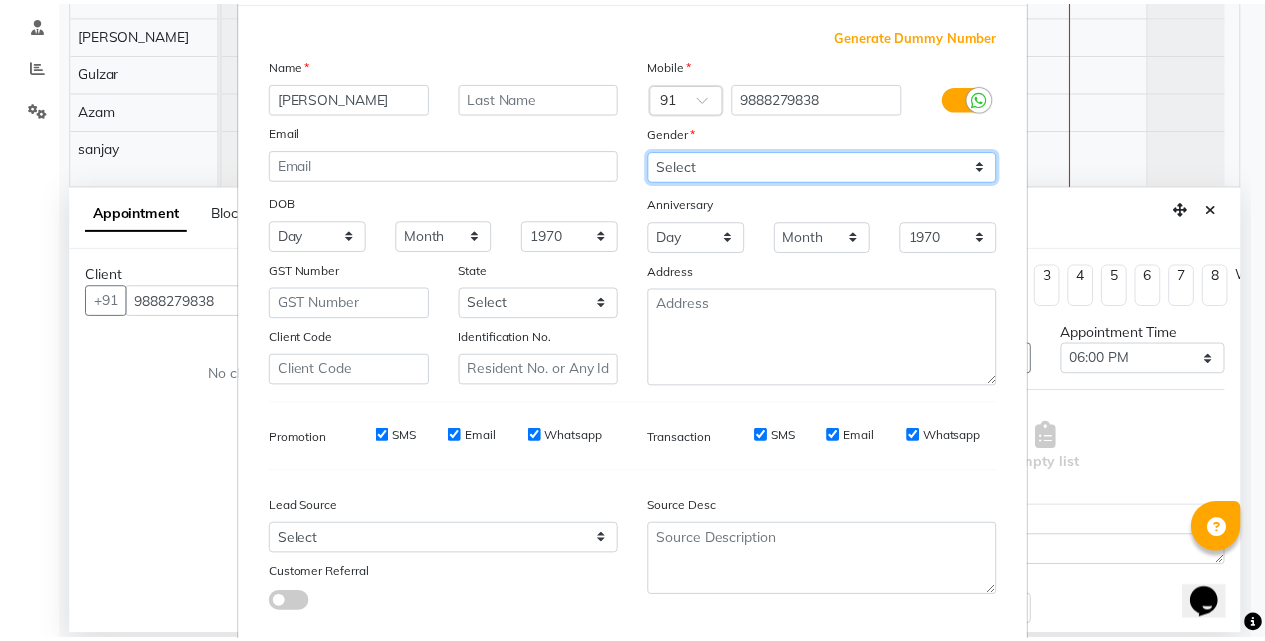 scroll, scrollTop: 208, scrollLeft: 0, axis: vertical 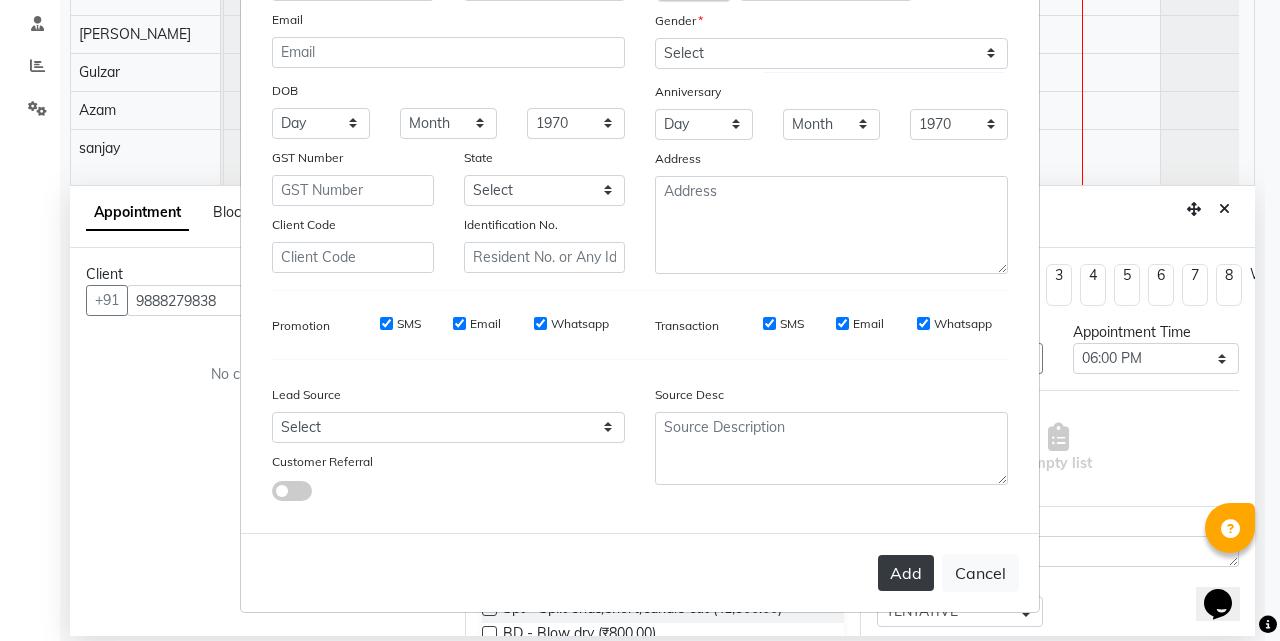 click on "Add" at bounding box center (906, 573) 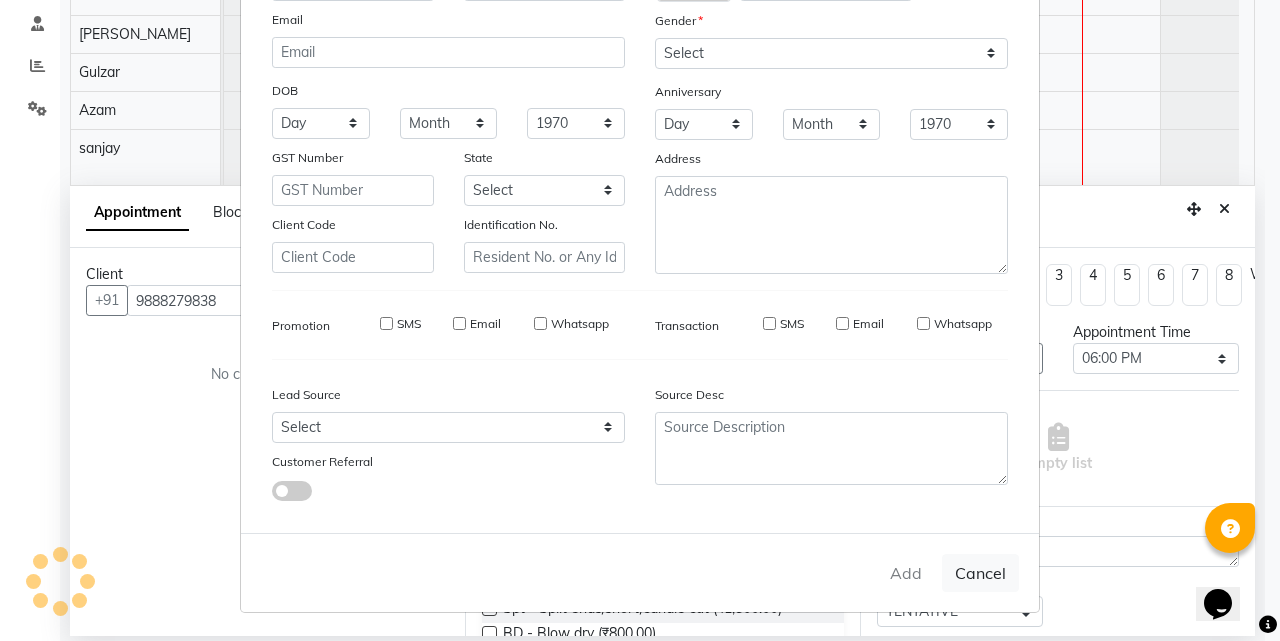 type 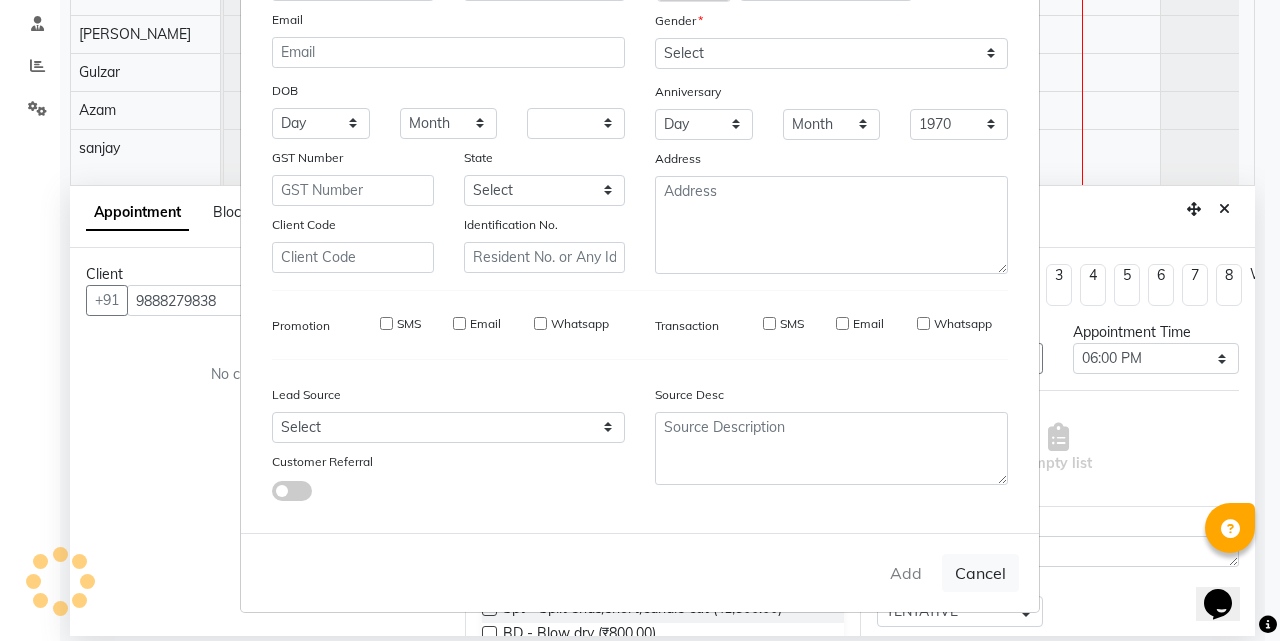 select 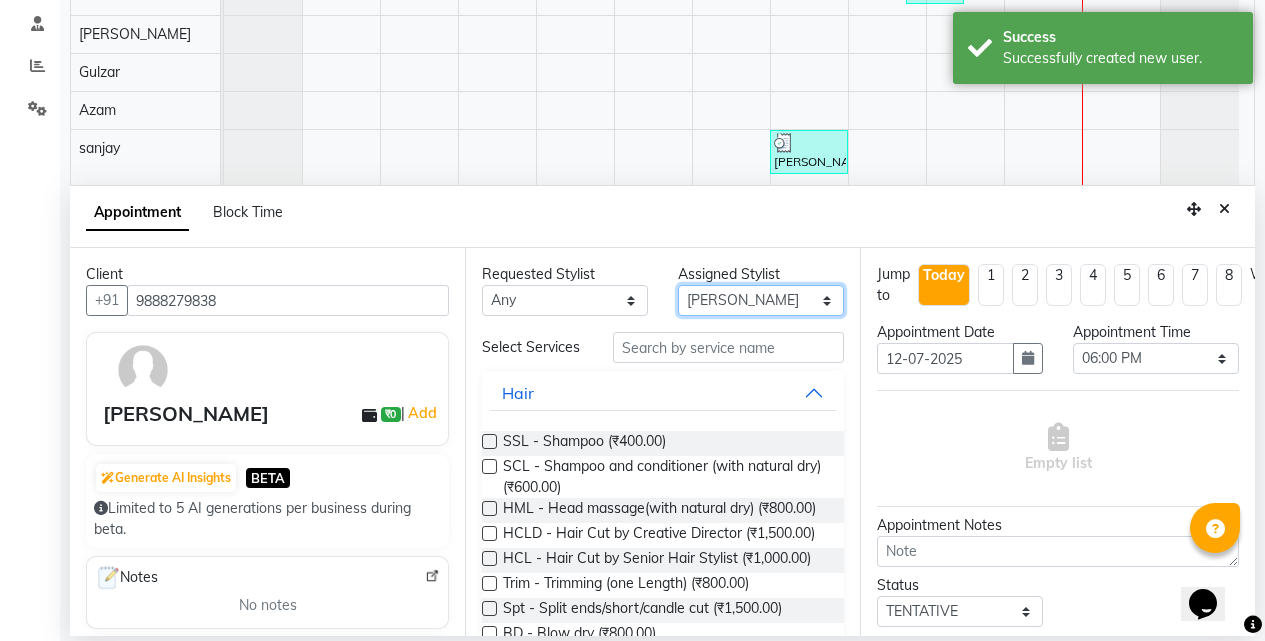 click on "Select [PERSON_NAME] [PERSON_NAME] [PERSON_NAME] [PERSON_NAME] [PERSON_NAME] [PERSON_NAME] [PERSON_NAME] [PERSON_NAME] [PERSON_NAME] [PERSON_NAME]" at bounding box center (761, 300) 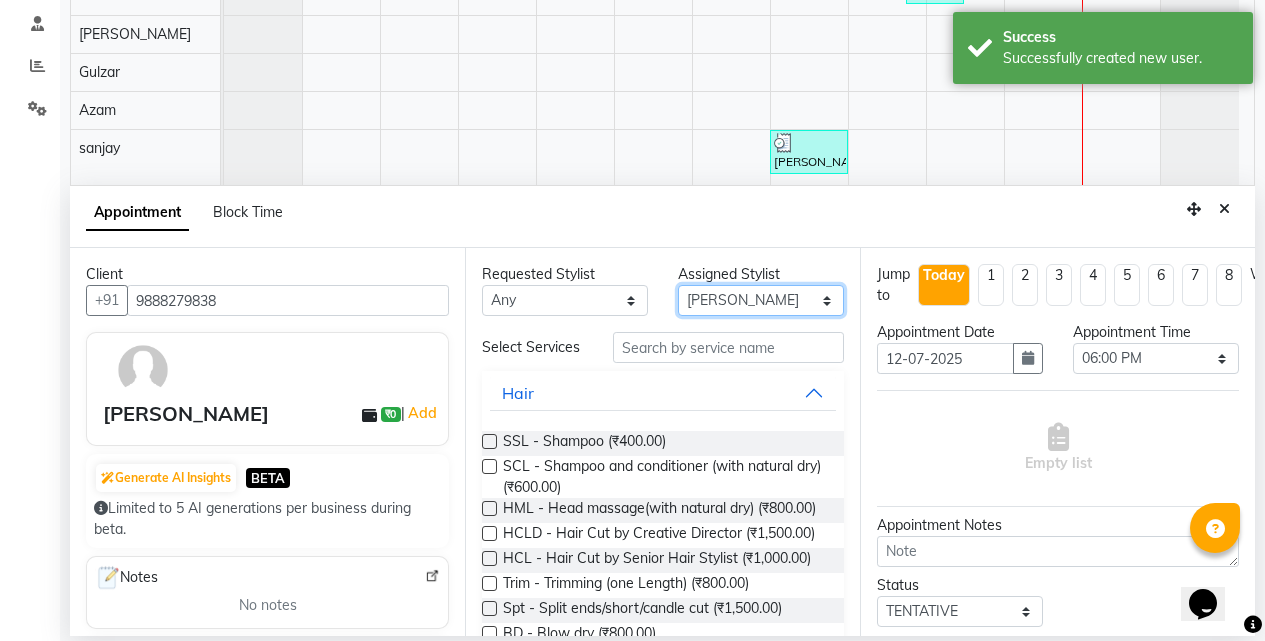 select on "71450" 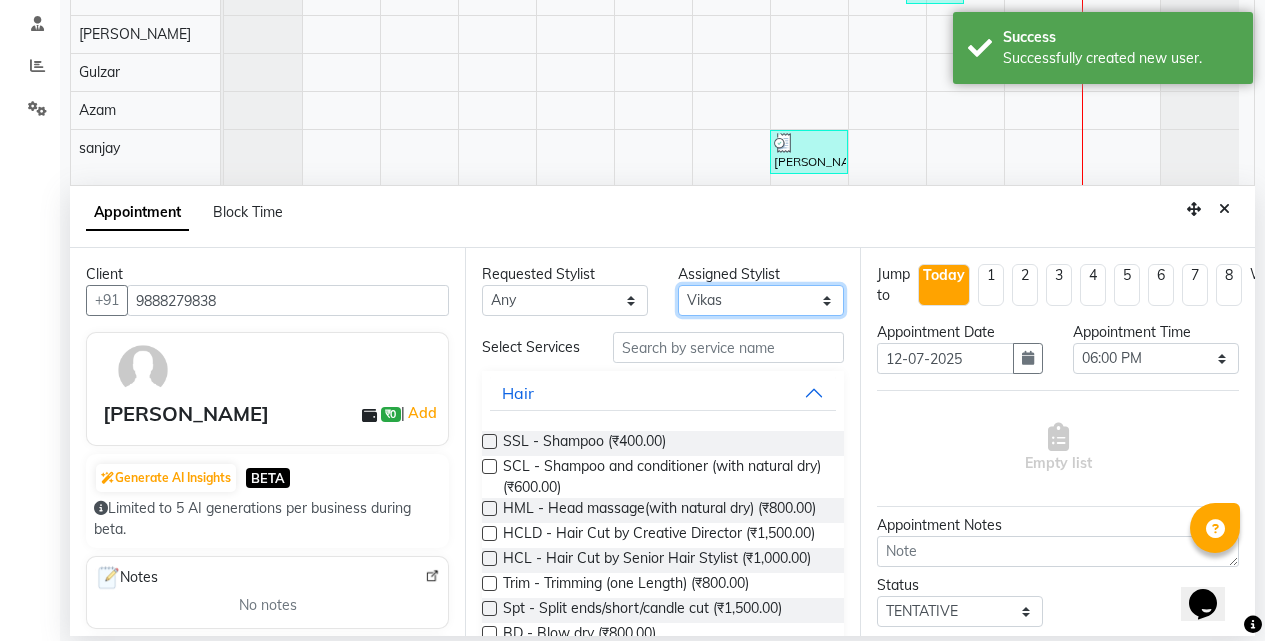 click on "Select [PERSON_NAME] [PERSON_NAME] [PERSON_NAME] [PERSON_NAME] [PERSON_NAME] [PERSON_NAME] [PERSON_NAME] [PERSON_NAME] [PERSON_NAME] [PERSON_NAME]" at bounding box center [761, 300] 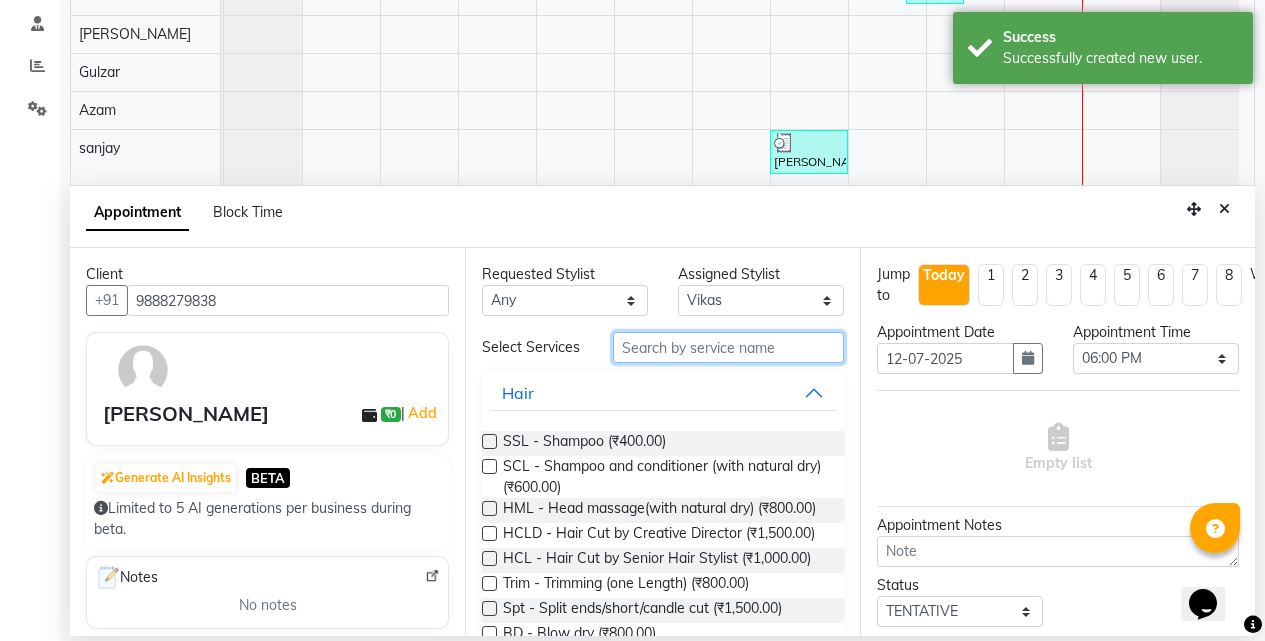 click at bounding box center (728, 347) 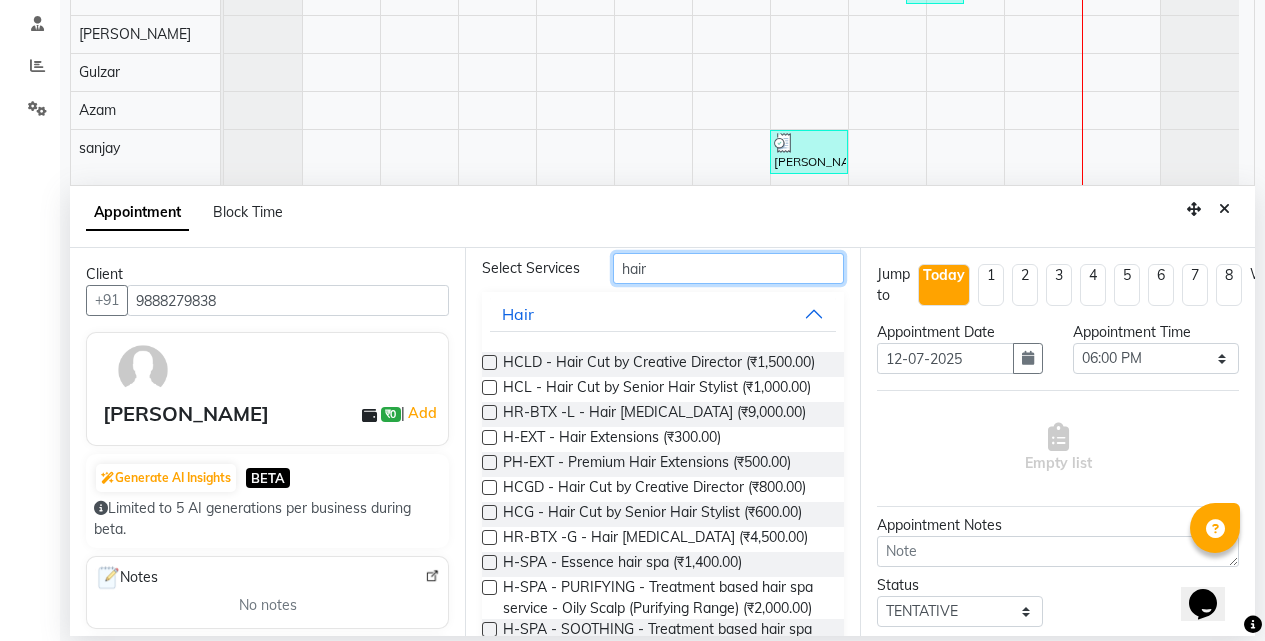 scroll, scrollTop: 200, scrollLeft: 0, axis: vertical 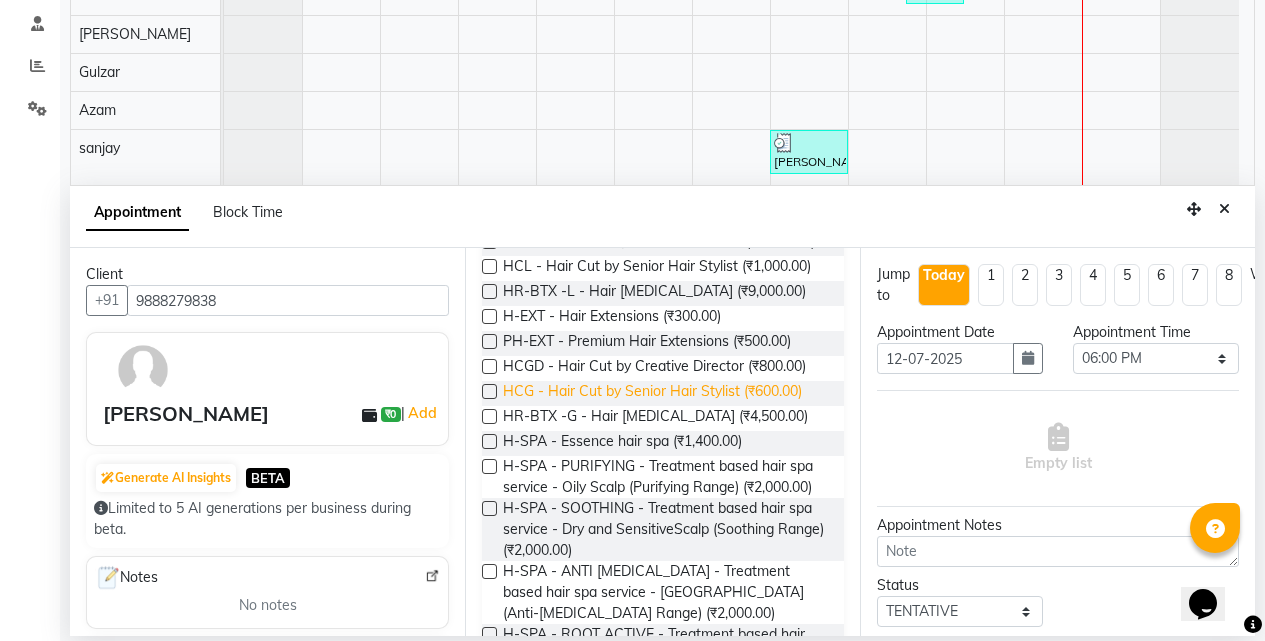 type on "hair" 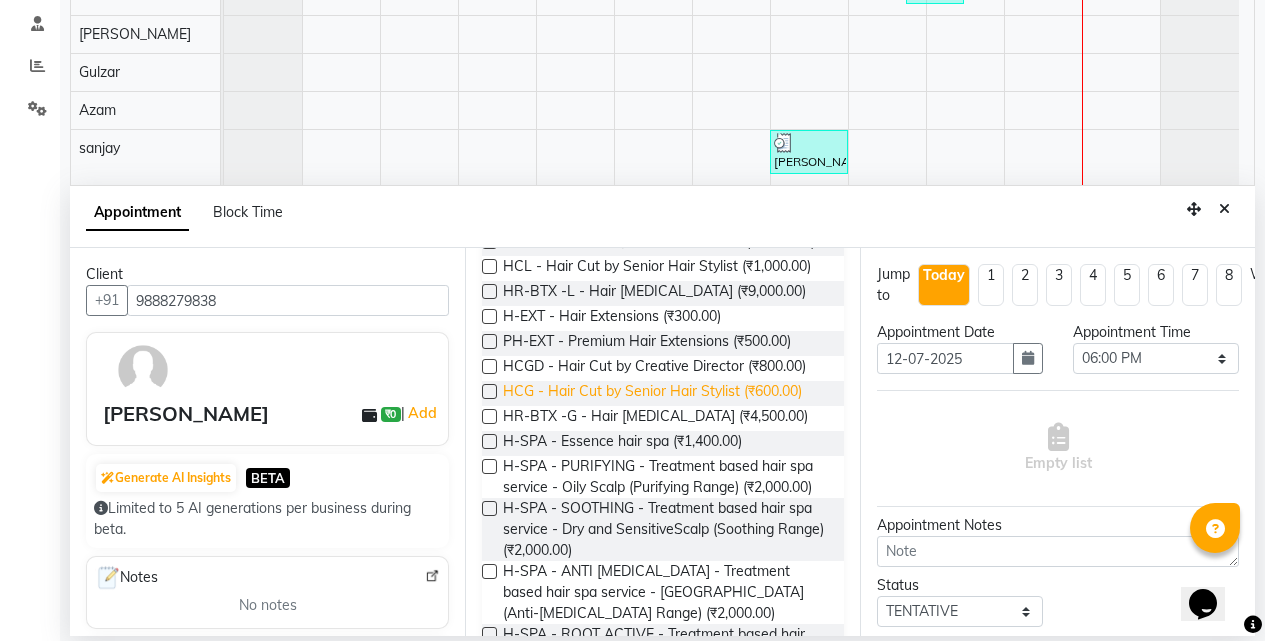 click on "HCG - Hair Cut by Senior Hair Stylist (₹600.00)" at bounding box center (652, 393) 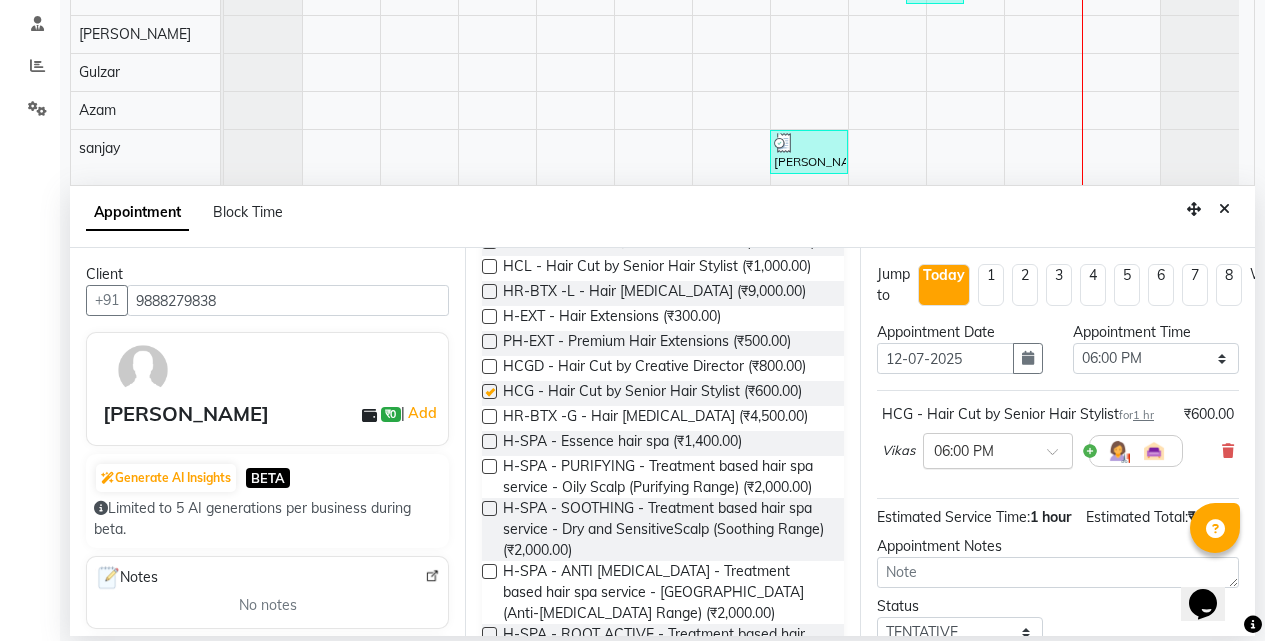 checkbox on "false" 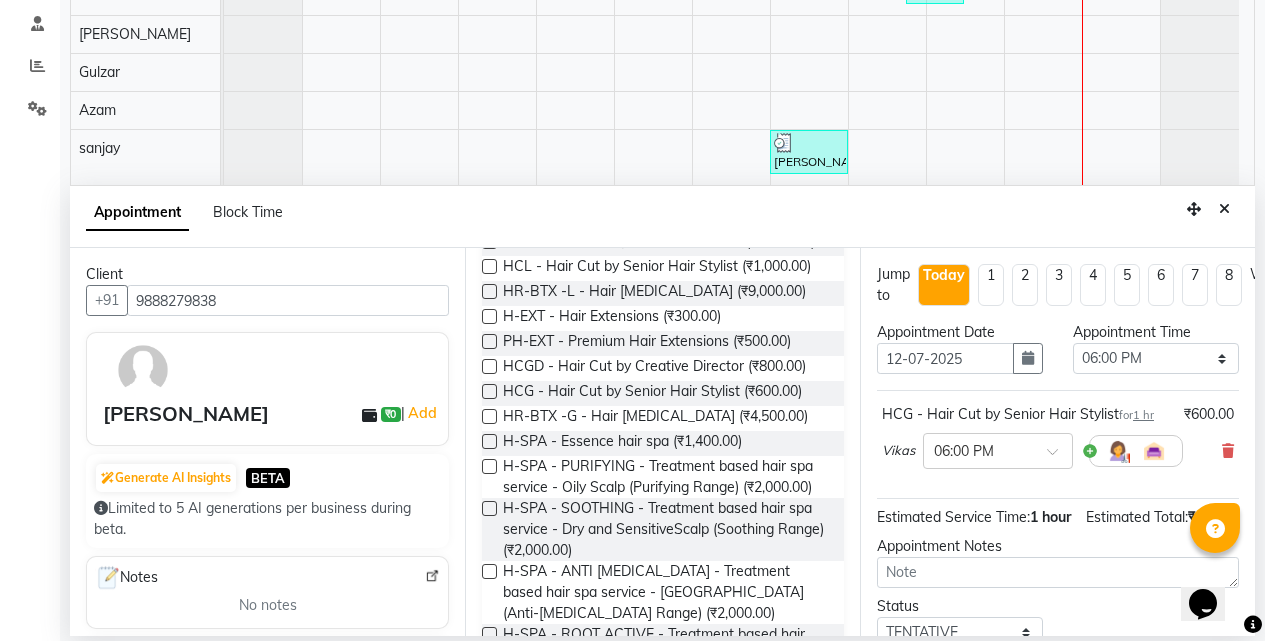 scroll, scrollTop: 162, scrollLeft: 0, axis: vertical 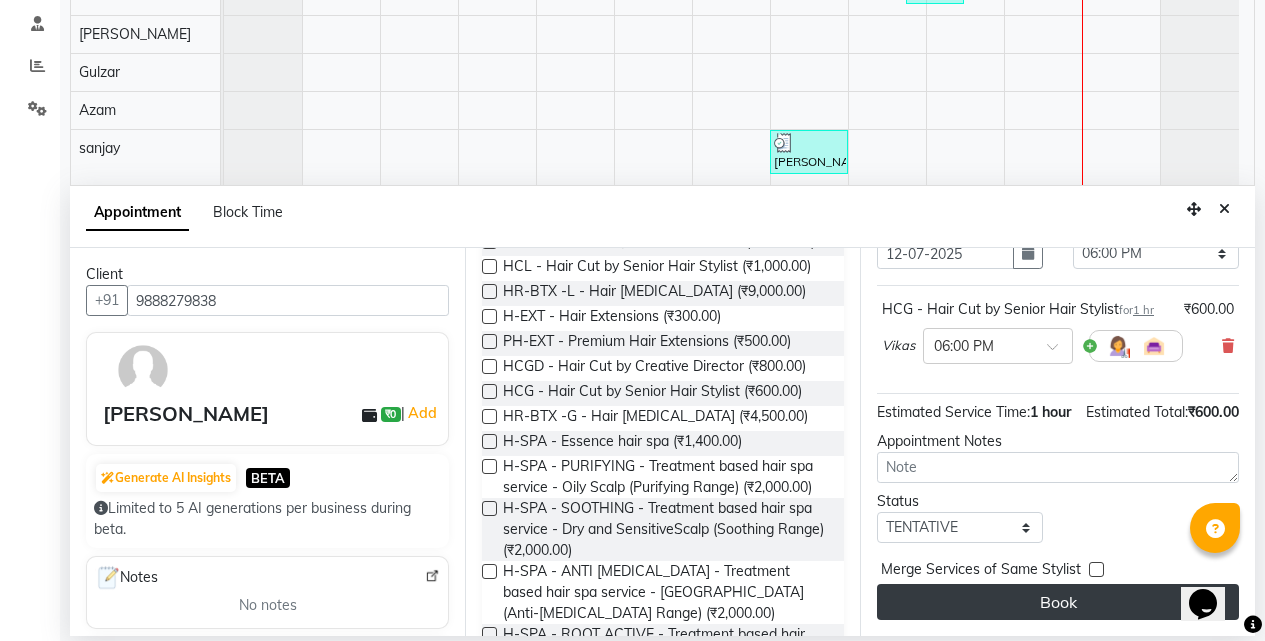 click on "Book" at bounding box center [1058, 602] 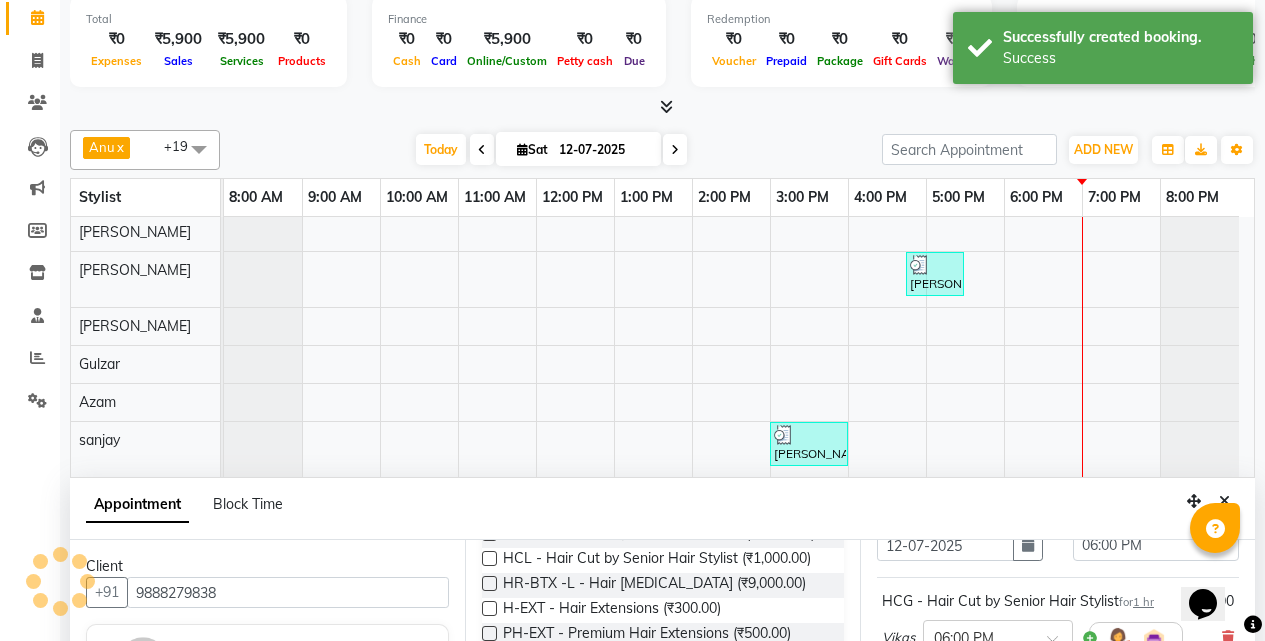 scroll, scrollTop: 0, scrollLeft: 0, axis: both 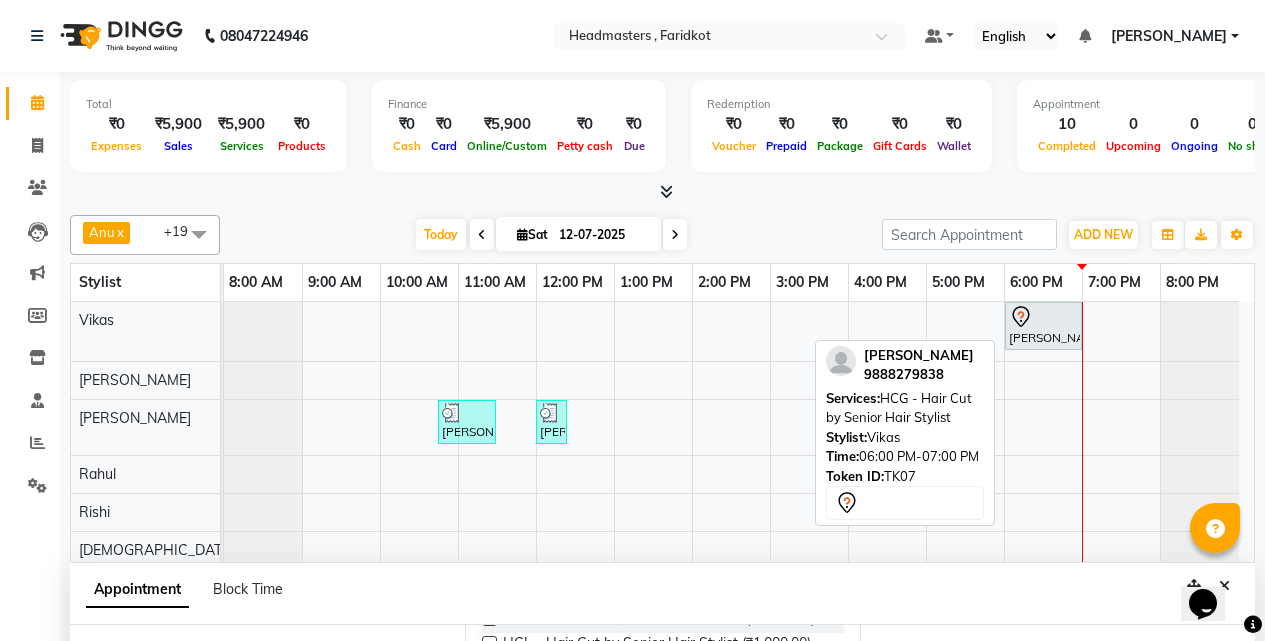click at bounding box center [1043, 317] 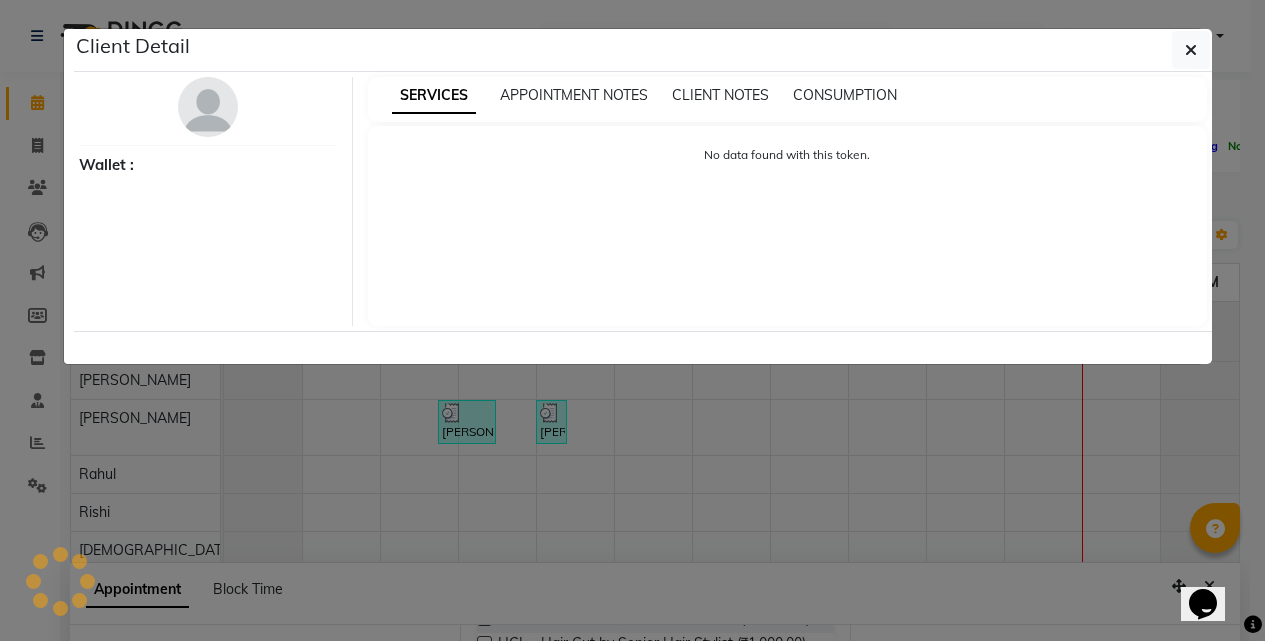 select on "7" 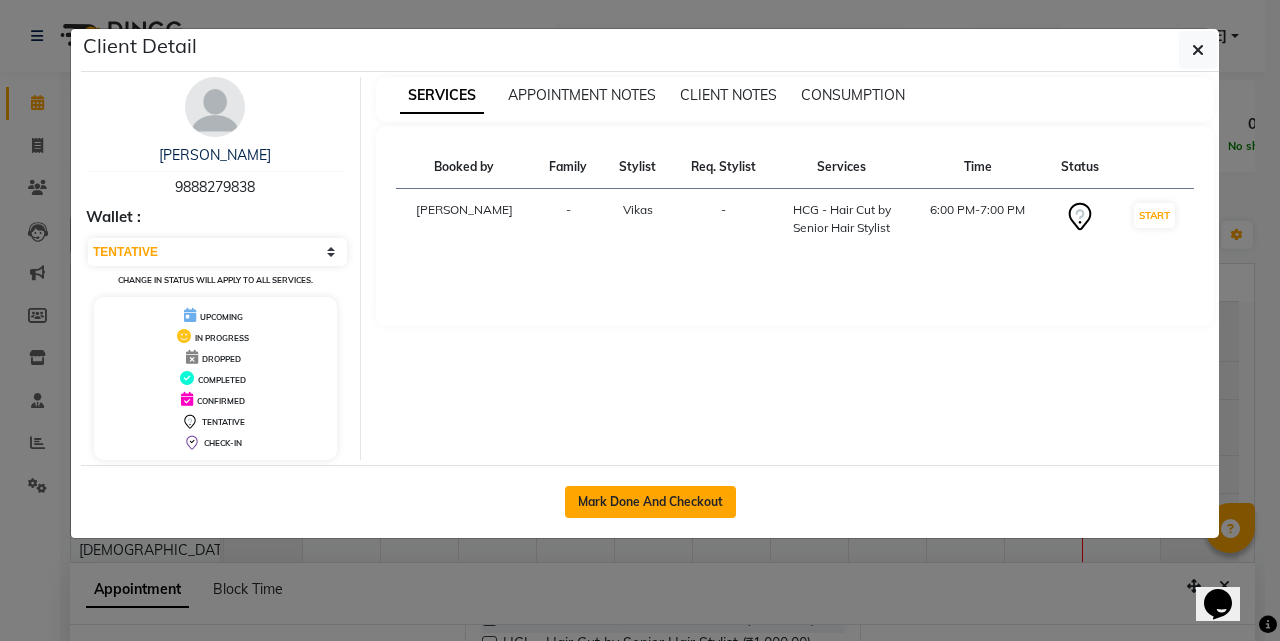 click on "Mark Done And Checkout" 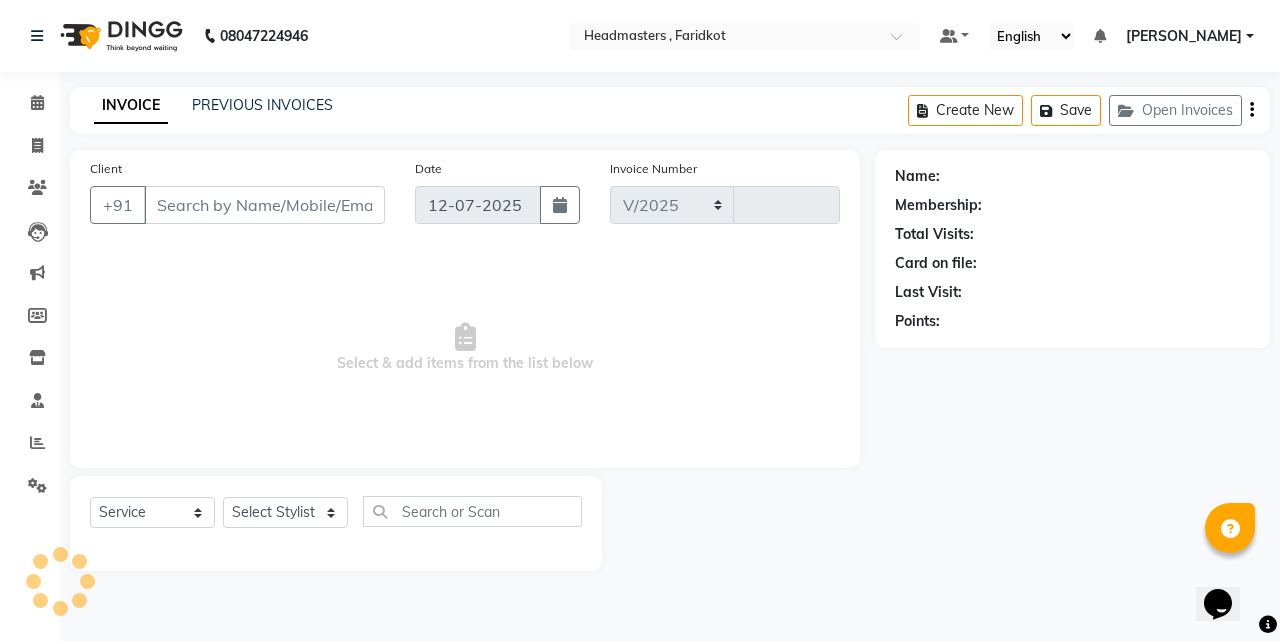 select on "7919" 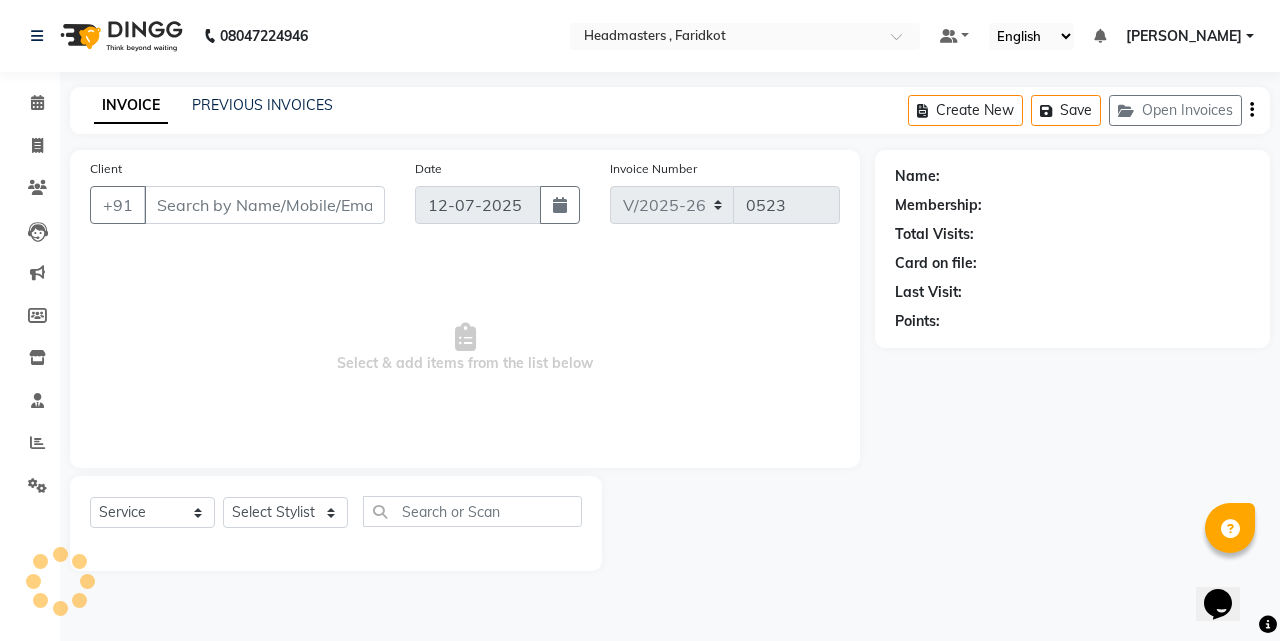 type on "9888279838" 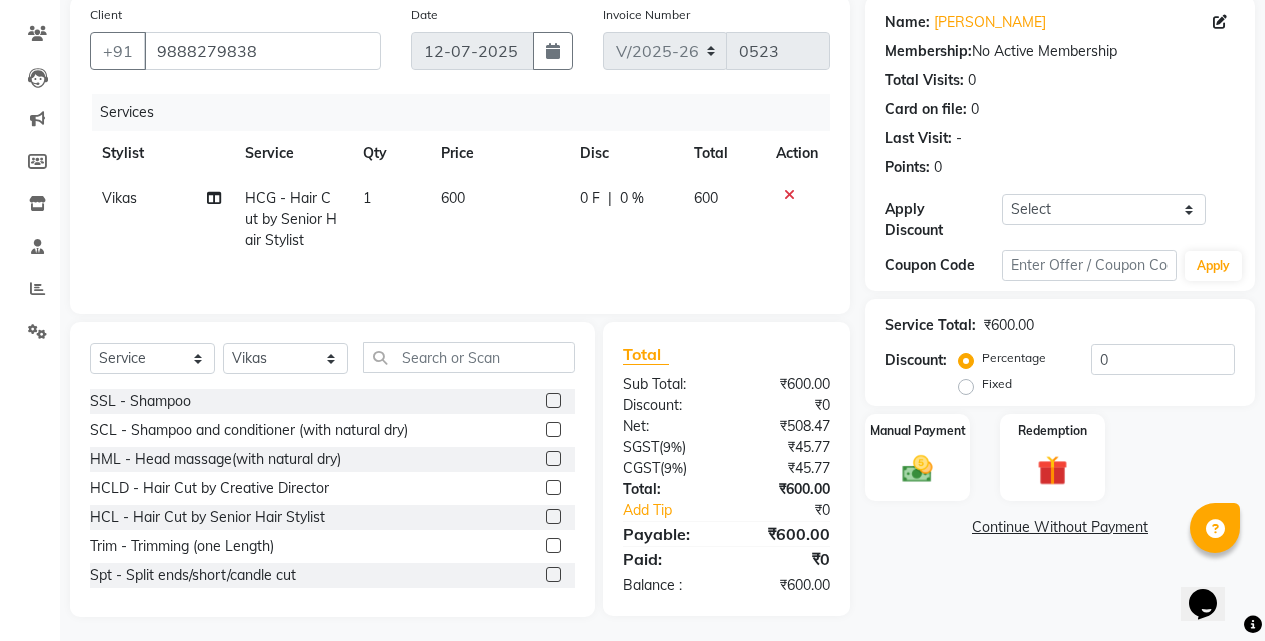 scroll, scrollTop: 160, scrollLeft: 0, axis: vertical 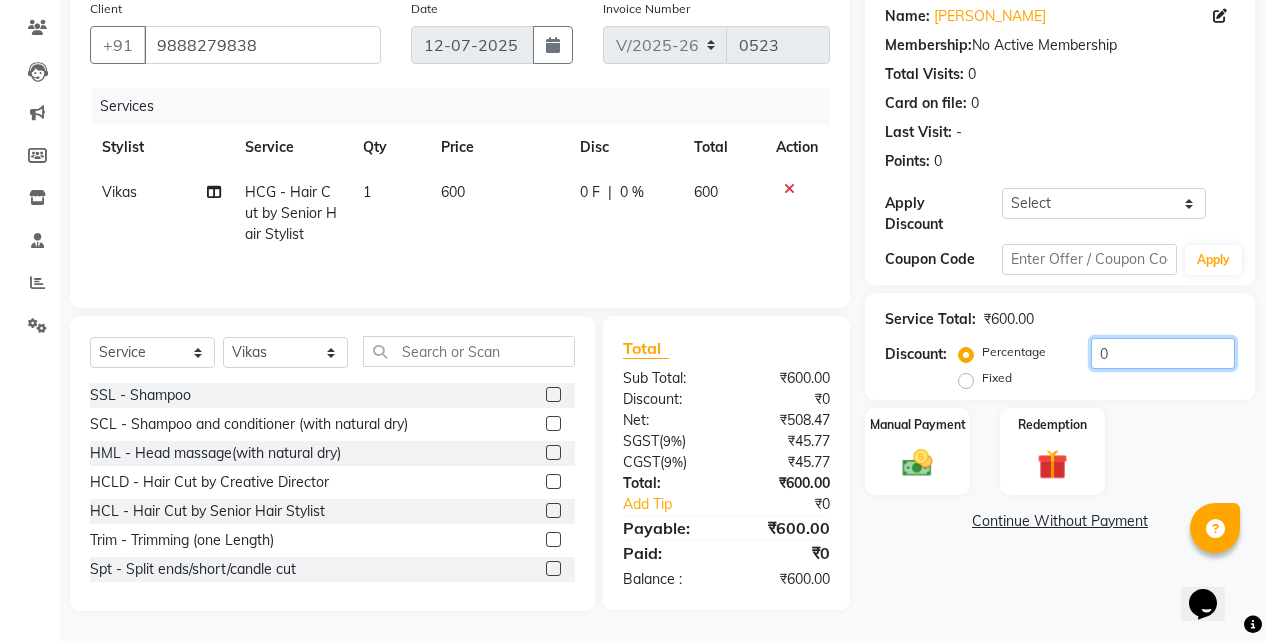 click on "0" 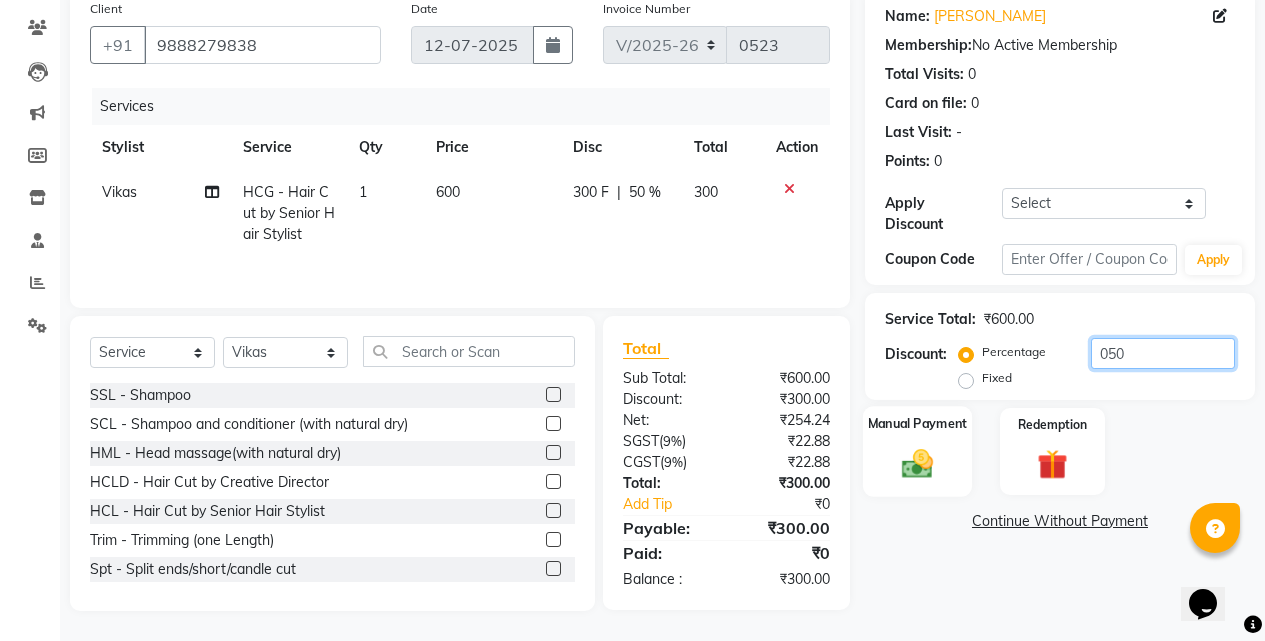 type on "050" 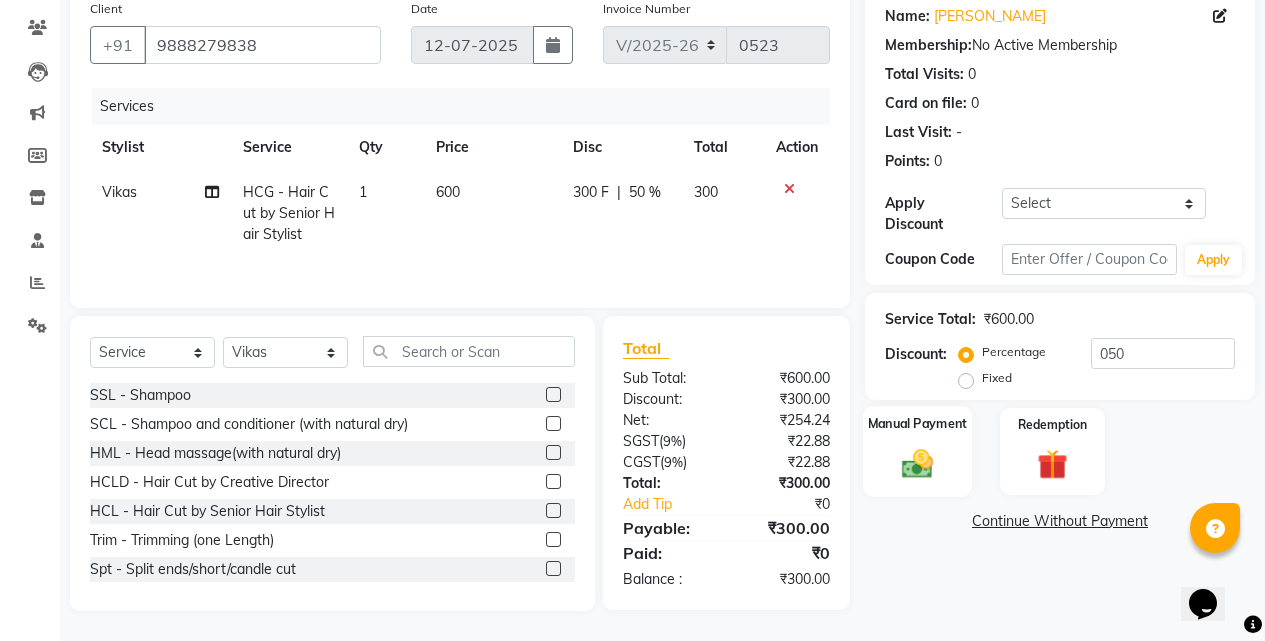 click 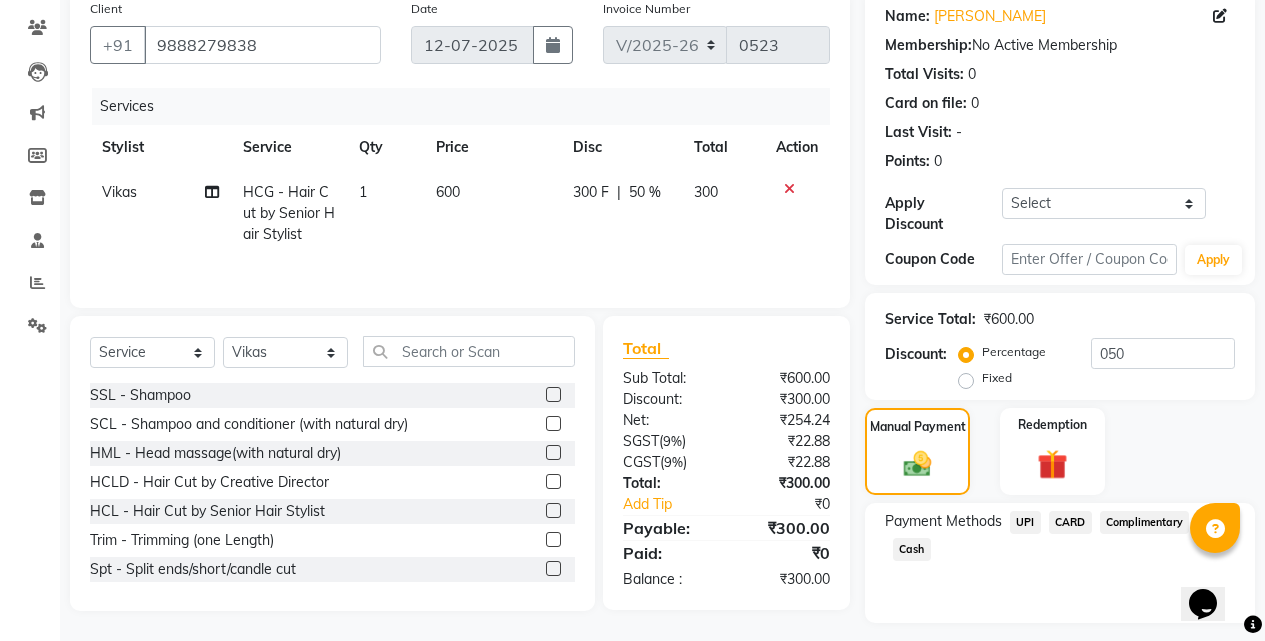 scroll, scrollTop: 197, scrollLeft: 0, axis: vertical 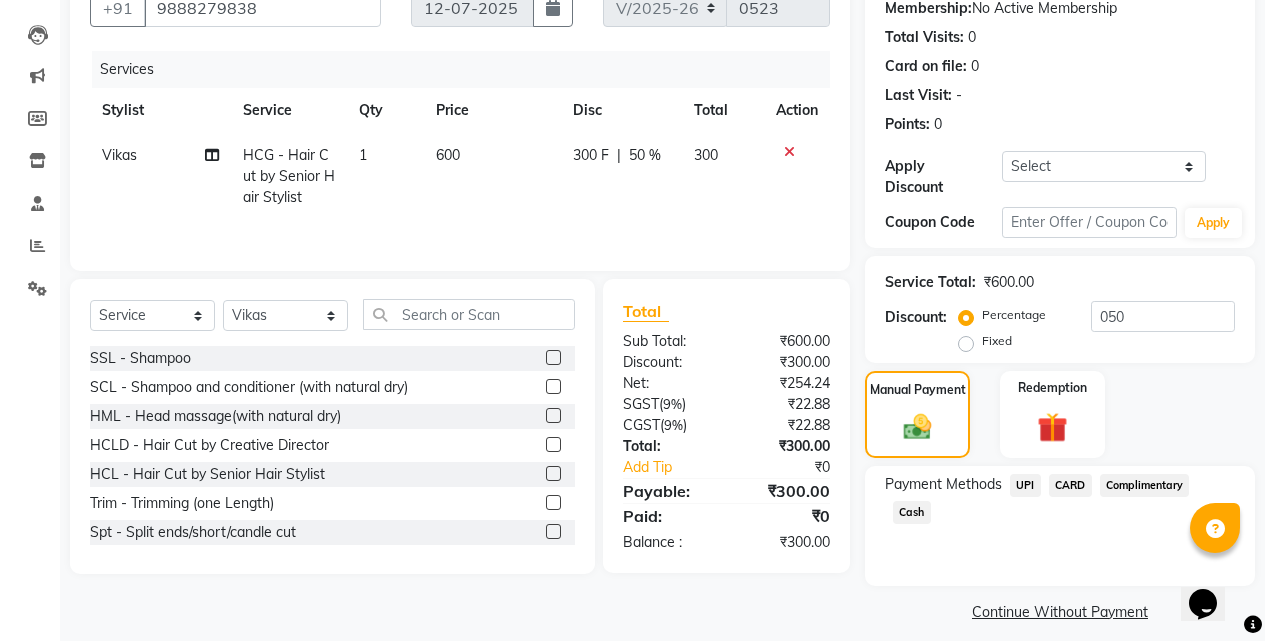 click on "UPI" 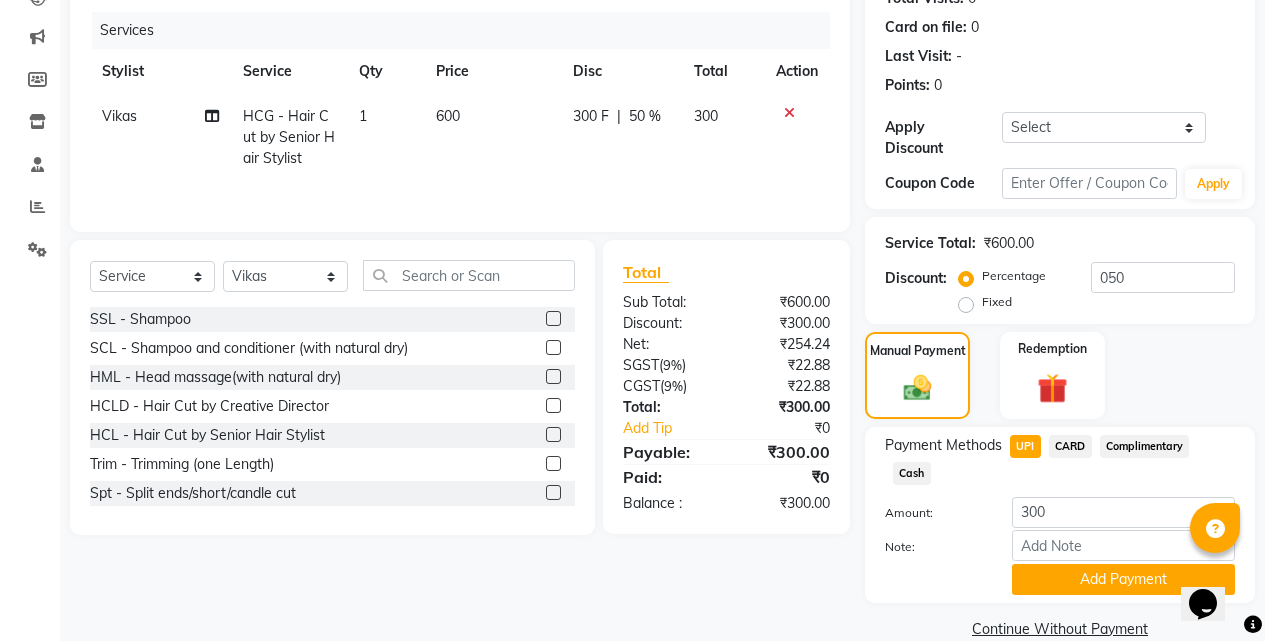 scroll, scrollTop: 253, scrollLeft: 0, axis: vertical 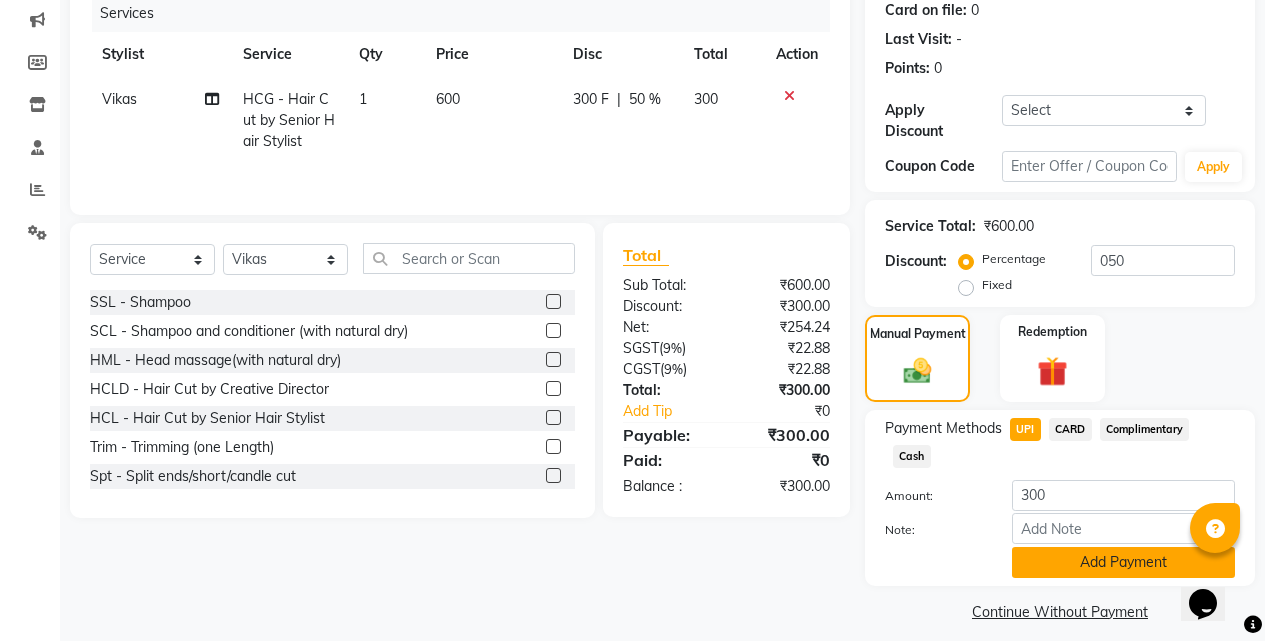 click on "Add Payment" 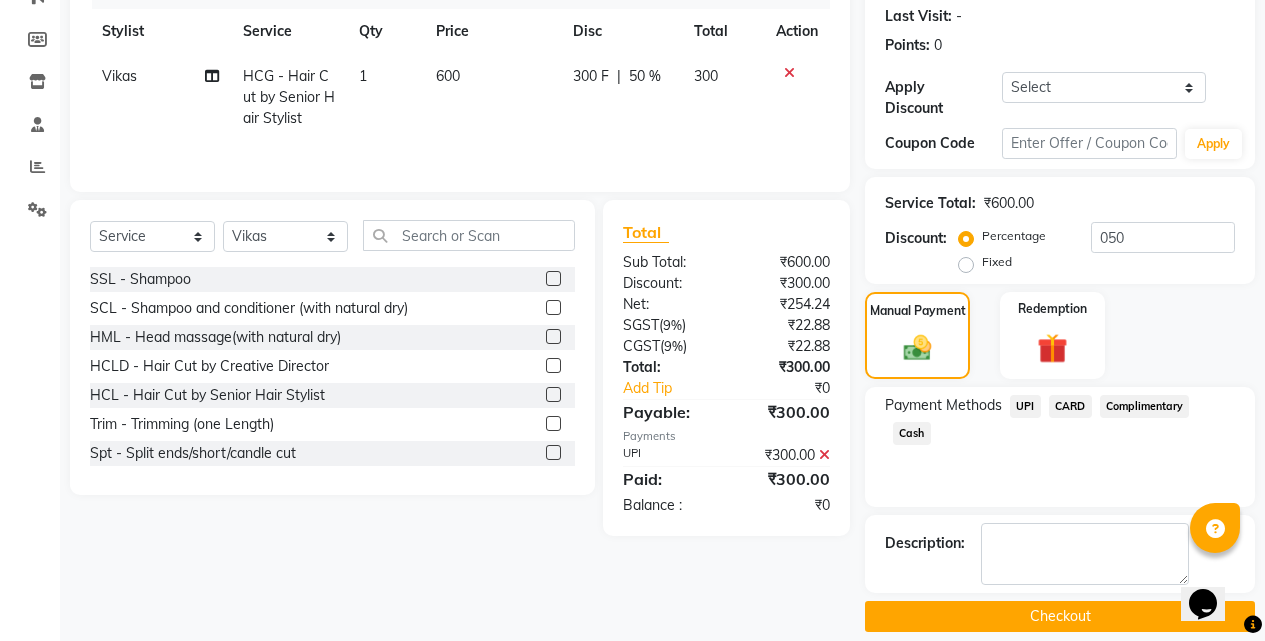 scroll, scrollTop: 281, scrollLeft: 0, axis: vertical 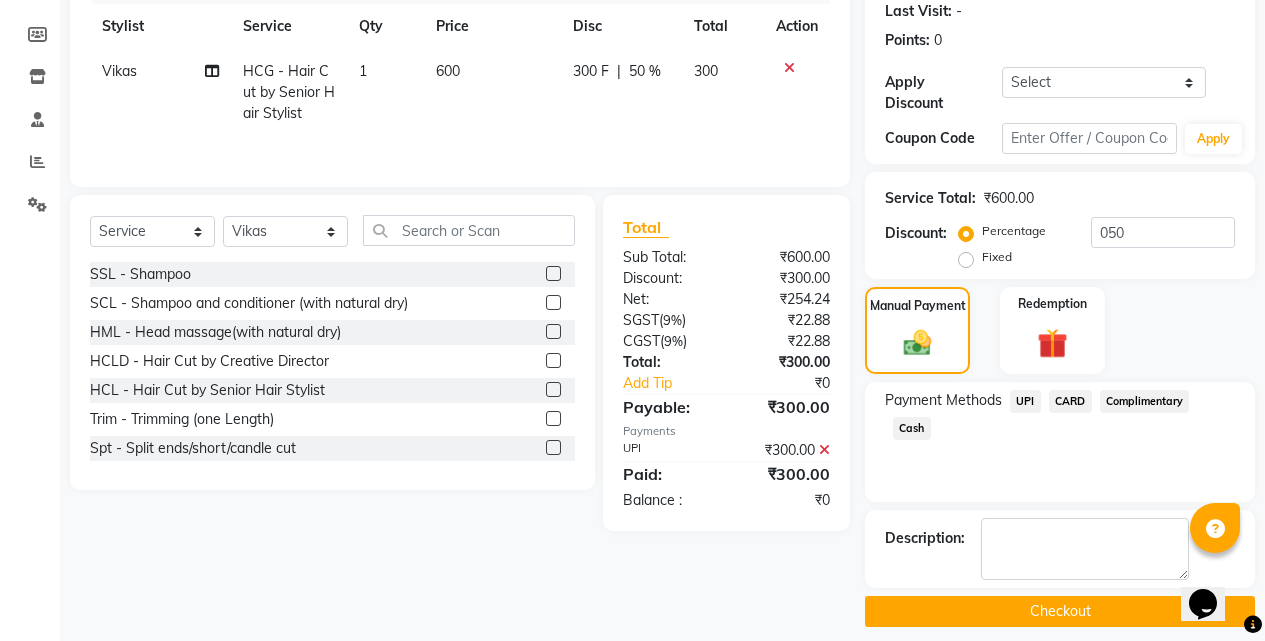click on "Checkout" 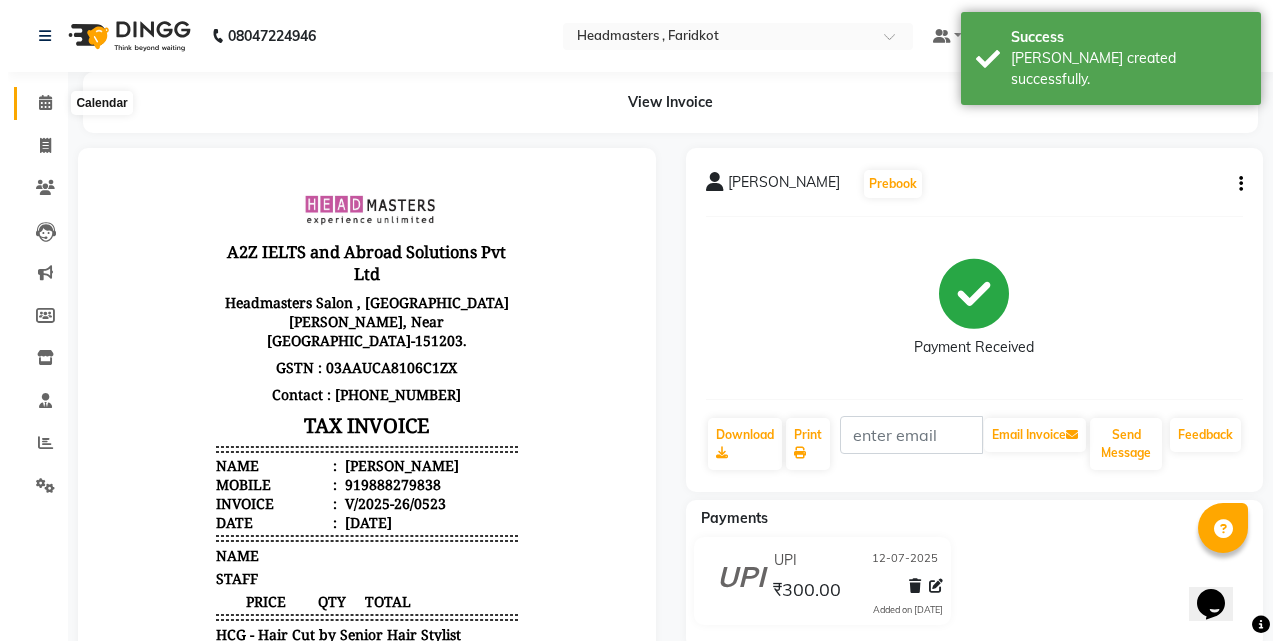 scroll, scrollTop: 0, scrollLeft: 0, axis: both 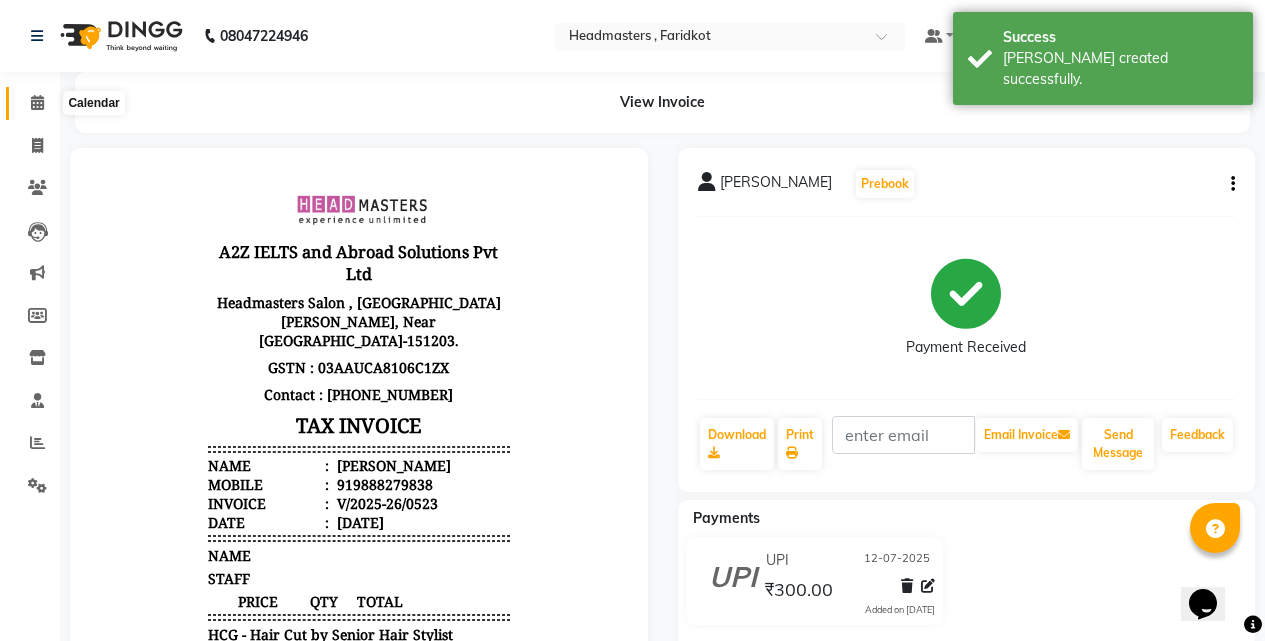click 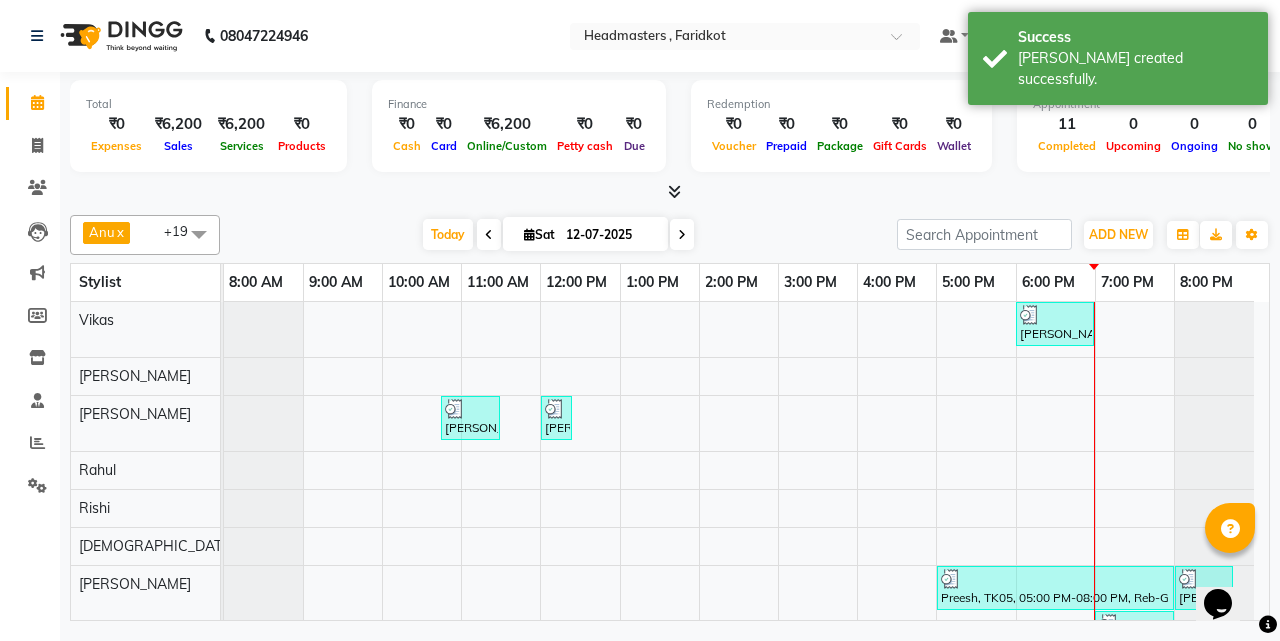 scroll, scrollTop: 297, scrollLeft: 0, axis: vertical 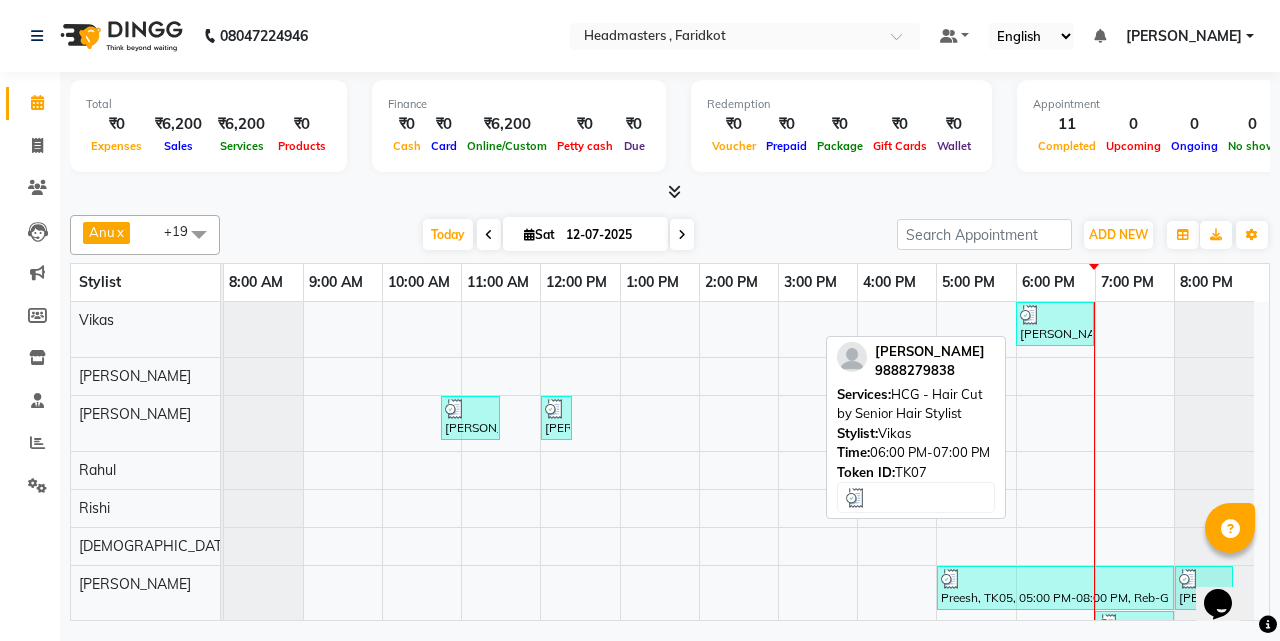 click on "[PERSON_NAME], TK07, 06:00 PM-07:00 PM, HCG - Hair Cut by Senior Hair Stylist" at bounding box center [1055, 324] 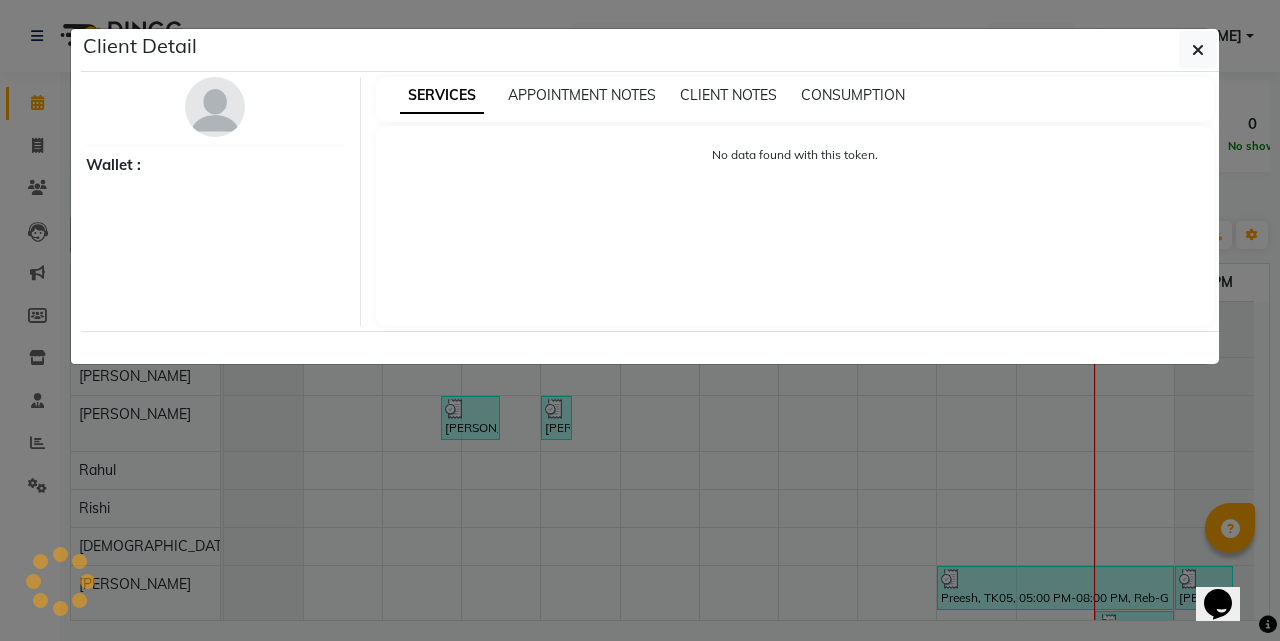 select on "3" 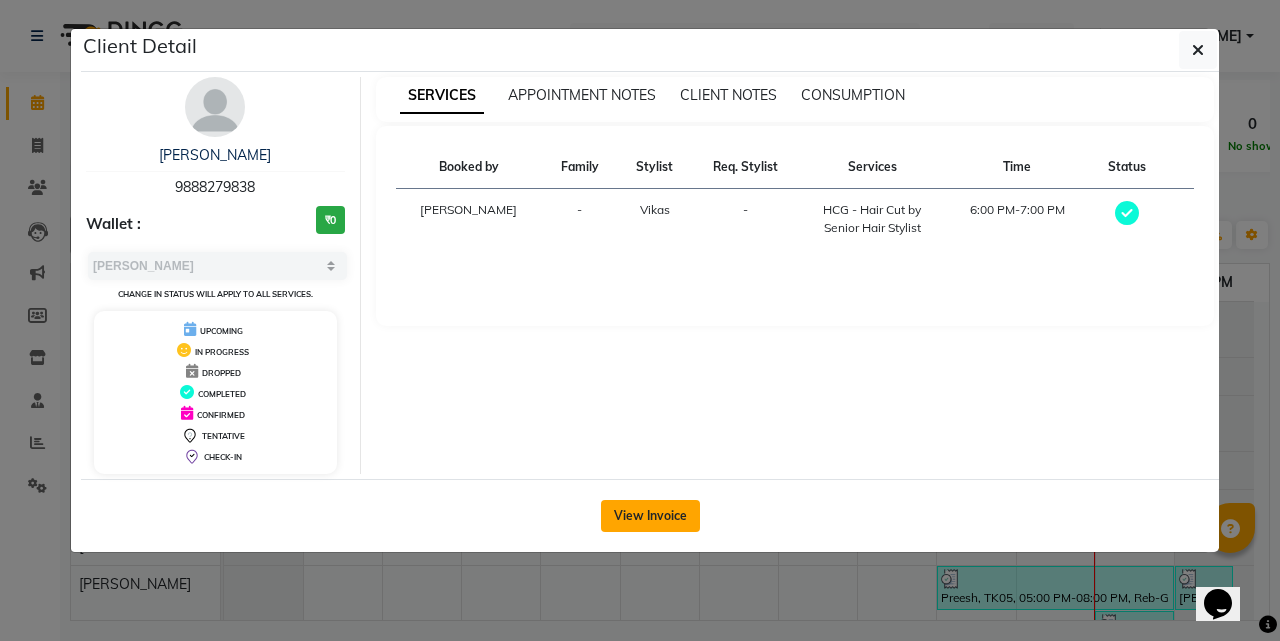 click on "View Invoice" 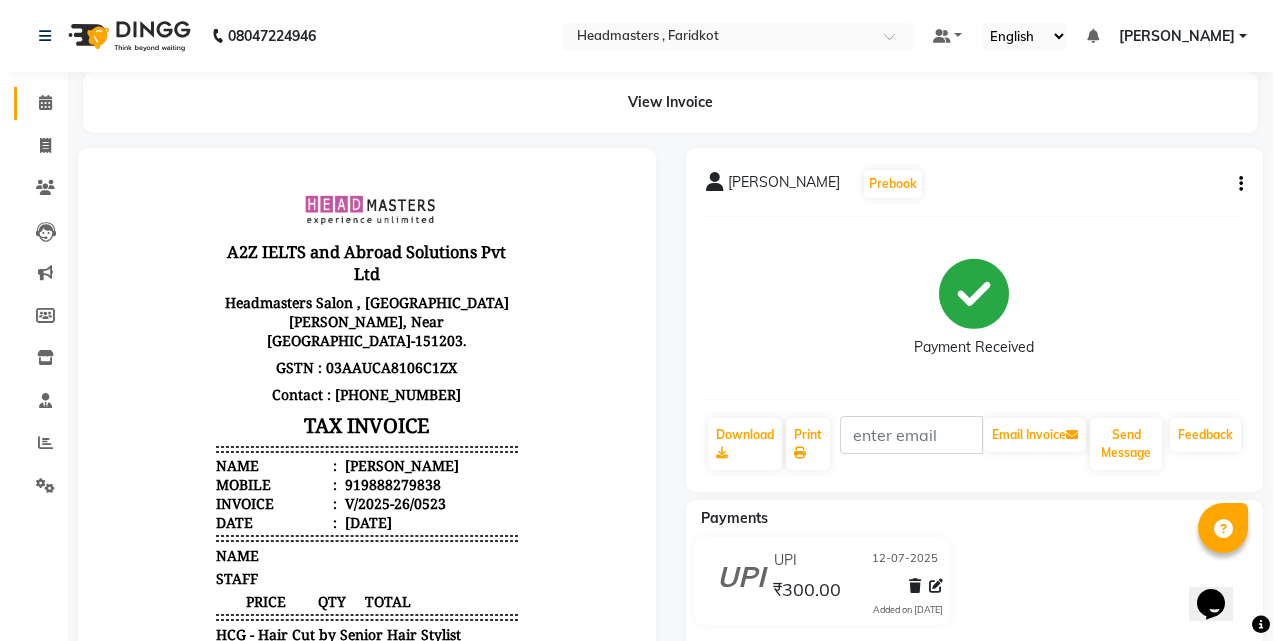 scroll, scrollTop: 0, scrollLeft: 0, axis: both 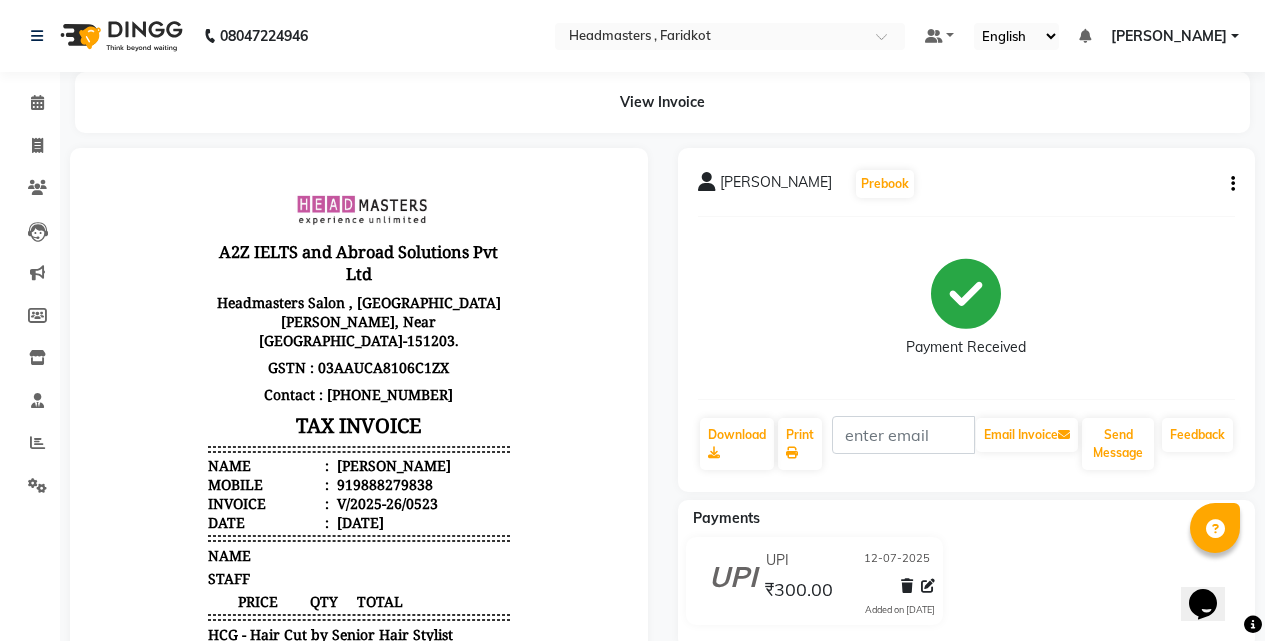 click 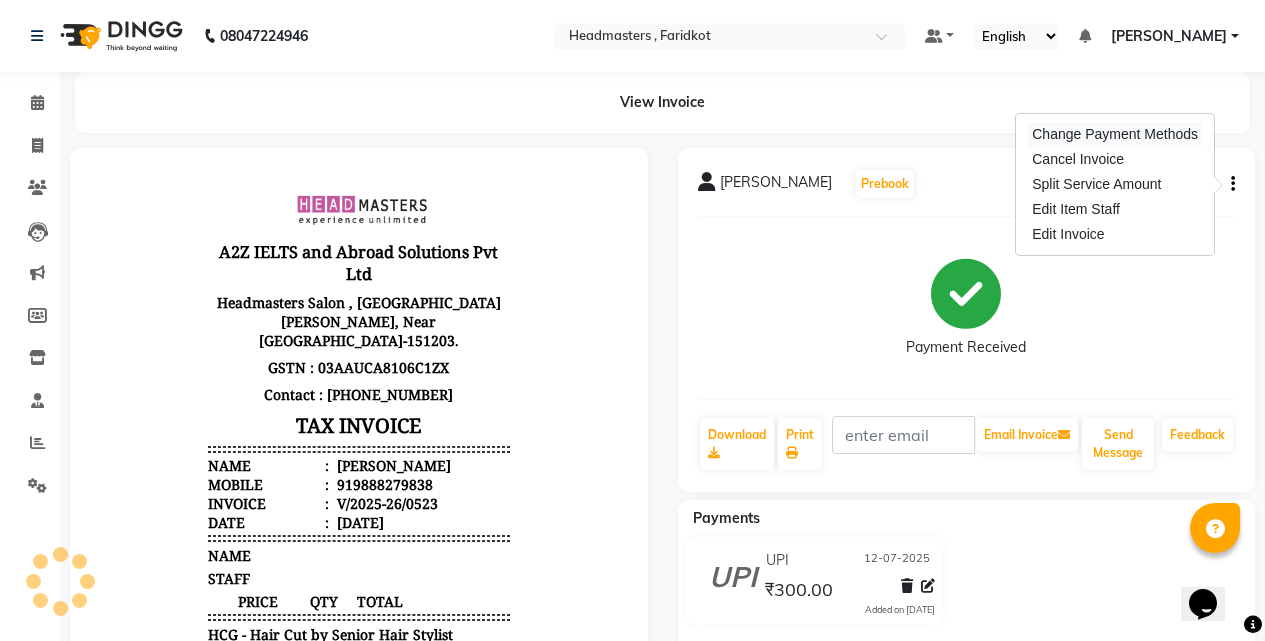 click on "Change Payment Methods" at bounding box center [1115, 134] 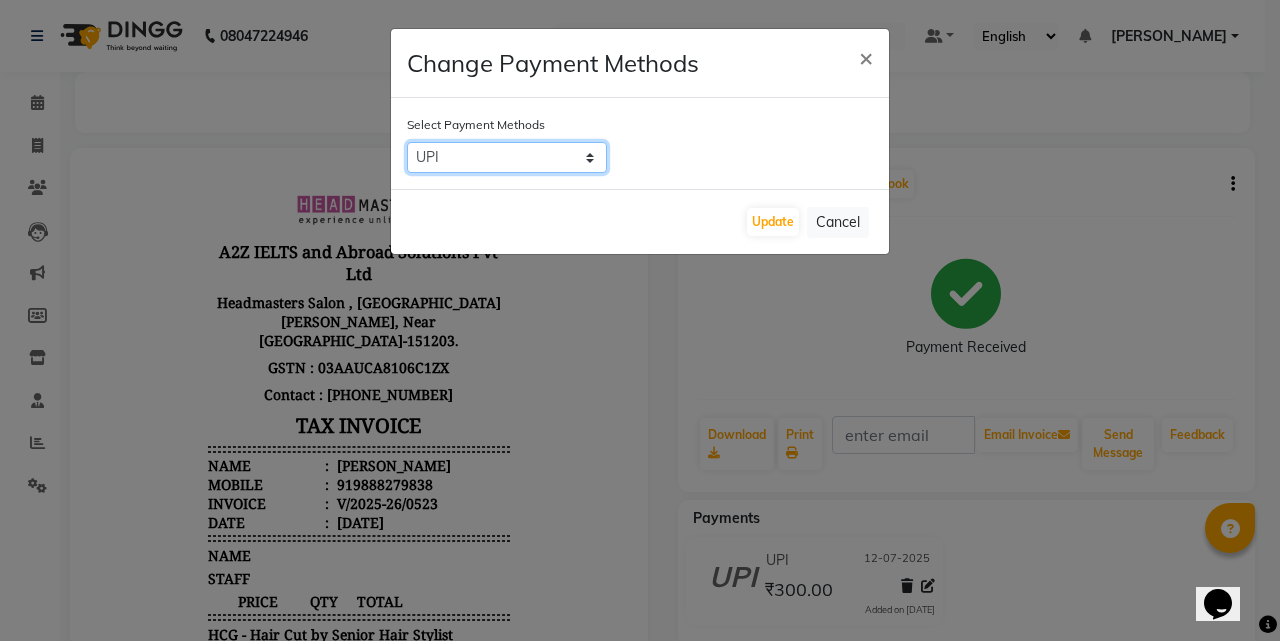 click on "UPI   CARD   Complimentary   Cash" 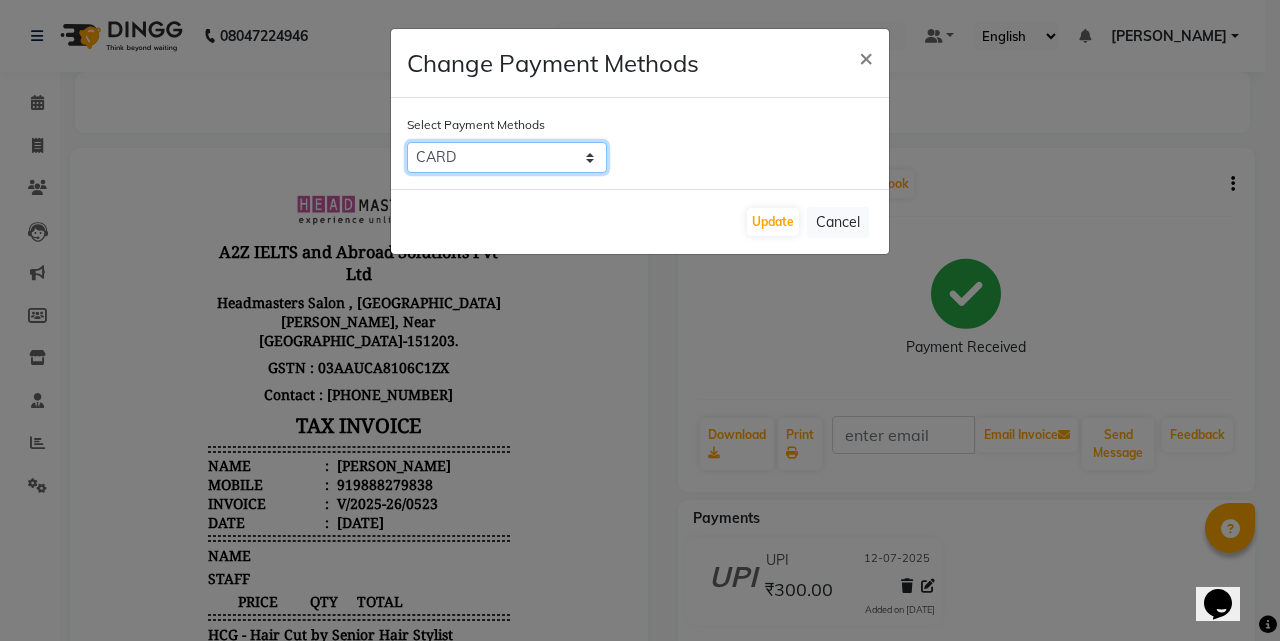 click on "UPI   CARD   Complimentary   Cash" 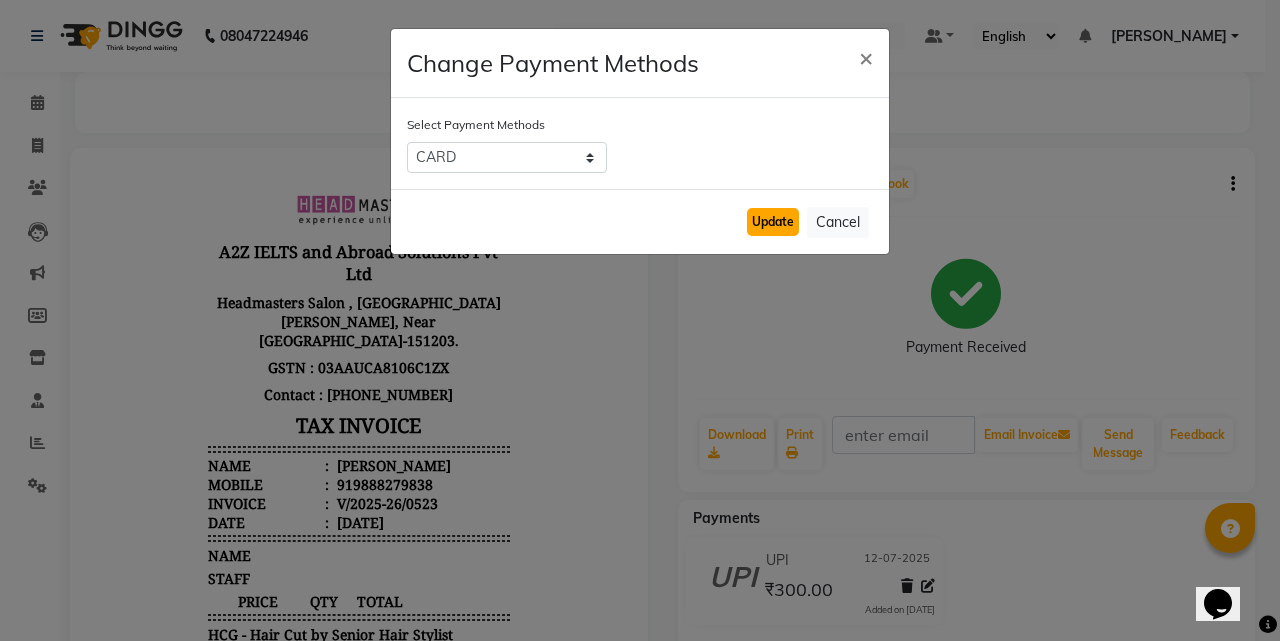 click on "Update" 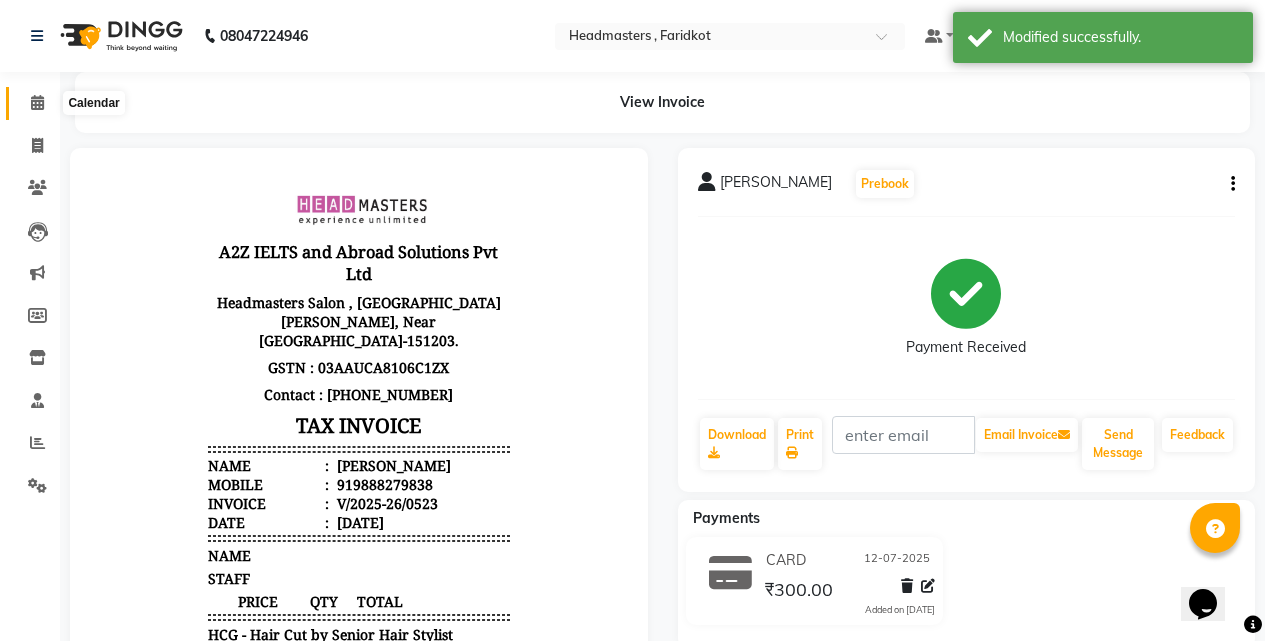 click 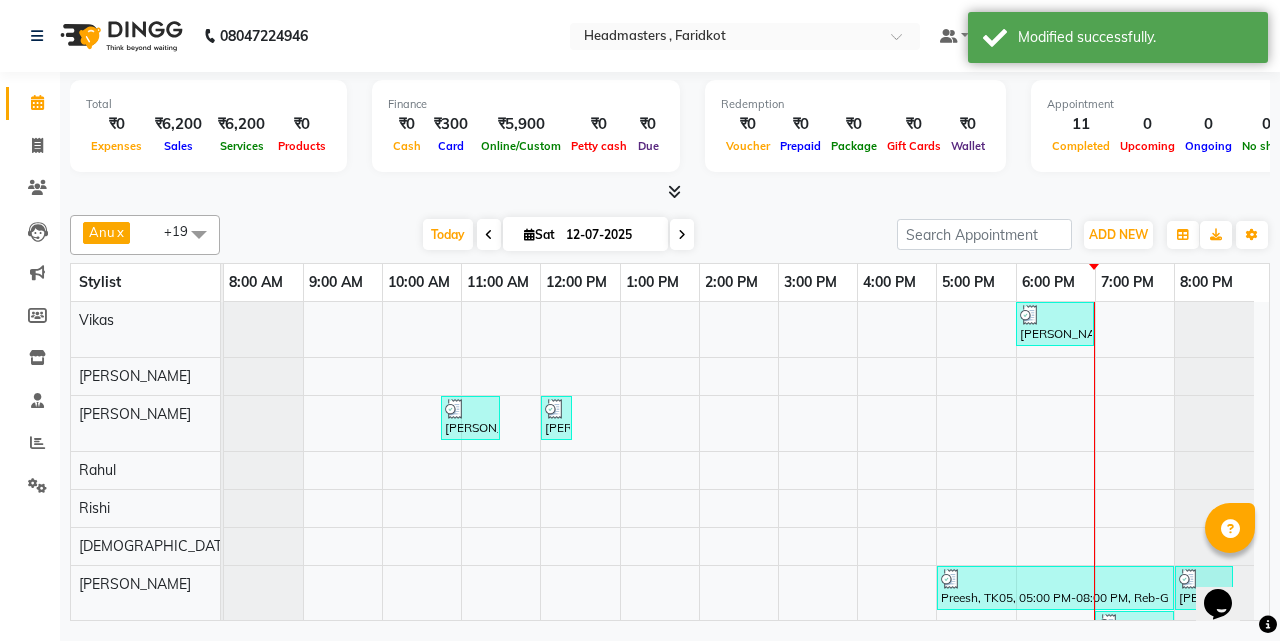 scroll, scrollTop: 109, scrollLeft: 0, axis: vertical 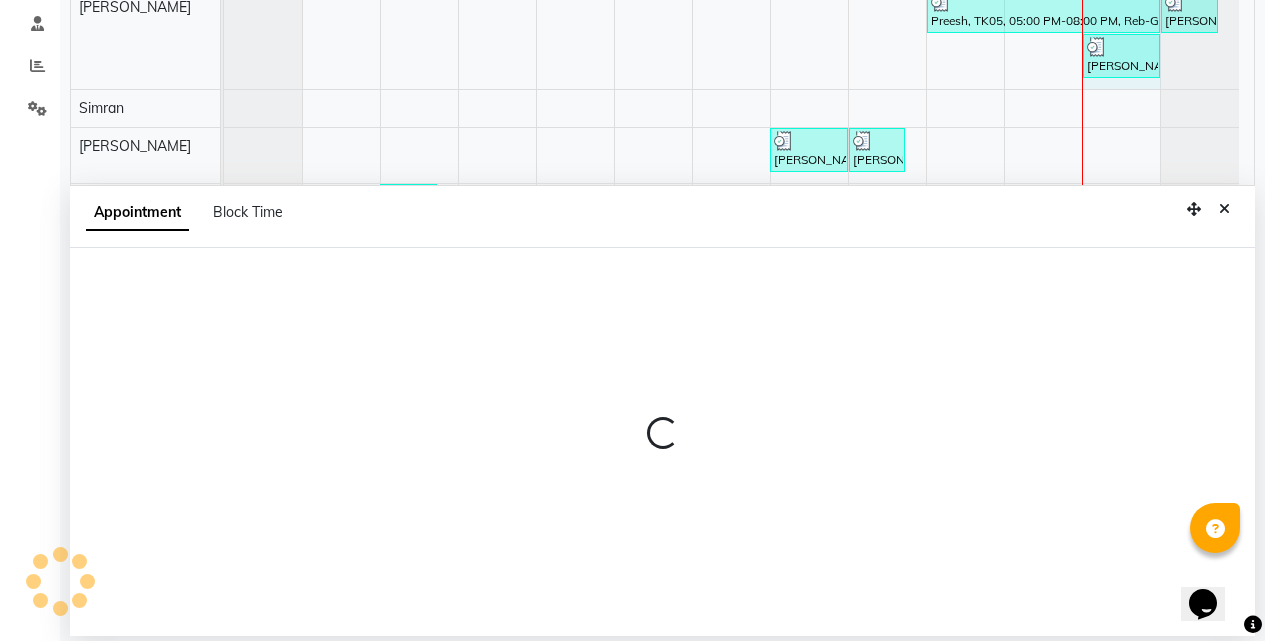 select on "76900" 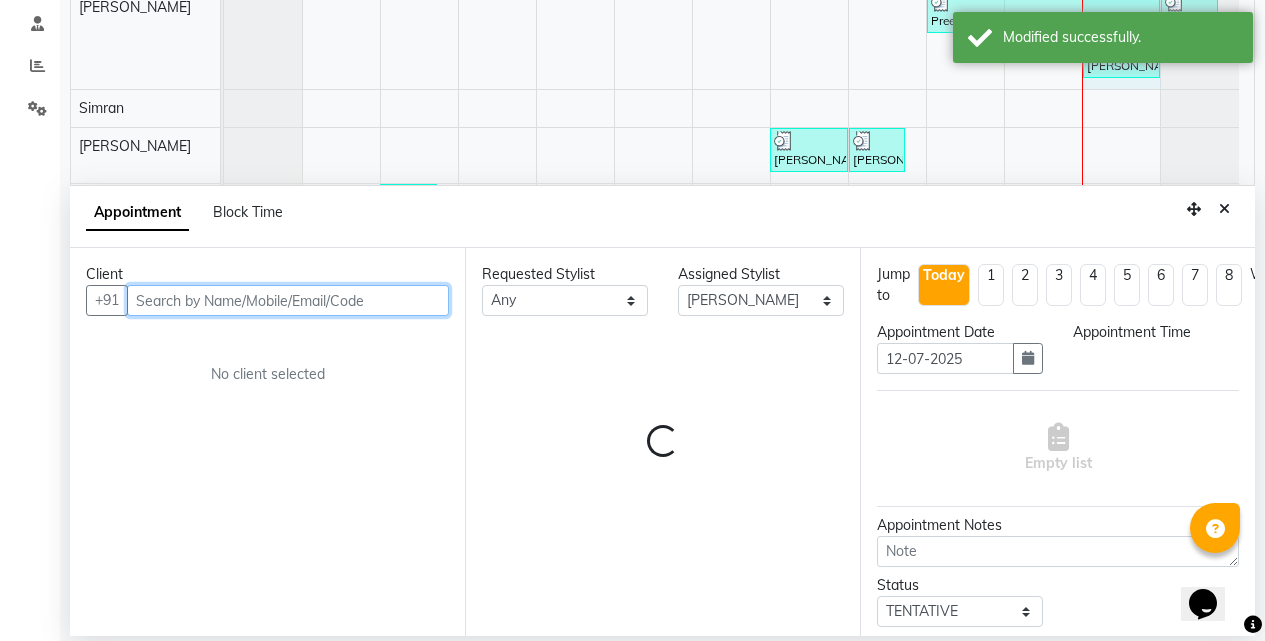 select on "1140" 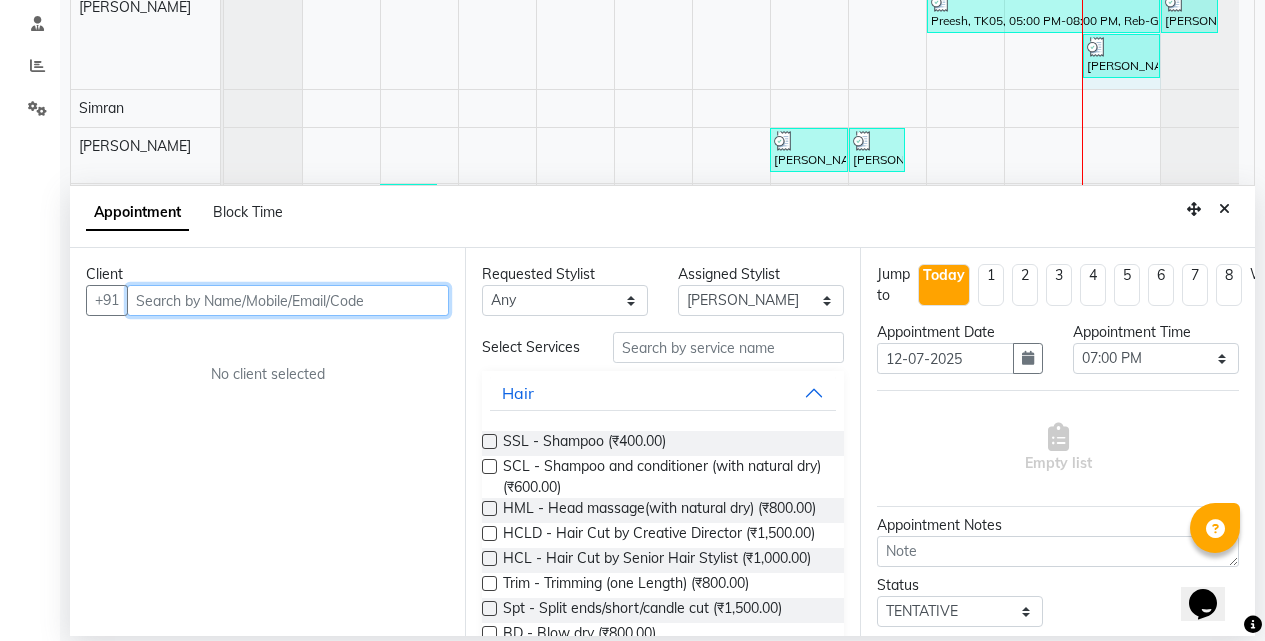 click at bounding box center [288, 300] 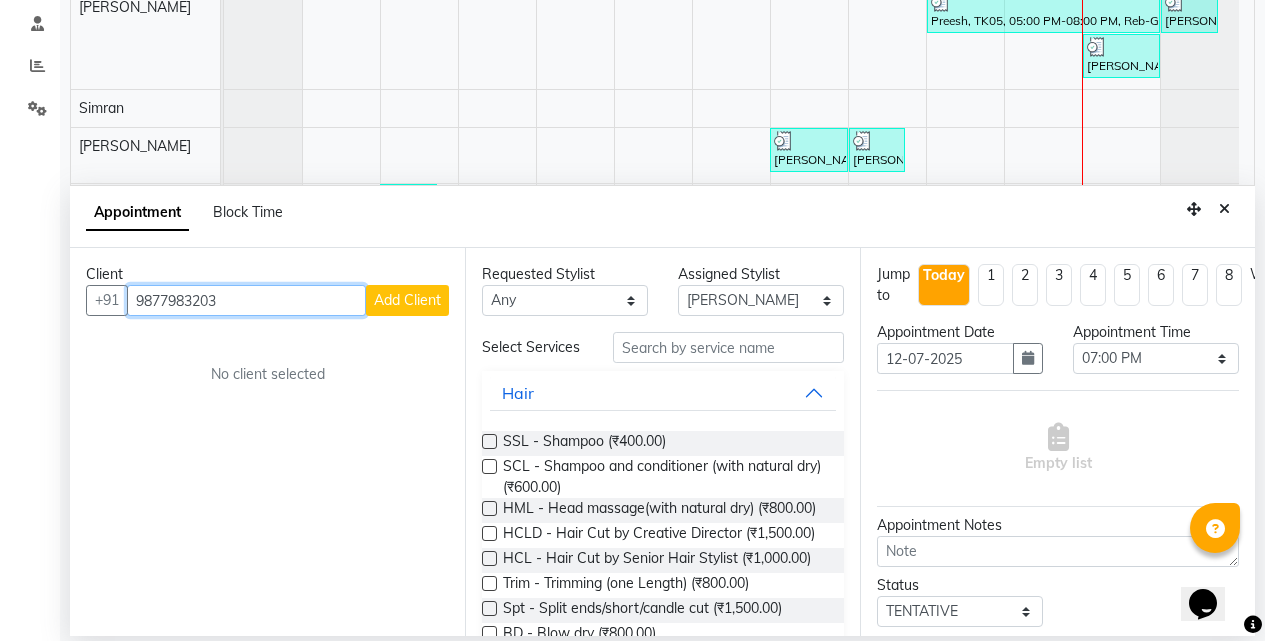 type on "9877983203" 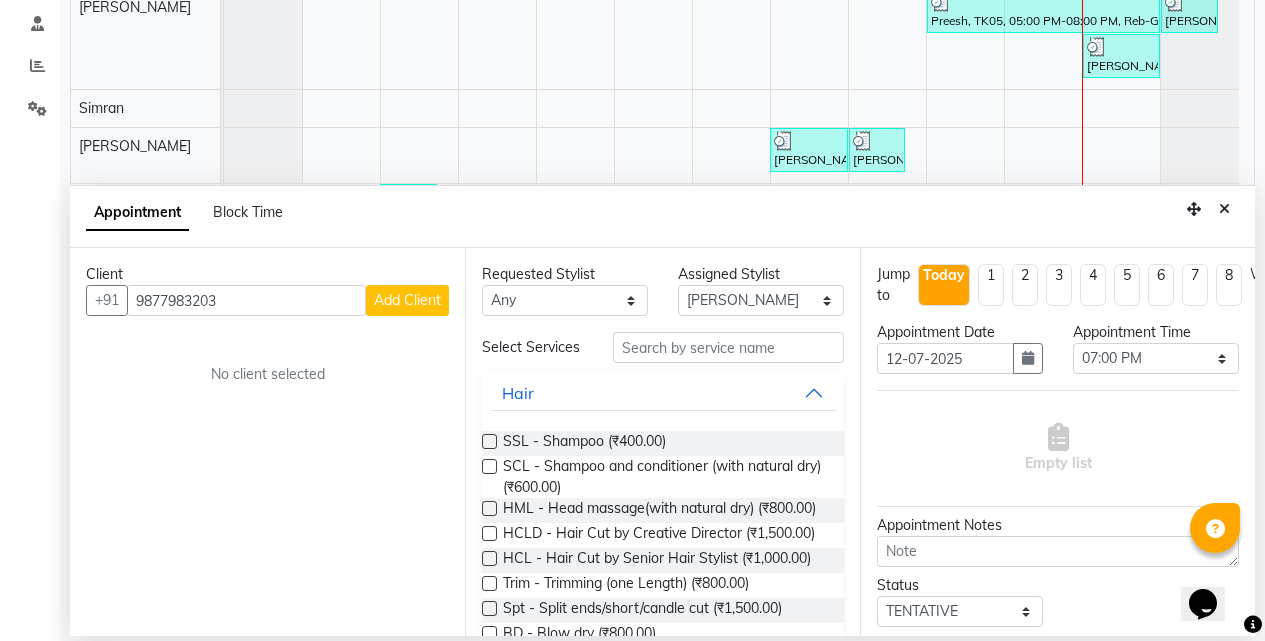 click on "Add Client" at bounding box center [407, 300] 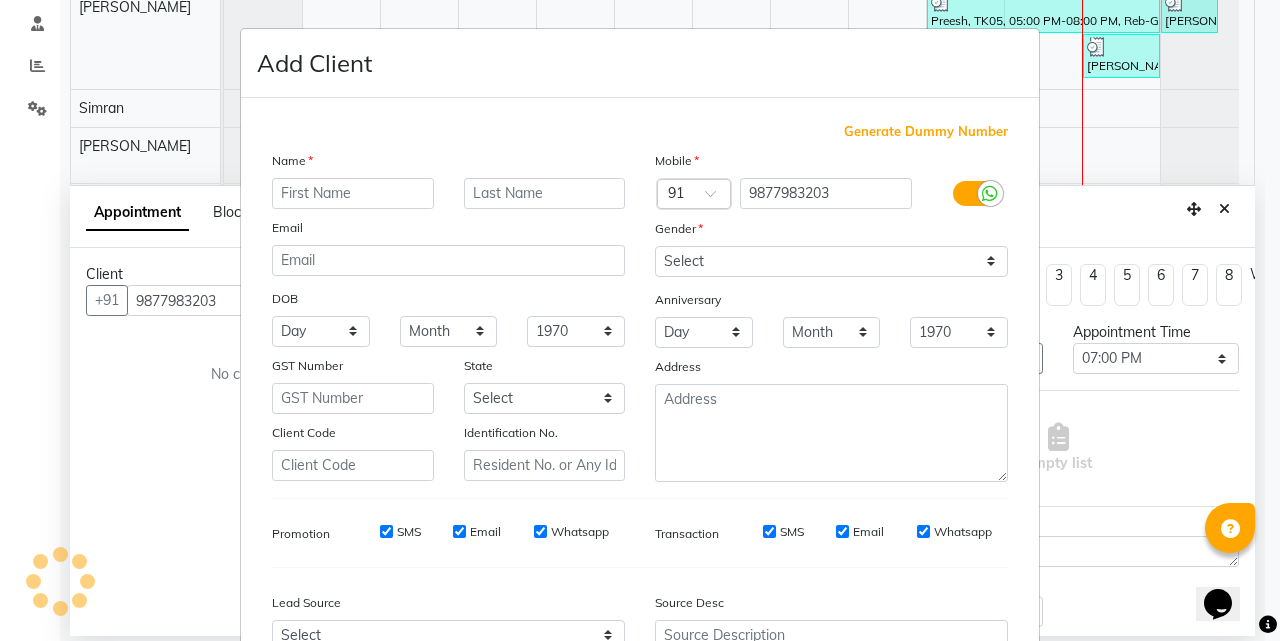 click at bounding box center [353, 193] 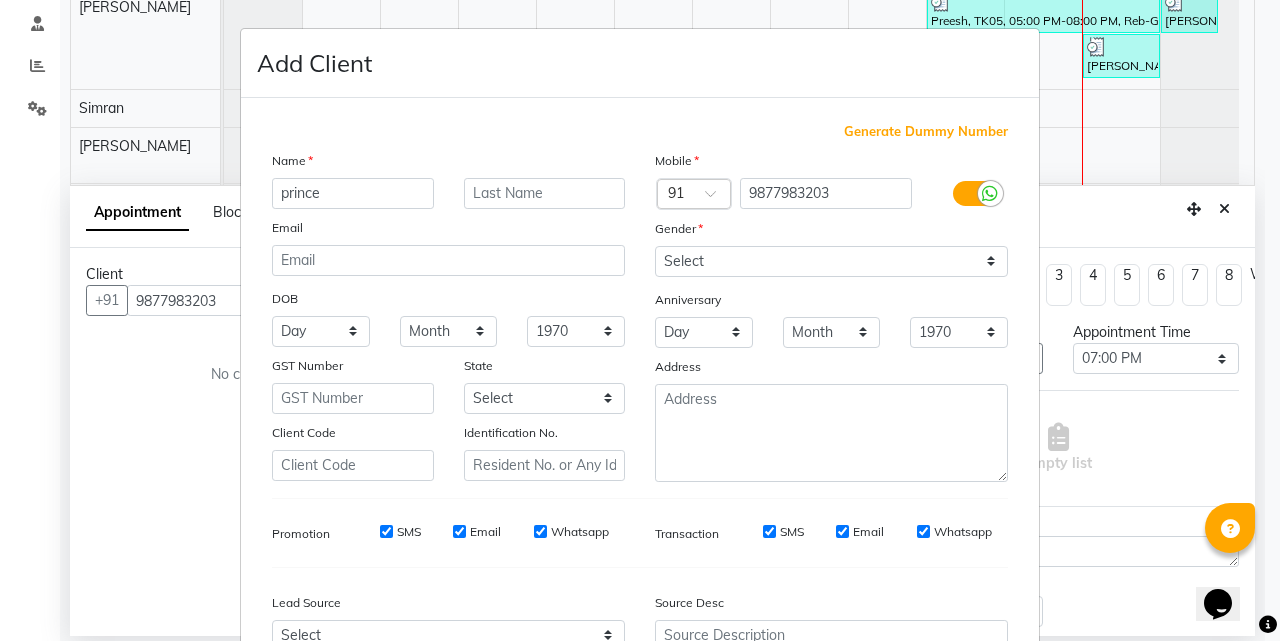 type on "prince" 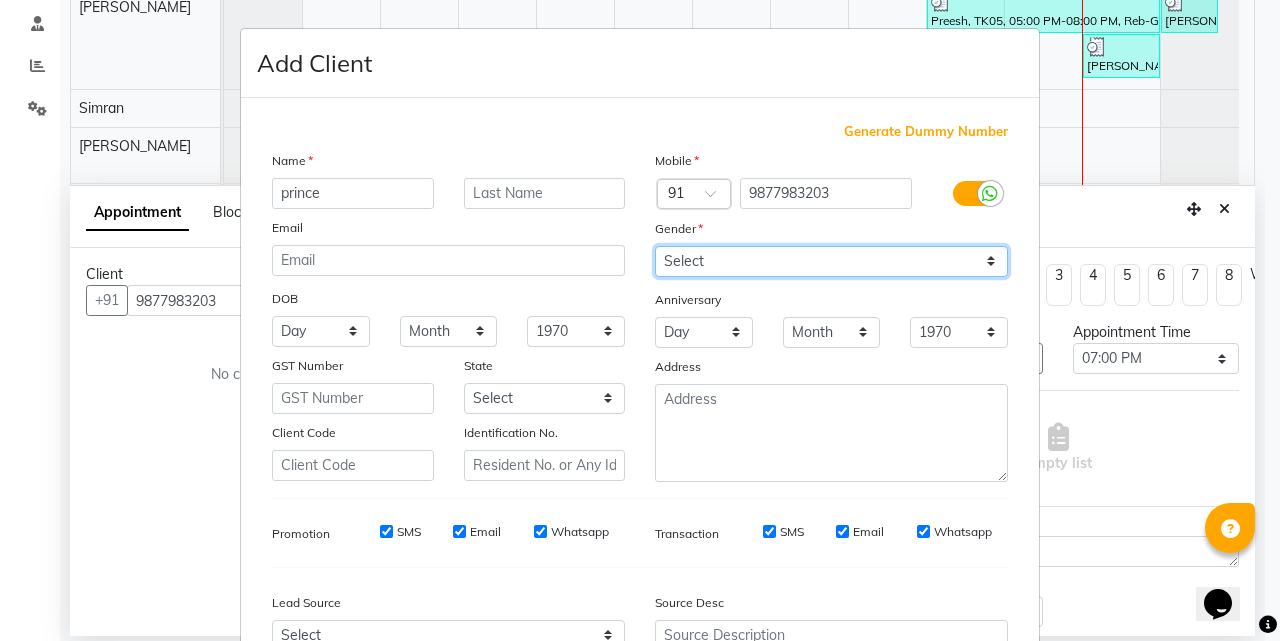 click on "Select [DEMOGRAPHIC_DATA] [DEMOGRAPHIC_DATA] Other Prefer Not To Say" at bounding box center (831, 261) 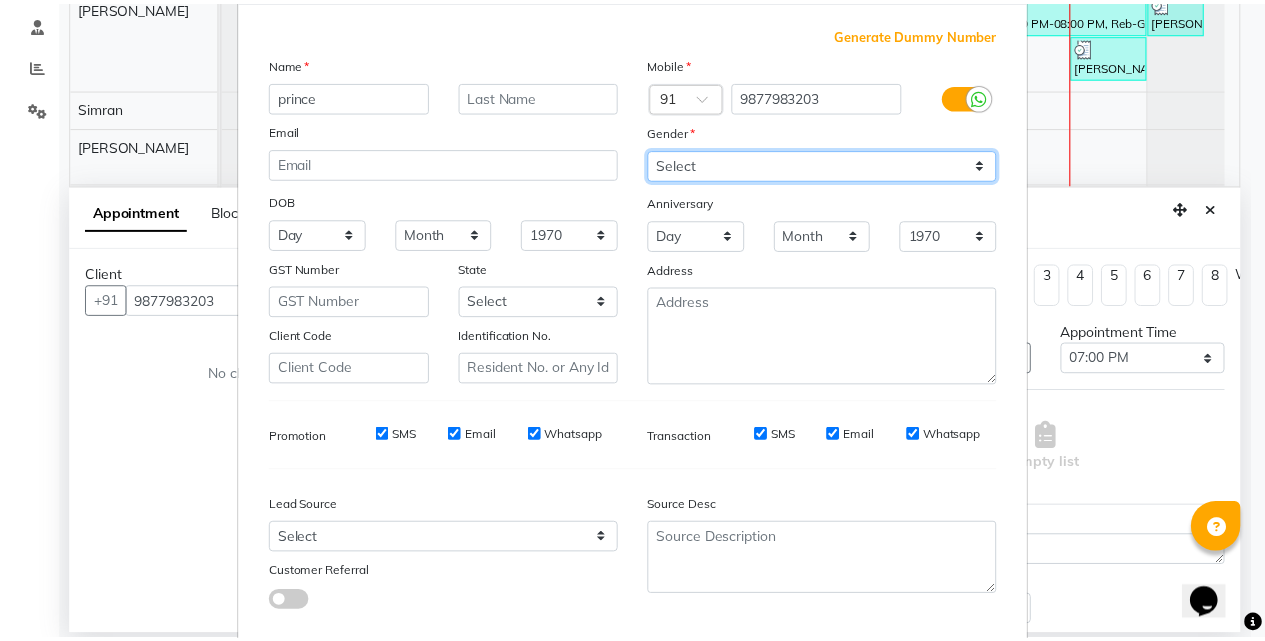 scroll, scrollTop: 208, scrollLeft: 0, axis: vertical 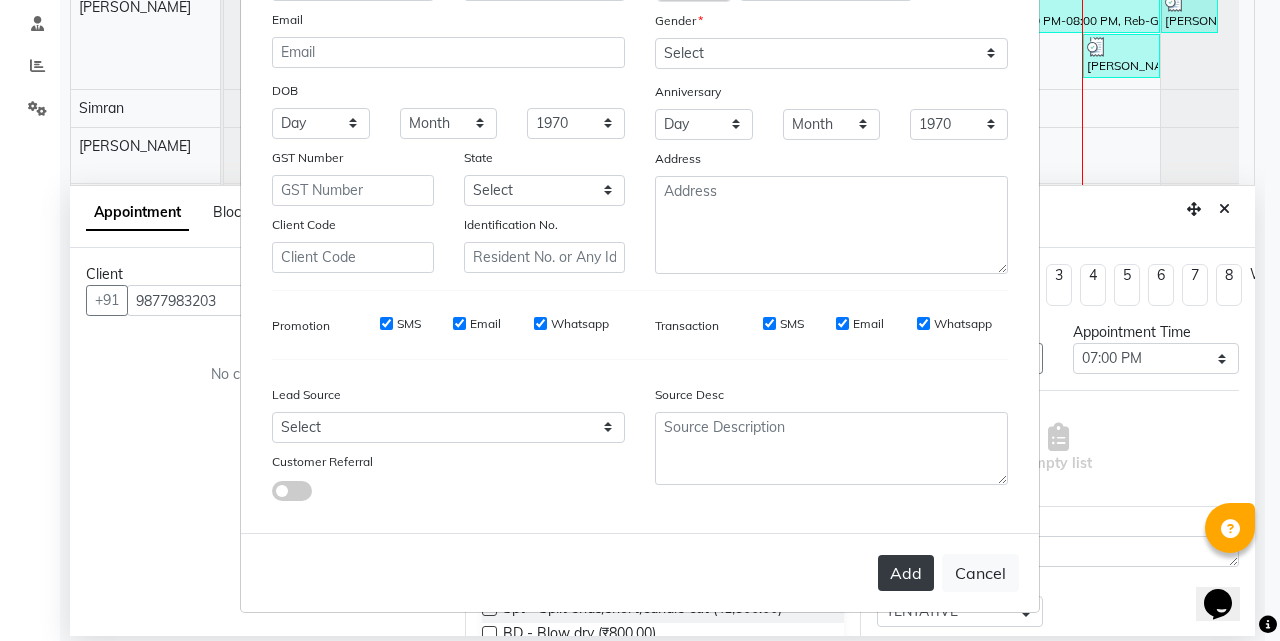 click on "Add" at bounding box center [906, 573] 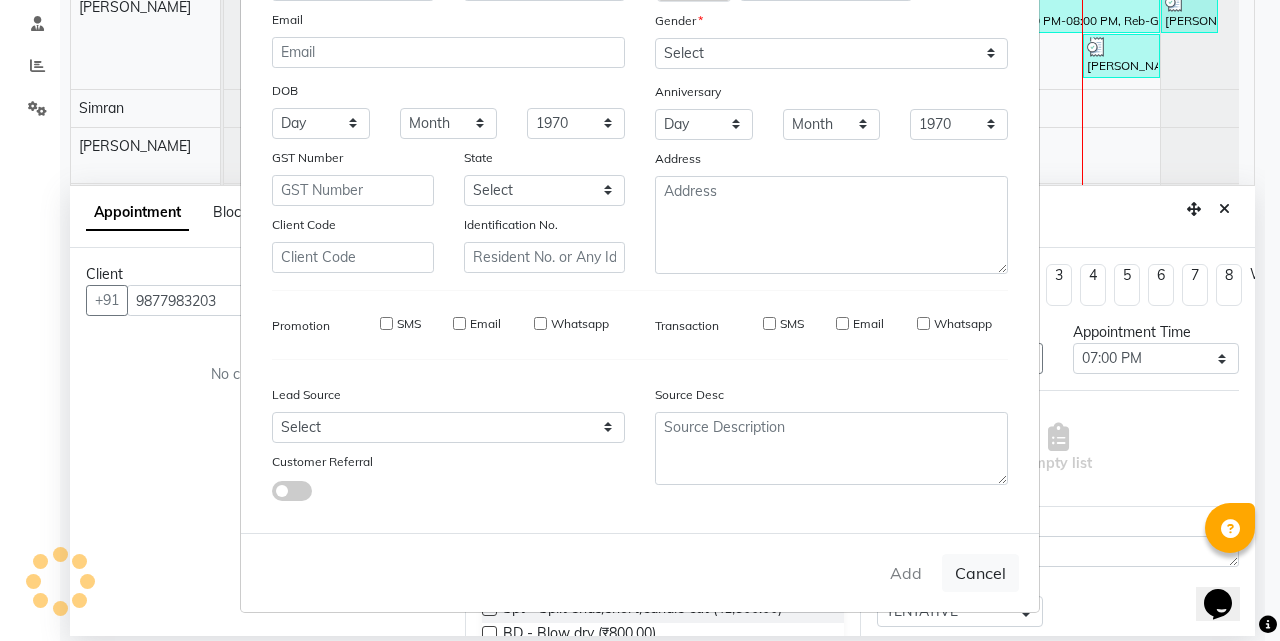 type 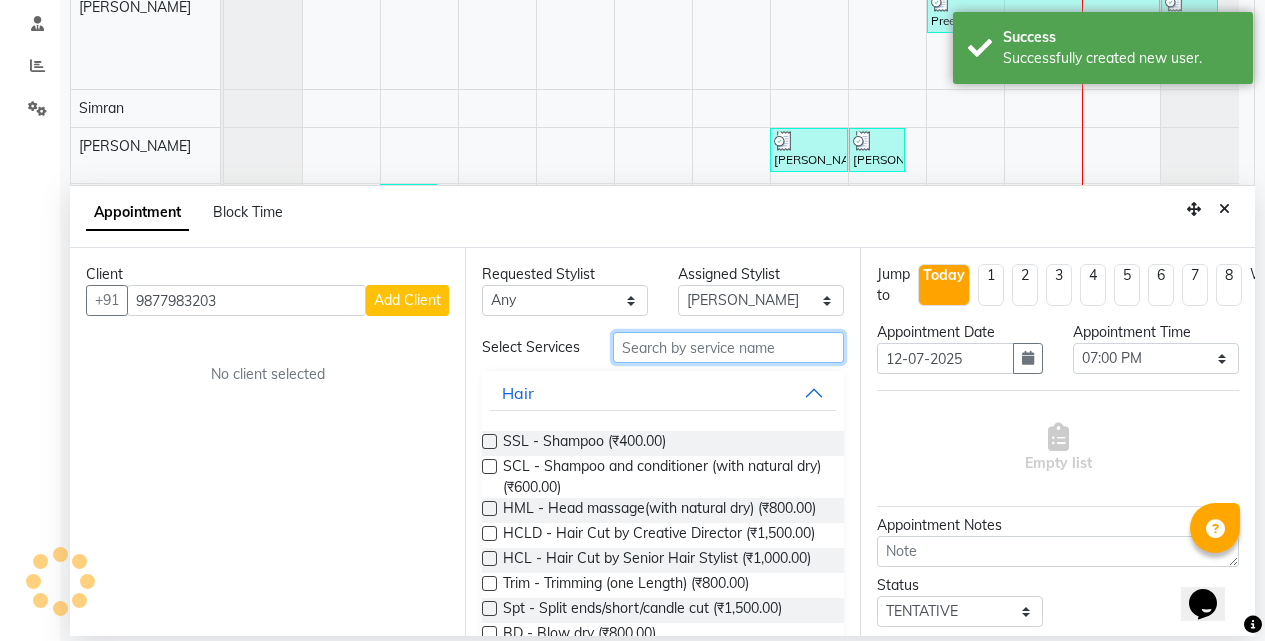 click at bounding box center (728, 347) 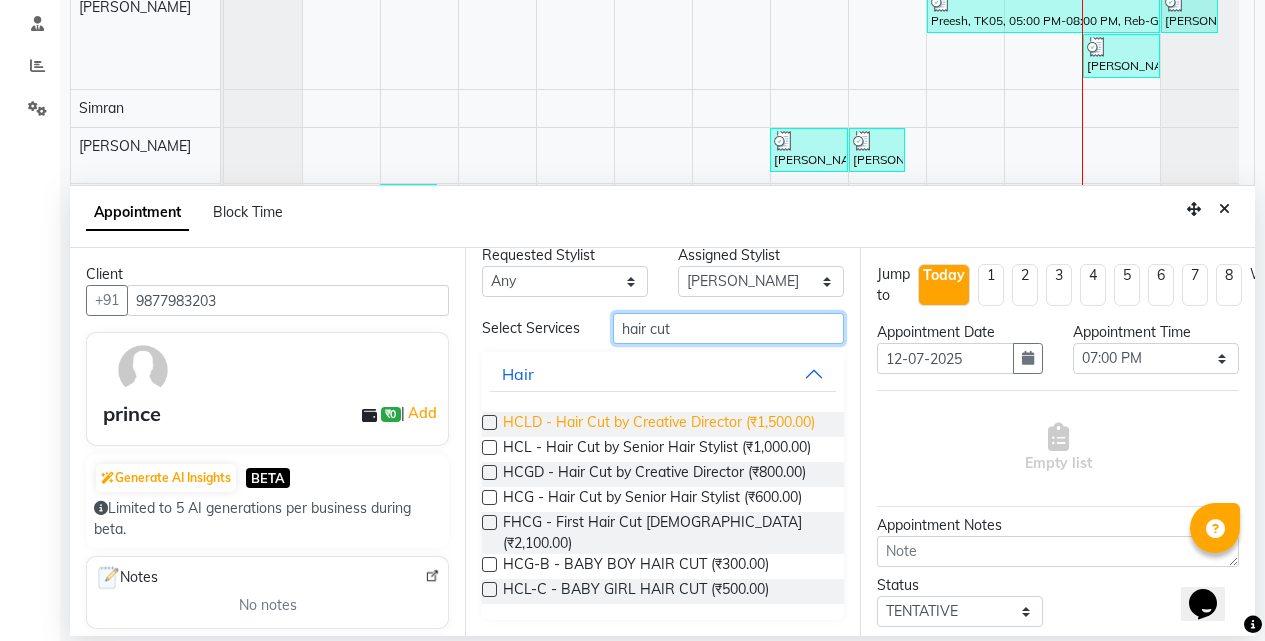 scroll, scrollTop: 47, scrollLeft: 0, axis: vertical 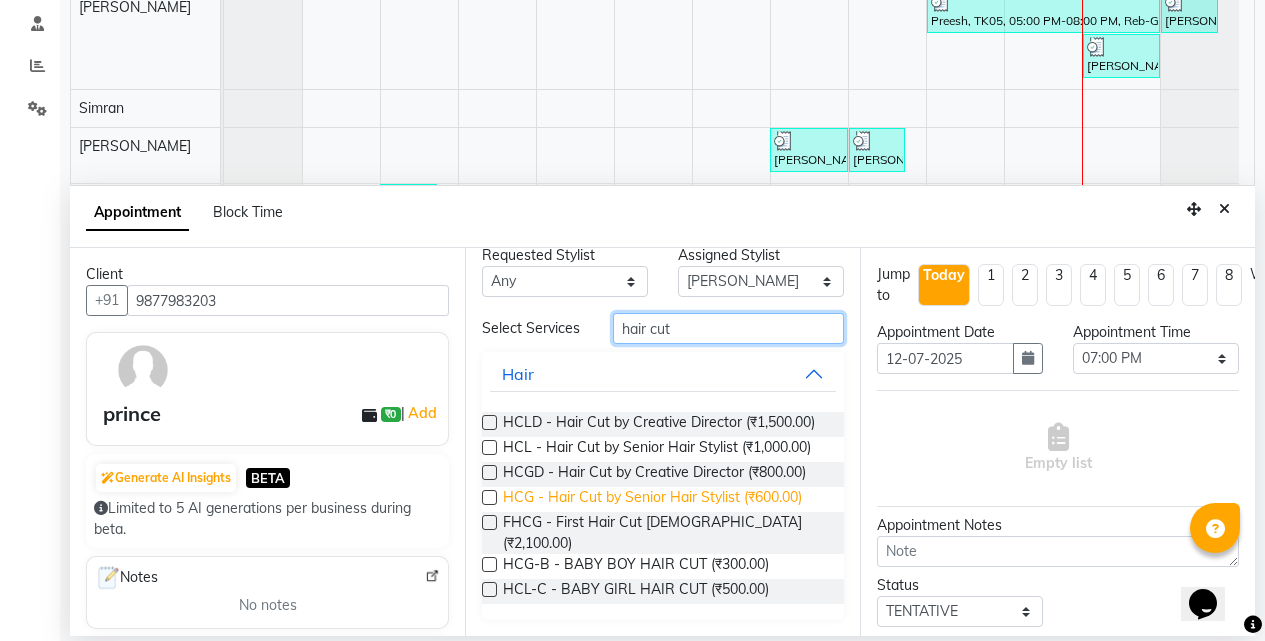 type on "hair cut" 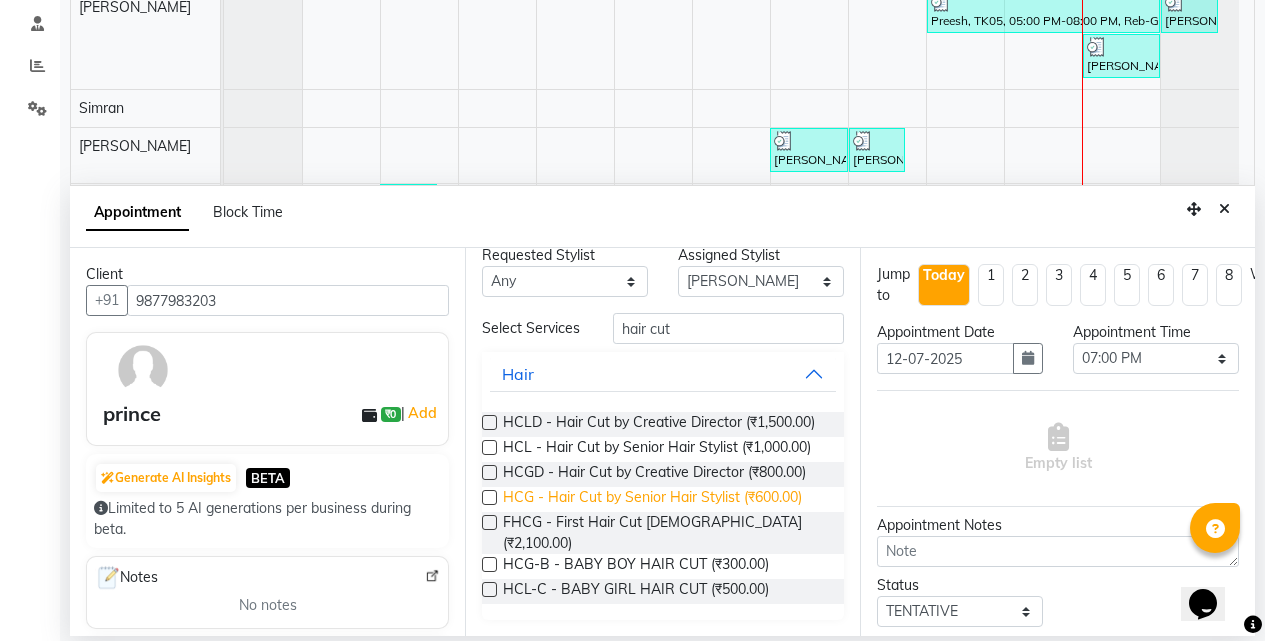 click on "HCG - Hair Cut by Senior Hair Stylist (₹600.00)" at bounding box center (652, 499) 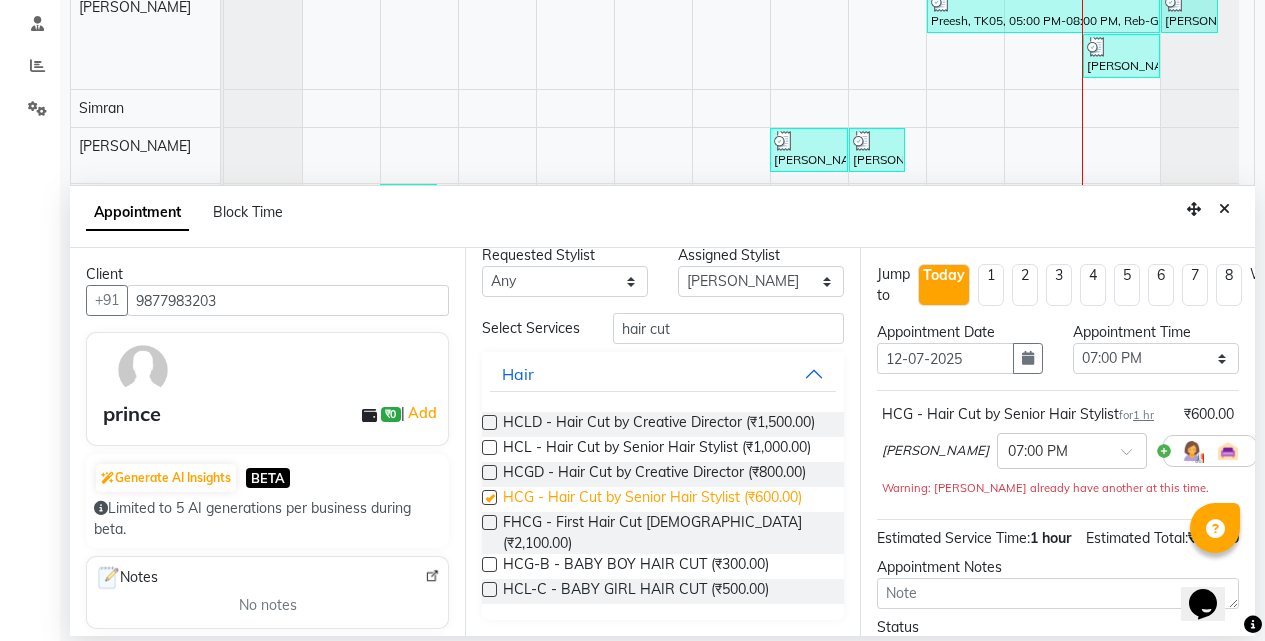 checkbox on "false" 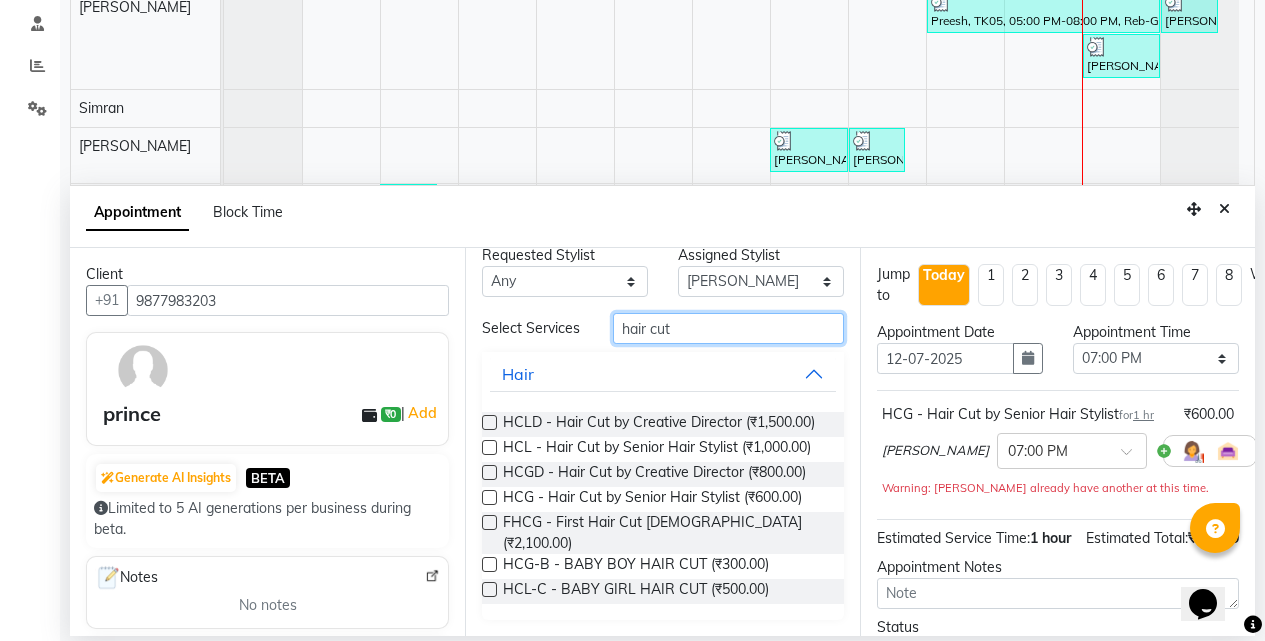 click on "hair cut" at bounding box center [728, 328] 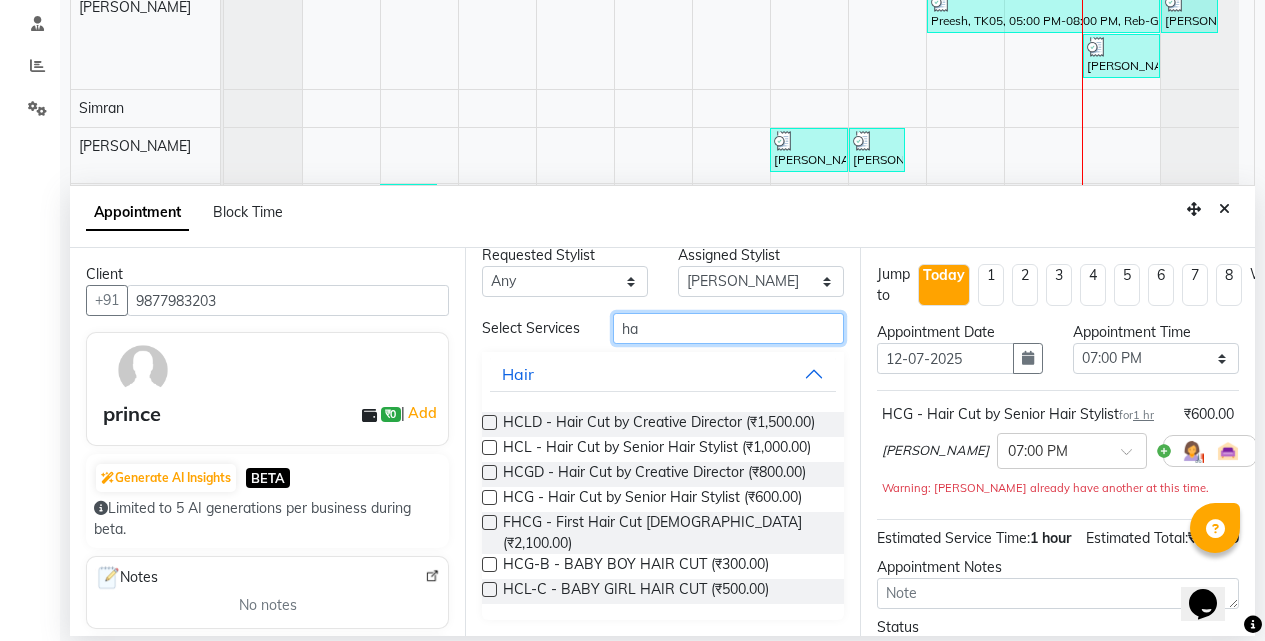 type on "h" 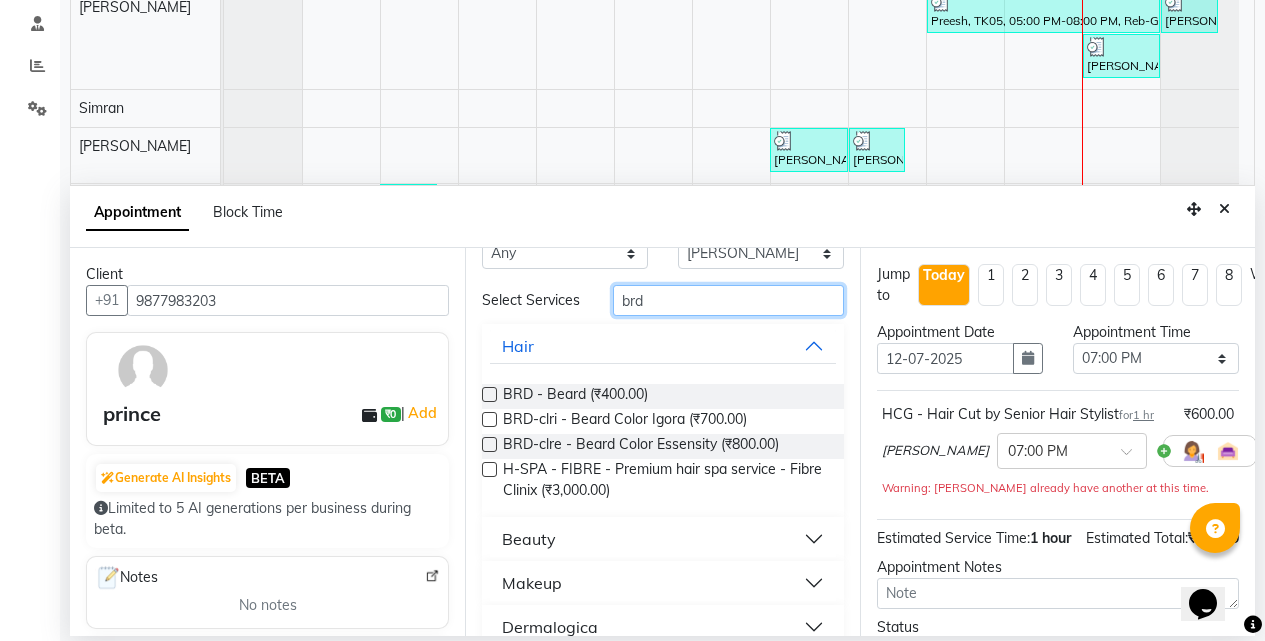 scroll, scrollTop: 0, scrollLeft: 0, axis: both 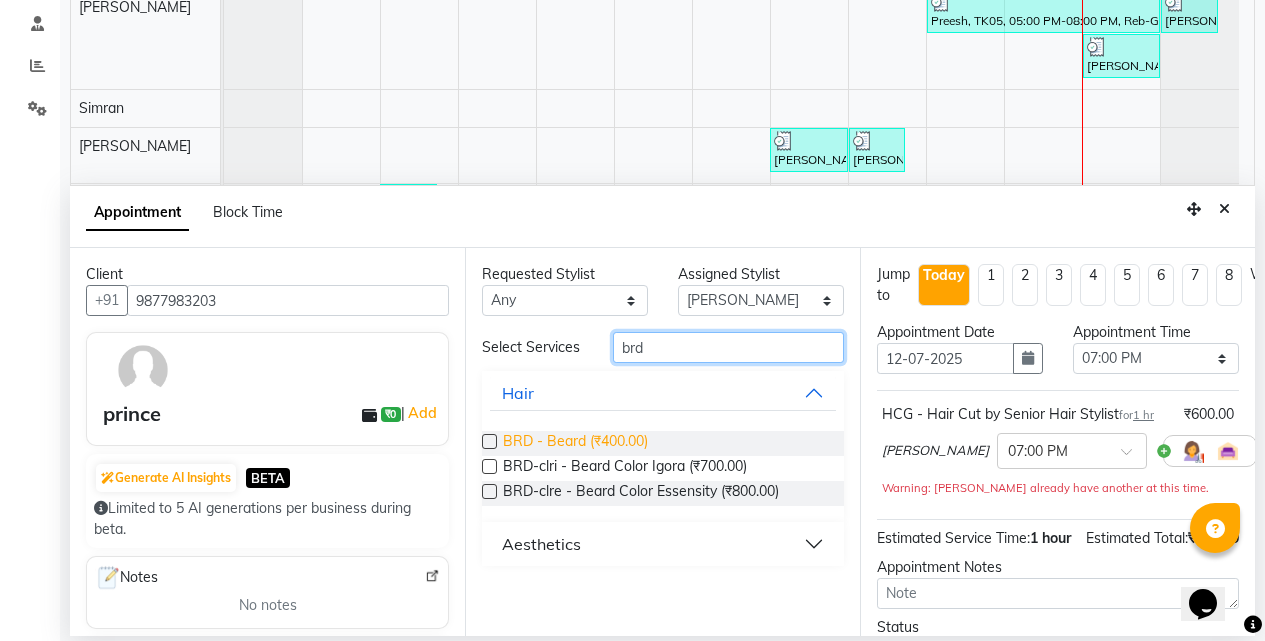 type on "brd" 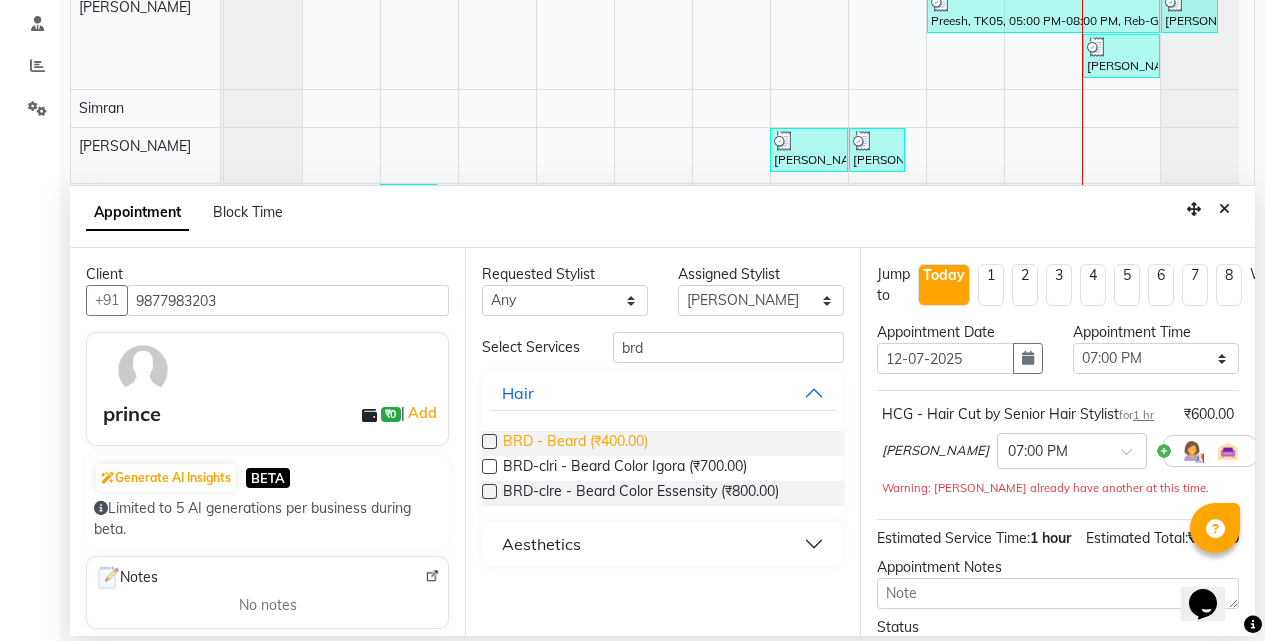 click on "BRD - Beard (₹400.00)" at bounding box center [575, 443] 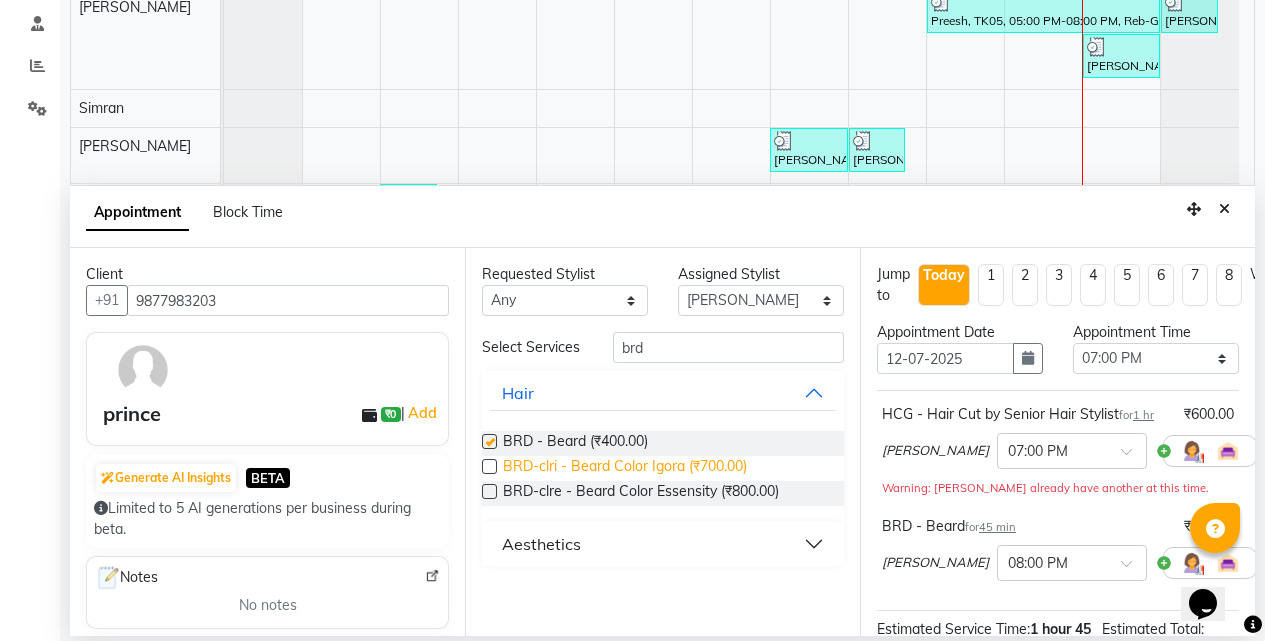 checkbox on "false" 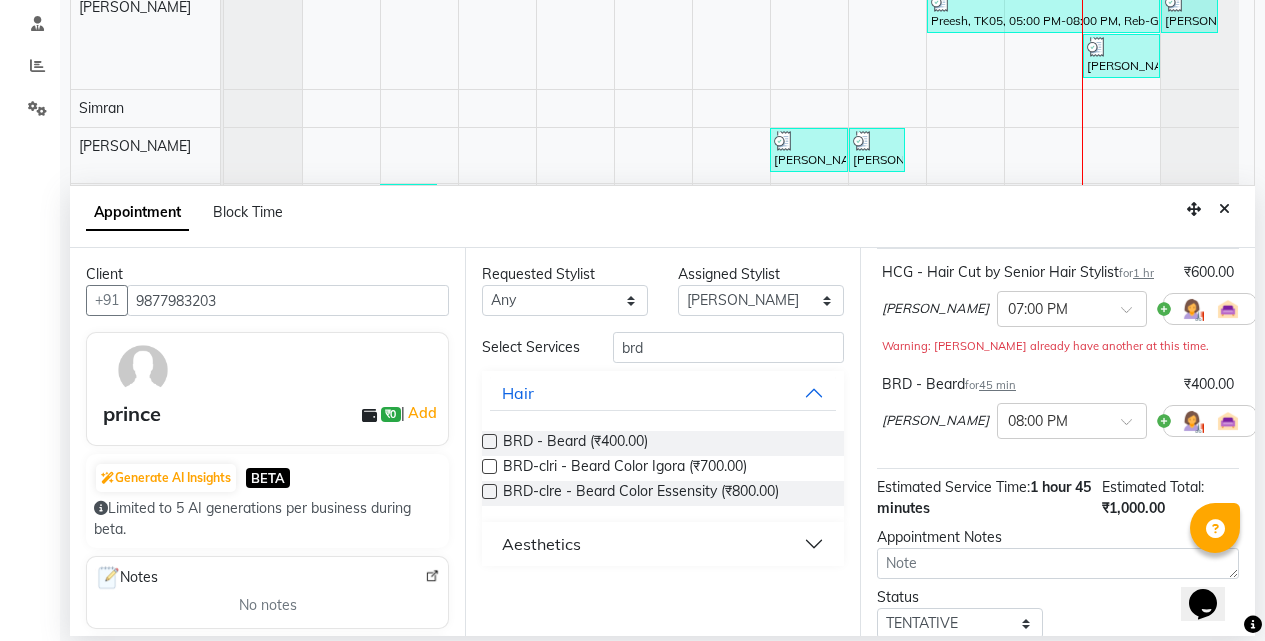 scroll, scrollTop: 274, scrollLeft: 0, axis: vertical 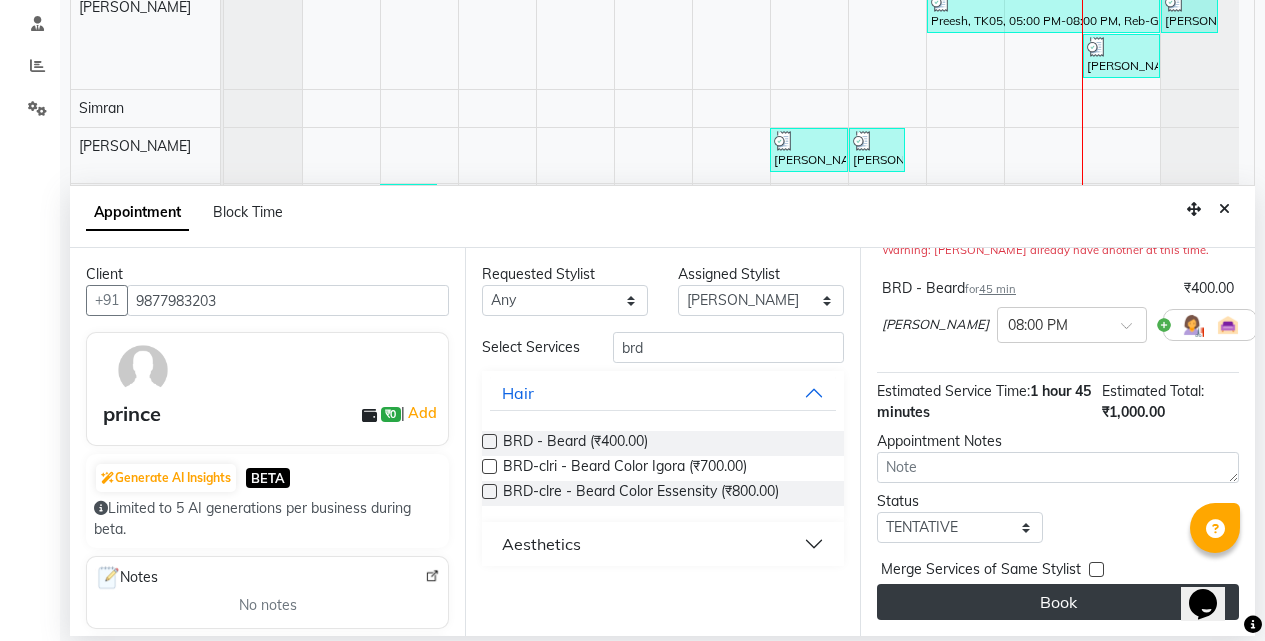 click on "Book" at bounding box center [1058, 602] 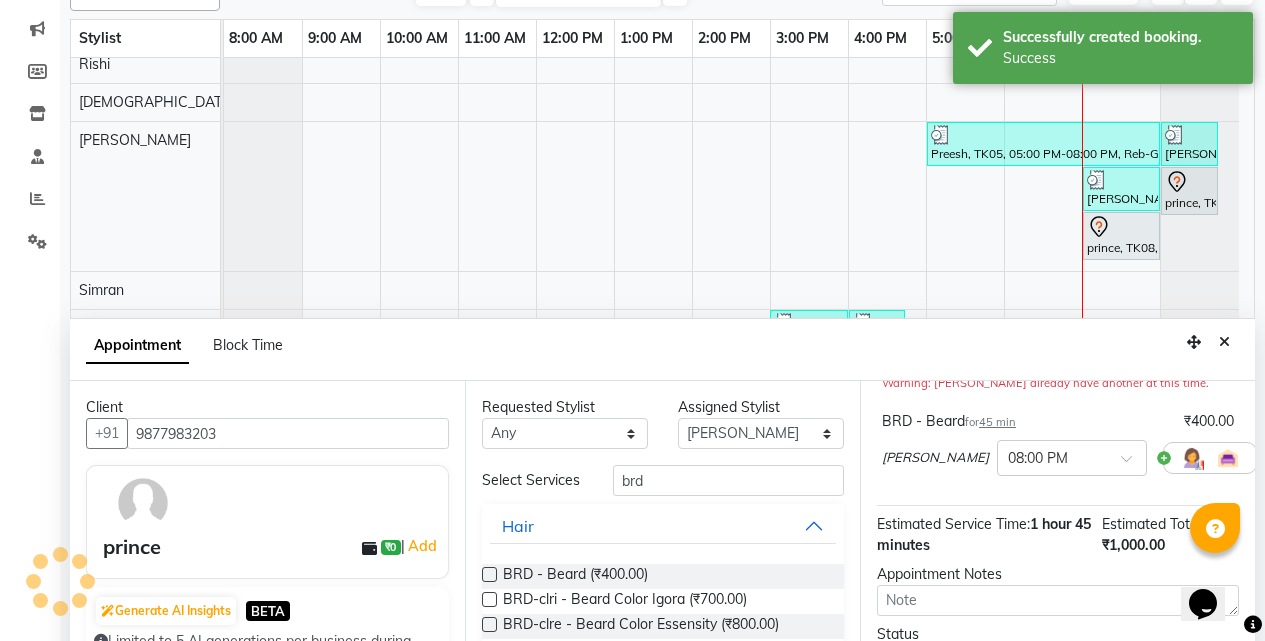 scroll, scrollTop: 0, scrollLeft: 0, axis: both 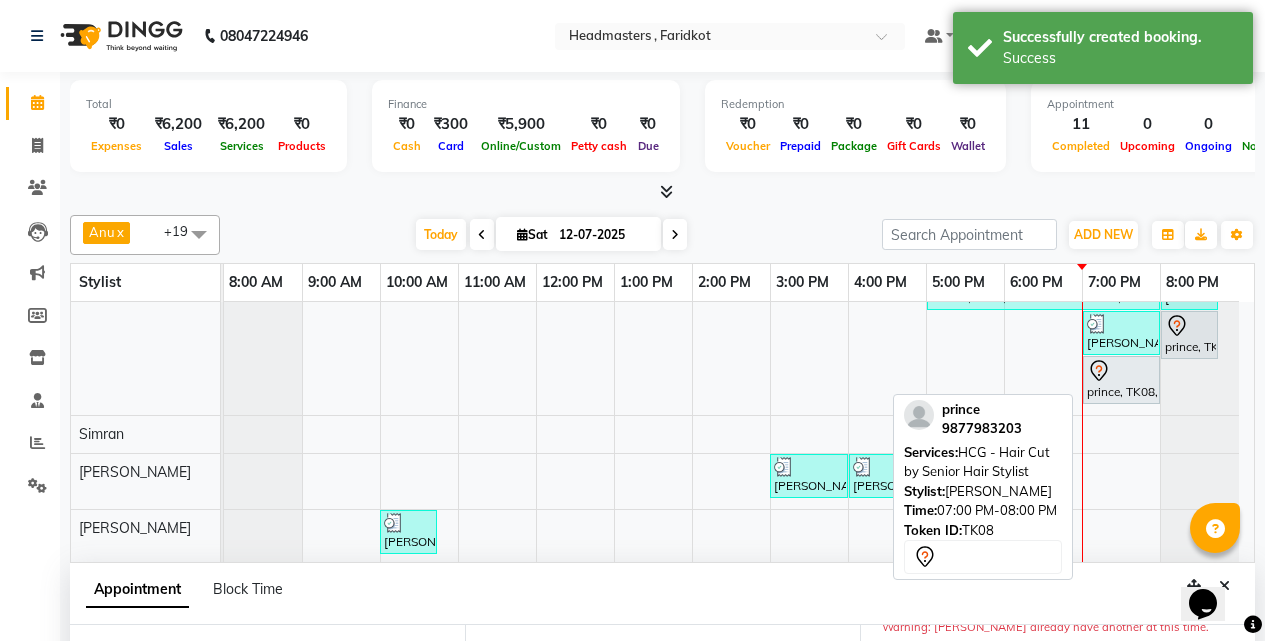 click on "prince, TK08, 07:00 PM-08:00 PM, HCG - Hair Cut by Senior Hair Stylist" at bounding box center [1121, 380] 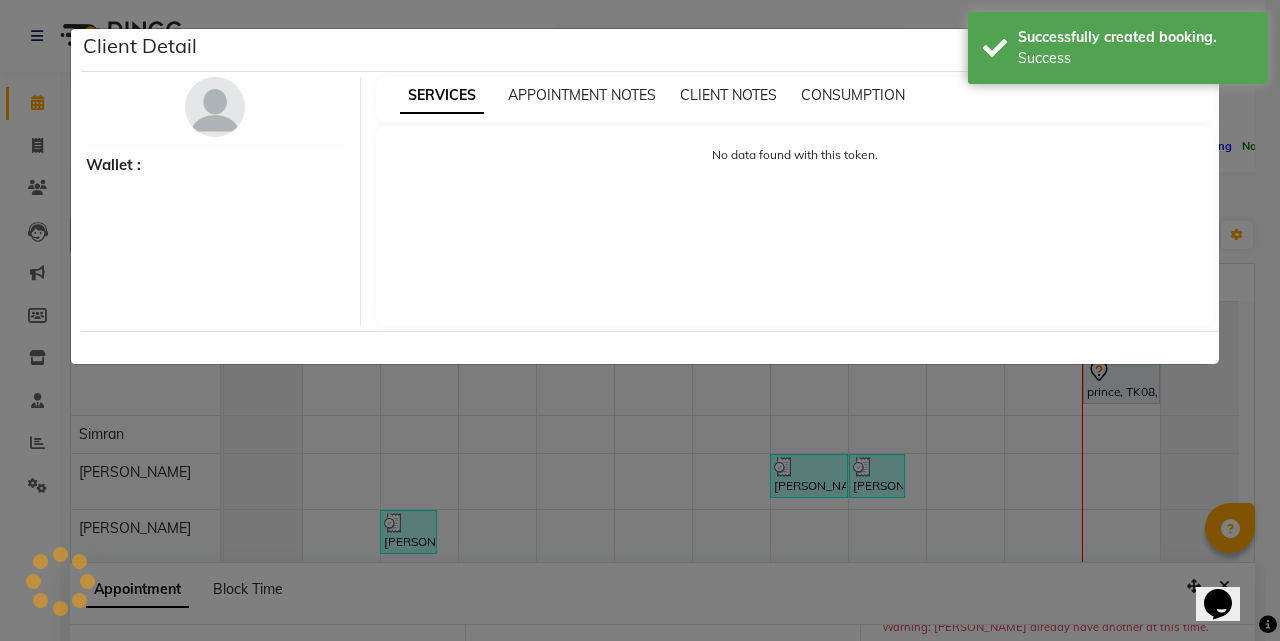 select on "7" 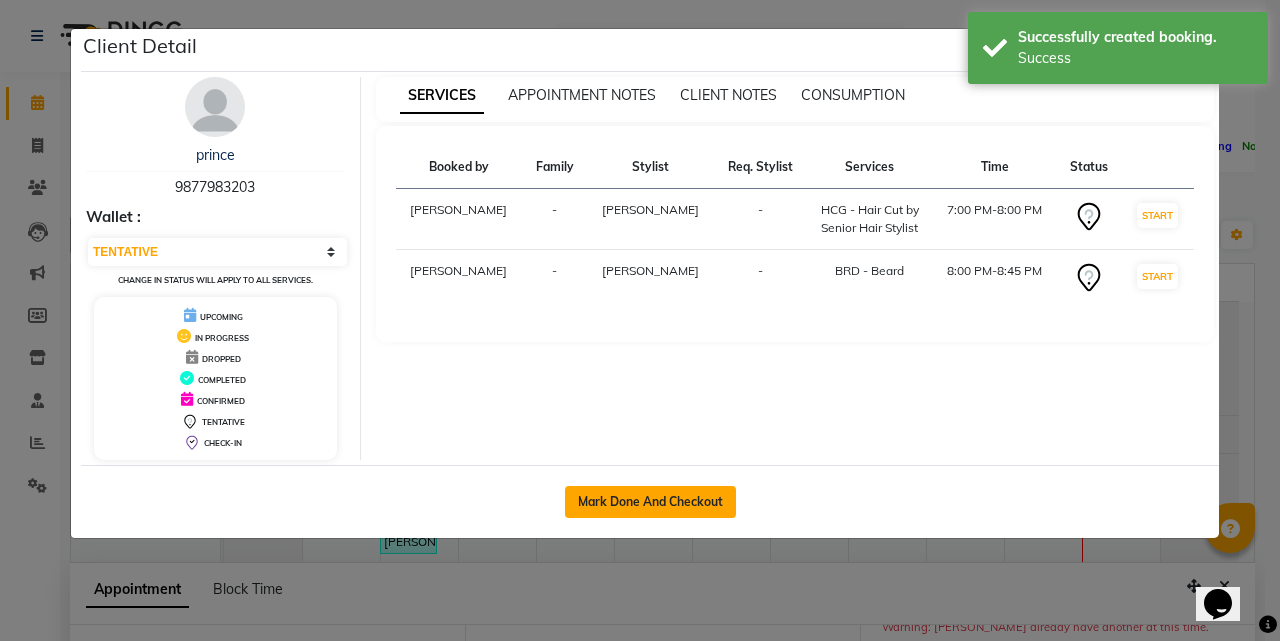 click on "Mark Done And Checkout" 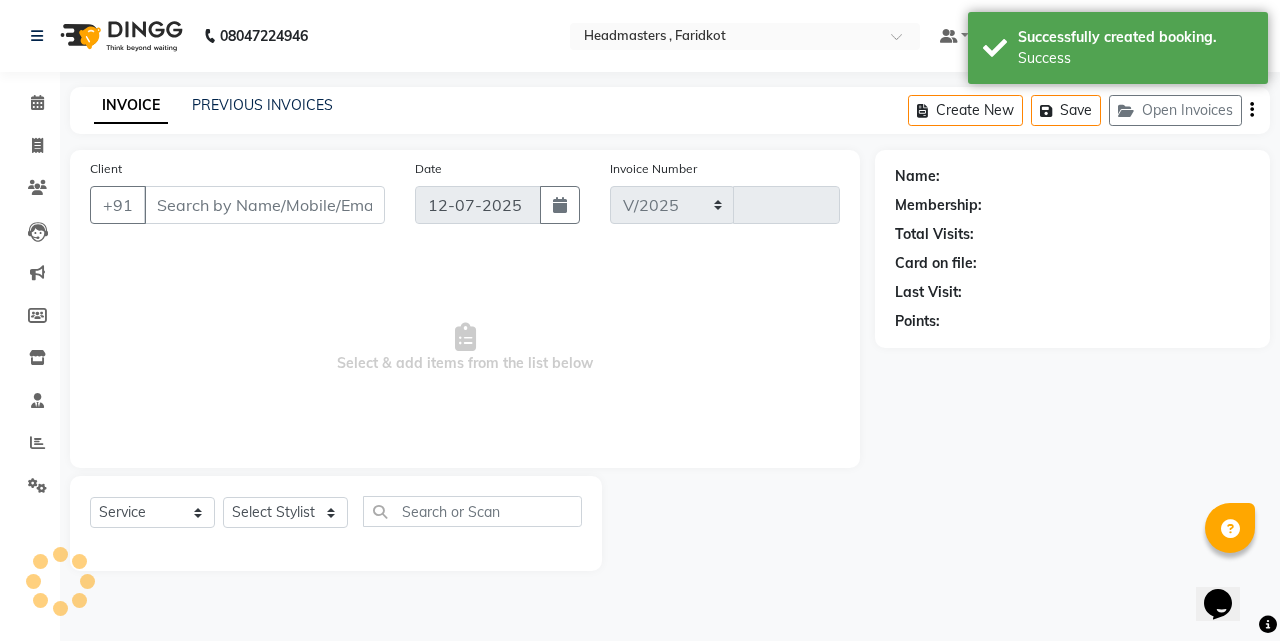 select on "7919" 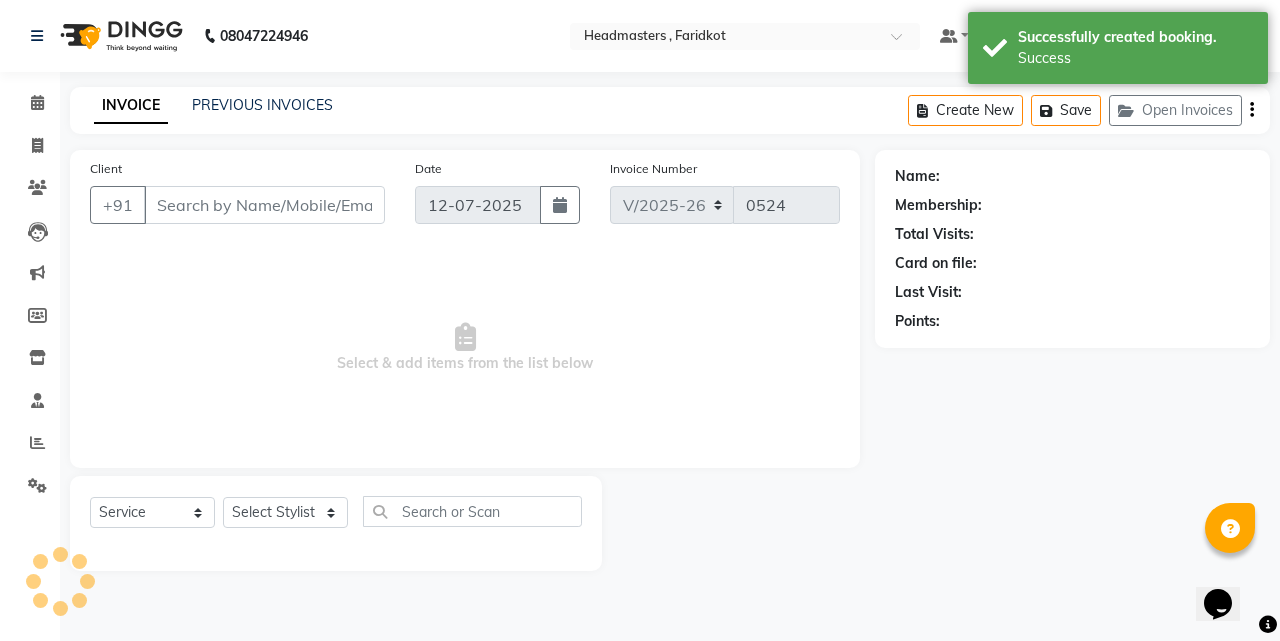 type on "9877983203" 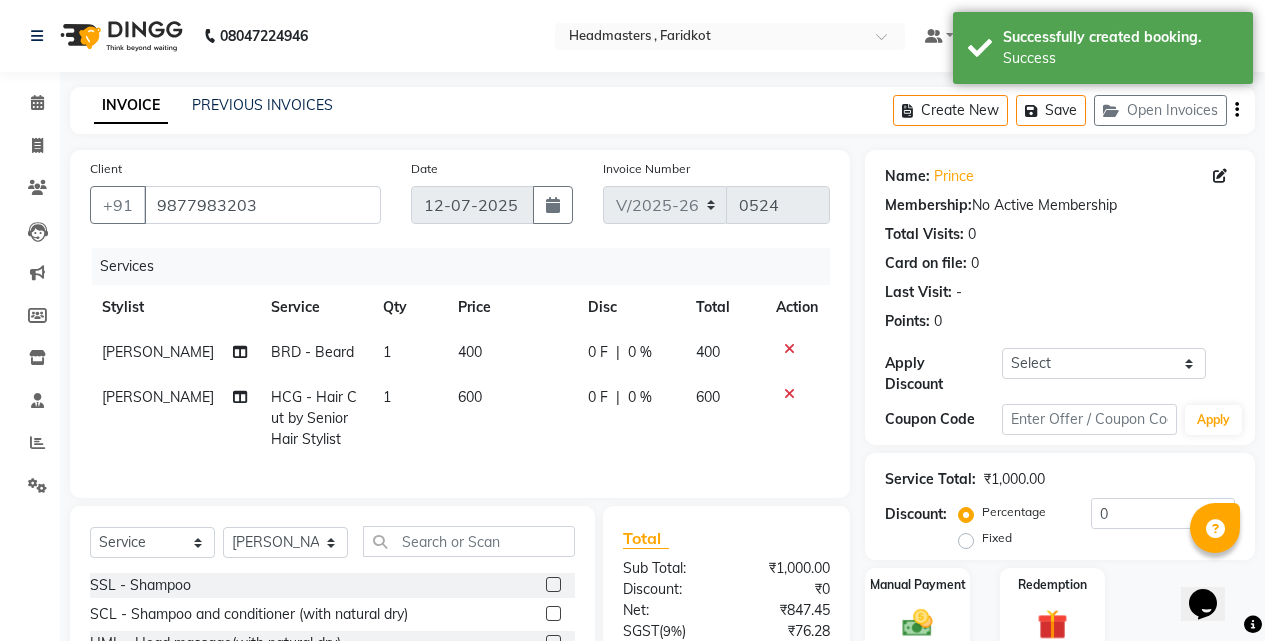 click on "1" 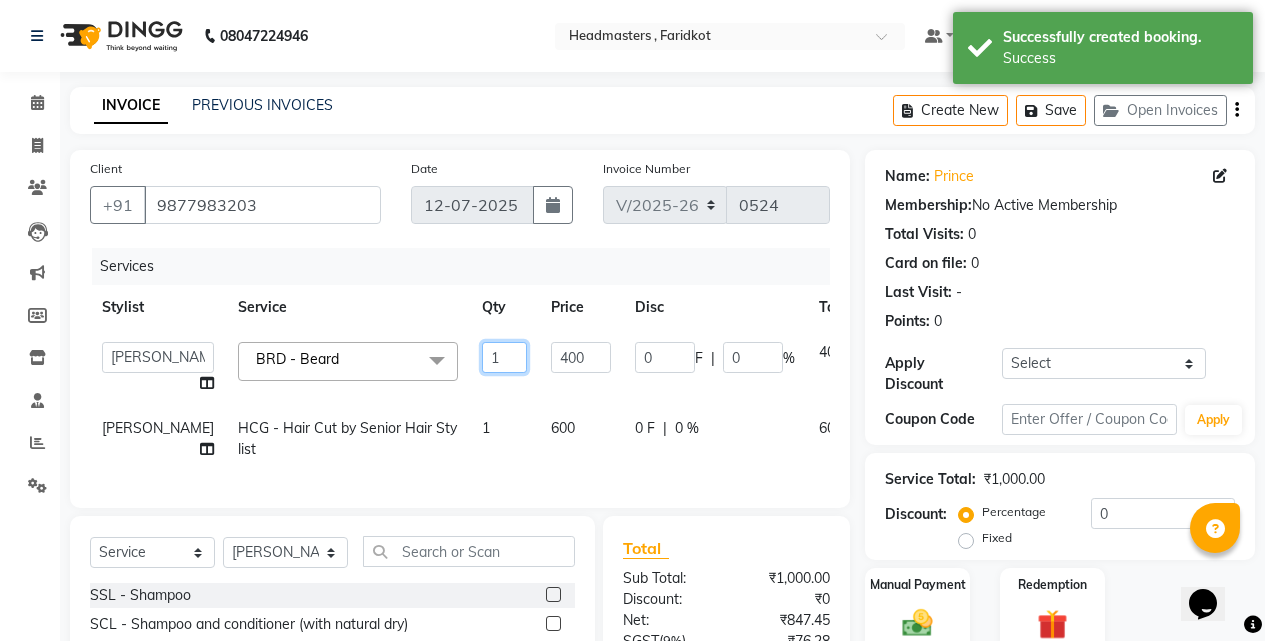 click on "1" 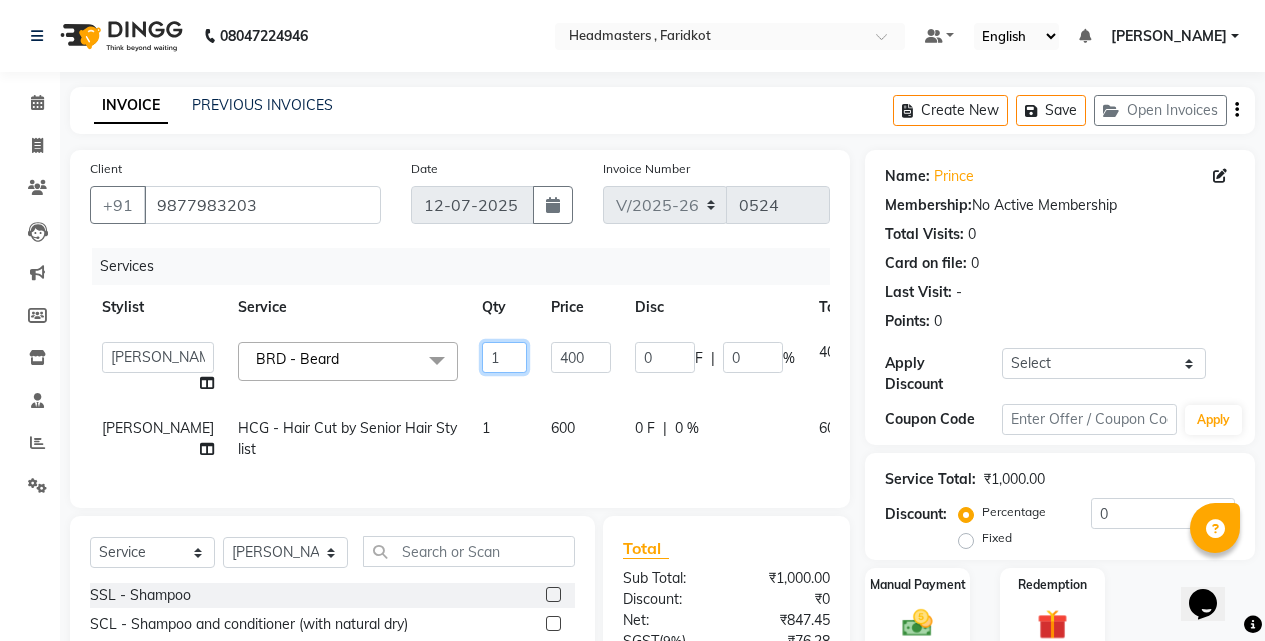 type on "10" 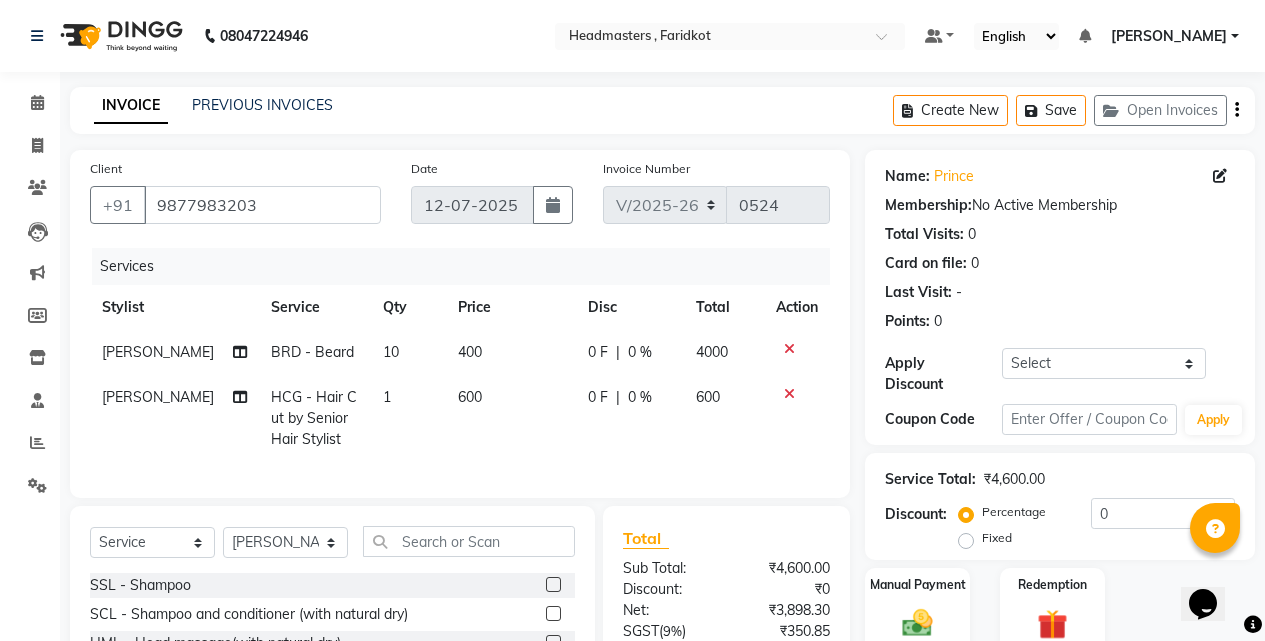 click on "[PERSON_NAME] HCG - Hair Cut by Senior Hair Stylist 1 600 0 F | 0 % 600" 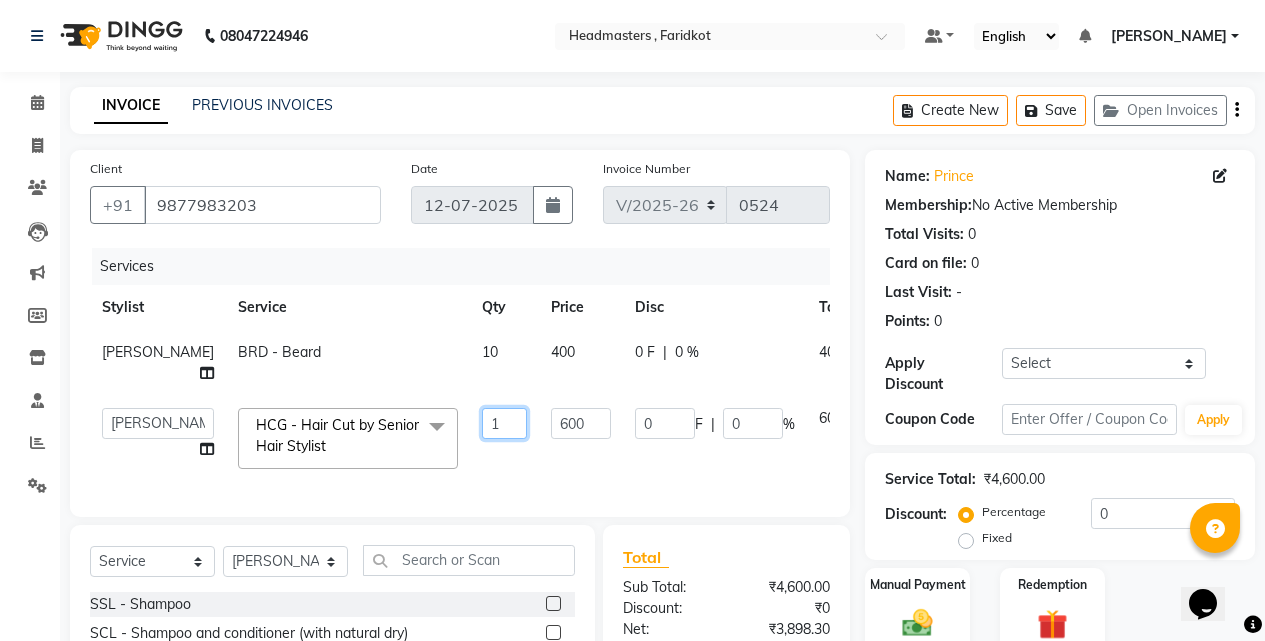 click on "1" 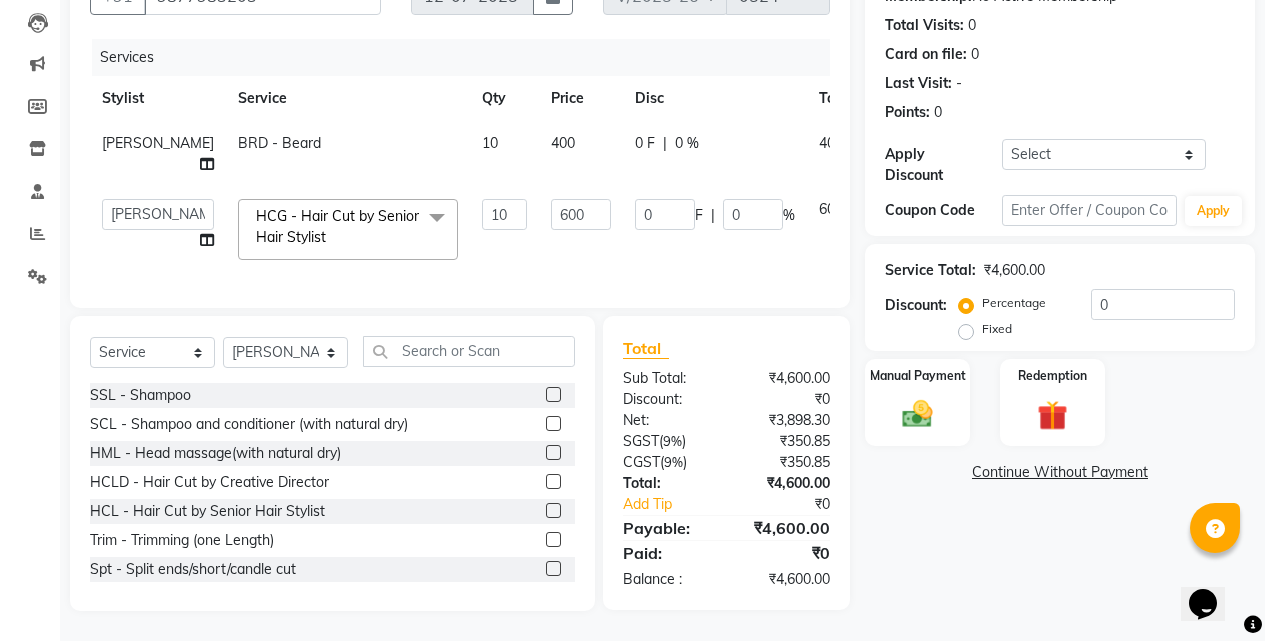 scroll, scrollTop: 205, scrollLeft: 0, axis: vertical 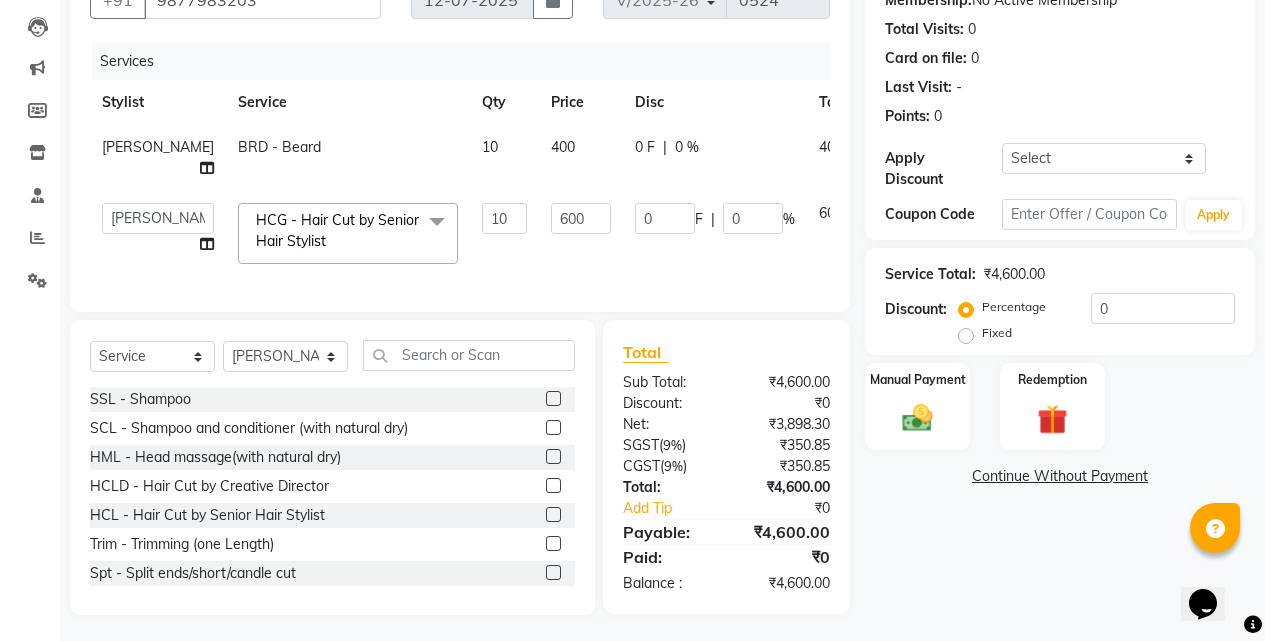 click on "Name: Prince  Membership:  No Active Membership  Total Visits:  0 Card on file:  0 Last Visit:   - Points:   0  Apply Discount Select Coupon → Wrong Job Card  Coupon → Complimentary Coupon → Correction  Coupon → First Wash  Coupon → Free Of Cost - Foc  Coupon → Staff Service  Coupon → Service Not Done  Coupon → Double Job Card  Coupon → Pending Payment  Coupon Code Apply Service Total:  ₹4,600.00  Discount:  Percentage   Fixed  0 Manual Payment Redemption  Continue Without Payment" 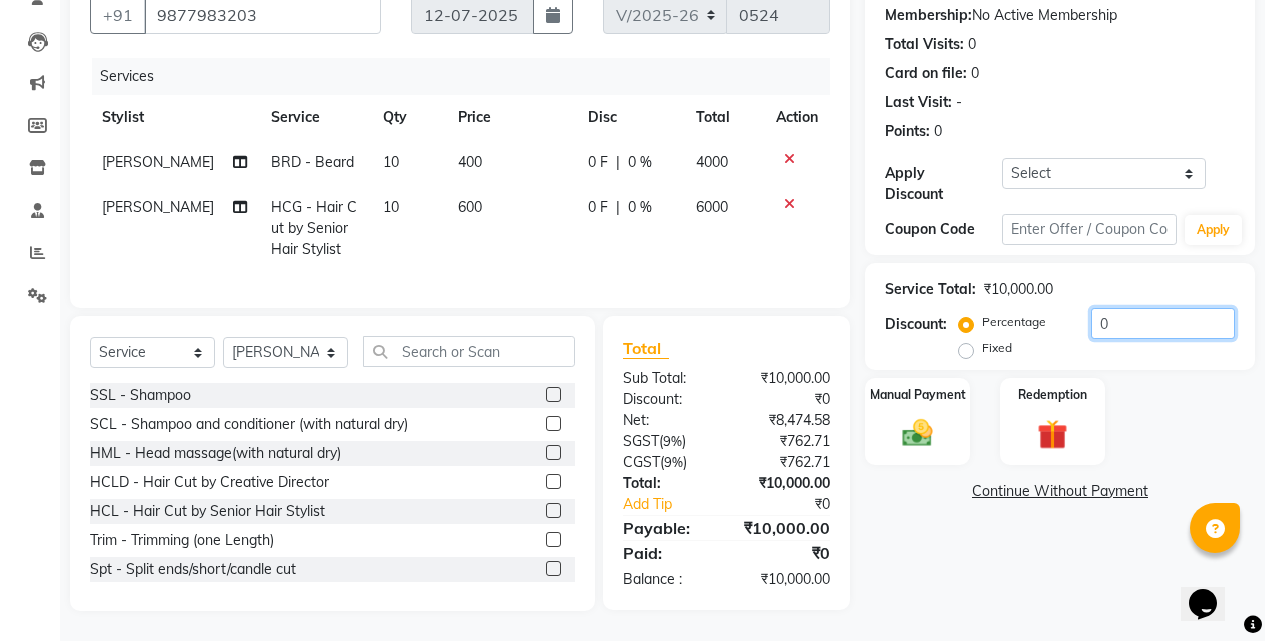 click on "0" 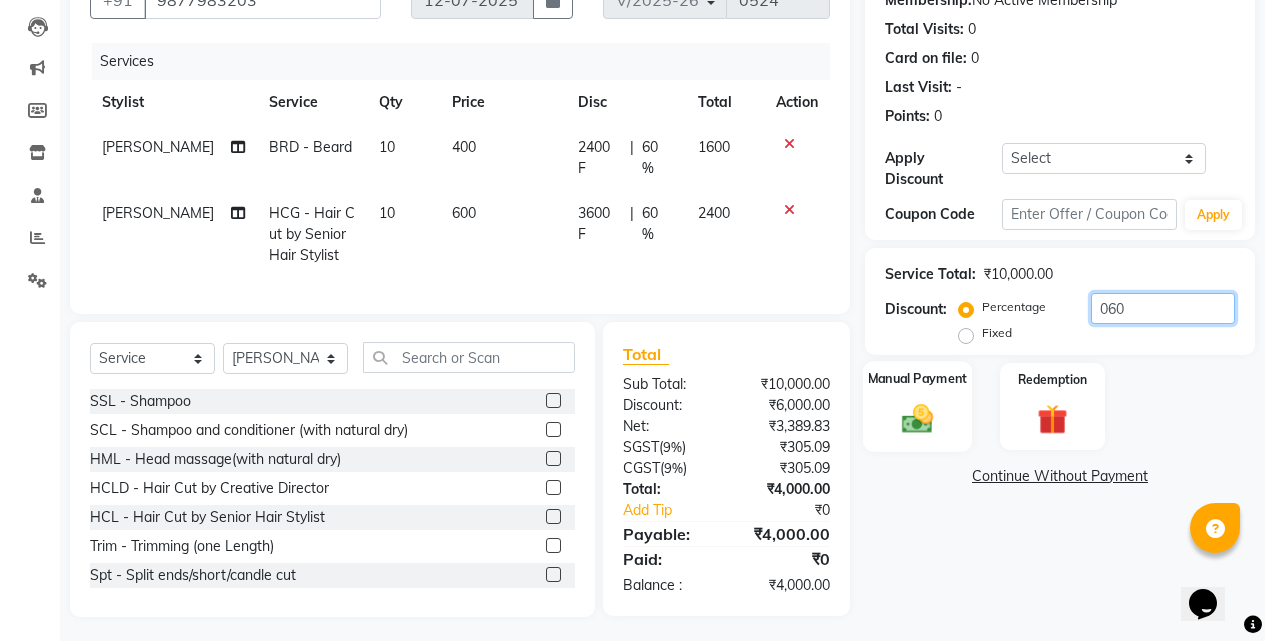 type on "060" 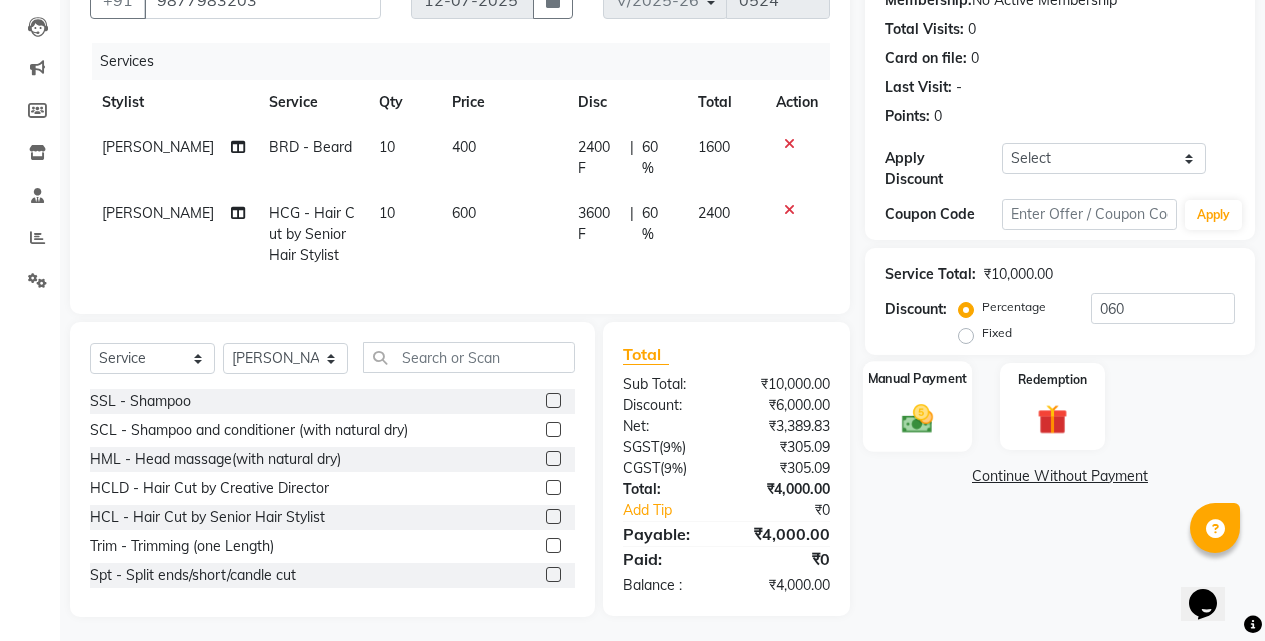 click 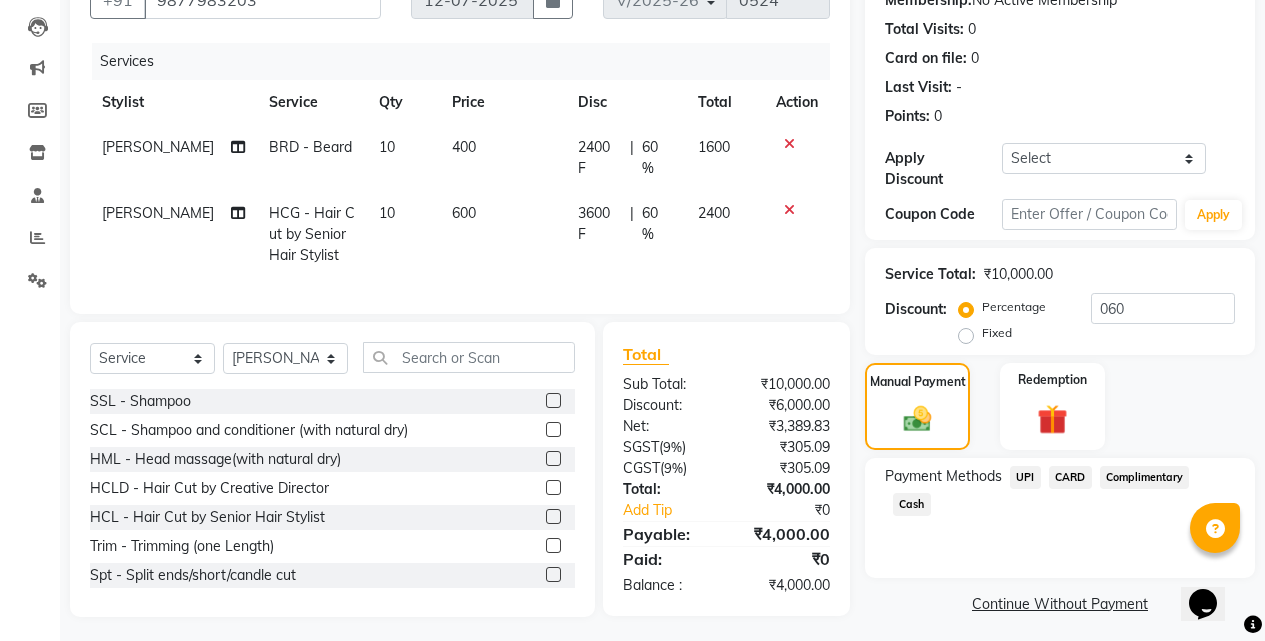 click on "CARD" 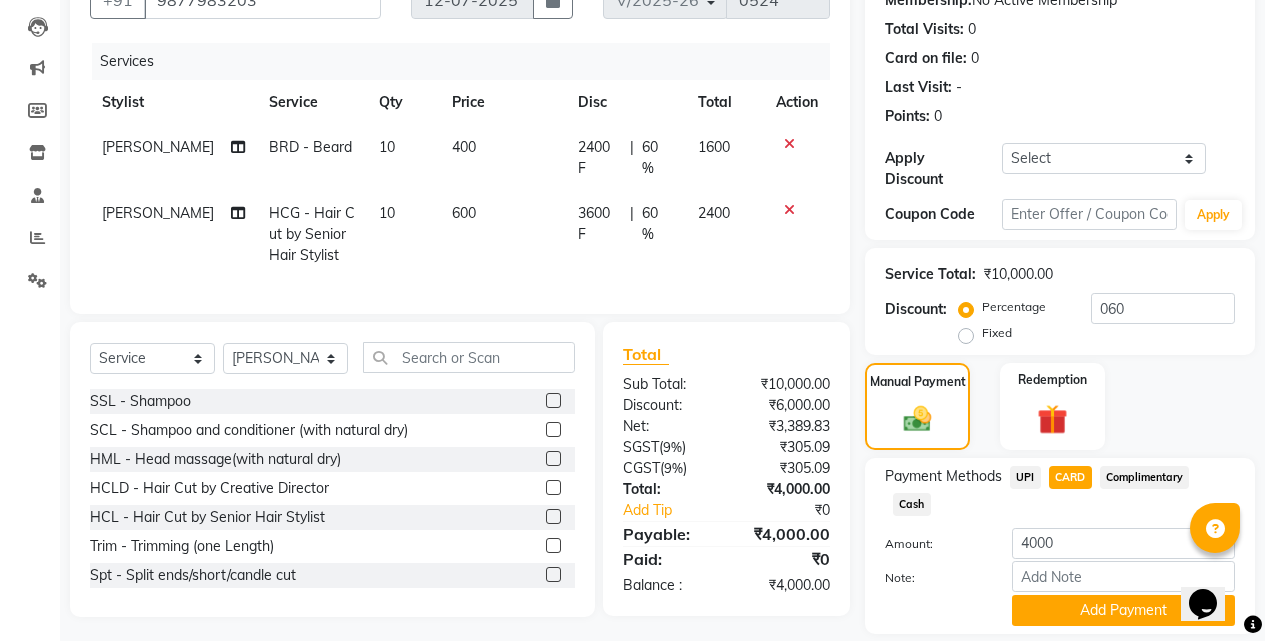 scroll, scrollTop: 253, scrollLeft: 0, axis: vertical 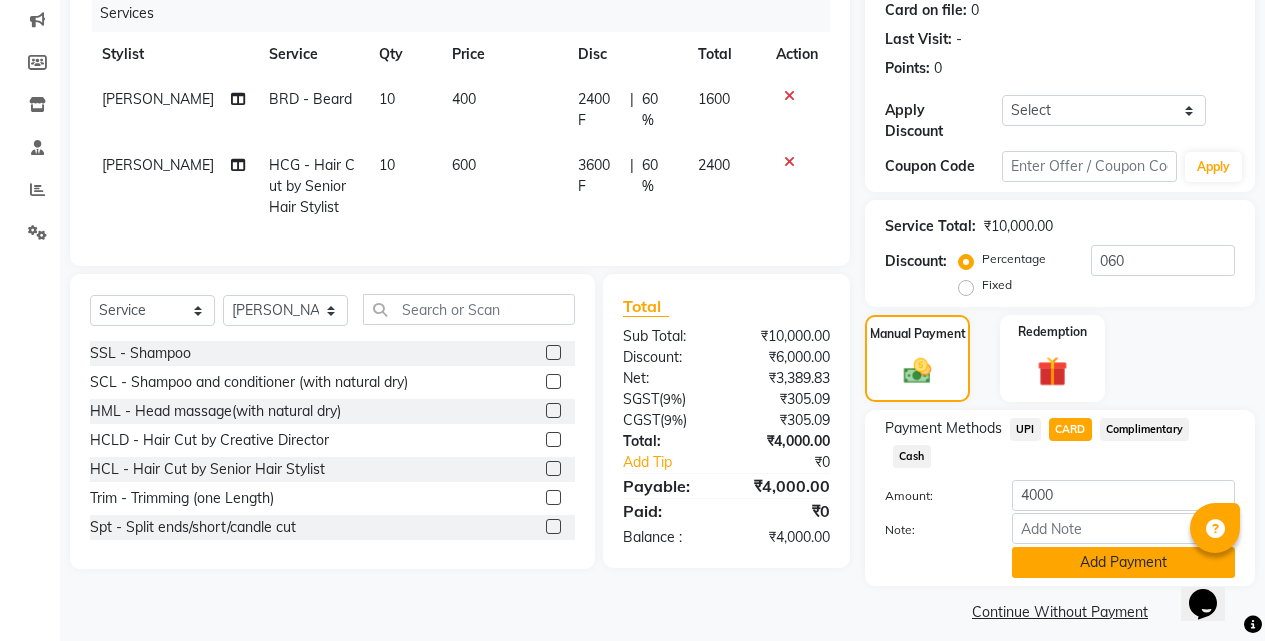 click on "Add Payment" 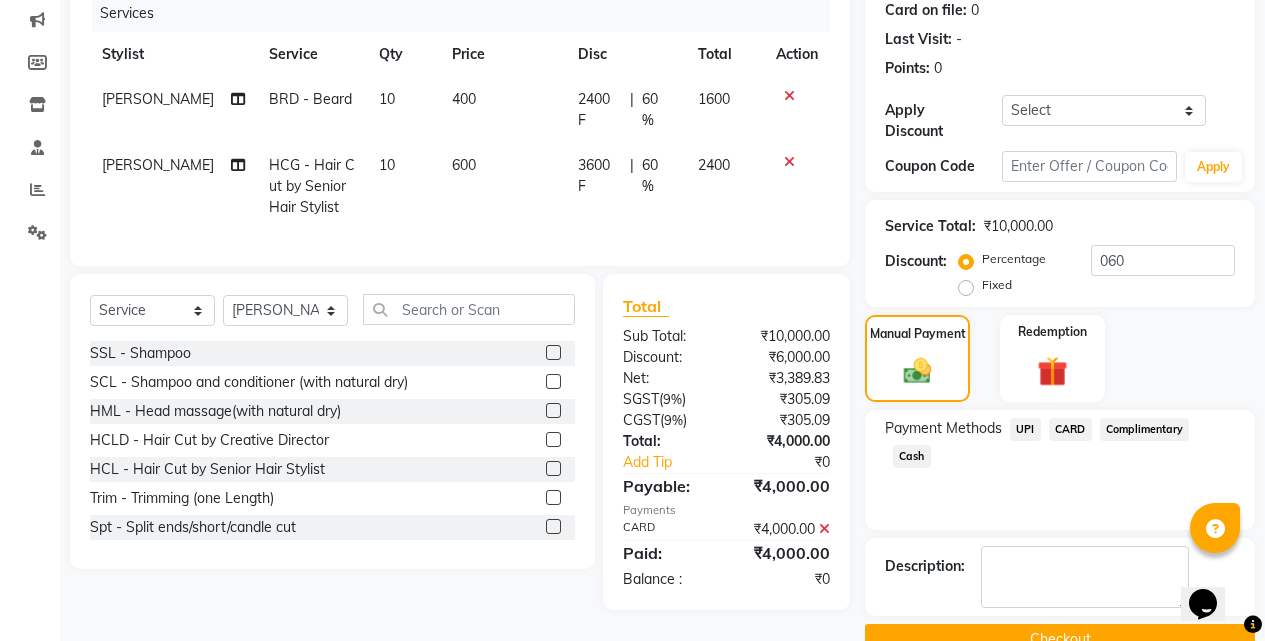 scroll, scrollTop: 281, scrollLeft: 0, axis: vertical 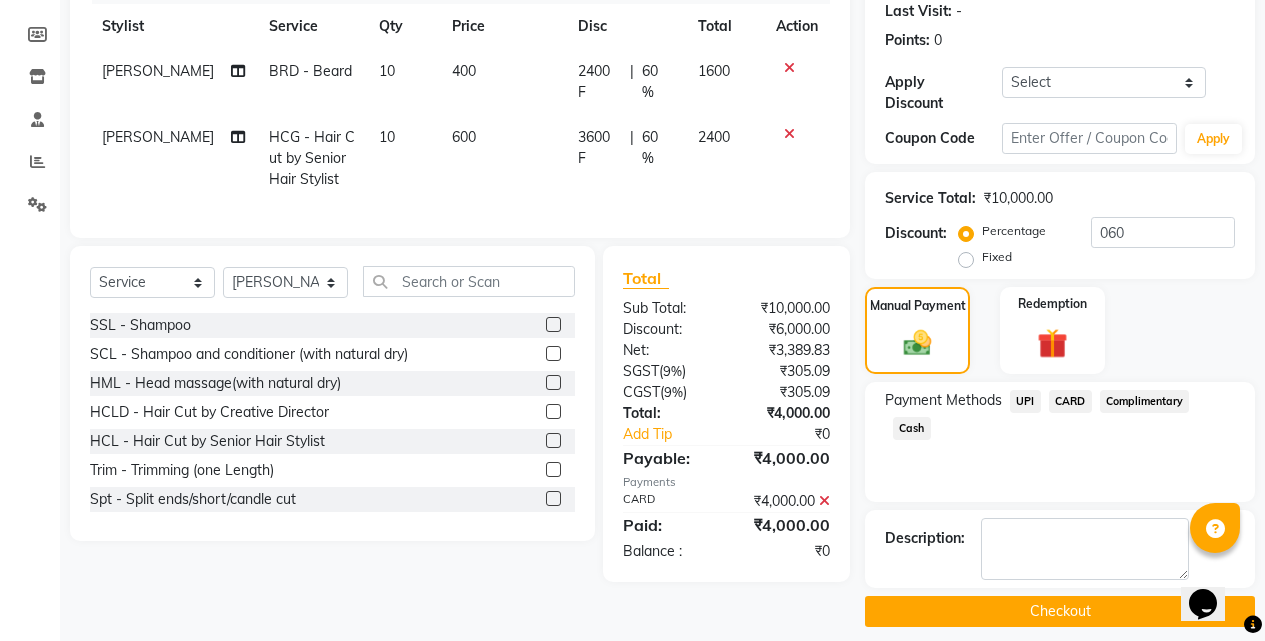 click on "Checkout" 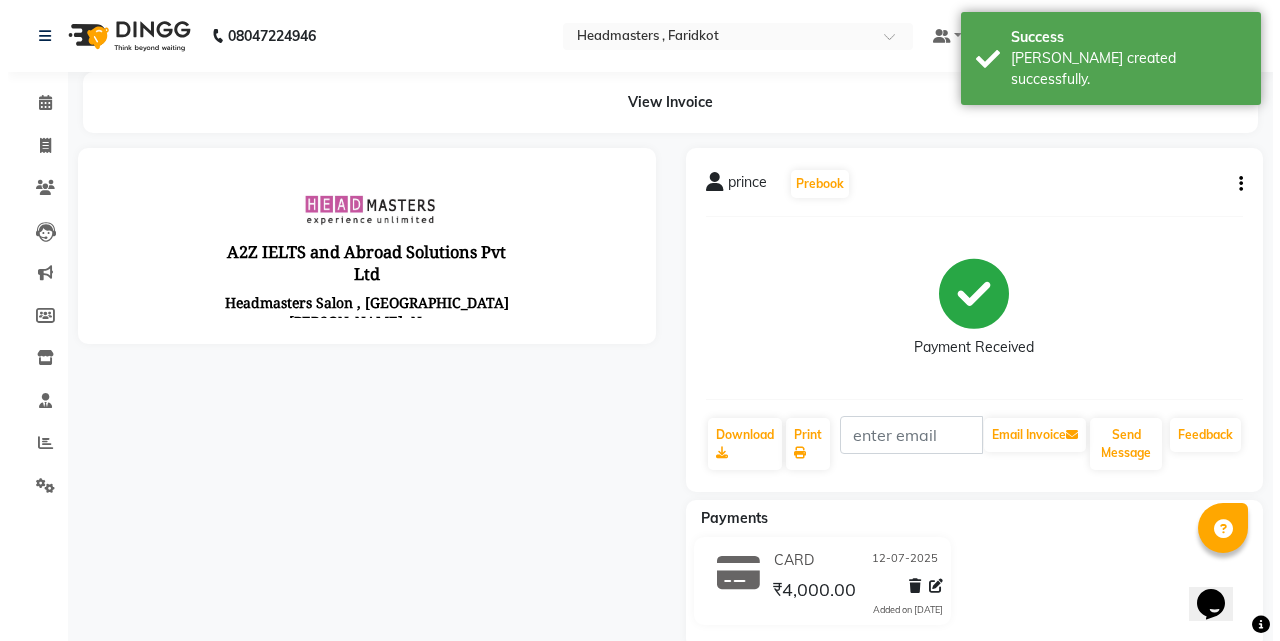 scroll, scrollTop: 0, scrollLeft: 0, axis: both 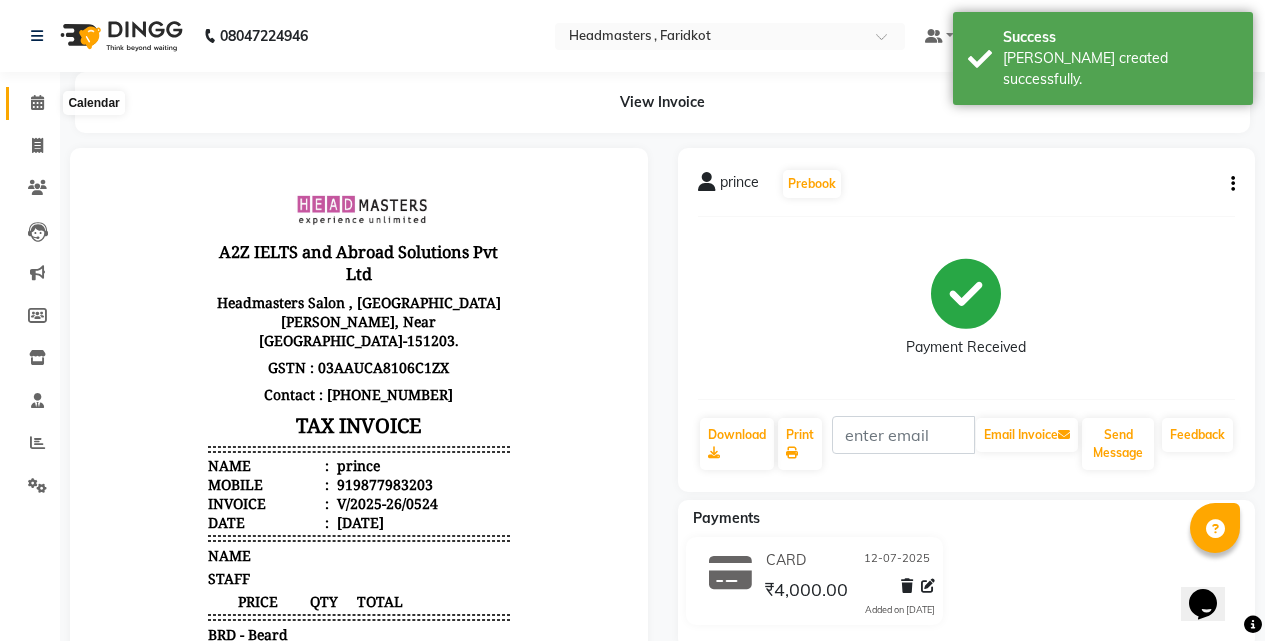 click 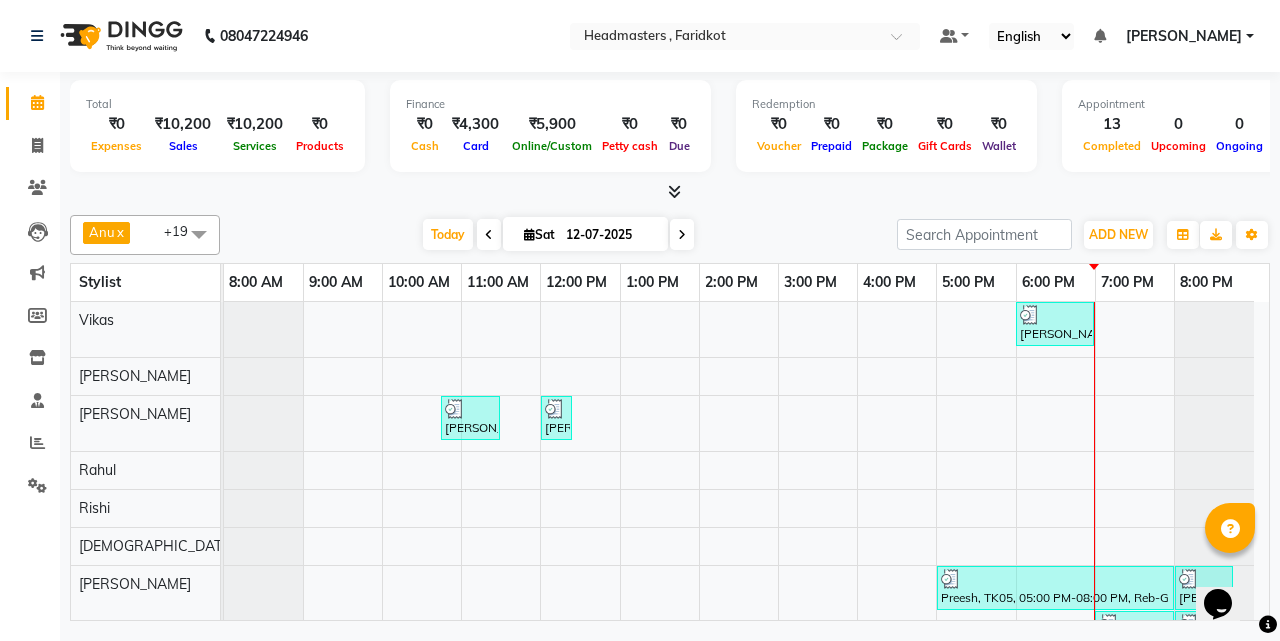 scroll, scrollTop: 325, scrollLeft: 0, axis: vertical 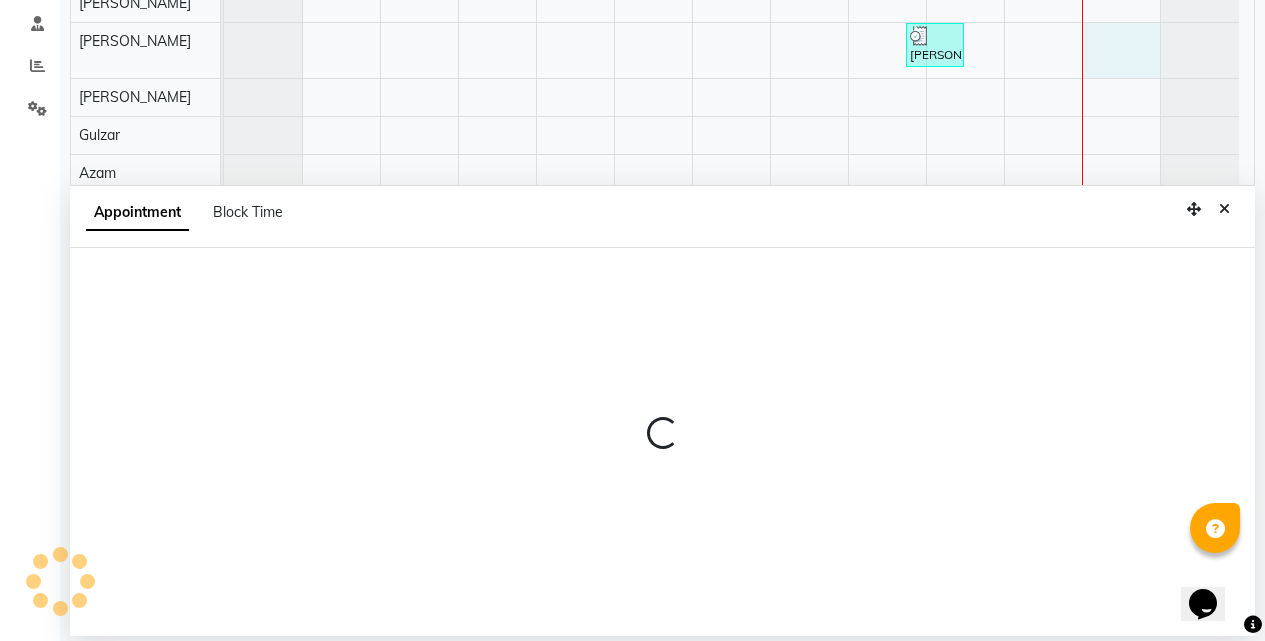 select on "83028" 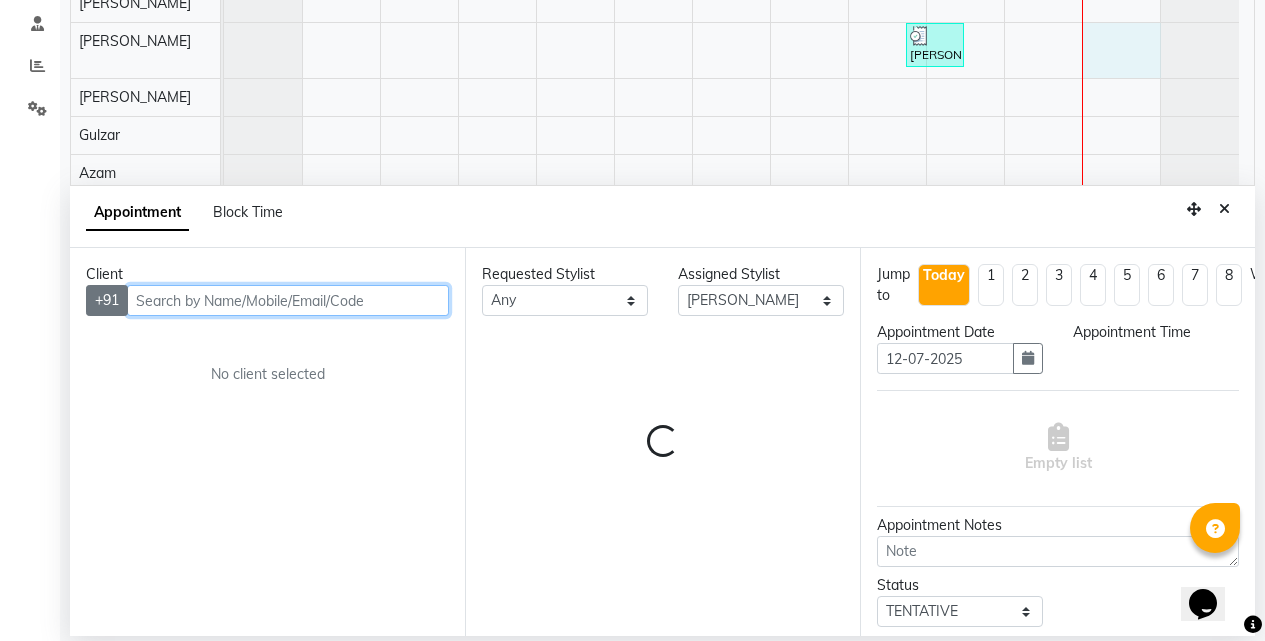 select on "1140" 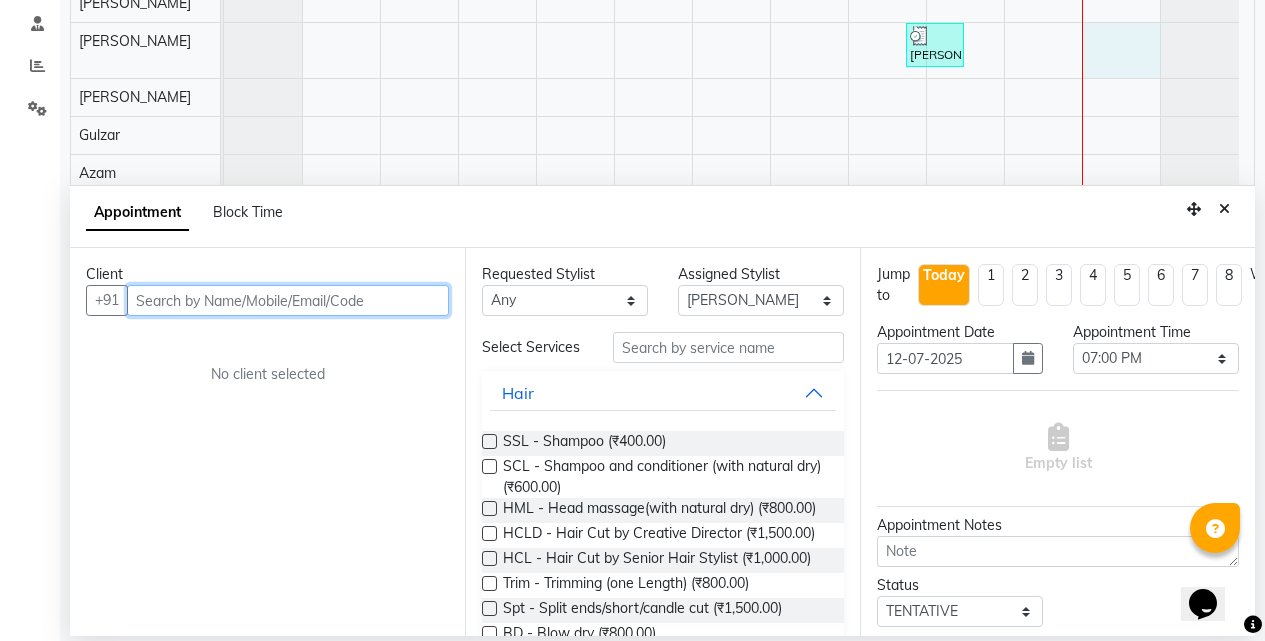 click at bounding box center (288, 300) 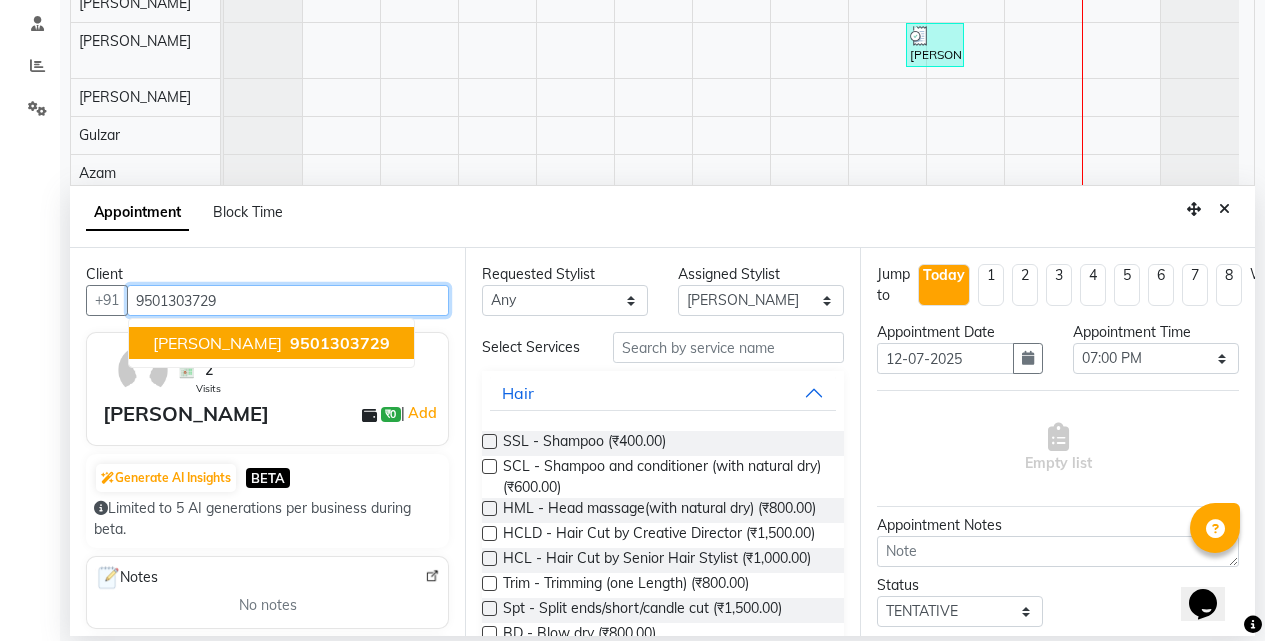 click on "[PERSON_NAME]   9501303729" at bounding box center (271, 343) 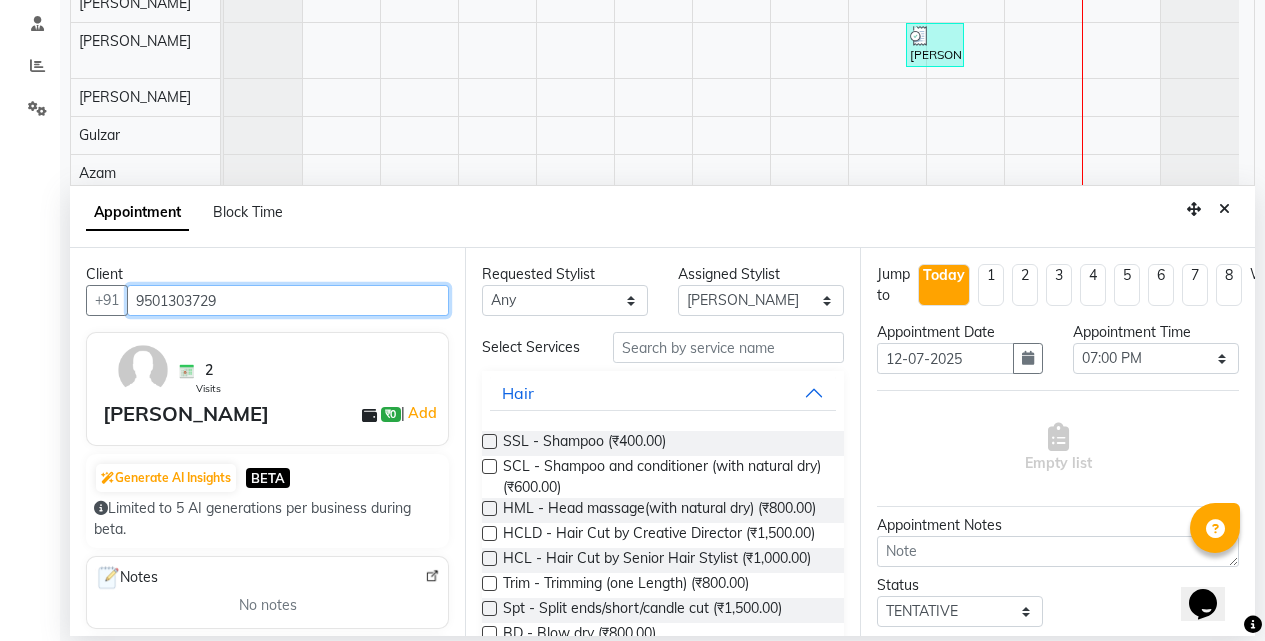 type on "9501303729" 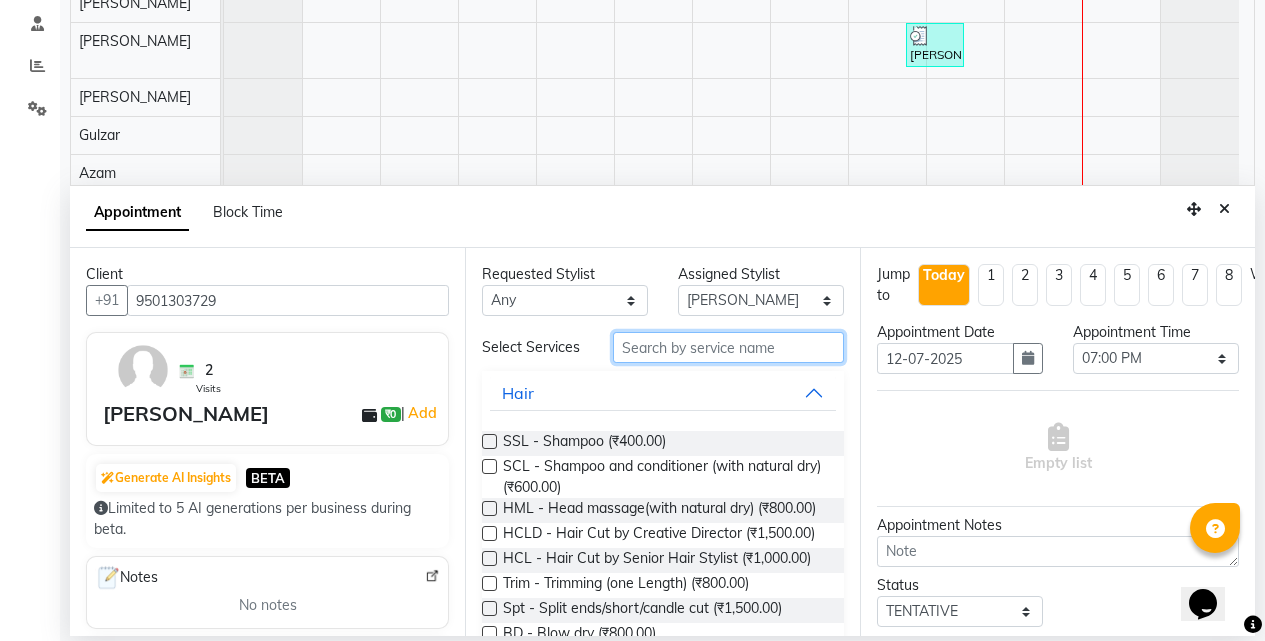 click at bounding box center [728, 347] 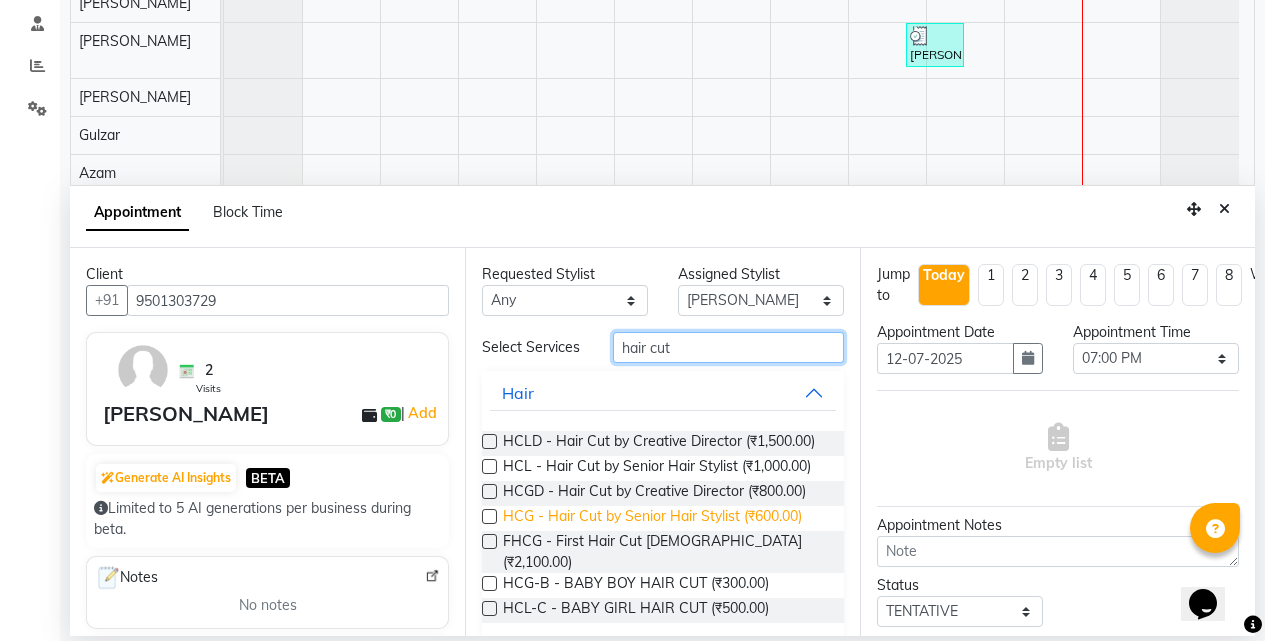type on "hair cut" 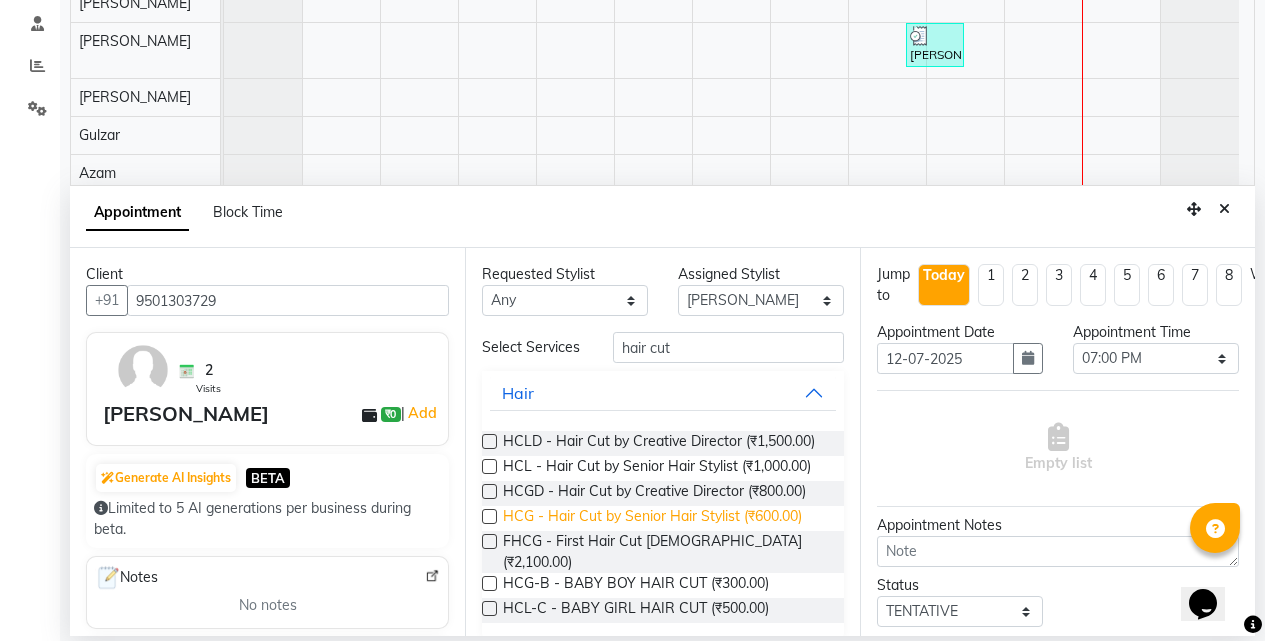 click on "HCG - Hair Cut by Senior Hair Stylist (₹600.00)" at bounding box center [652, 518] 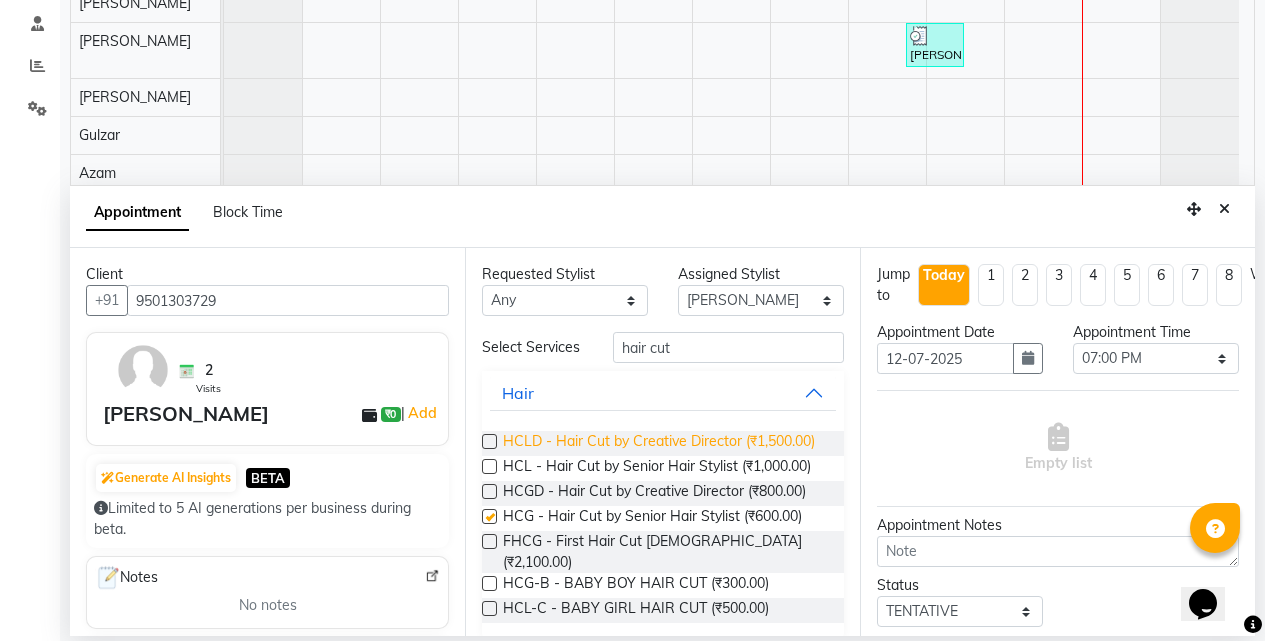 checkbox on "false" 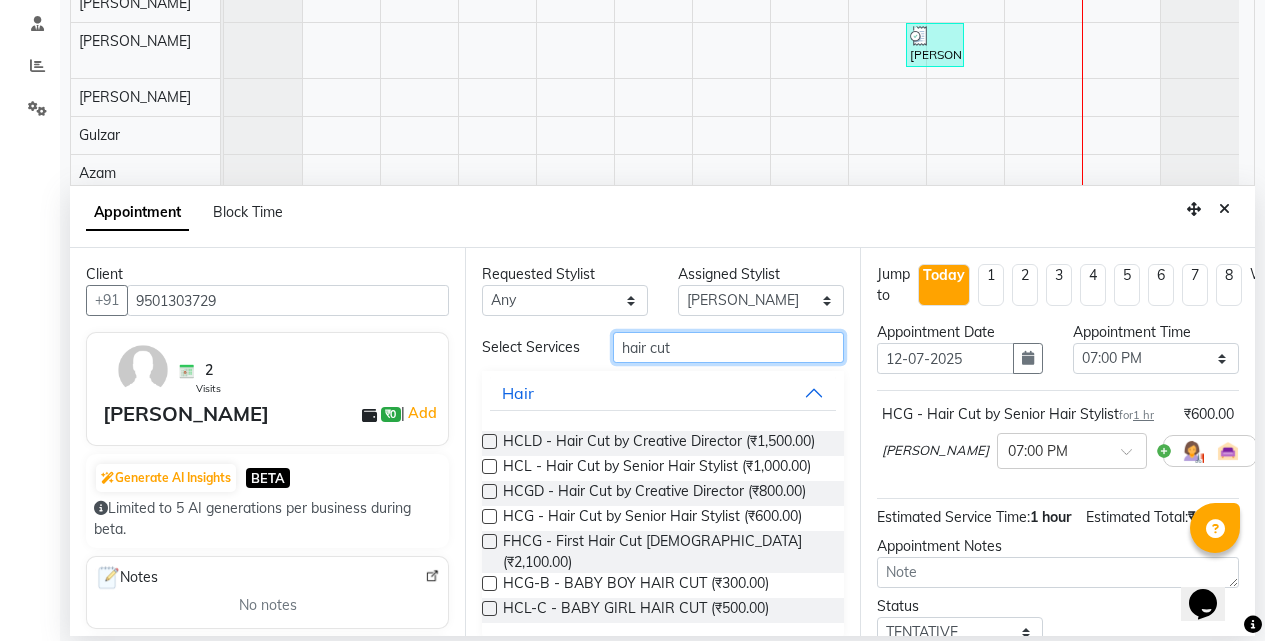 click on "hair cut" at bounding box center (728, 347) 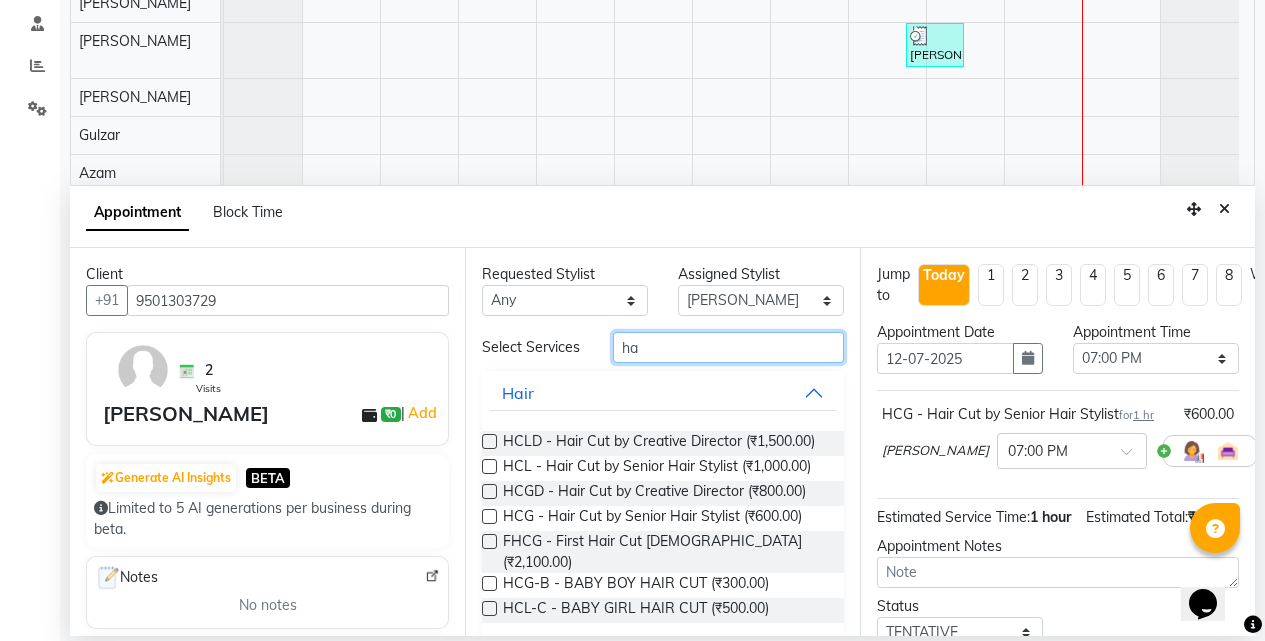 type on "h" 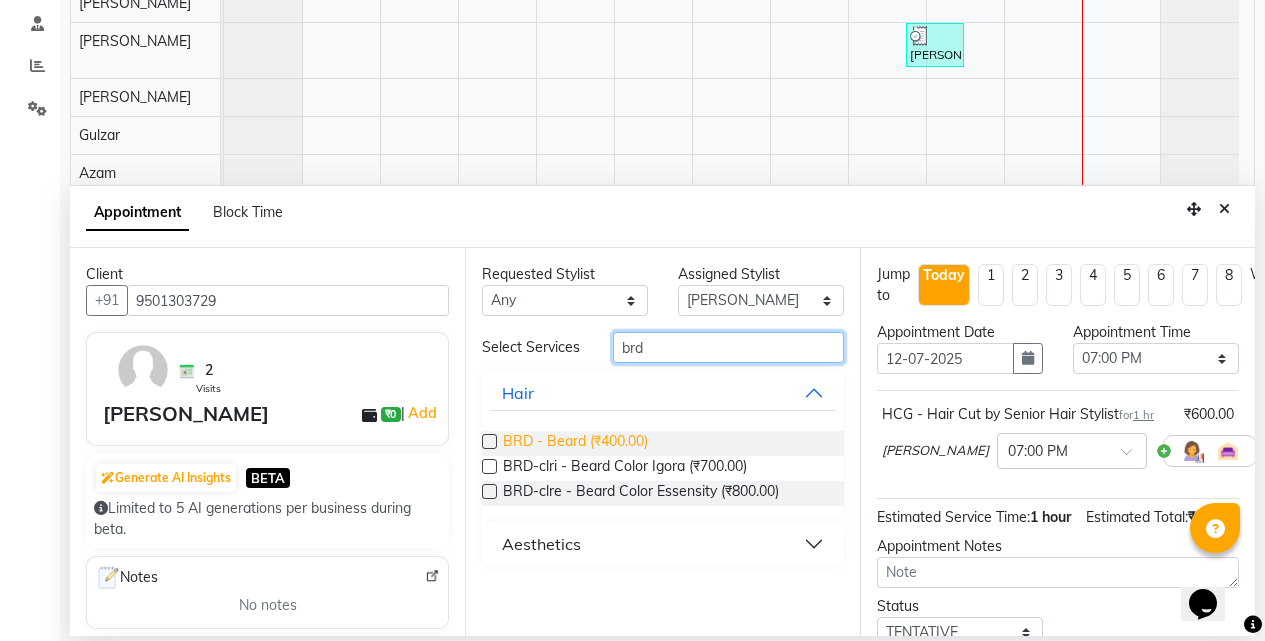 type on "brd" 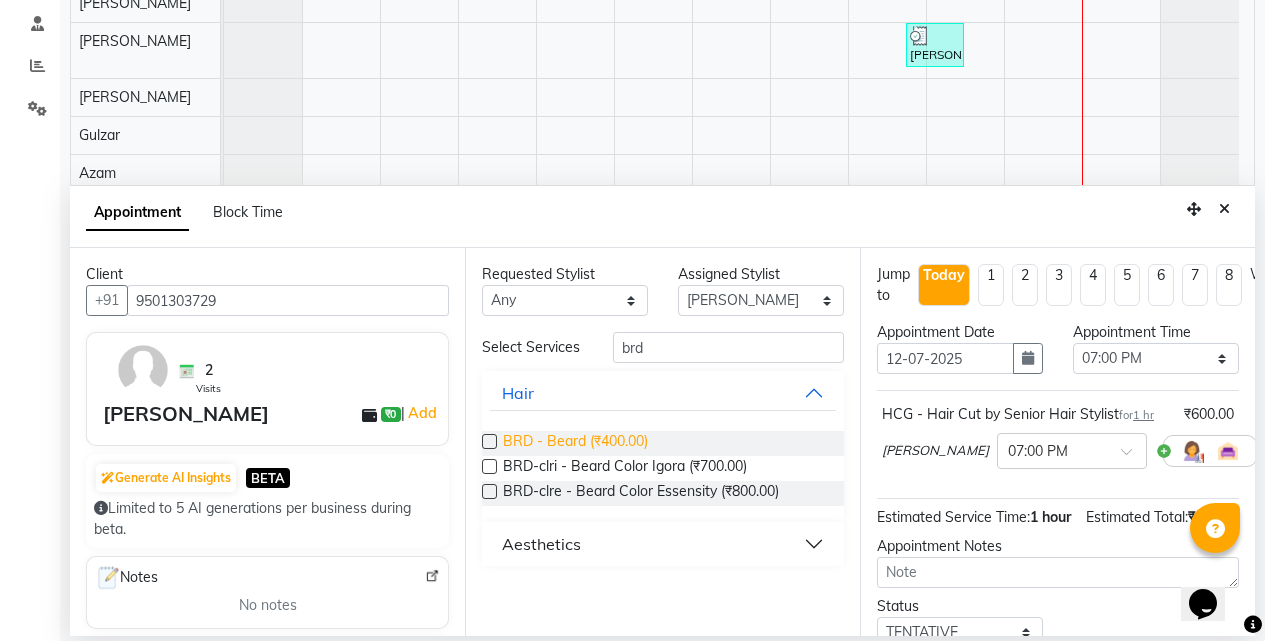 click on "BRD - Beard (₹400.00)" at bounding box center [575, 443] 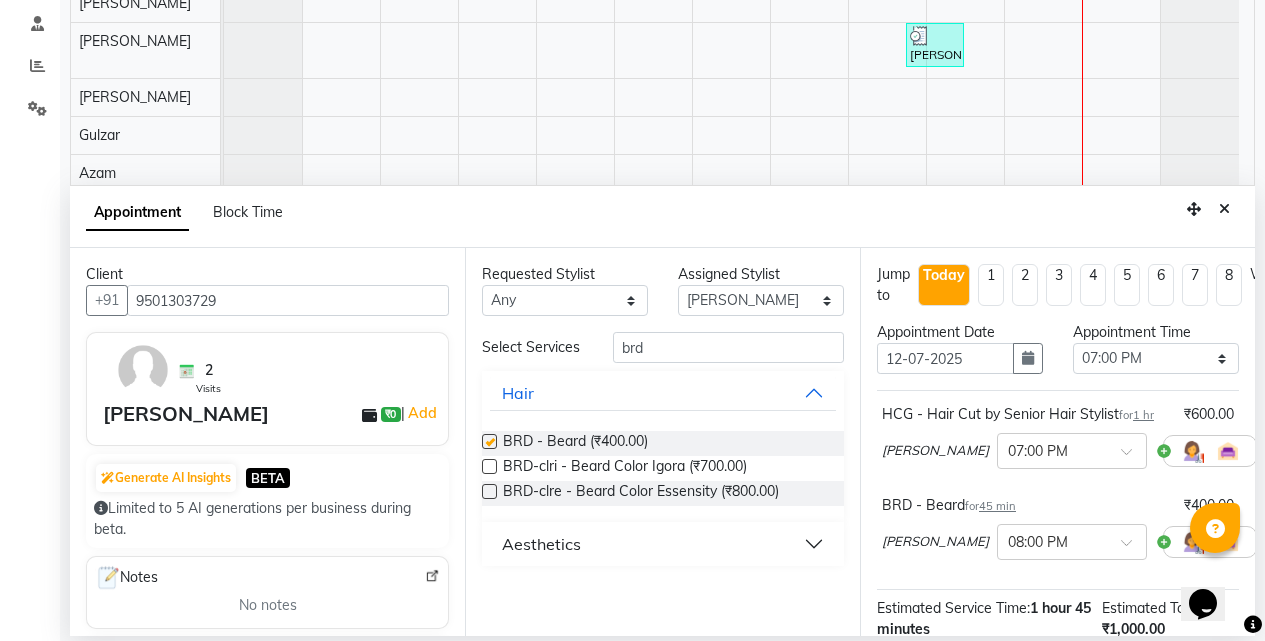 checkbox on "false" 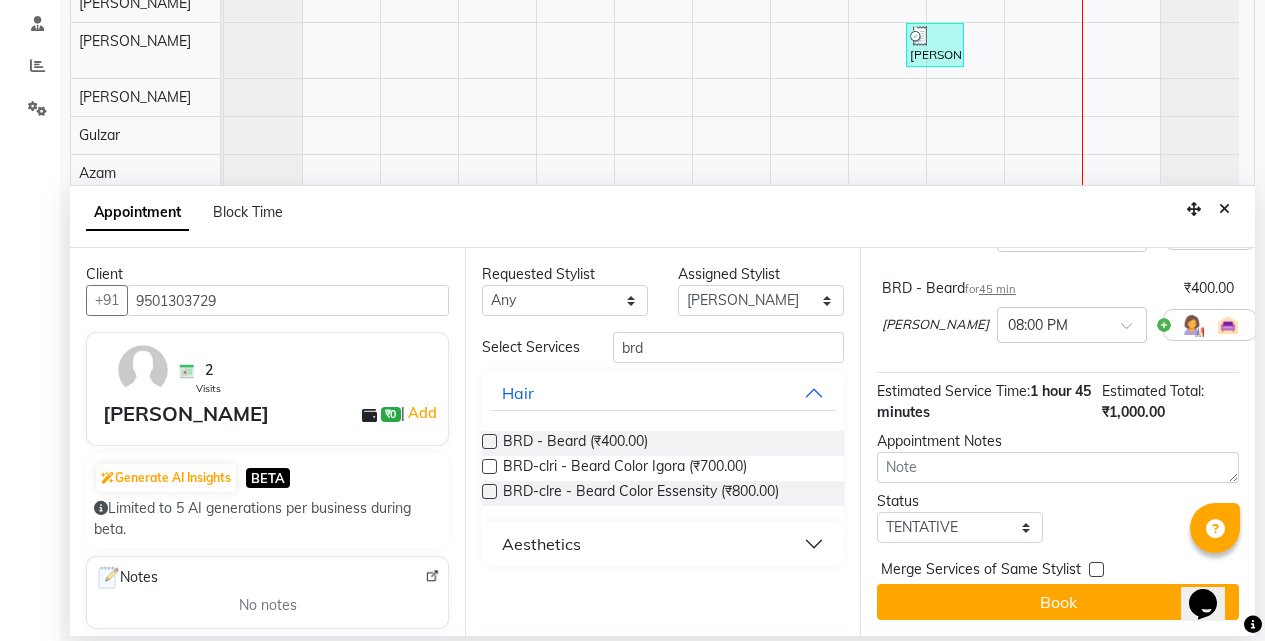 scroll, scrollTop: 253, scrollLeft: 0, axis: vertical 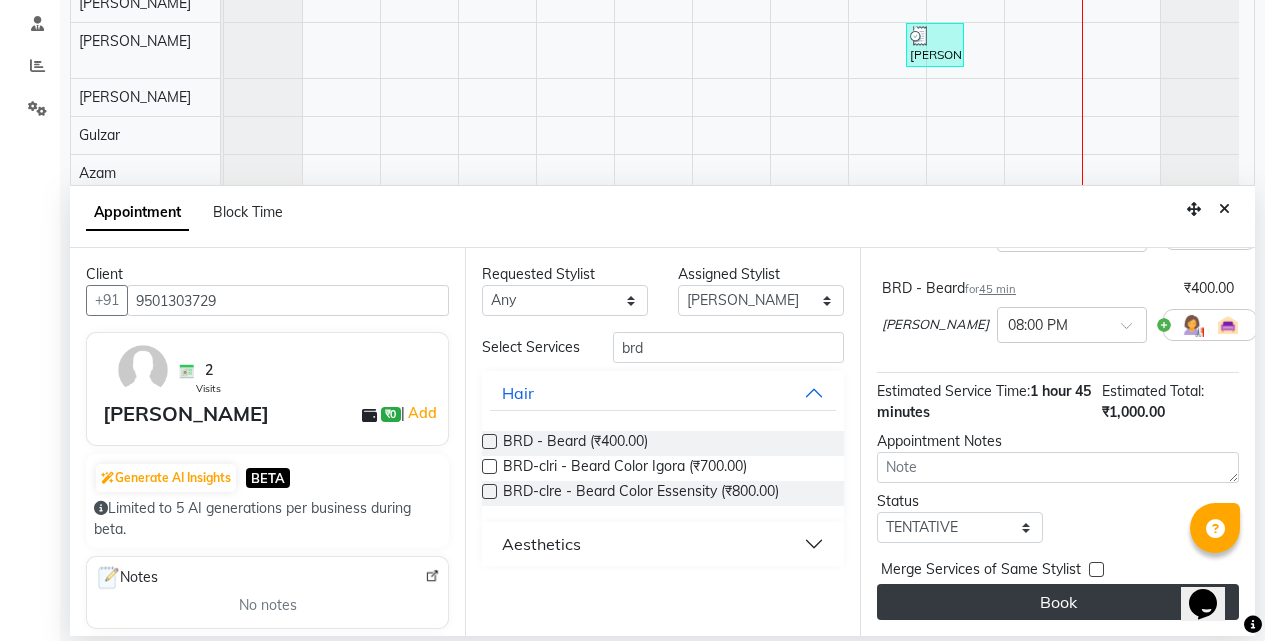 click on "Book" at bounding box center [1058, 602] 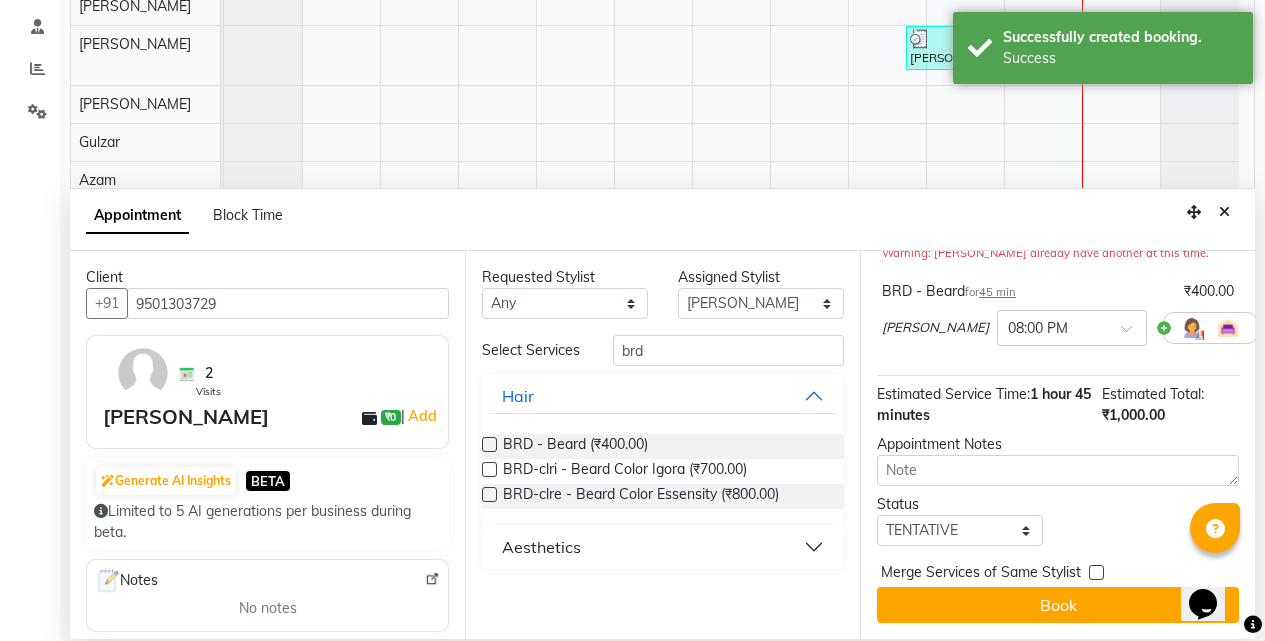 scroll, scrollTop: 377, scrollLeft: 0, axis: vertical 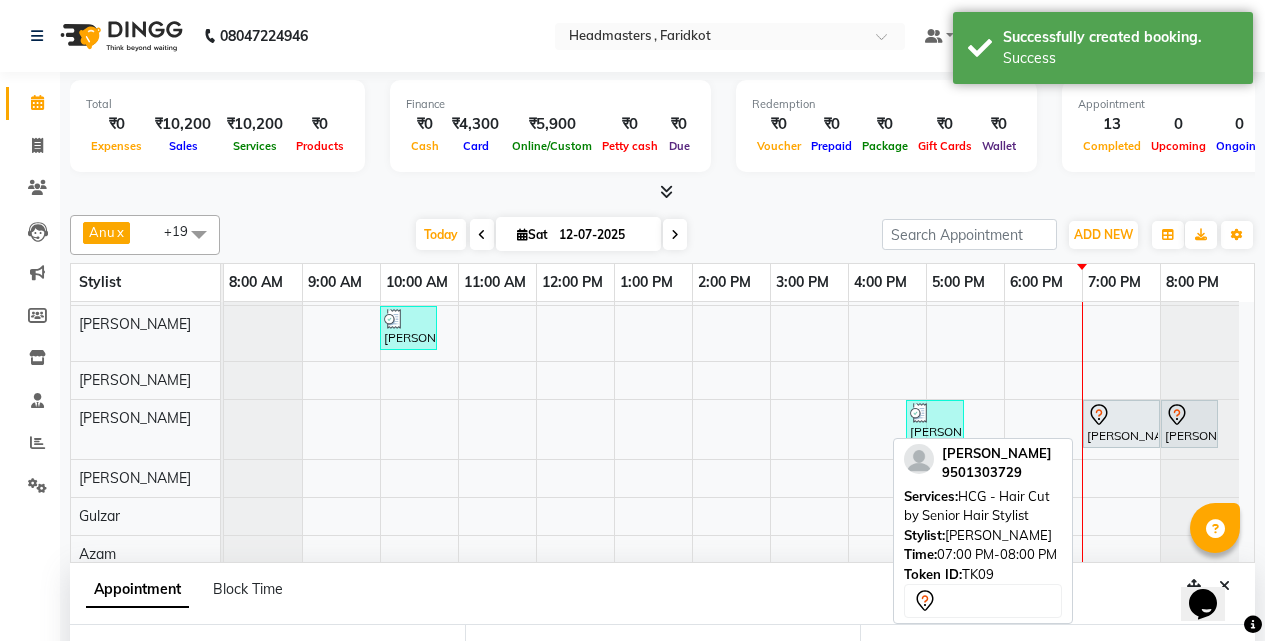click on "[PERSON_NAME], TK09, 07:00 PM-08:00 PM, HCG - Hair Cut by Senior Hair Stylist" at bounding box center (1121, 424) 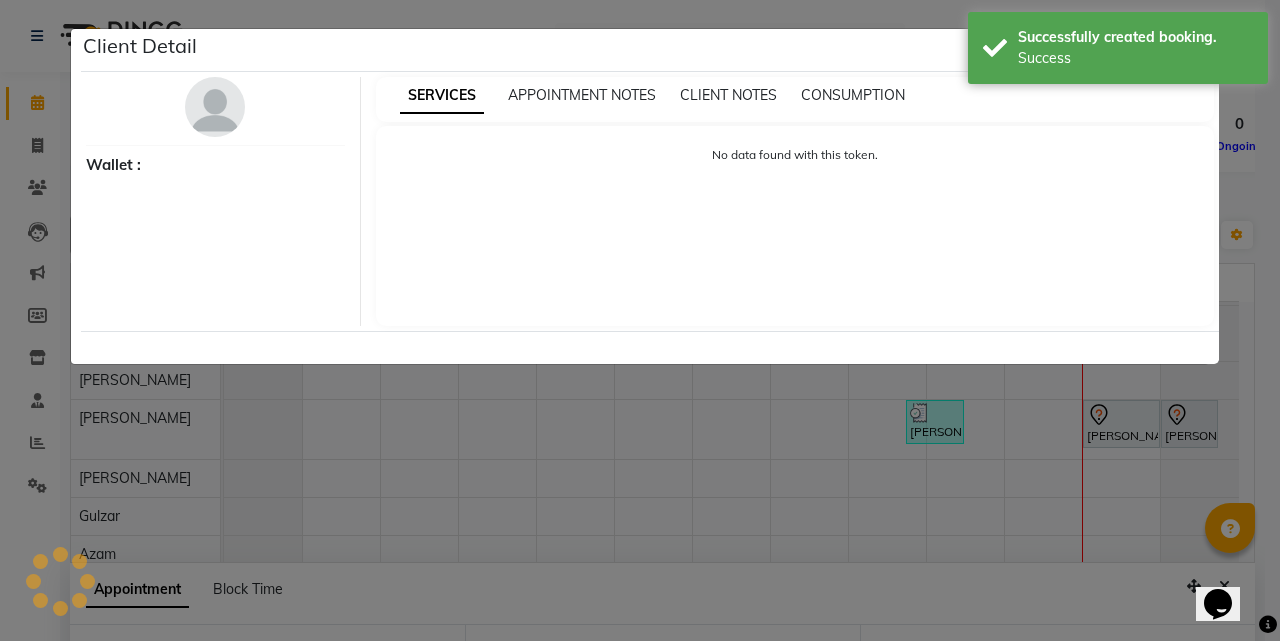 select on "7" 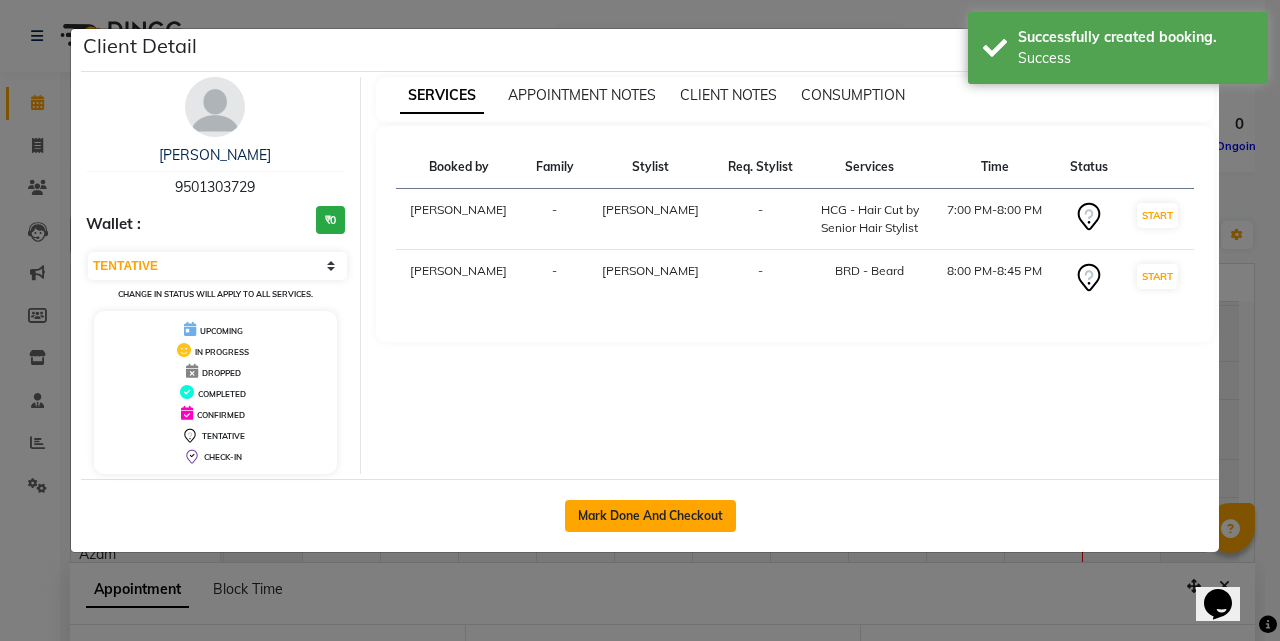 click on "Mark Done And Checkout" 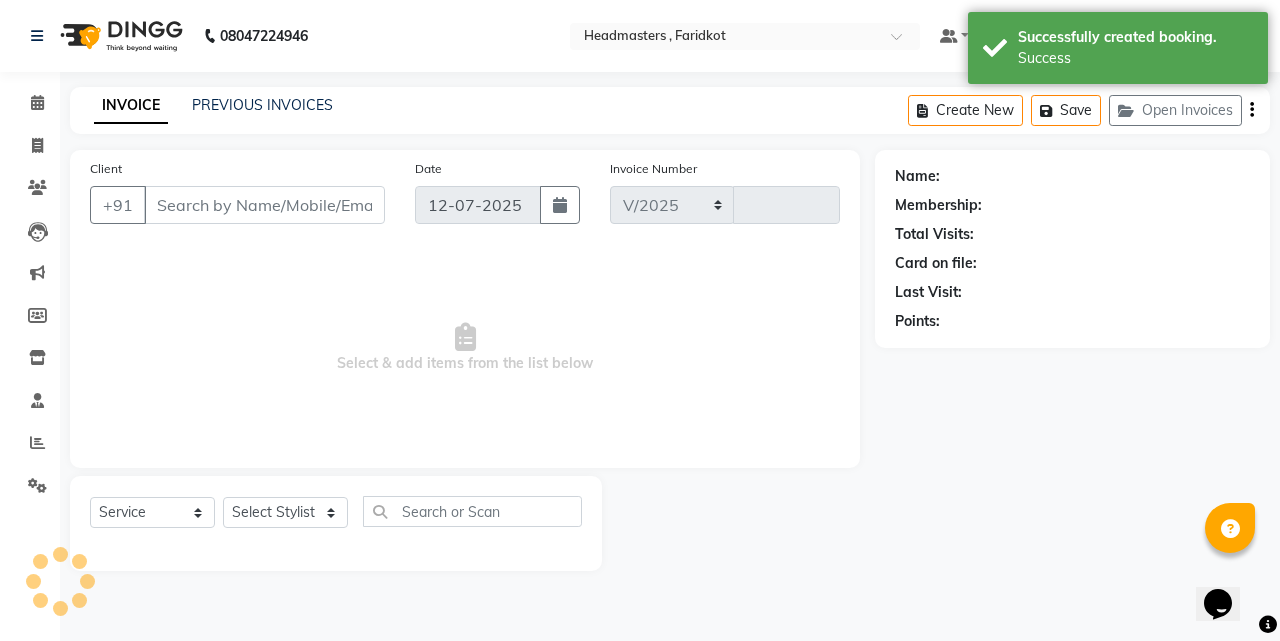 select on "7919" 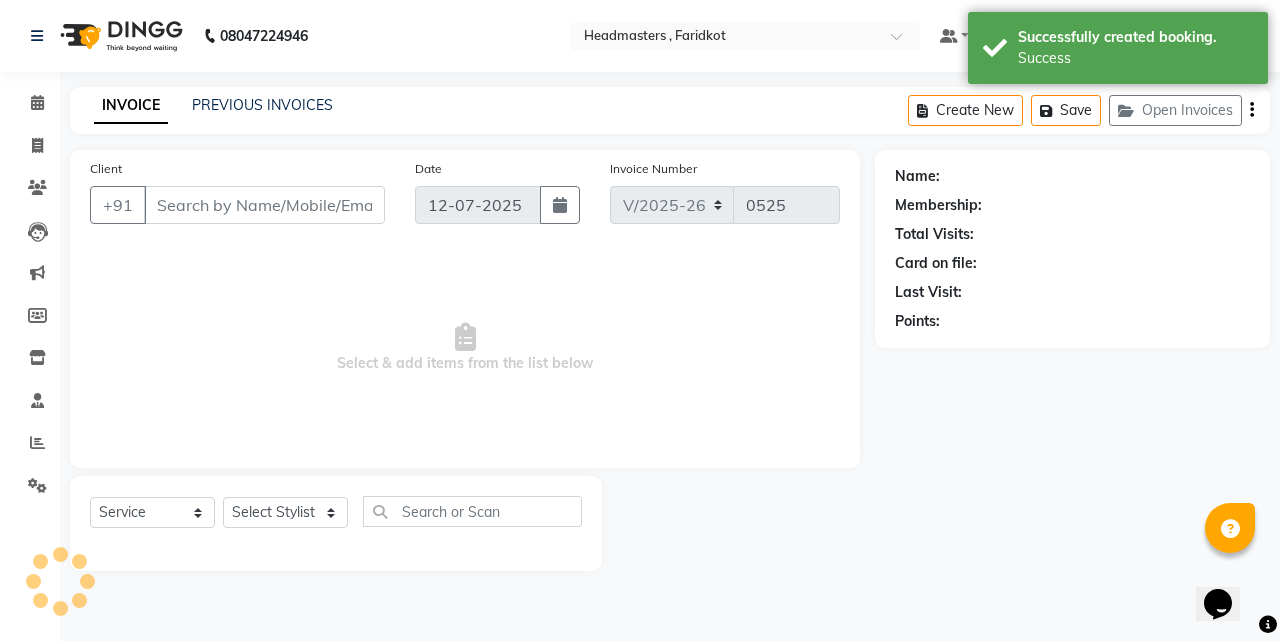type on "9501303729" 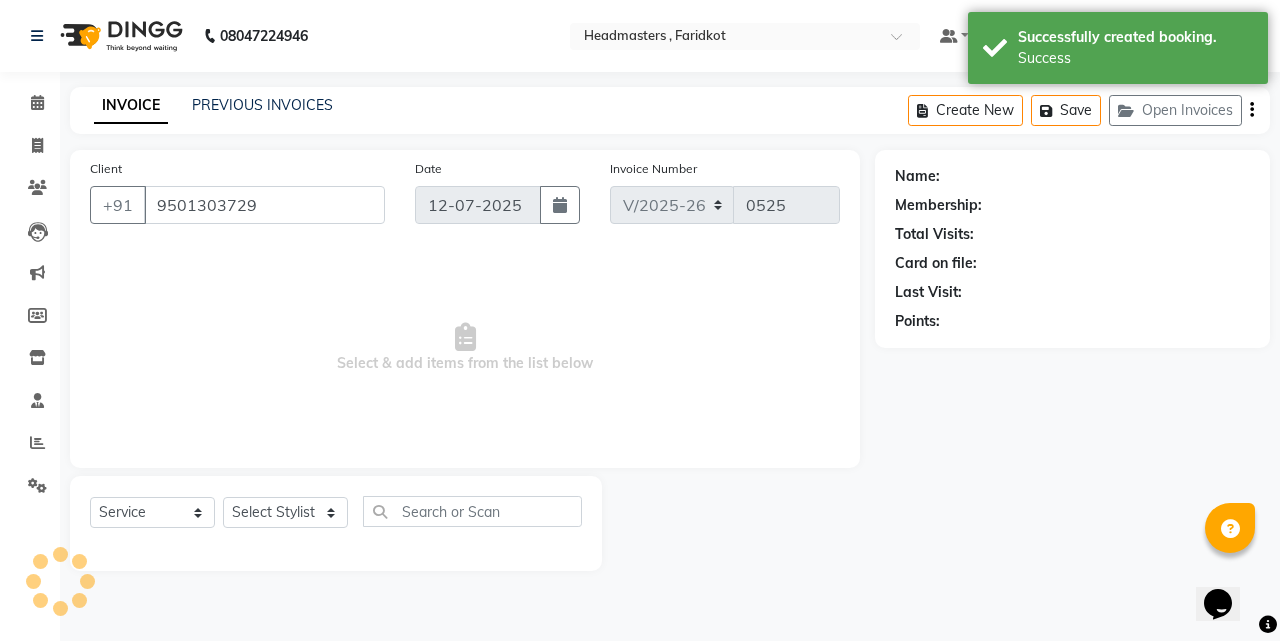 select on "83028" 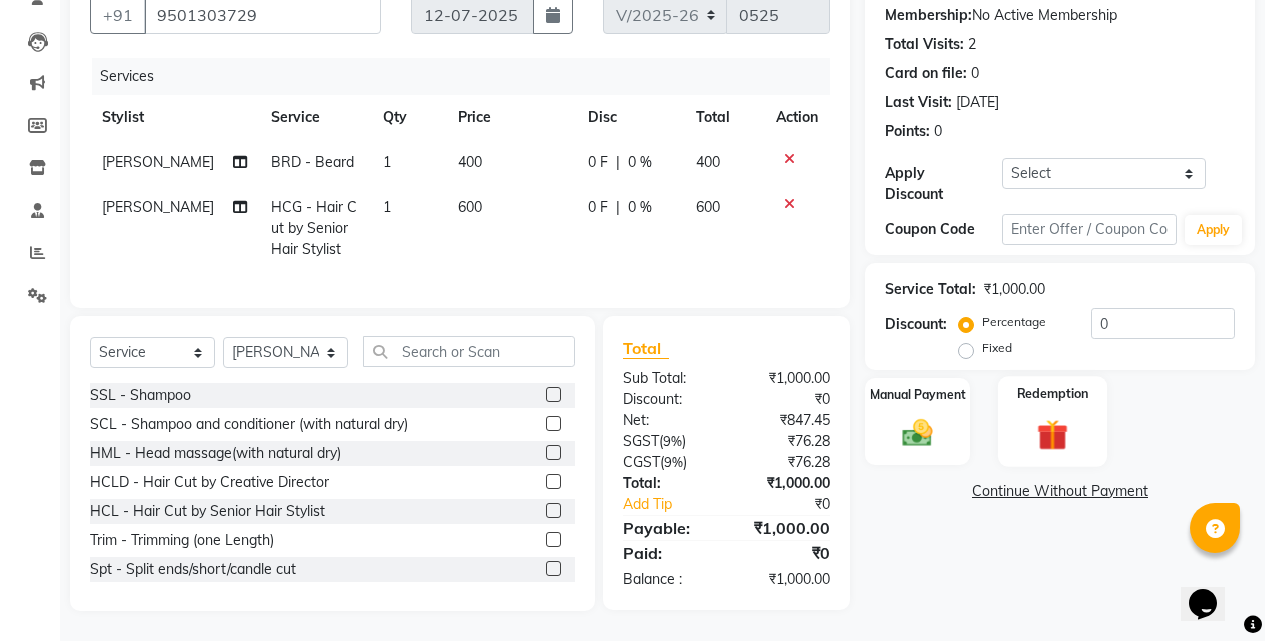 scroll, scrollTop: 205, scrollLeft: 0, axis: vertical 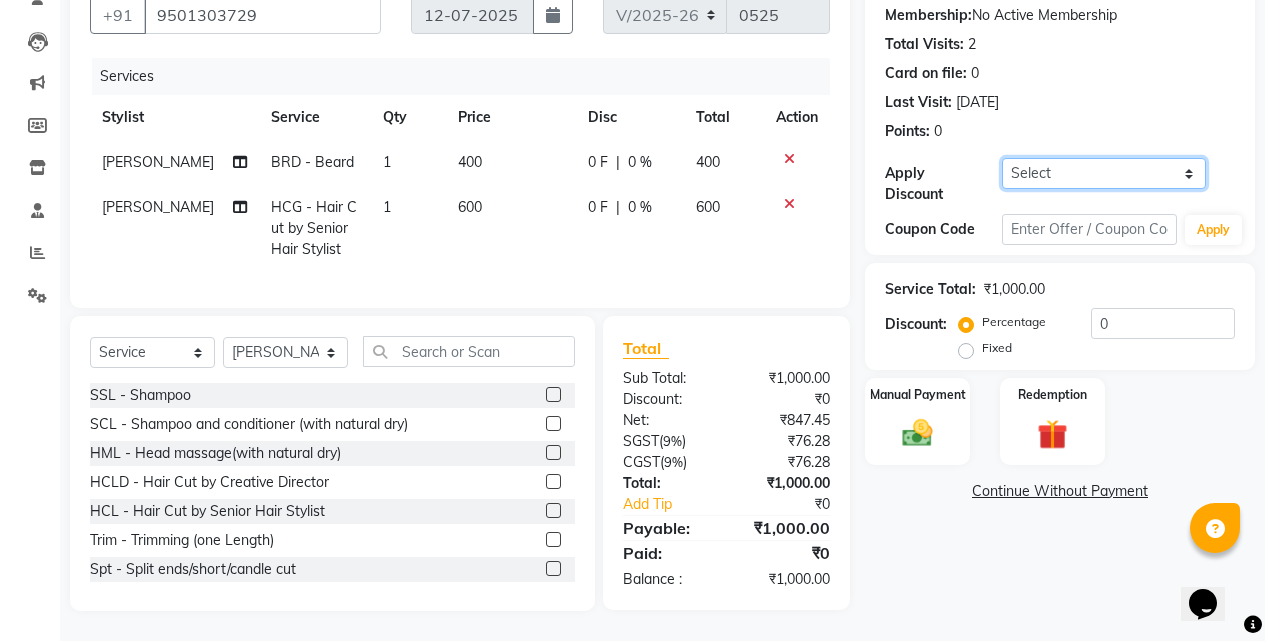 click on "Select Coupon → Wrong Job Card  Coupon → Complimentary Coupon → Correction  Coupon → First Wash  Coupon → Free Of Cost - Foc  Coupon → Staff Service  Coupon → Service Not Done  Coupon → Double Job Card  Coupon → Pending Payment" 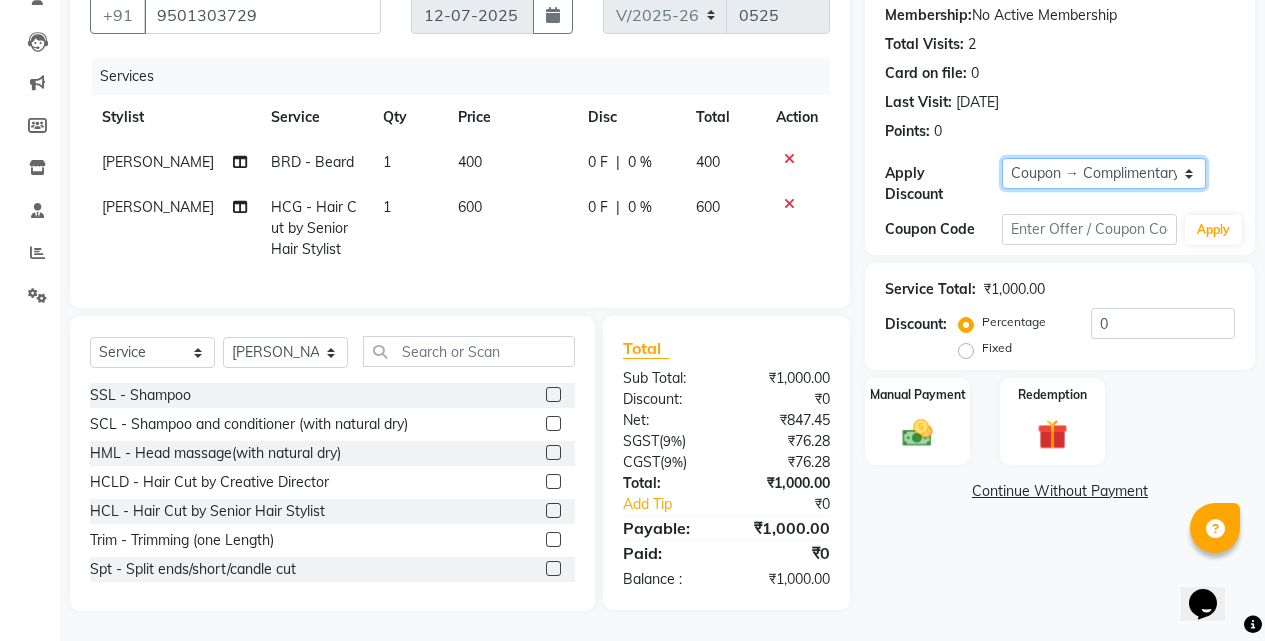 click on "Select Coupon → Wrong Job Card  Coupon → Complimentary Coupon → Correction  Coupon → First Wash  Coupon → Free Of Cost - Foc  Coupon → Staff Service  Coupon → Service Not Done  Coupon → Double Job Card  Coupon → Pending Payment" 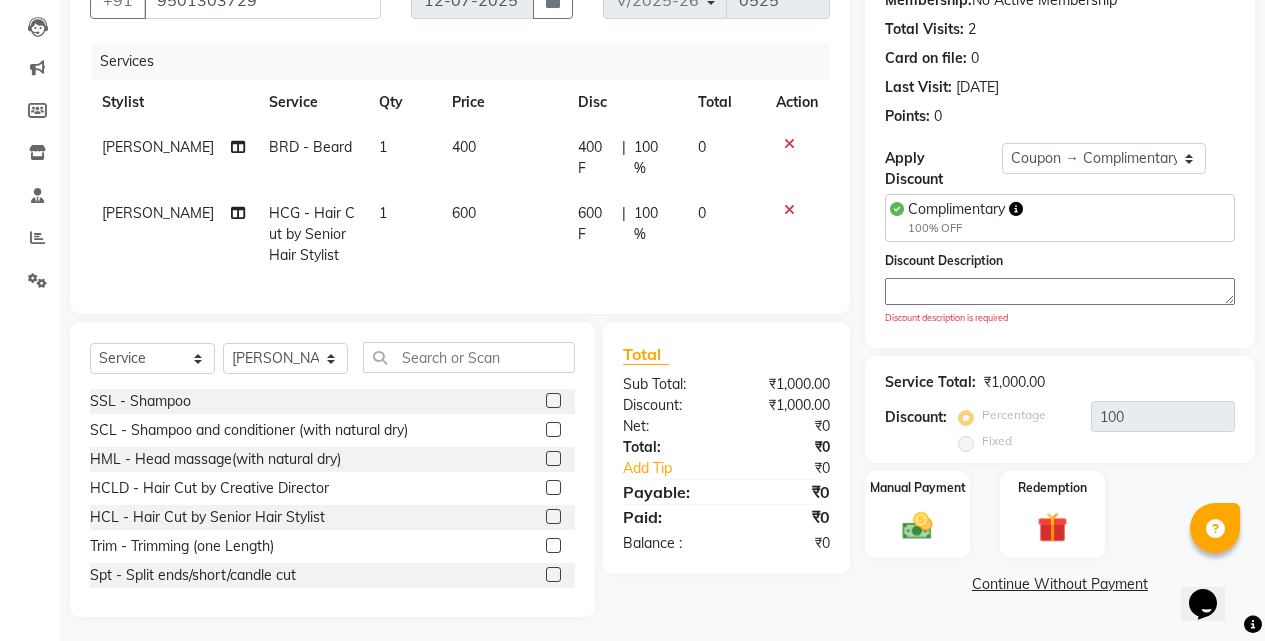 click 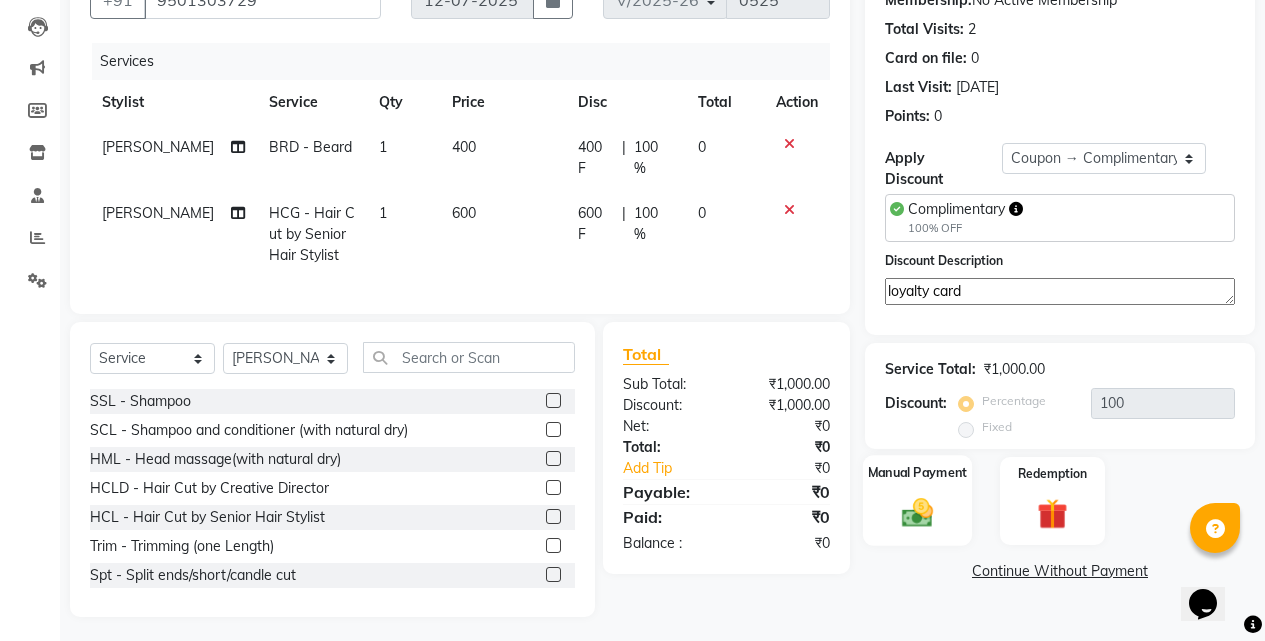 type on "loyalty card" 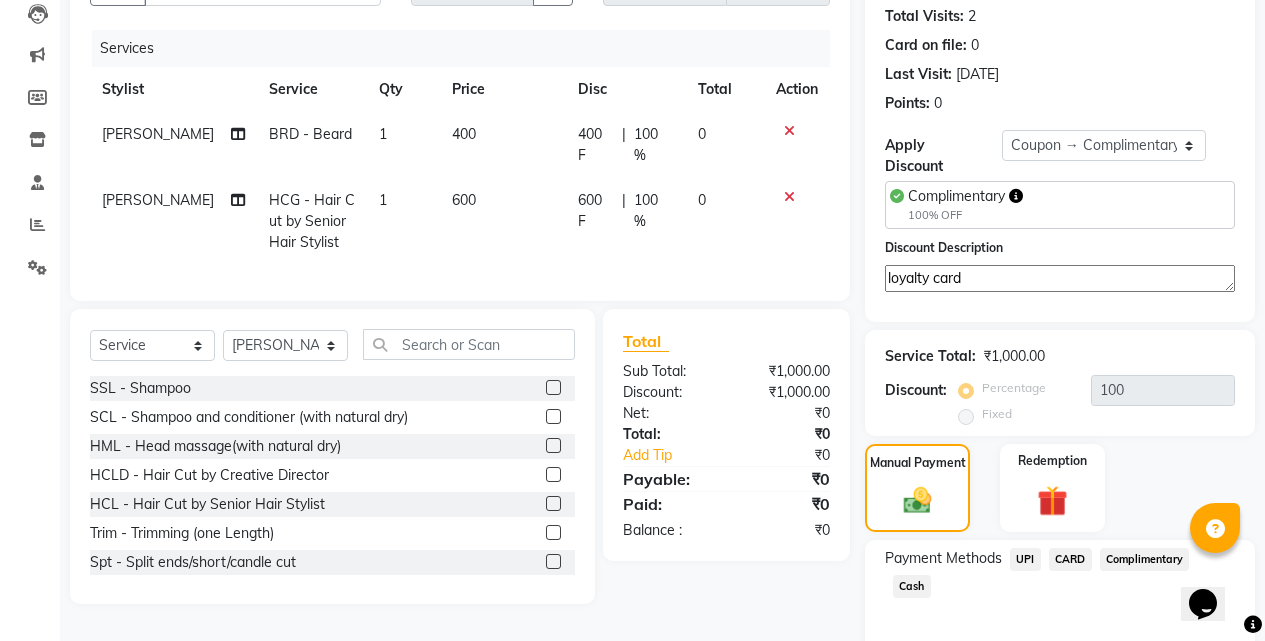 scroll, scrollTop: 292, scrollLeft: 0, axis: vertical 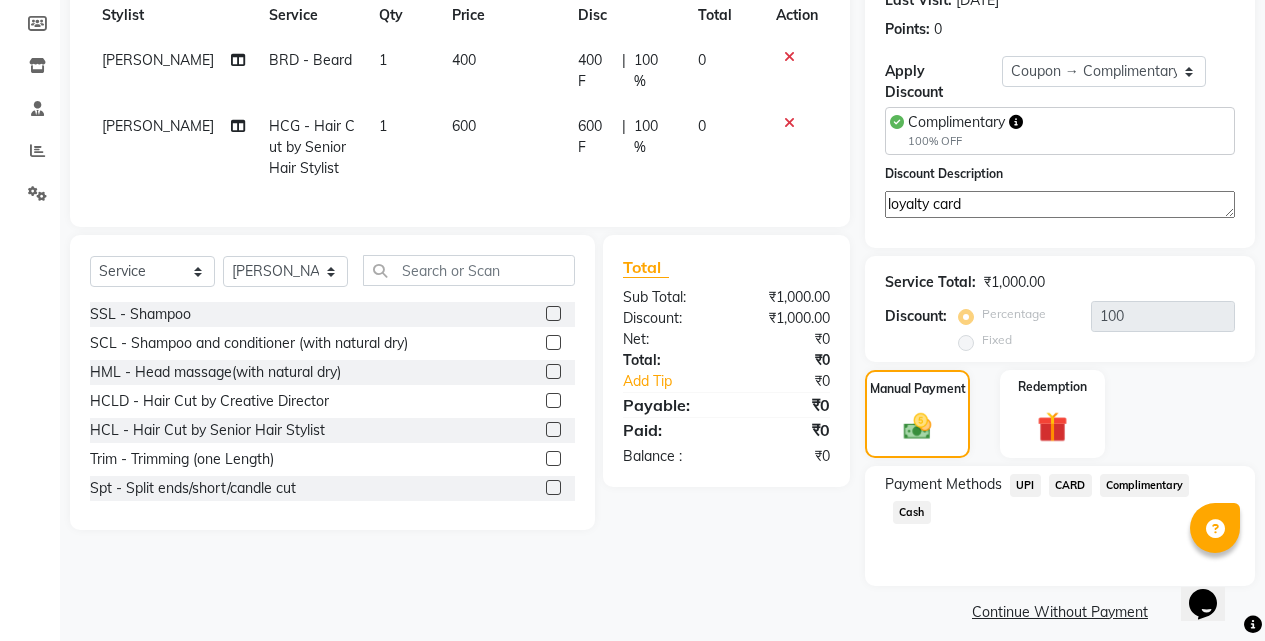 click on "Complimentary" 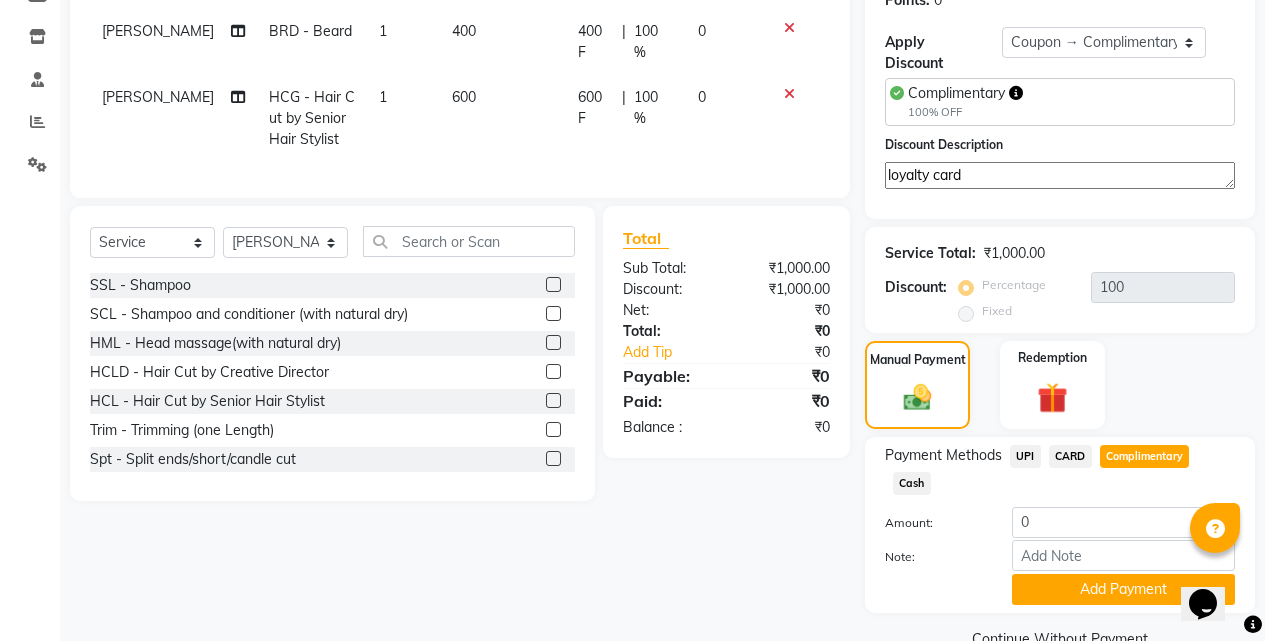 scroll, scrollTop: 348, scrollLeft: 0, axis: vertical 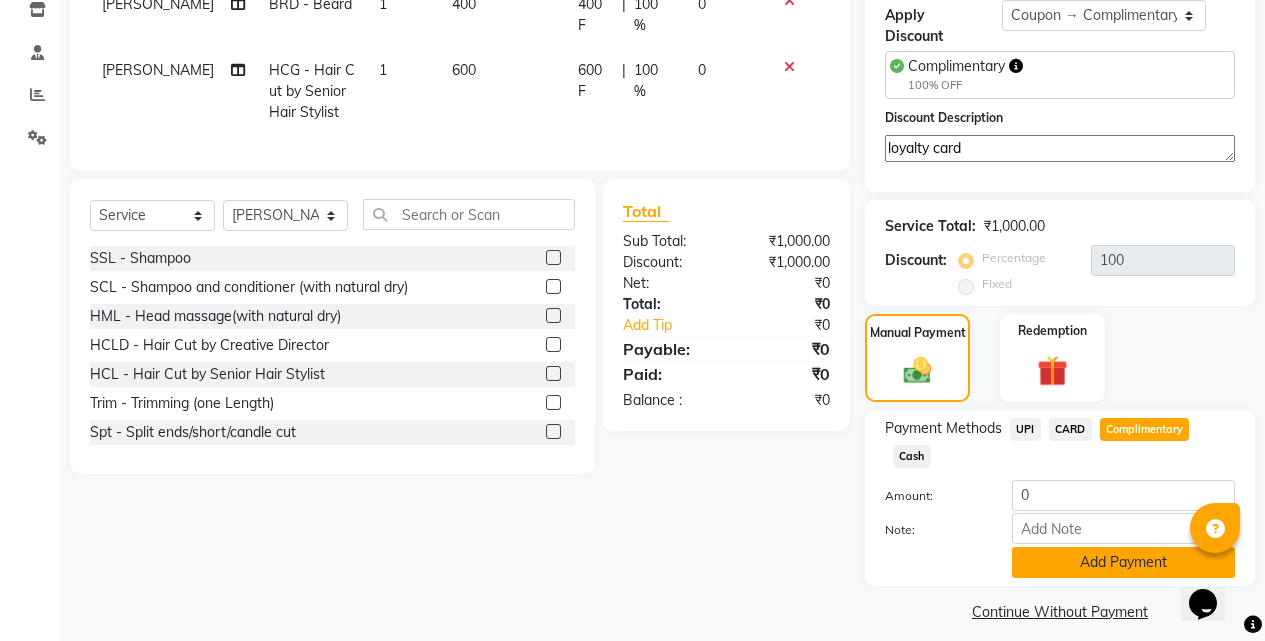click on "Add Payment" 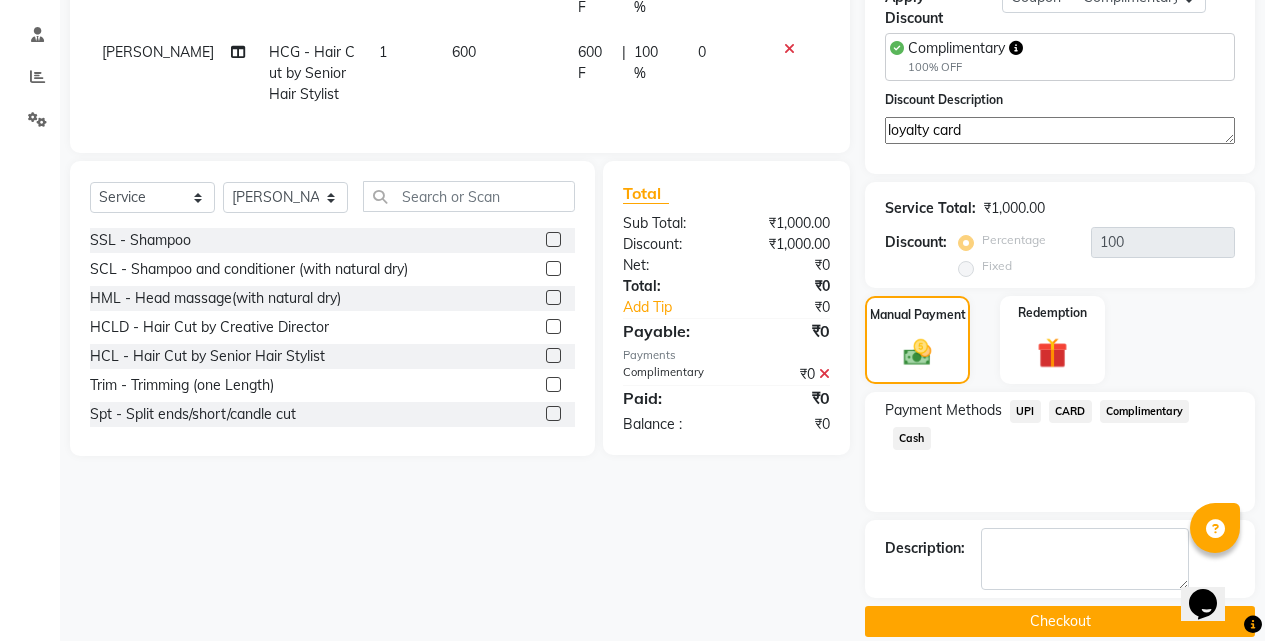scroll, scrollTop: 376, scrollLeft: 0, axis: vertical 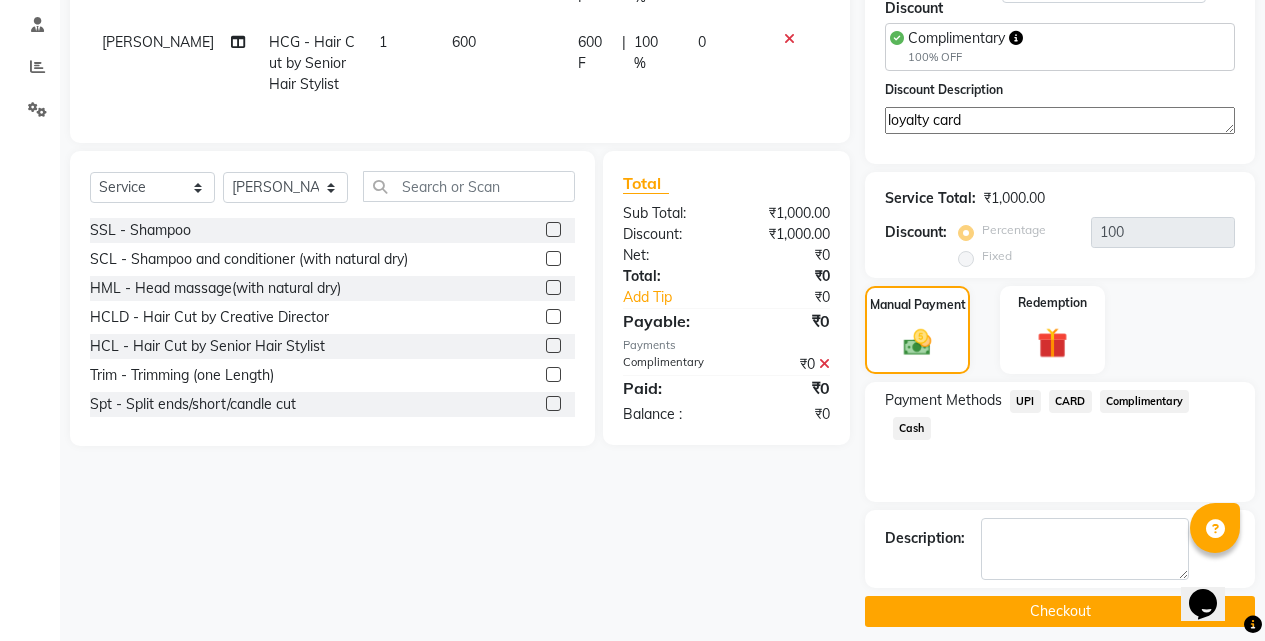 click on "Checkout" 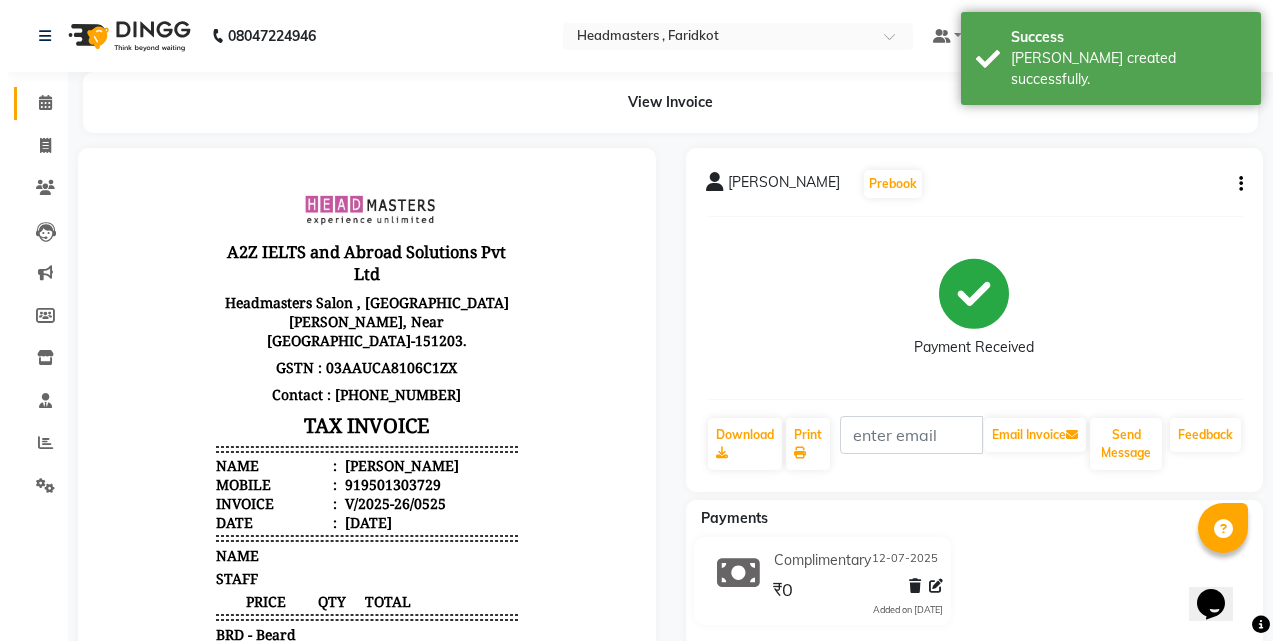 scroll, scrollTop: 0, scrollLeft: 0, axis: both 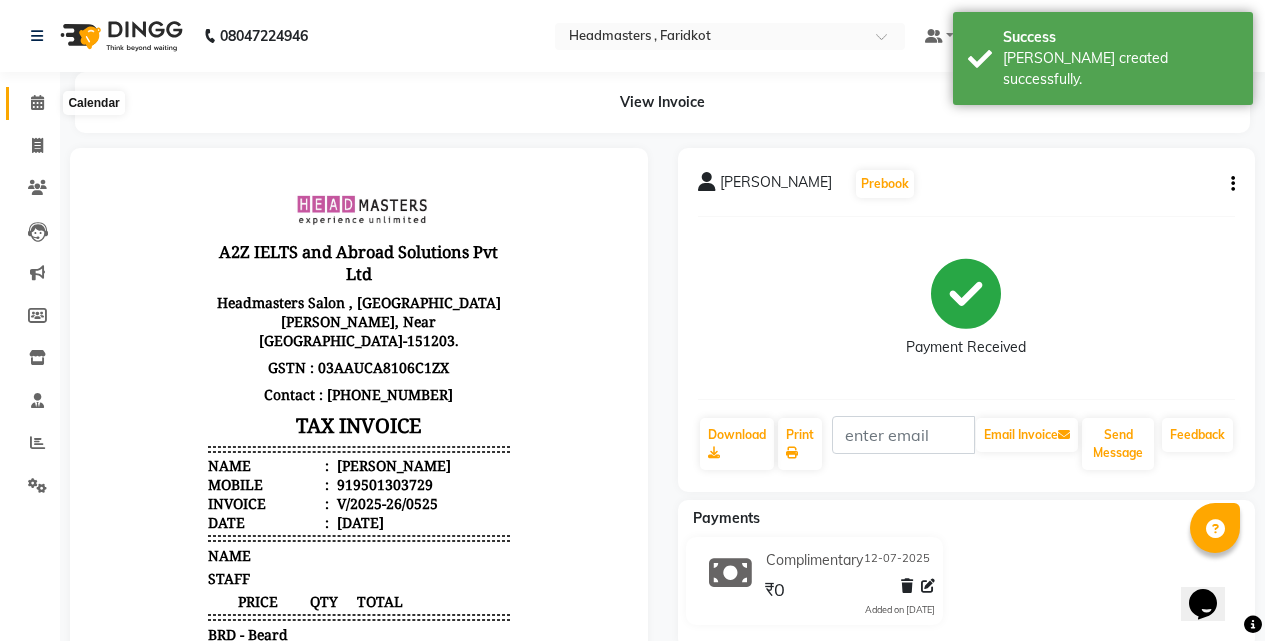 click 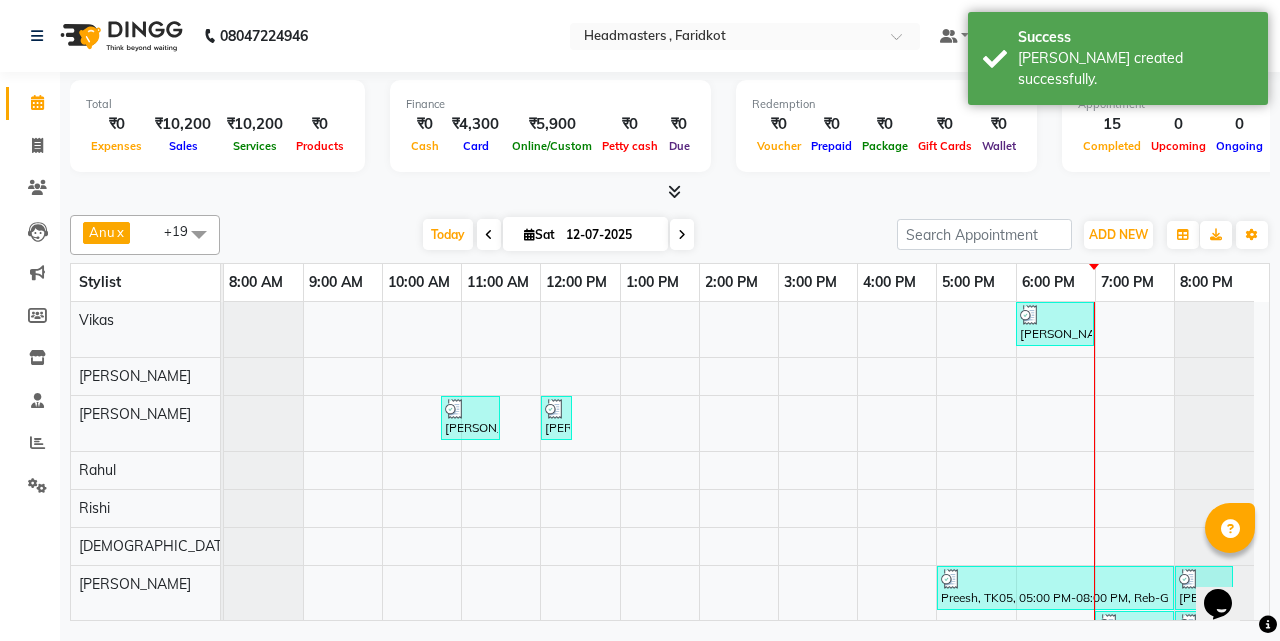 scroll, scrollTop: 94, scrollLeft: 0, axis: vertical 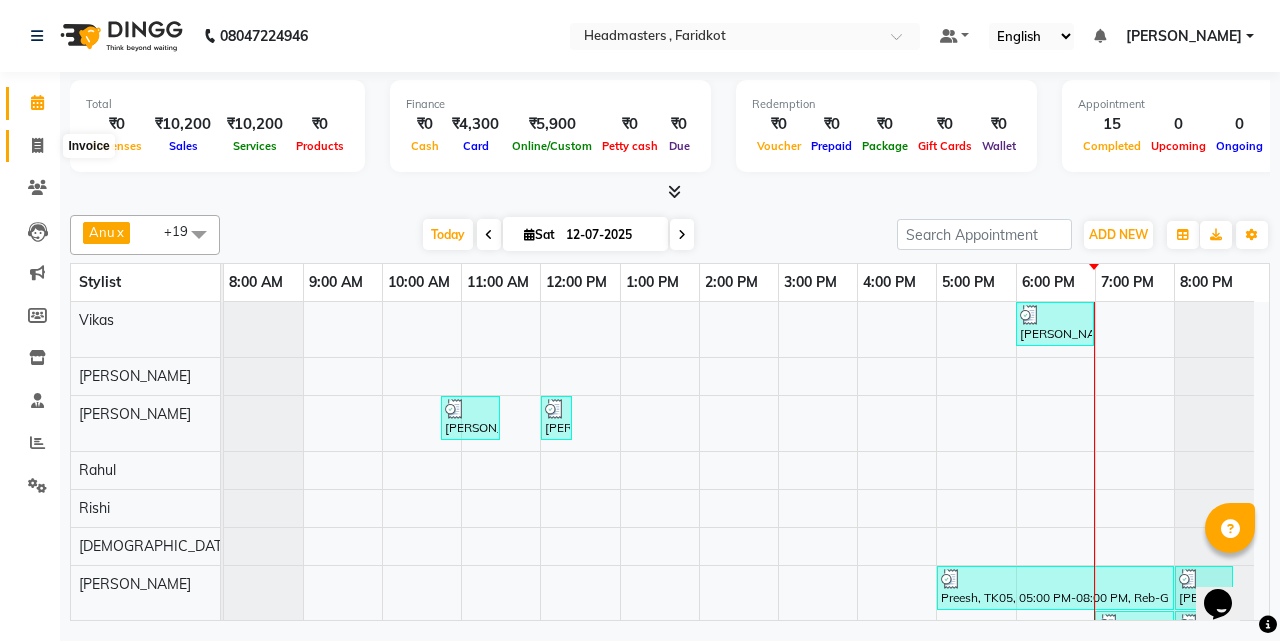 click 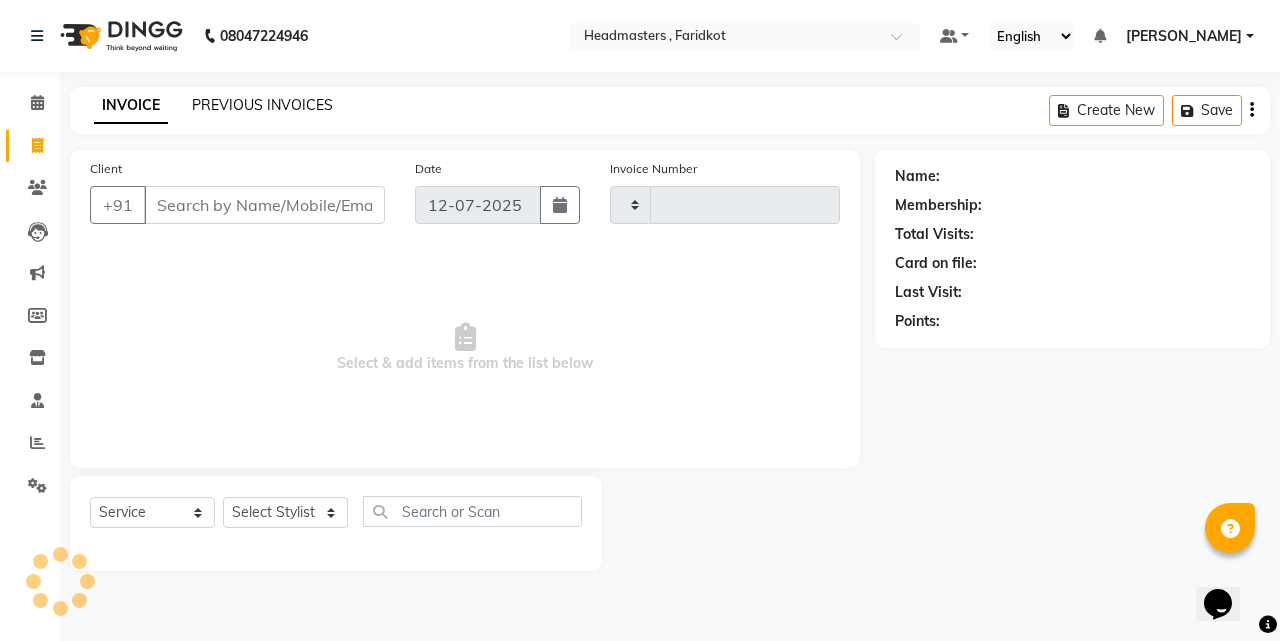 type on "0526" 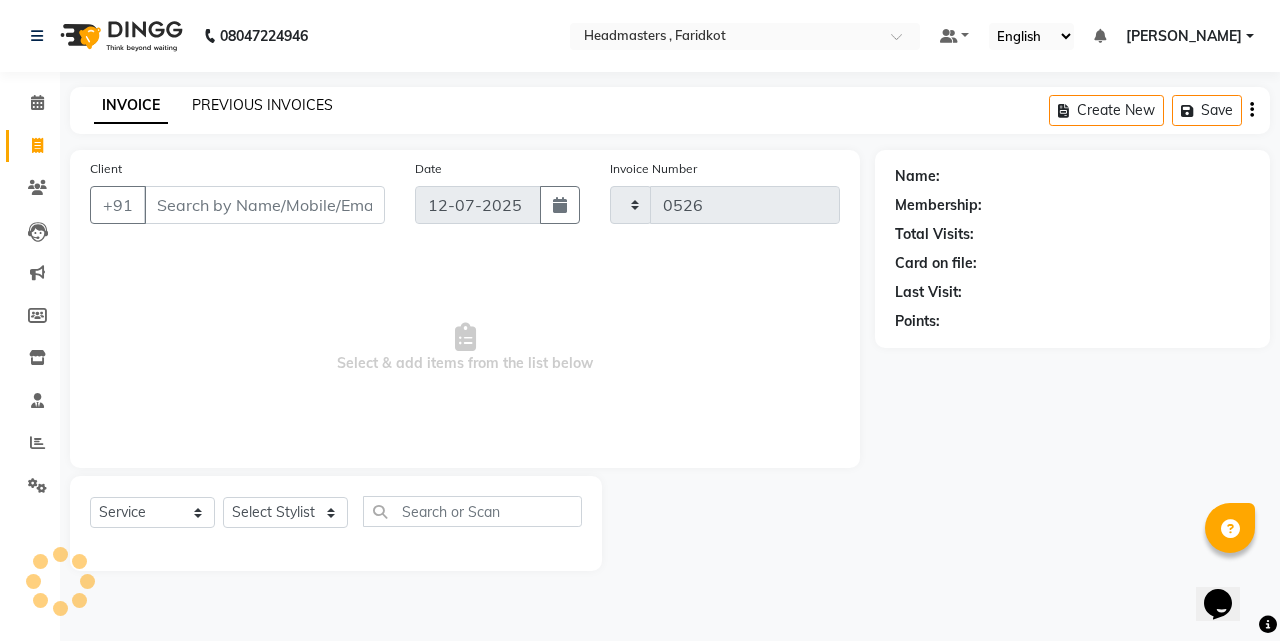 select on "7919" 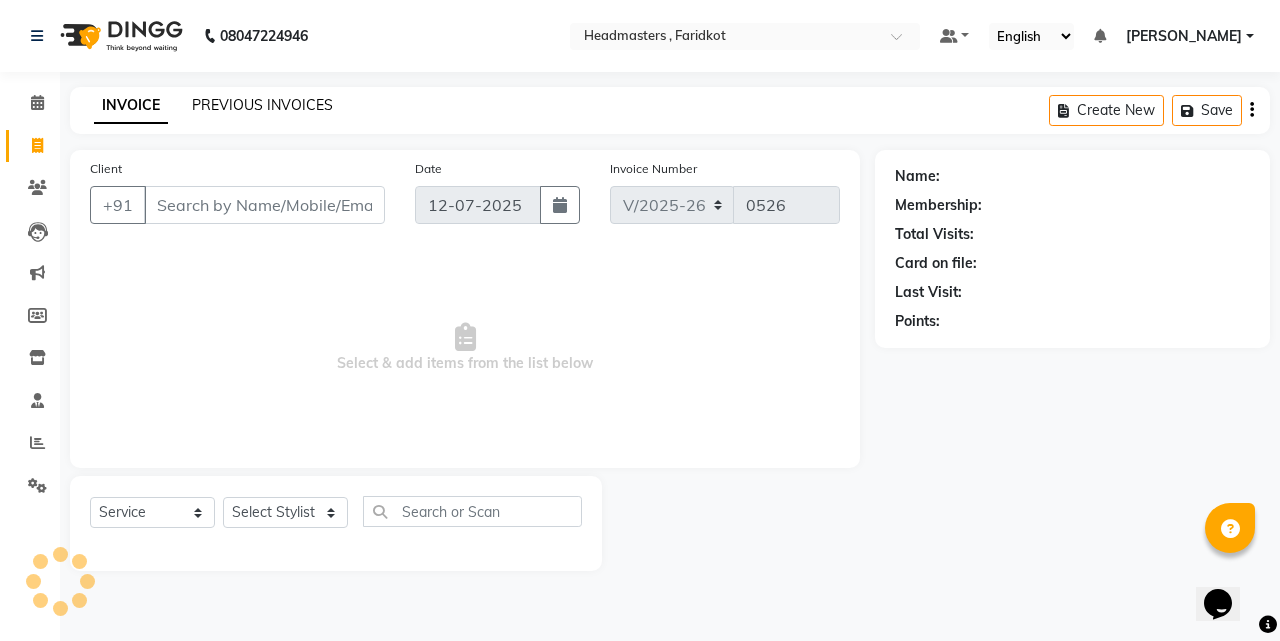 click on "PREVIOUS INVOICES" 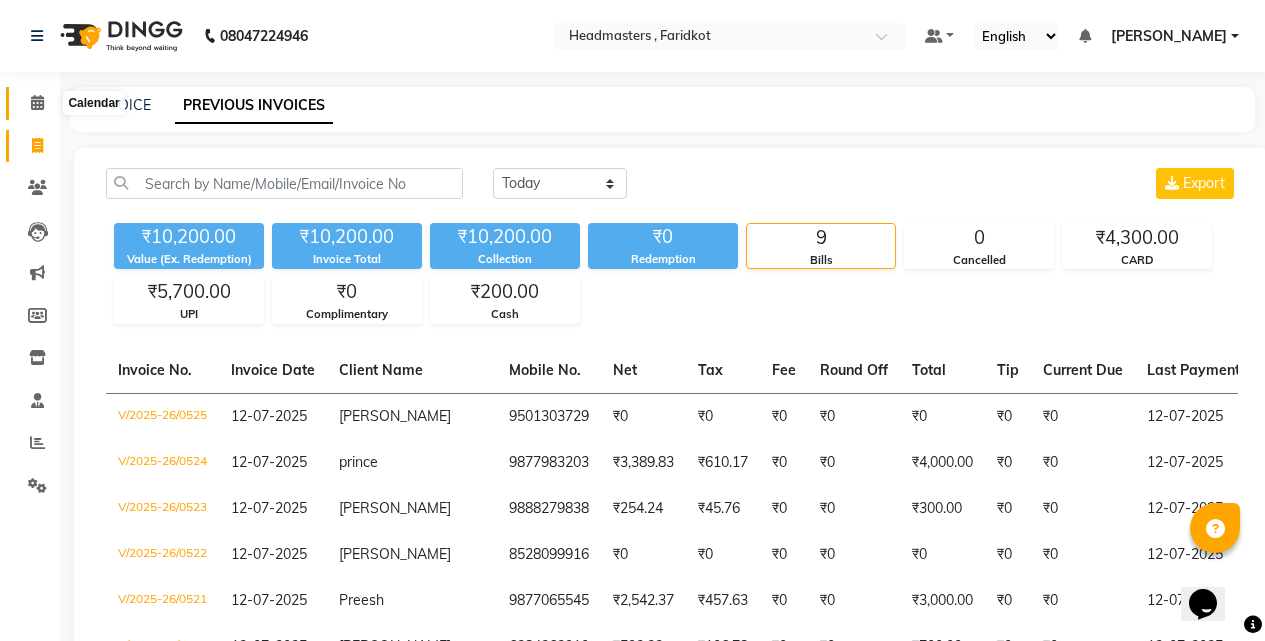 click 